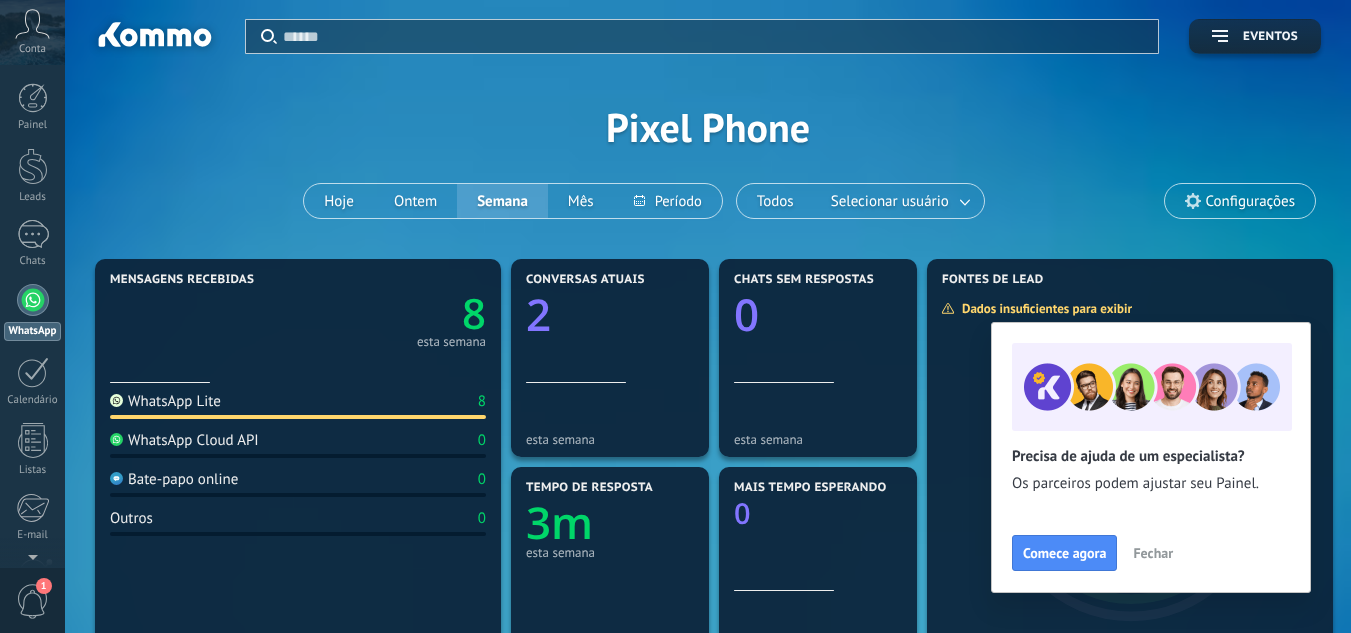 scroll, scrollTop: 0, scrollLeft: 0, axis: both 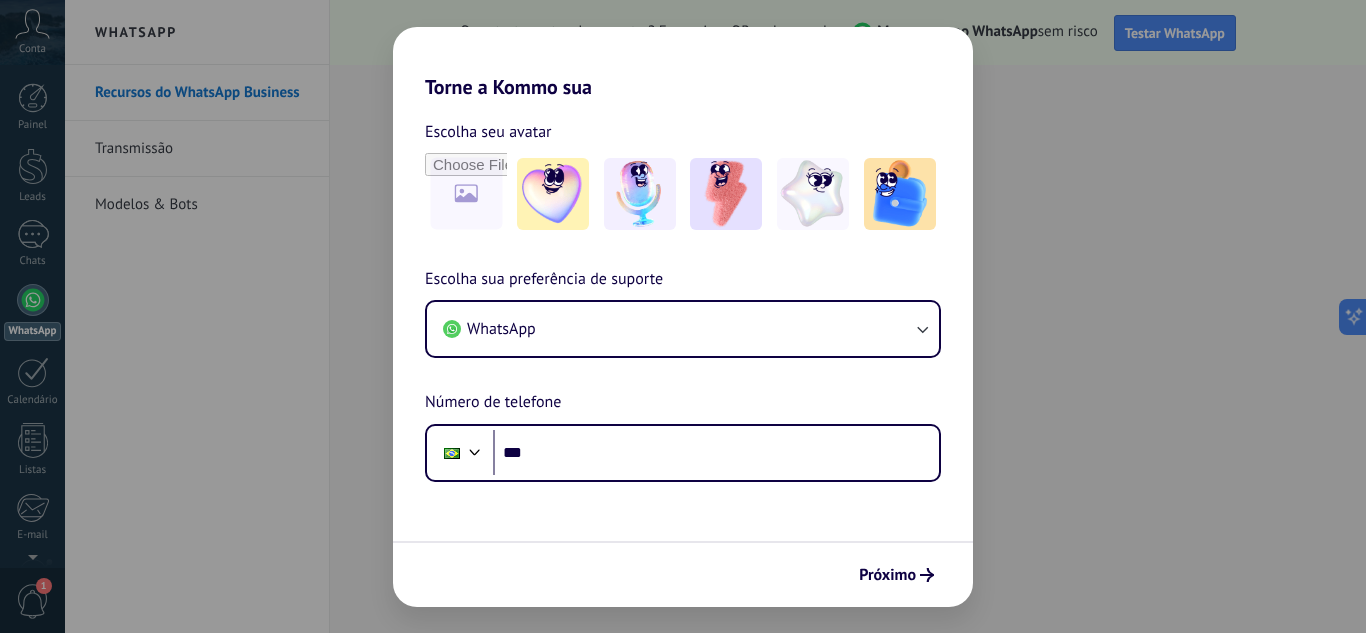click on "Torne a Kommo sua Escolha seu avatar Escolha sua preferência de suporte WhatsApp Número de telefone Phone *** Próximo" at bounding box center (683, 316) 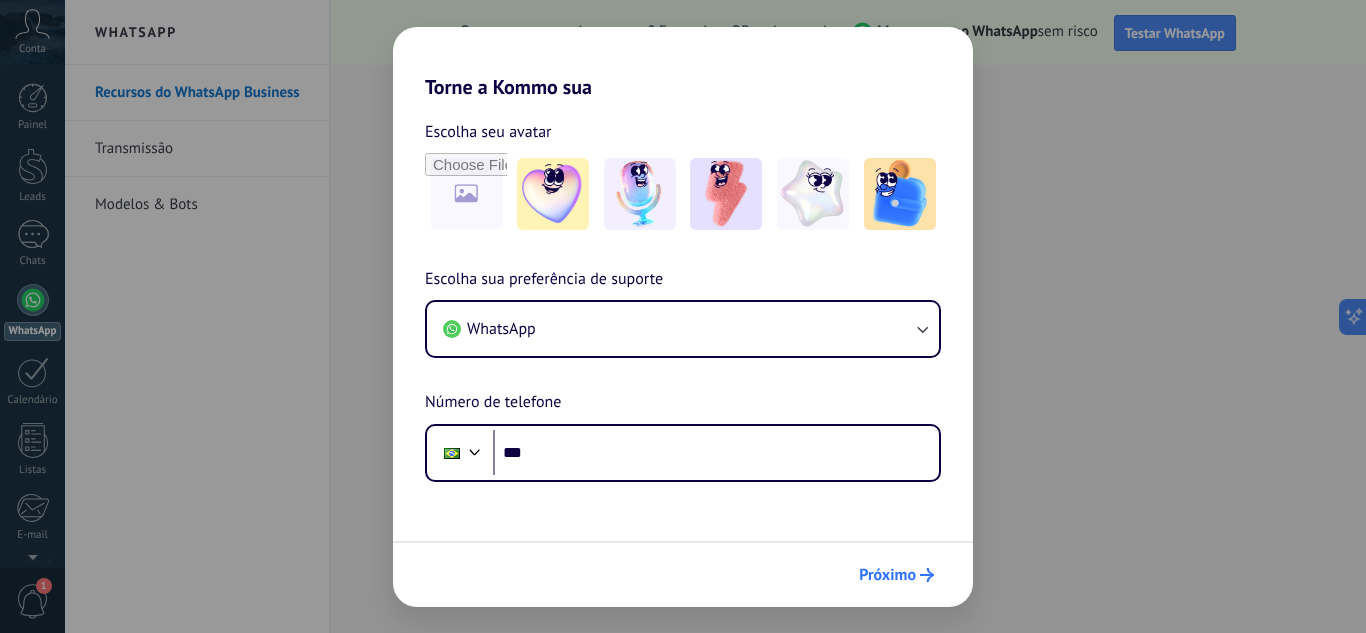 click on "Próximo" at bounding box center (887, 575) 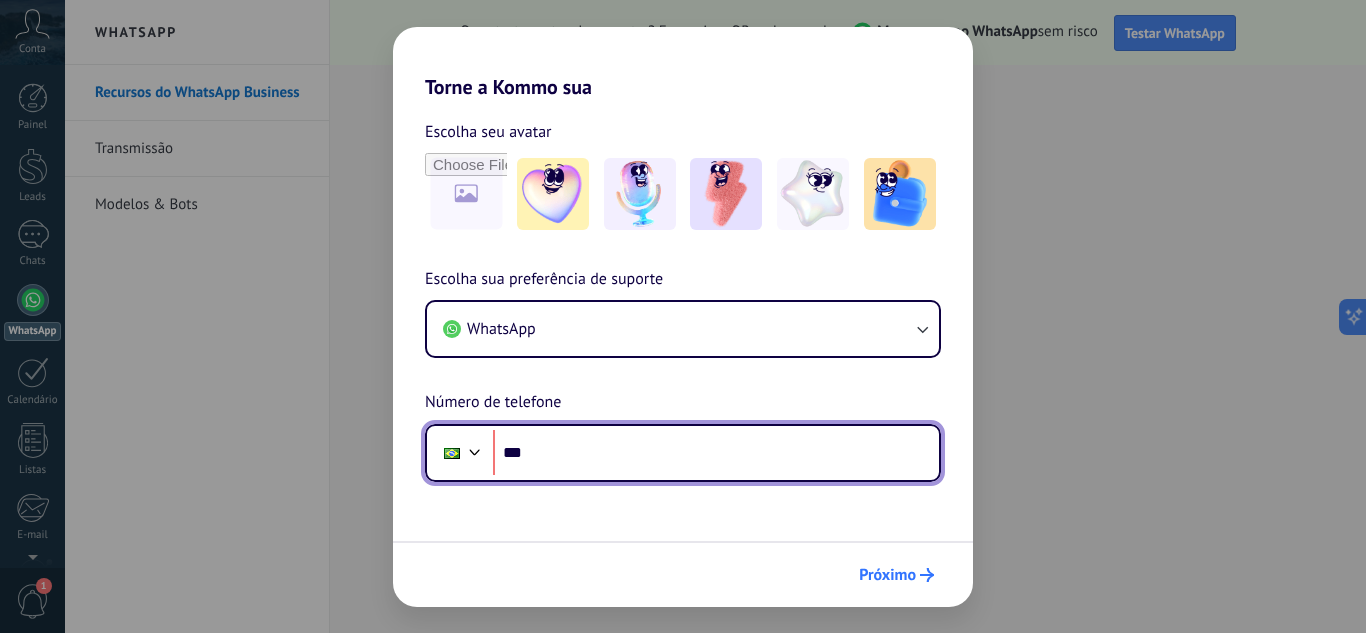 scroll, scrollTop: 0, scrollLeft: 0, axis: both 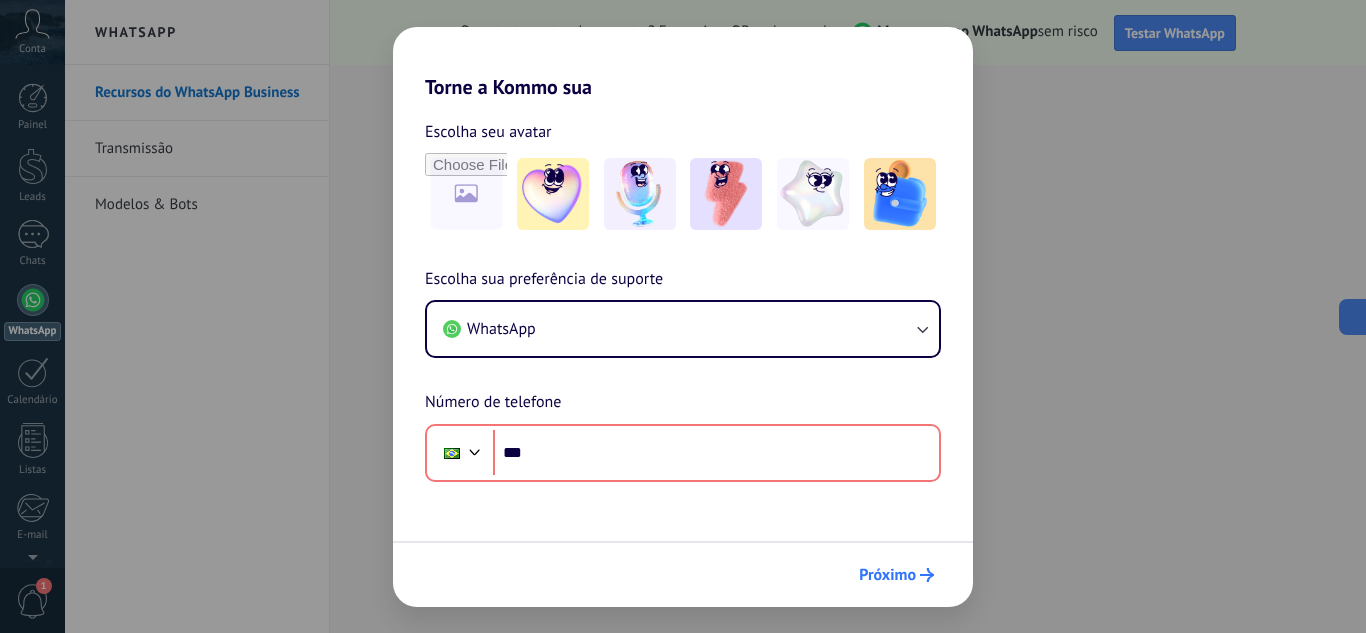 click on "Próximo" at bounding box center (887, 575) 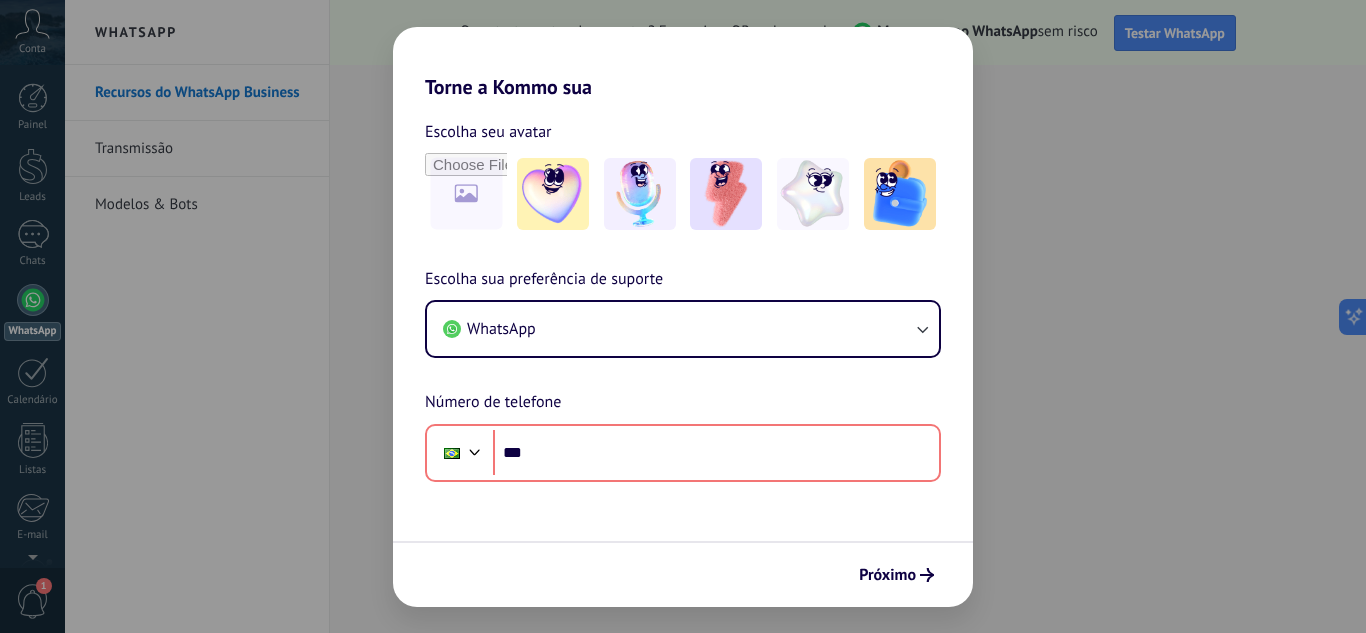 click on "Torne a Kommo sua Escolha seu avatar Escolha sua preferência de suporte WhatsApp Número de telefone Phone *** Próximo" at bounding box center (683, 316) 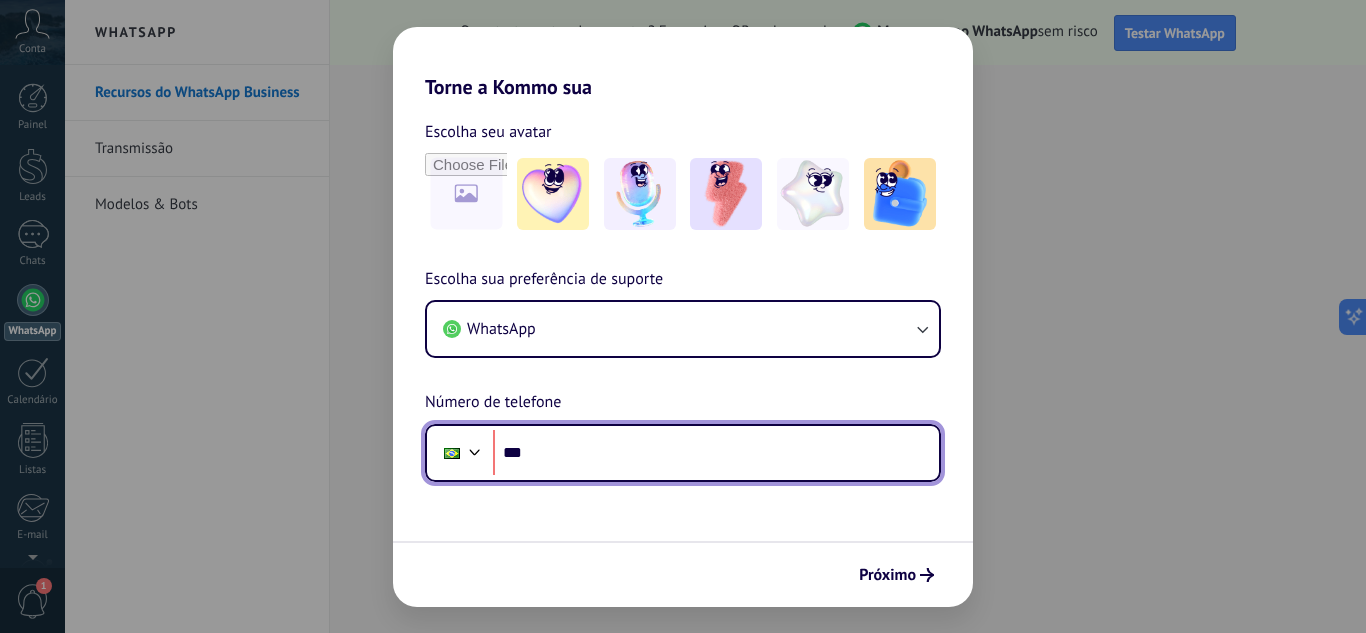 click on "***" at bounding box center (716, 453) 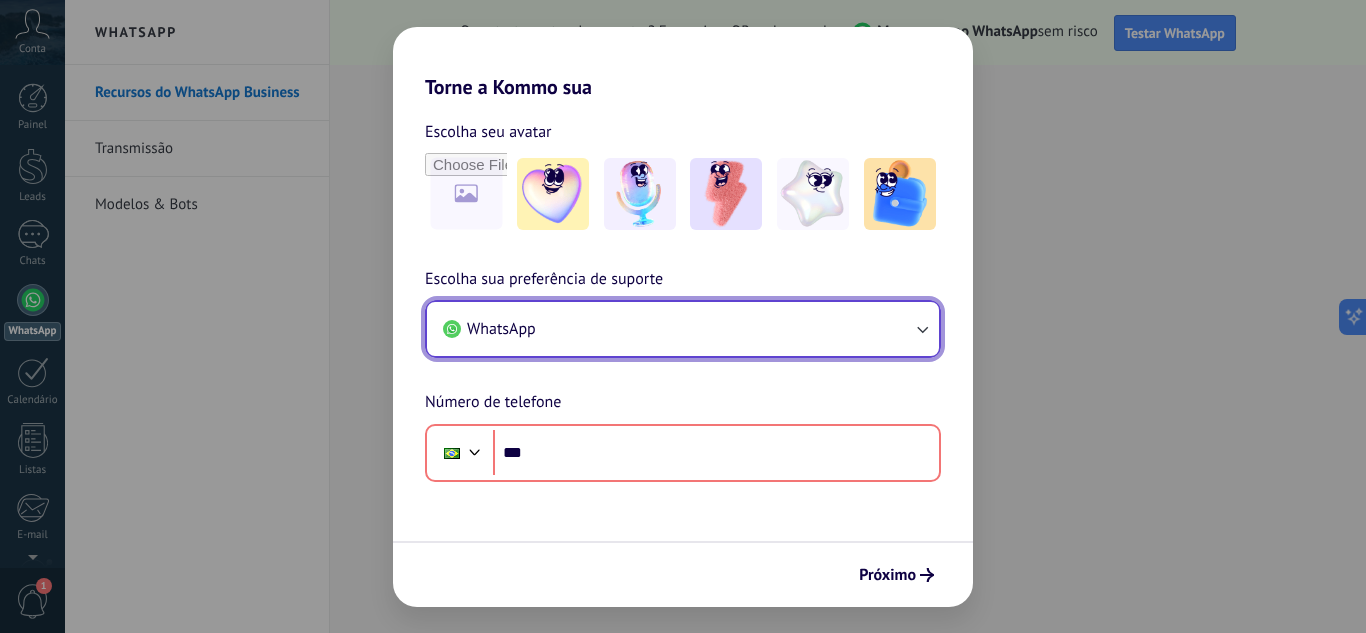 click 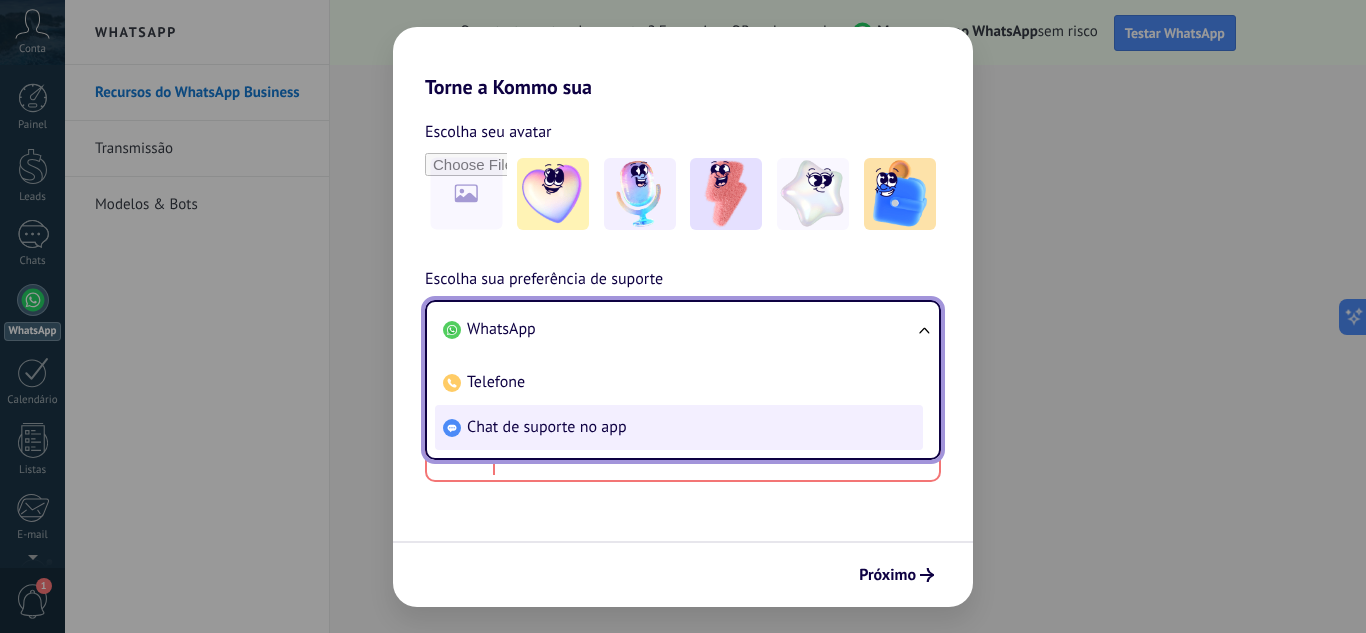 click on "Chat de suporte no app" at bounding box center (547, 427) 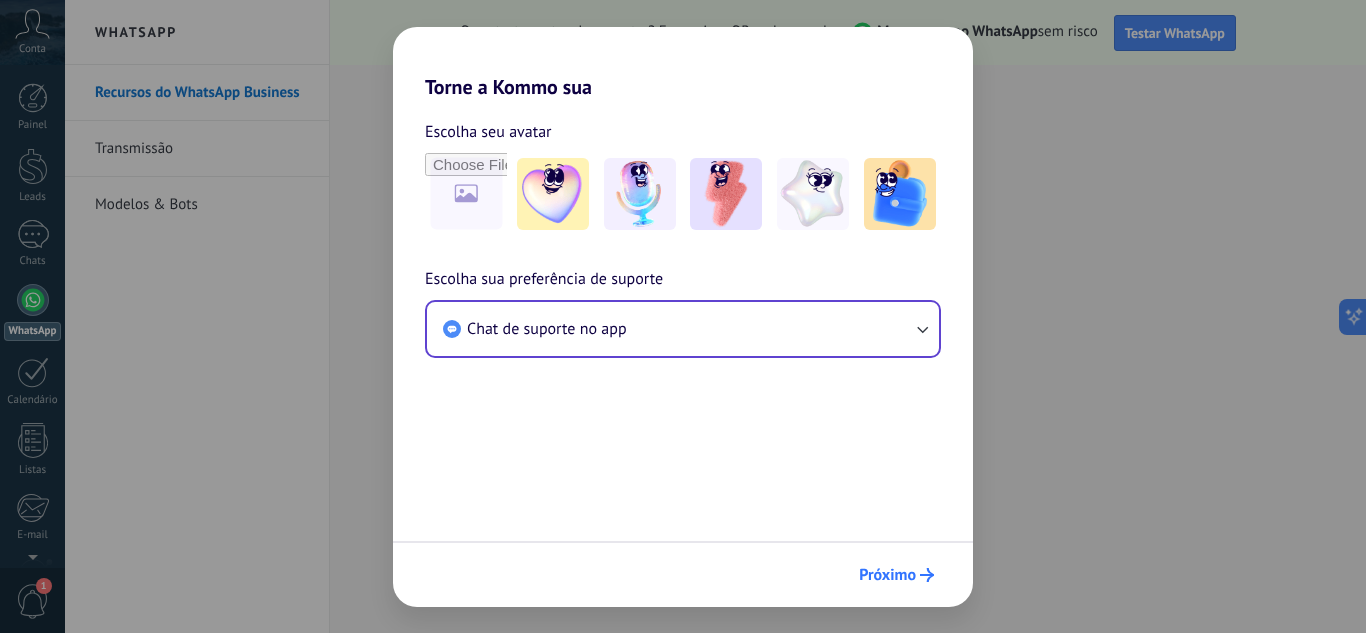 click on "Próximo" at bounding box center [887, 575] 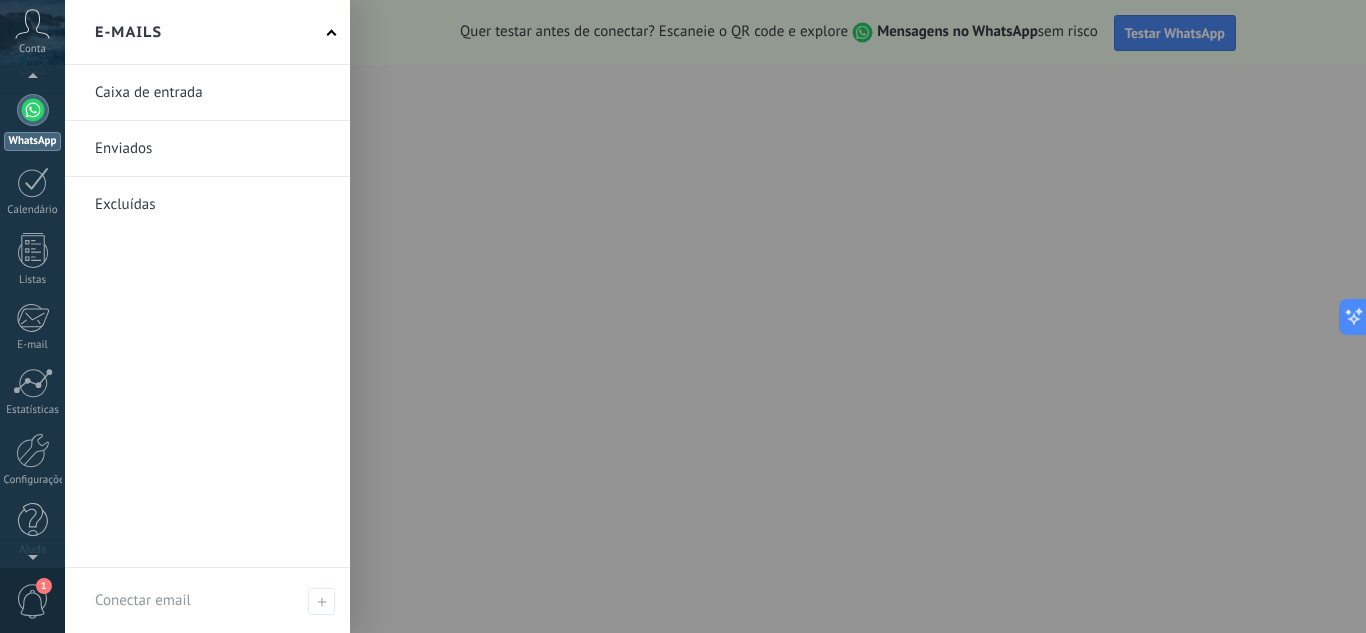 scroll, scrollTop: 199, scrollLeft: 0, axis: vertical 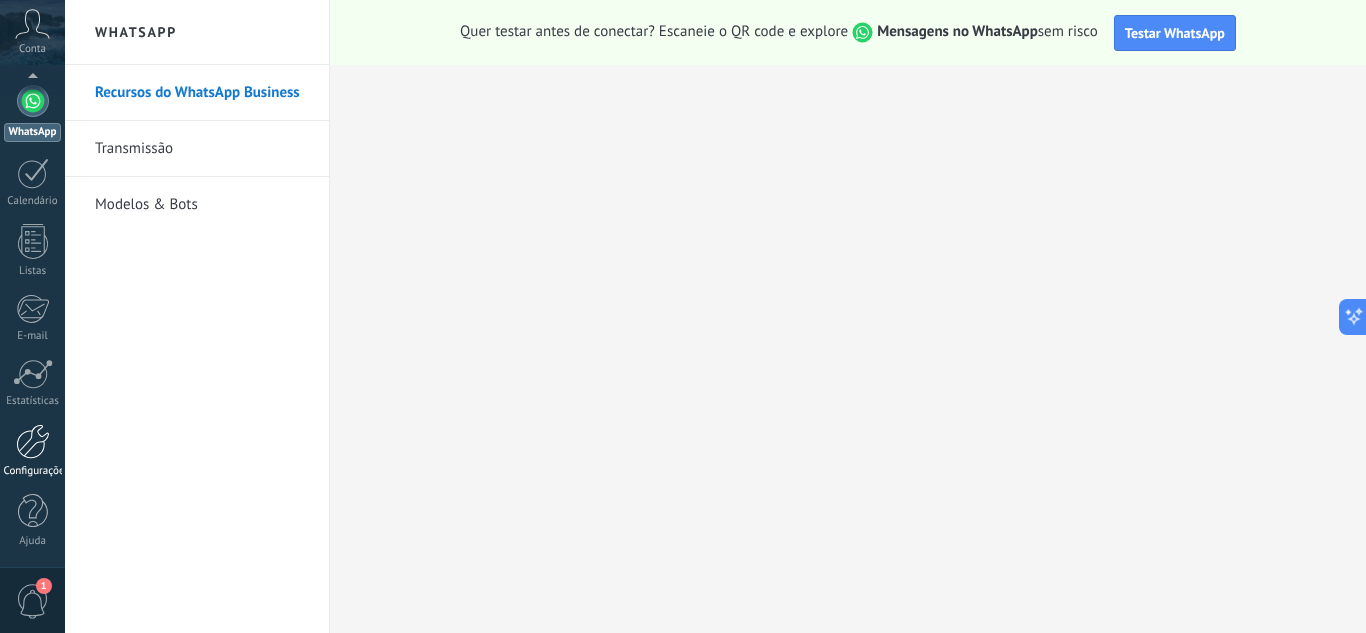click at bounding box center [33, 441] 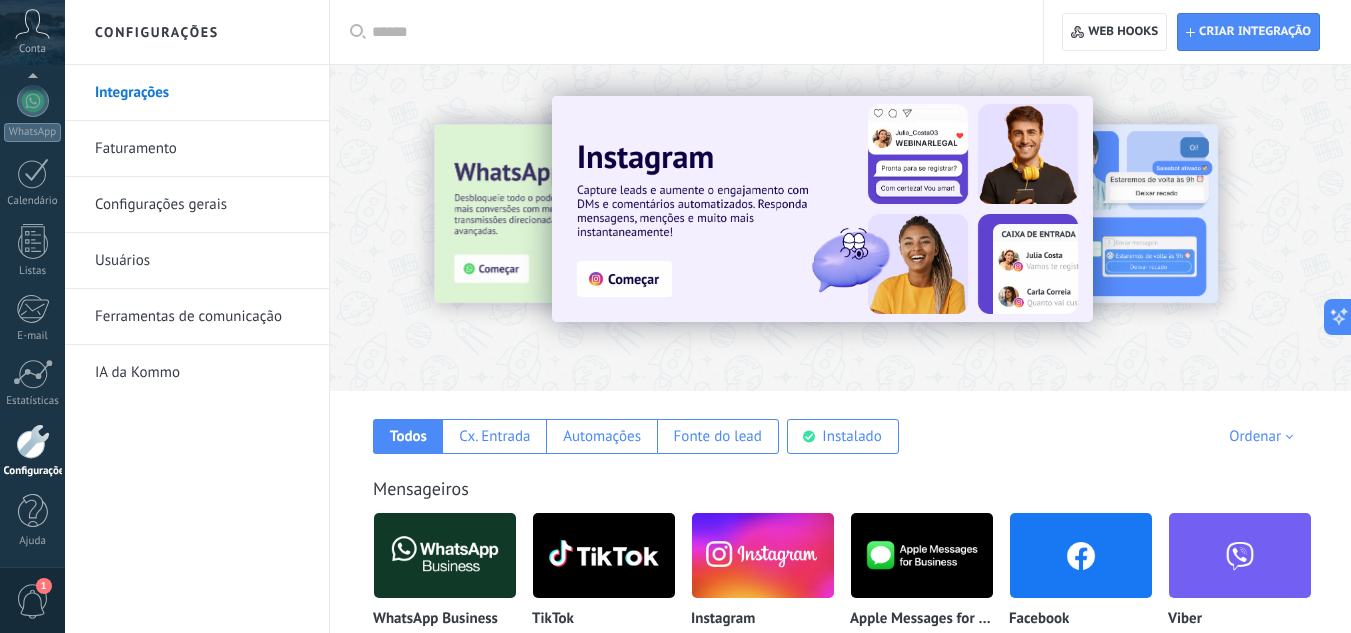 click at bounding box center [763, 555] 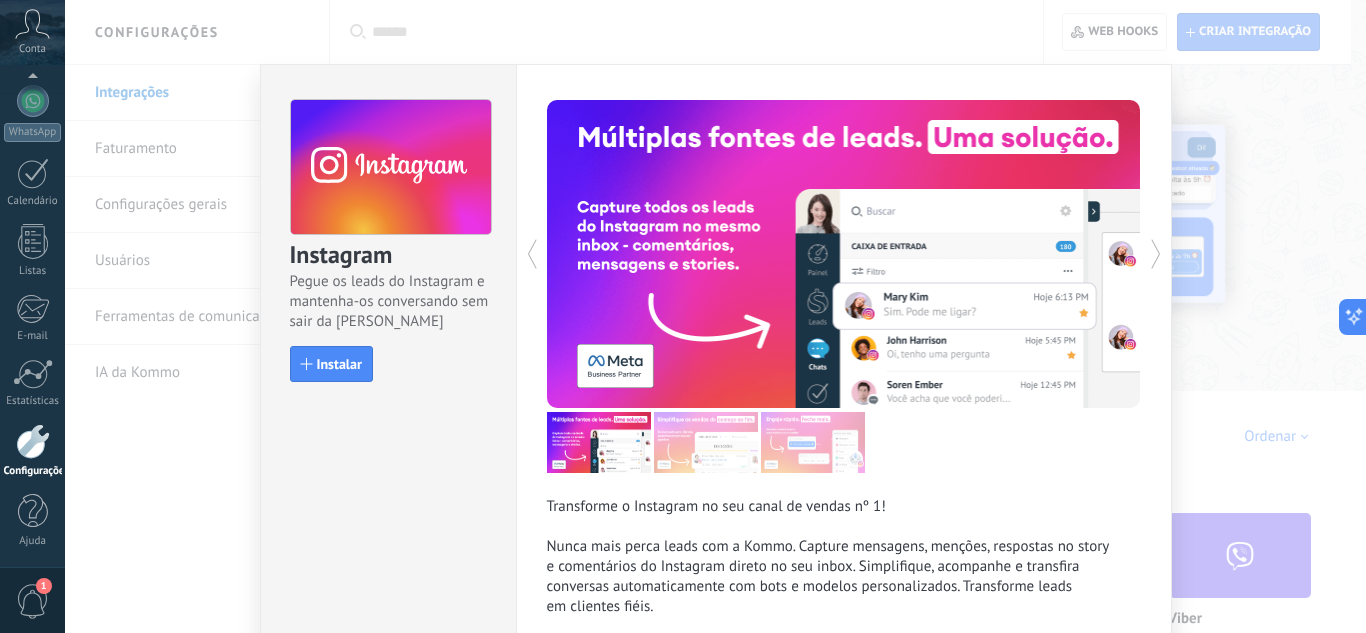 scroll, scrollTop: 0, scrollLeft: 0, axis: both 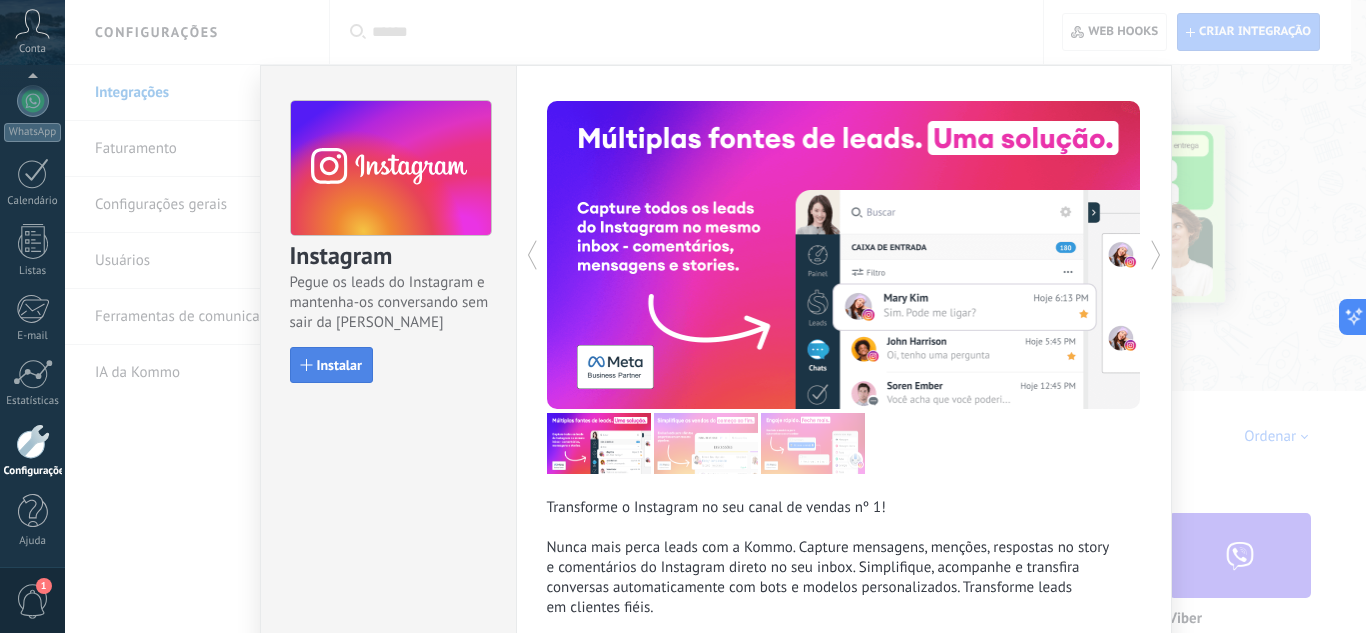 click on "Instalar" at bounding box center [339, 365] 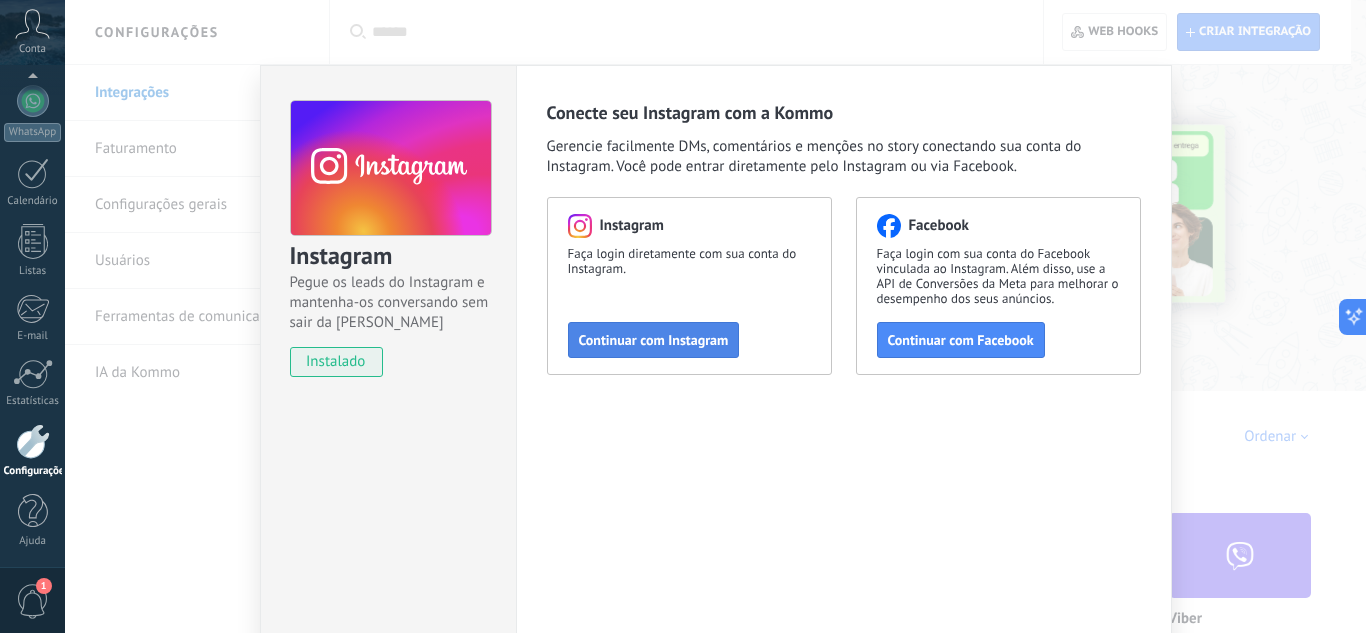 click on "Instagram Faça login diretamente com sua conta do Instagram. Continuar com Instagram" at bounding box center (689, 286) 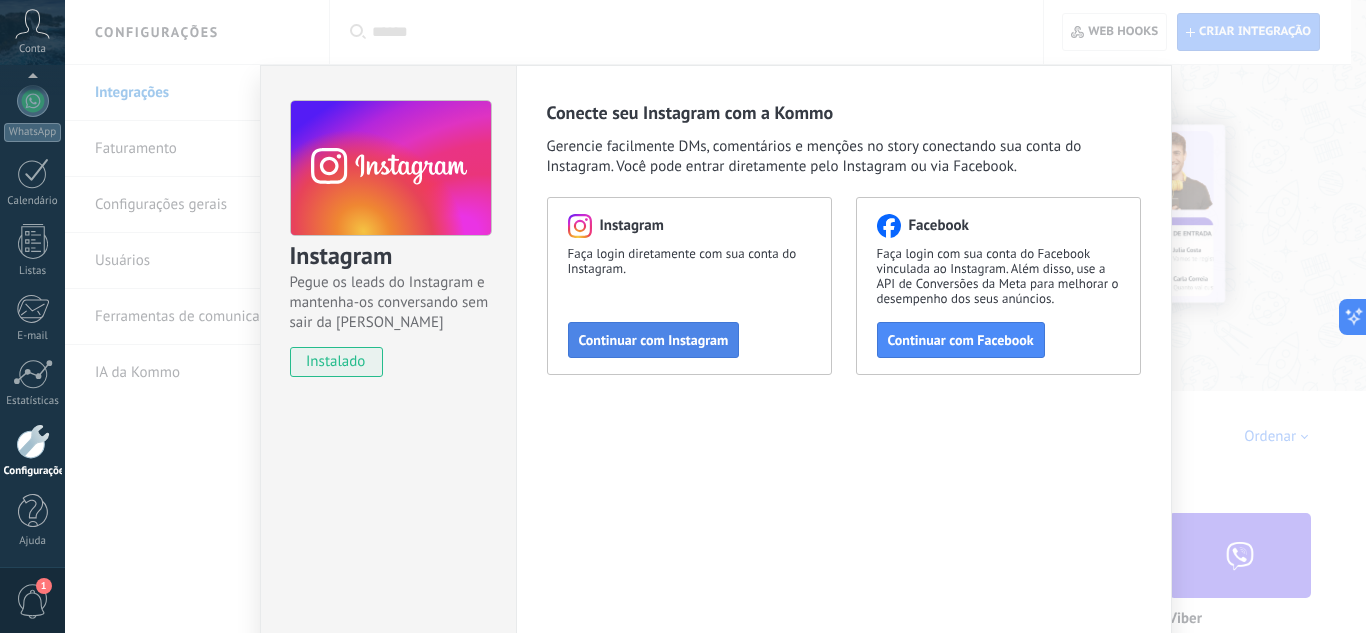 click on "Continuar com Instagram" at bounding box center [654, 340] 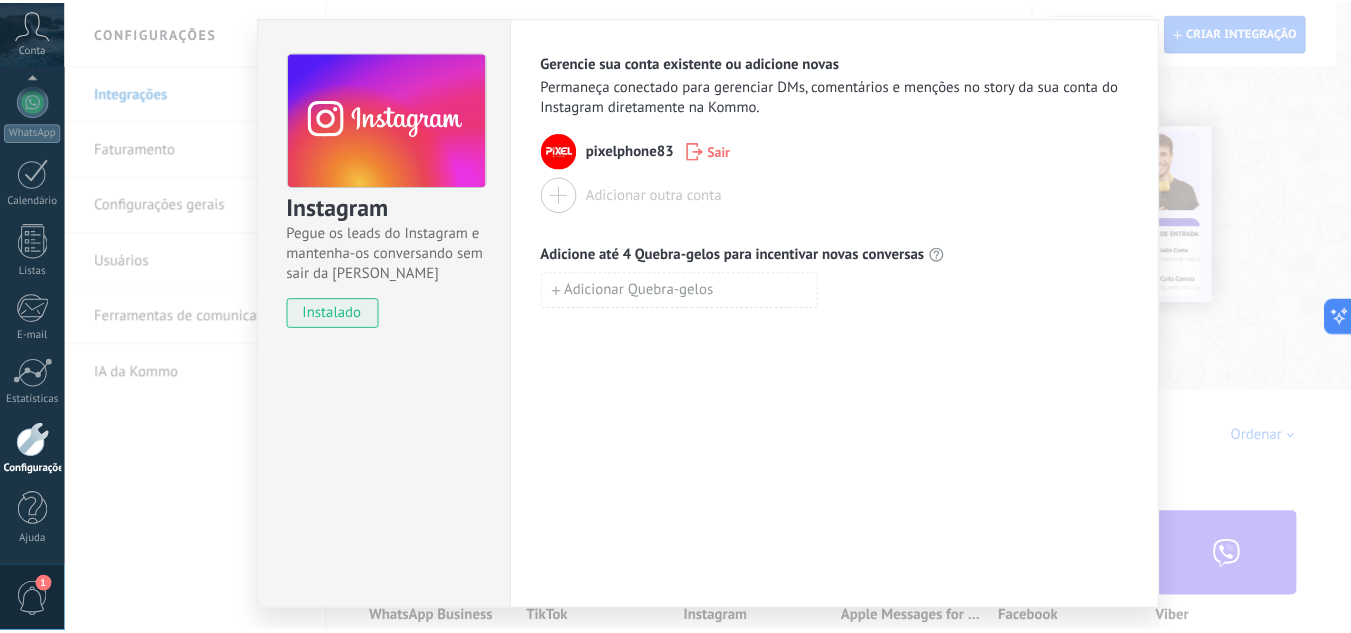 scroll, scrollTop: 0, scrollLeft: 0, axis: both 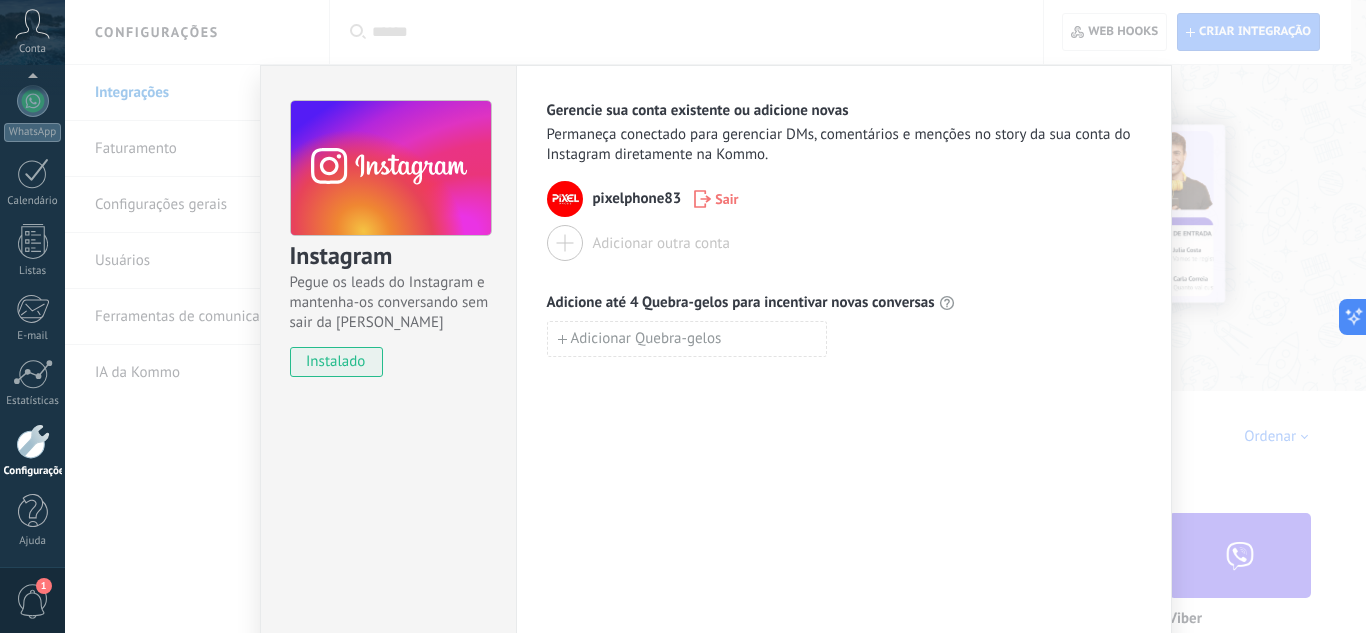 click on "Instagram Pegue os leads do Instagram e mantenha-os conversando sem sair da Kommo instalado Gerencie sua conta existente ou adicione novas Permaneça conectado para gerenciar DMs, comentários e menções no story da sua conta do Instagram diretamente na Kommo. pixelphone83 Sair Adicionar outra conta Adicione até 4 Quebra-gelos para incentivar novas conversas Adicionar Quebra-gelos" at bounding box center [715, 316] 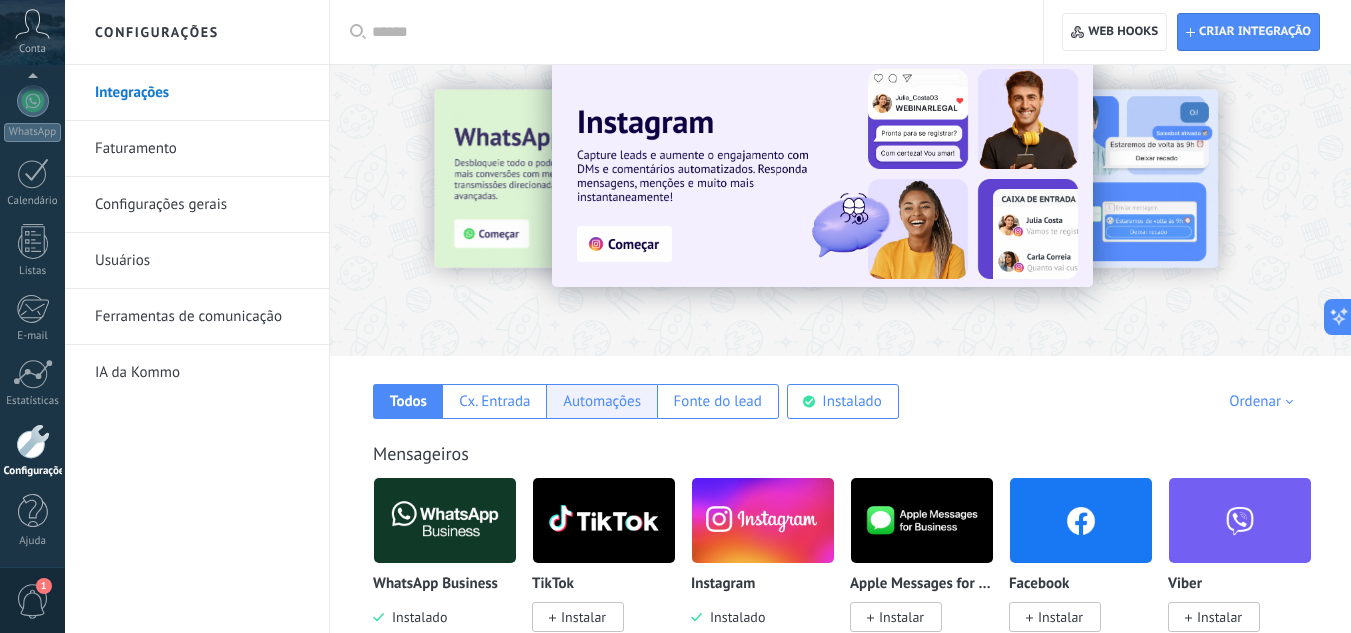 scroll, scrollTop: 0, scrollLeft: 0, axis: both 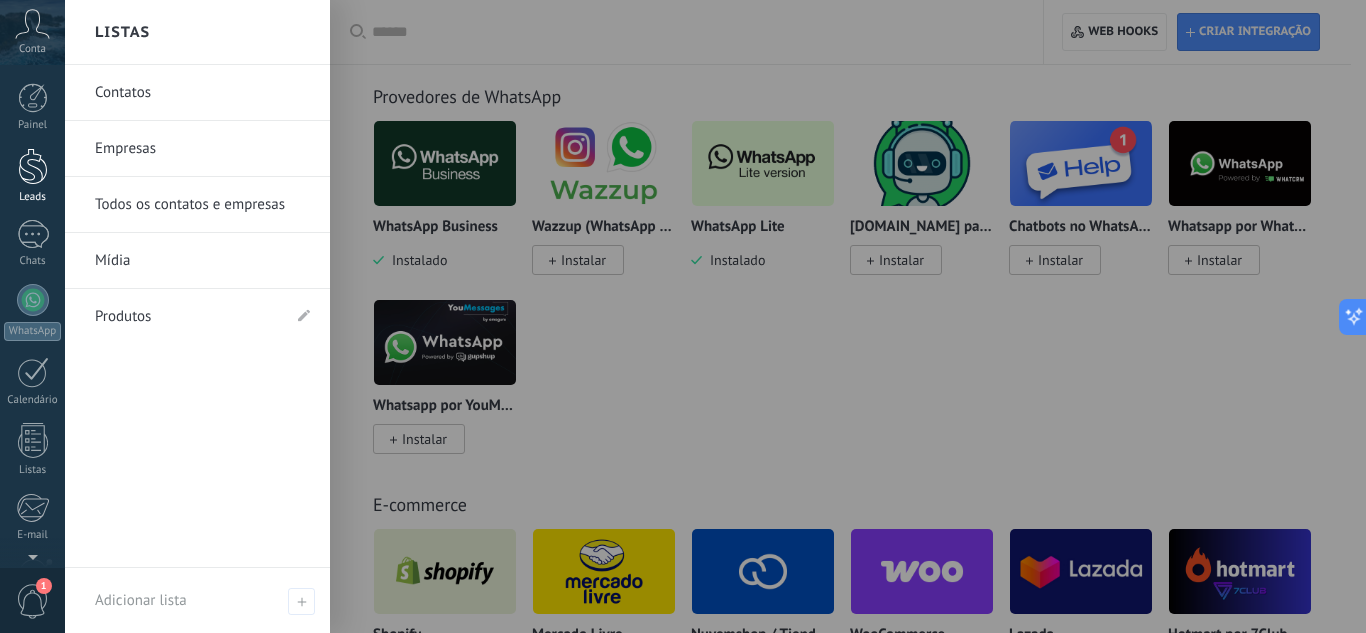 click at bounding box center [33, 166] 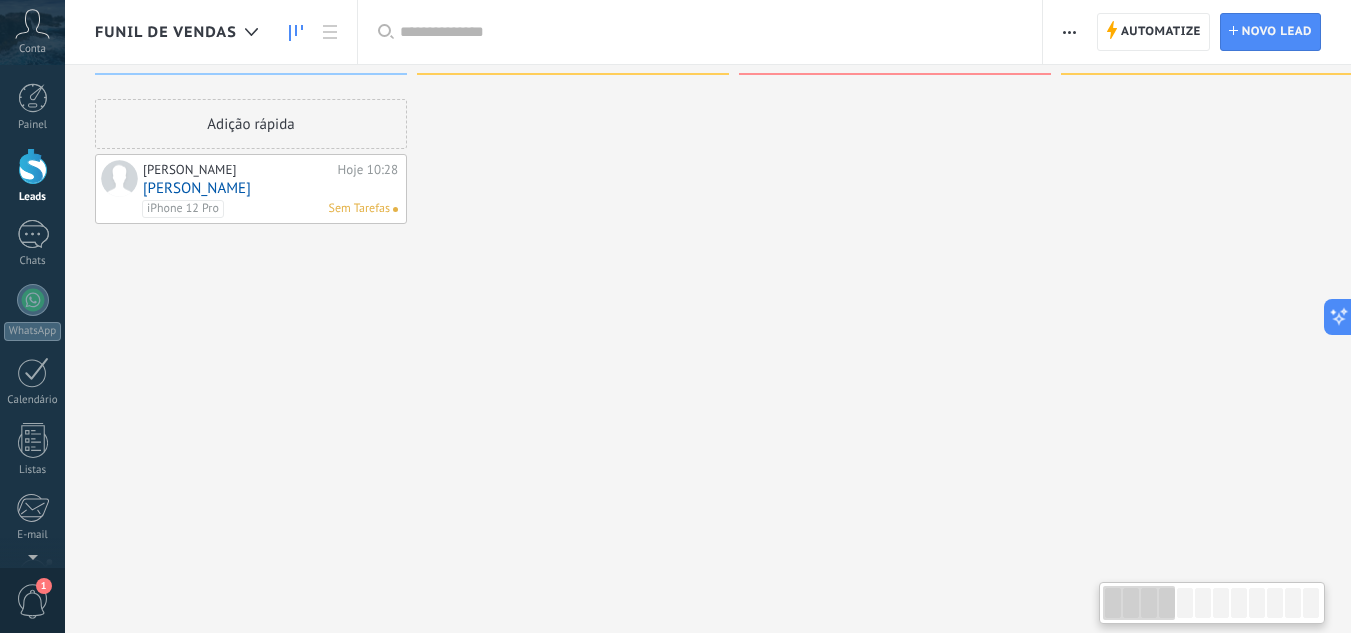 scroll, scrollTop: 0, scrollLeft: 0, axis: both 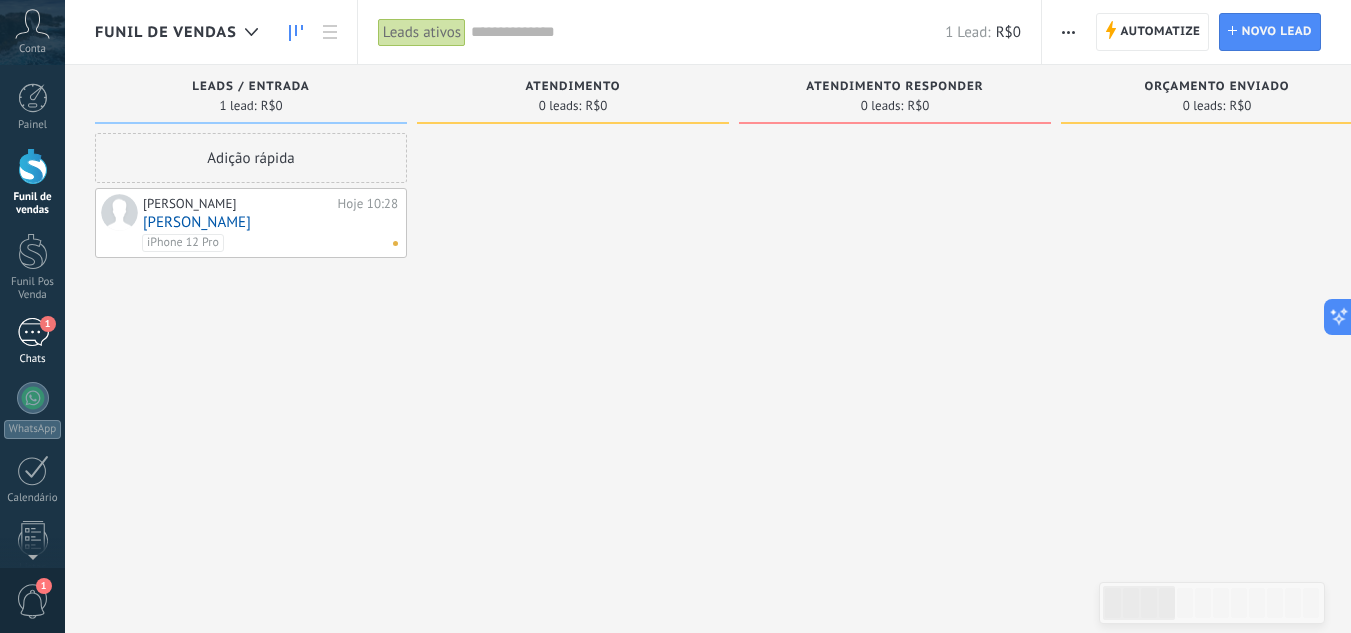 click on "1" at bounding box center [33, 332] 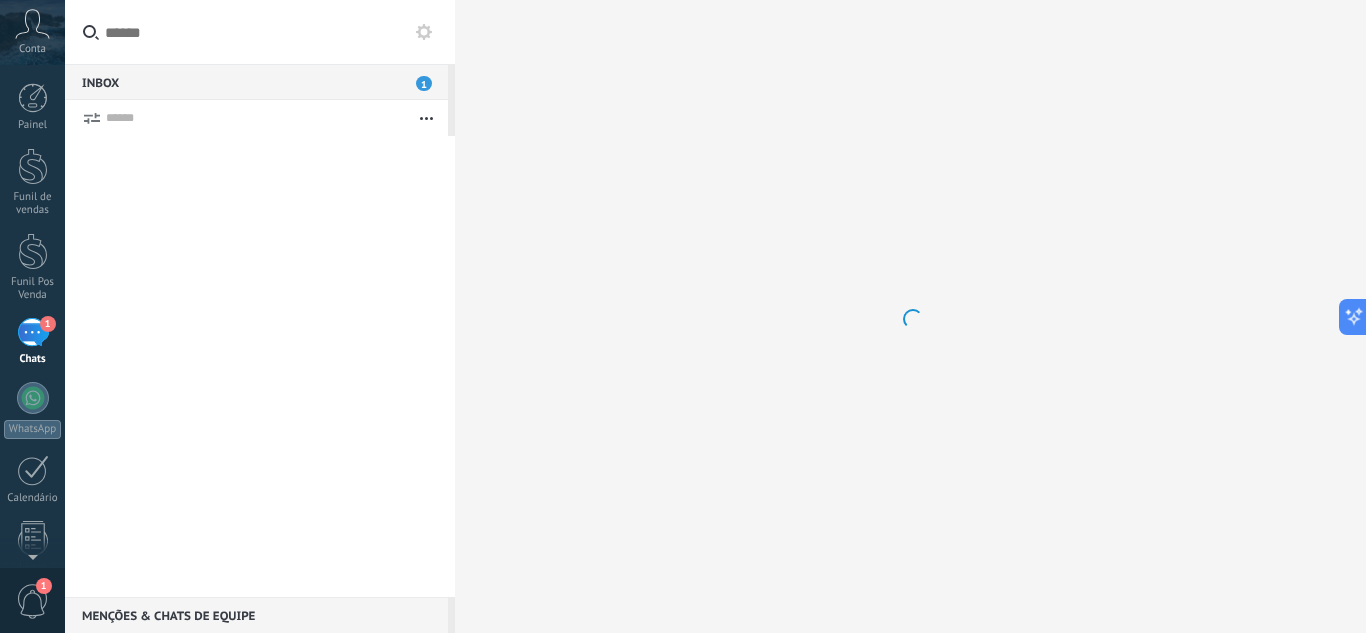 scroll, scrollTop: 19, scrollLeft: 0, axis: vertical 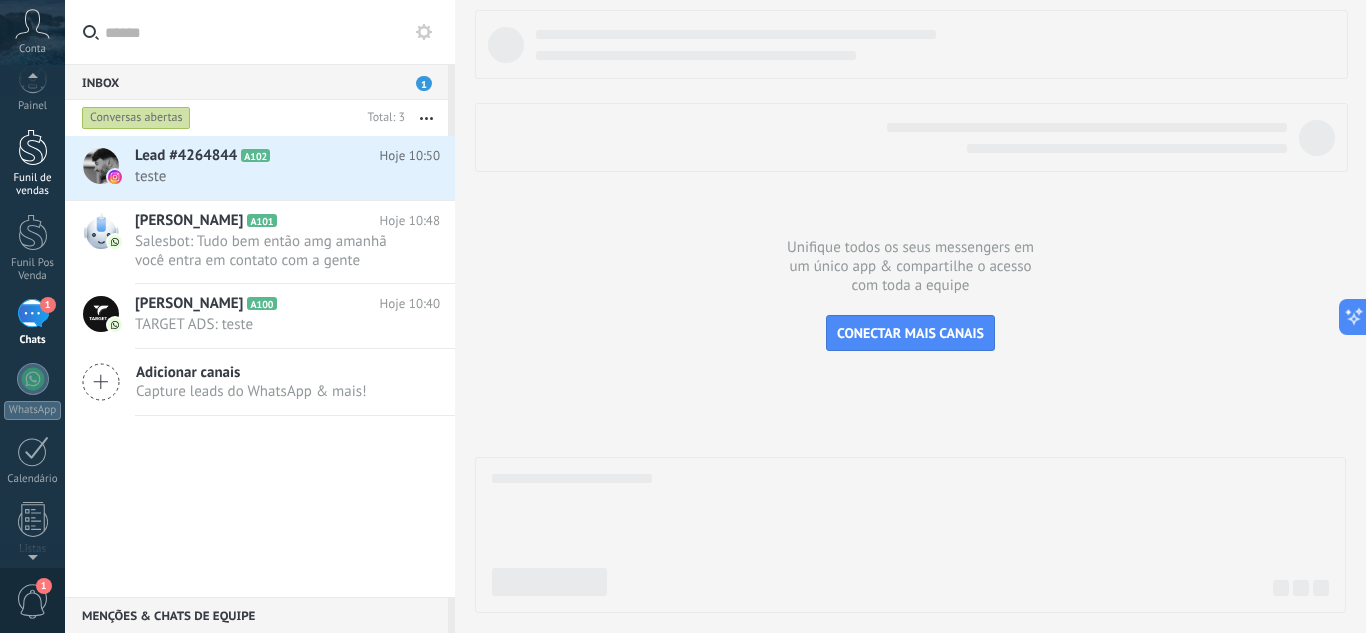click at bounding box center (33, 147) 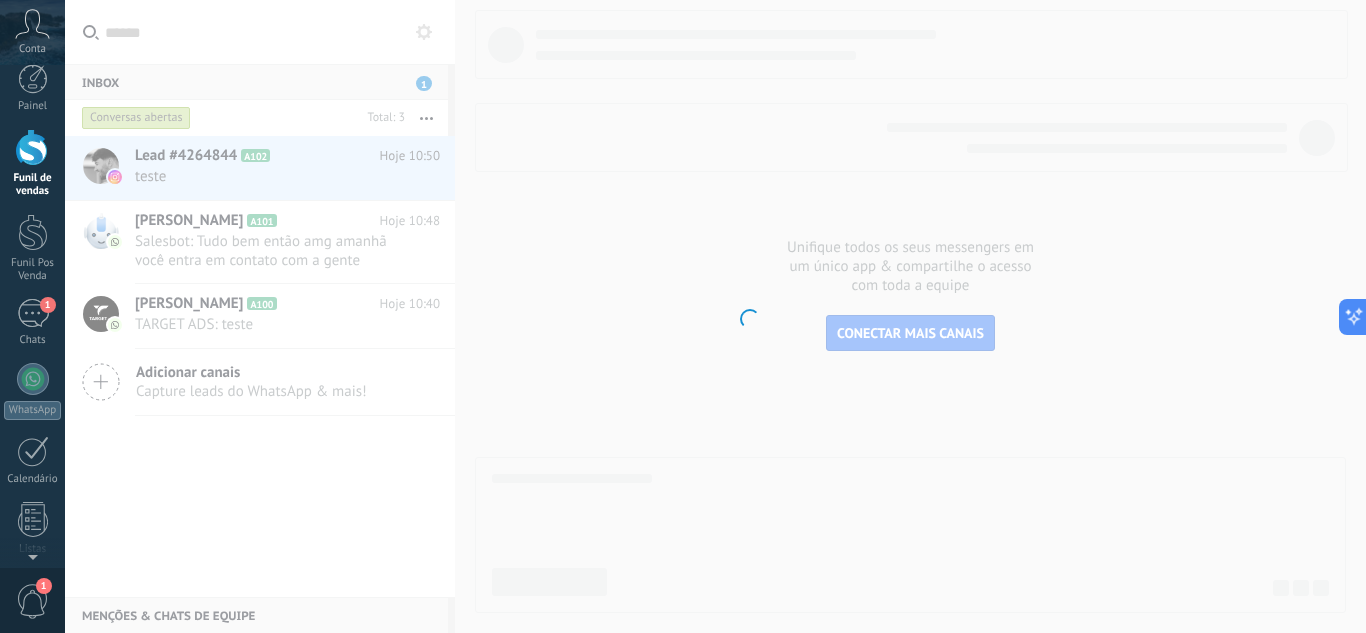 scroll, scrollTop: 0, scrollLeft: 0, axis: both 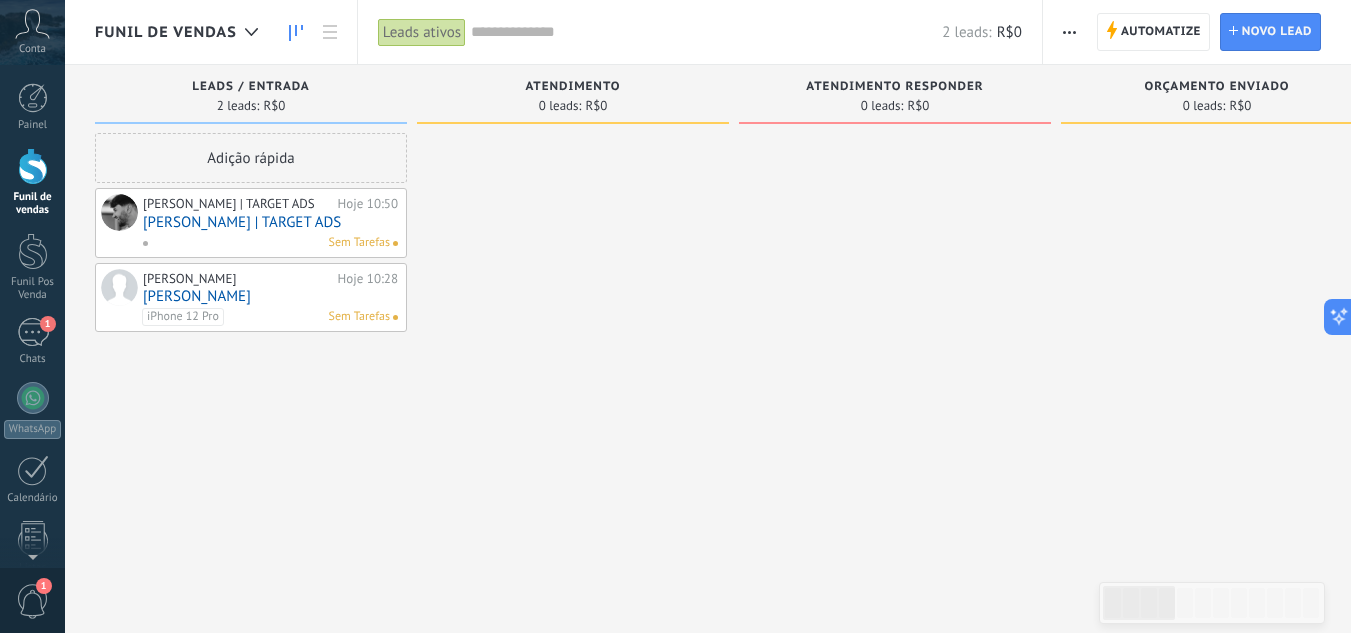 click on "Sem Tarefas" at bounding box center [266, 243] 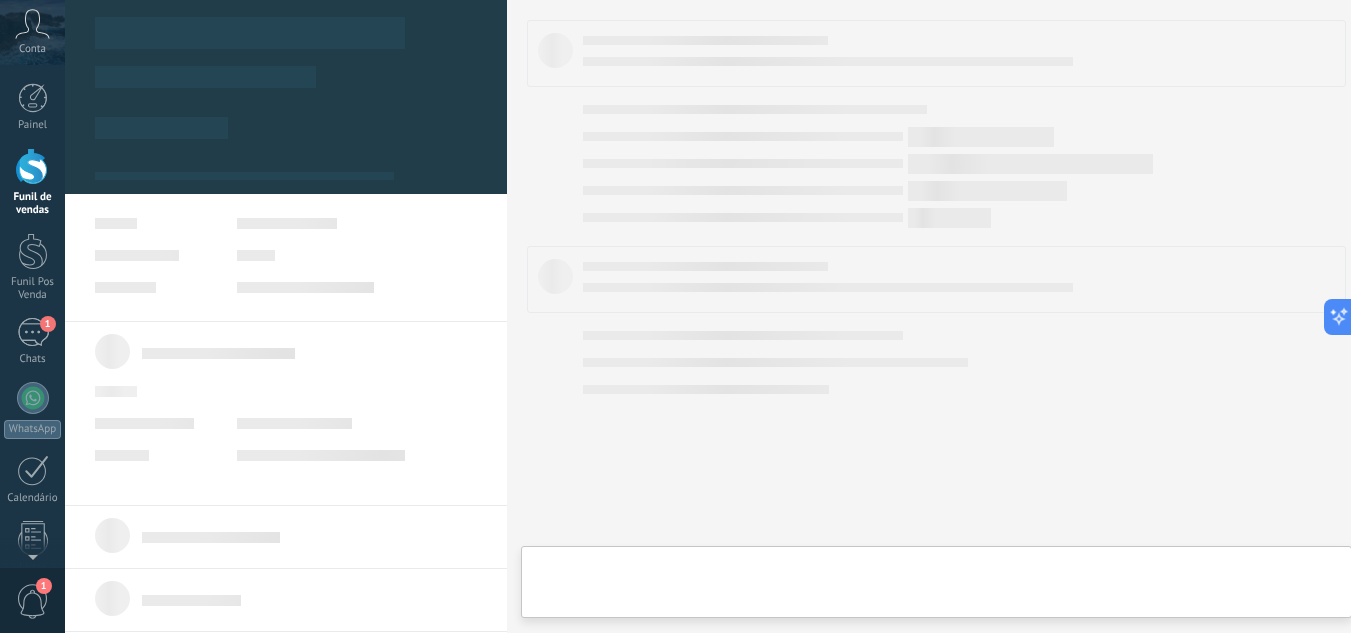 click on "[PERSON_NAME] | TARGET ADS" at bounding box center [270, 222] 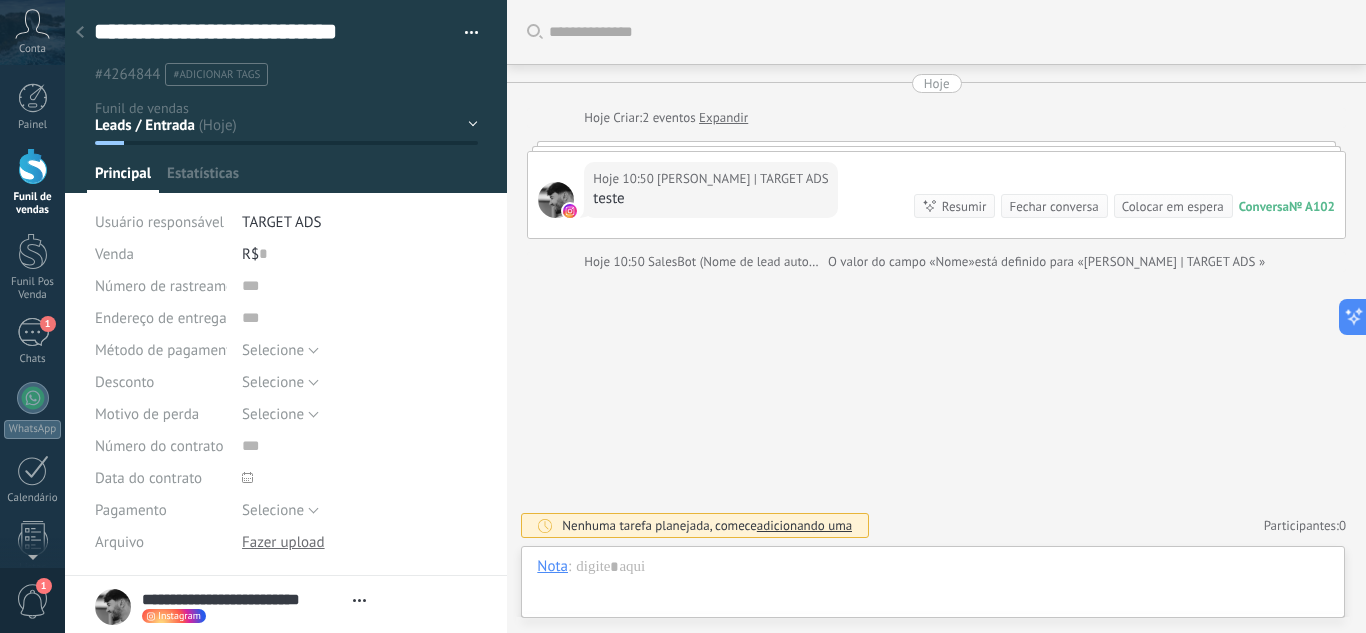 scroll, scrollTop: 30, scrollLeft: 0, axis: vertical 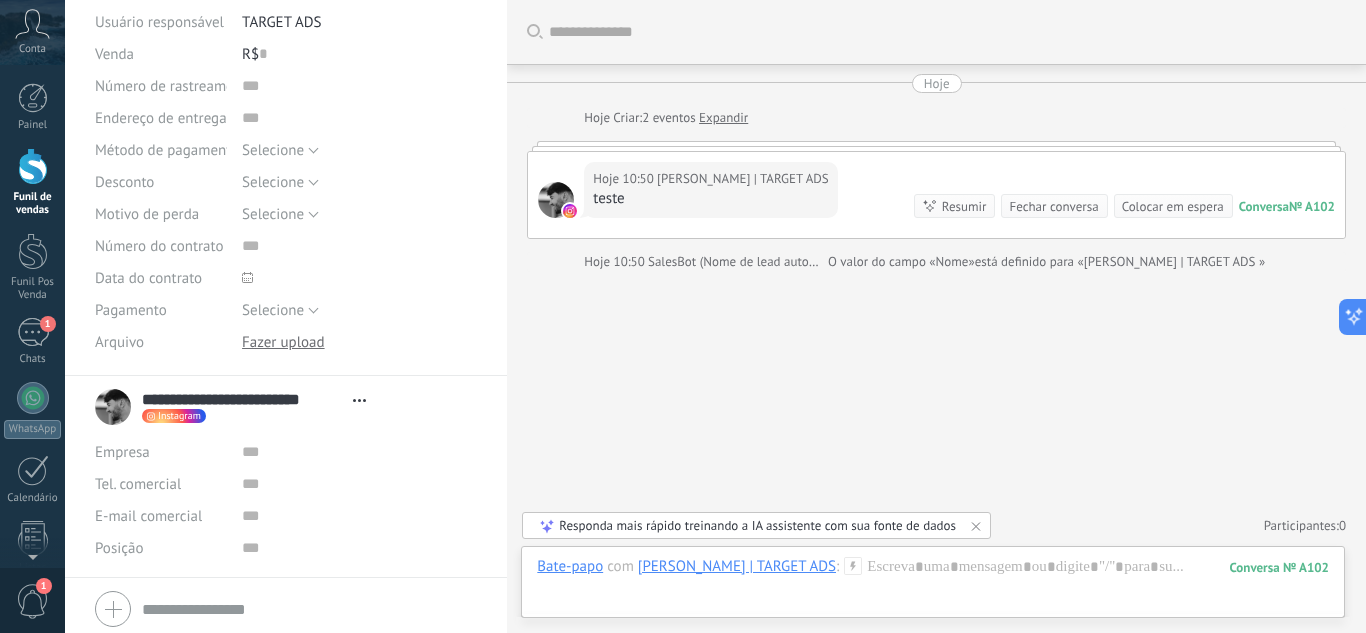 click on "[PERSON_NAME] | TARGET ADS" at bounding box center [737, 566] 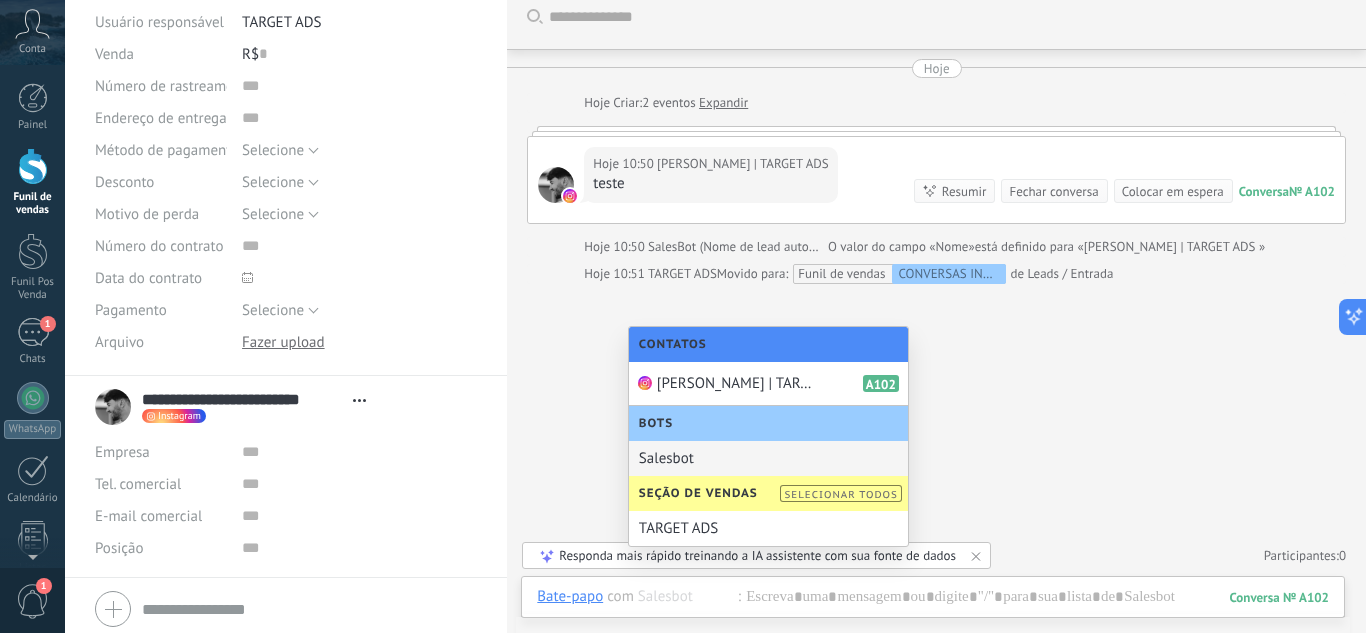 scroll, scrollTop: 15, scrollLeft: 0, axis: vertical 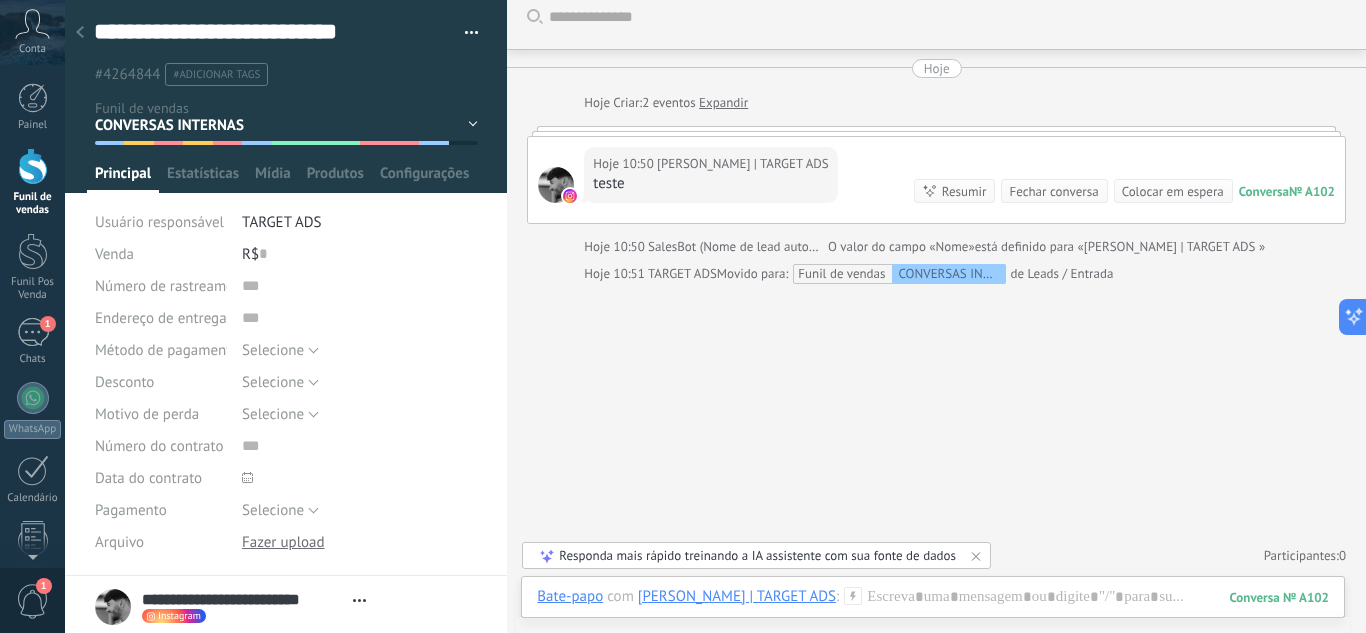 click at bounding box center (33, 166) 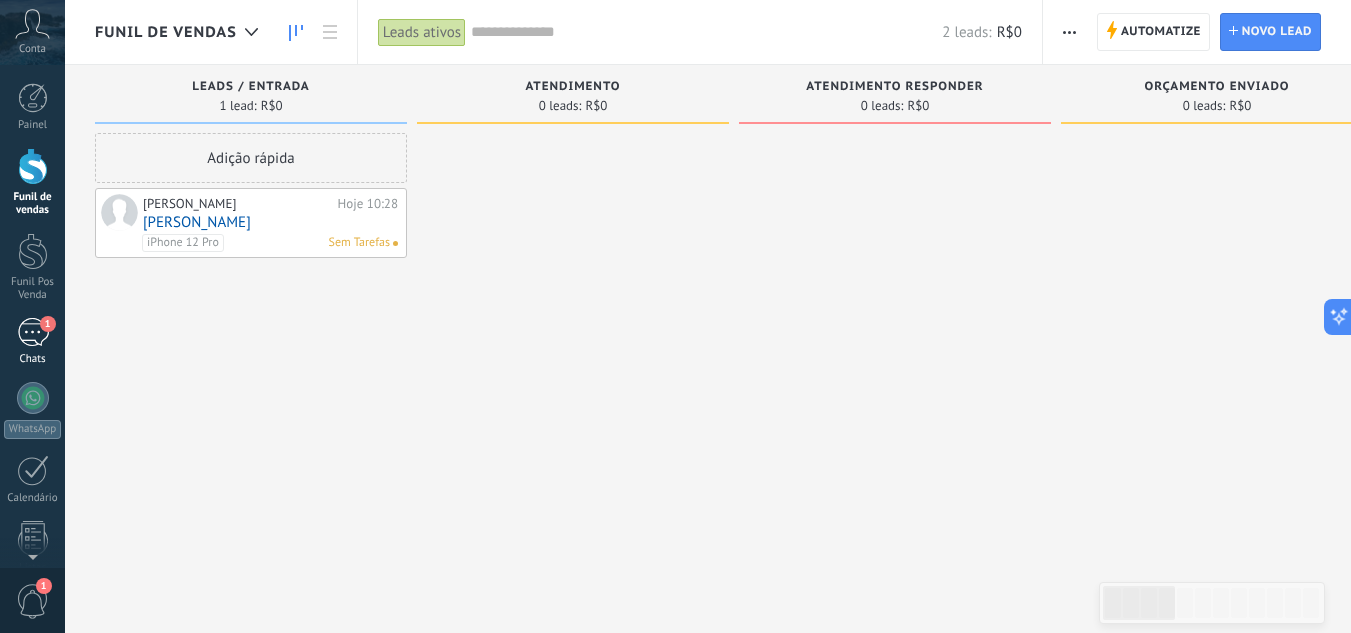 click on "1" at bounding box center [33, 332] 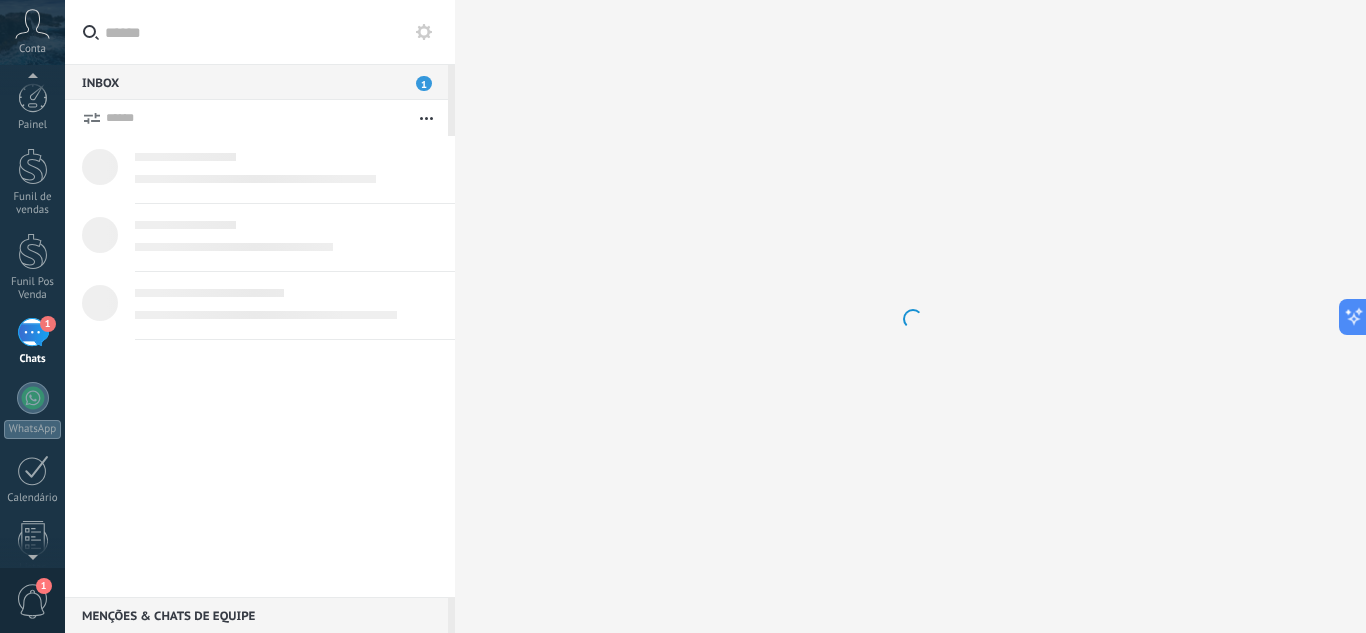 scroll, scrollTop: 19, scrollLeft: 0, axis: vertical 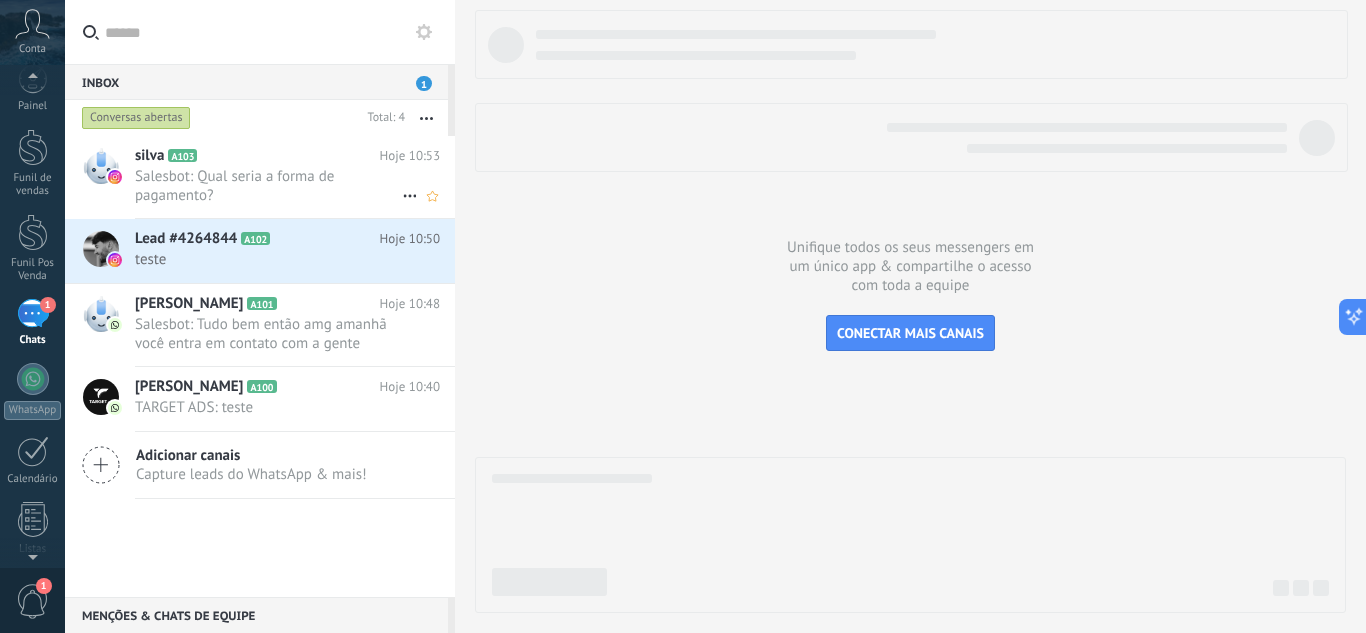 click on "Salesbot: Qual seria a forma de pagamento?" at bounding box center [268, 186] 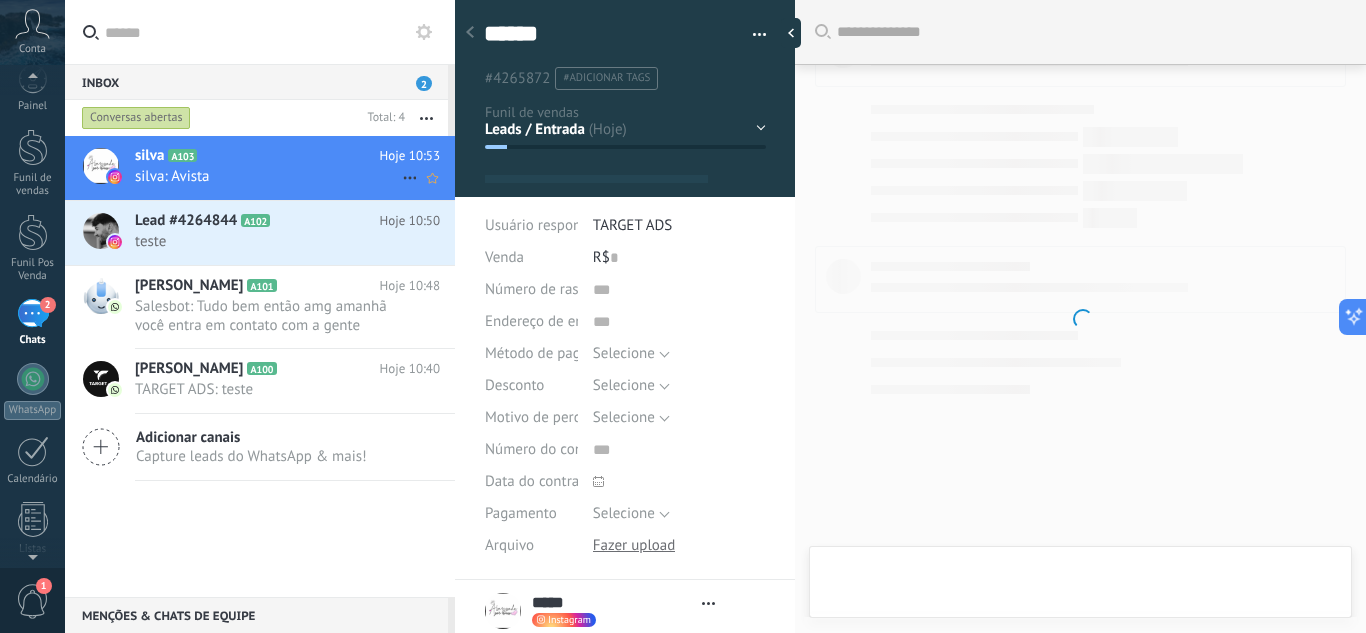 scroll, scrollTop: 1191, scrollLeft: 0, axis: vertical 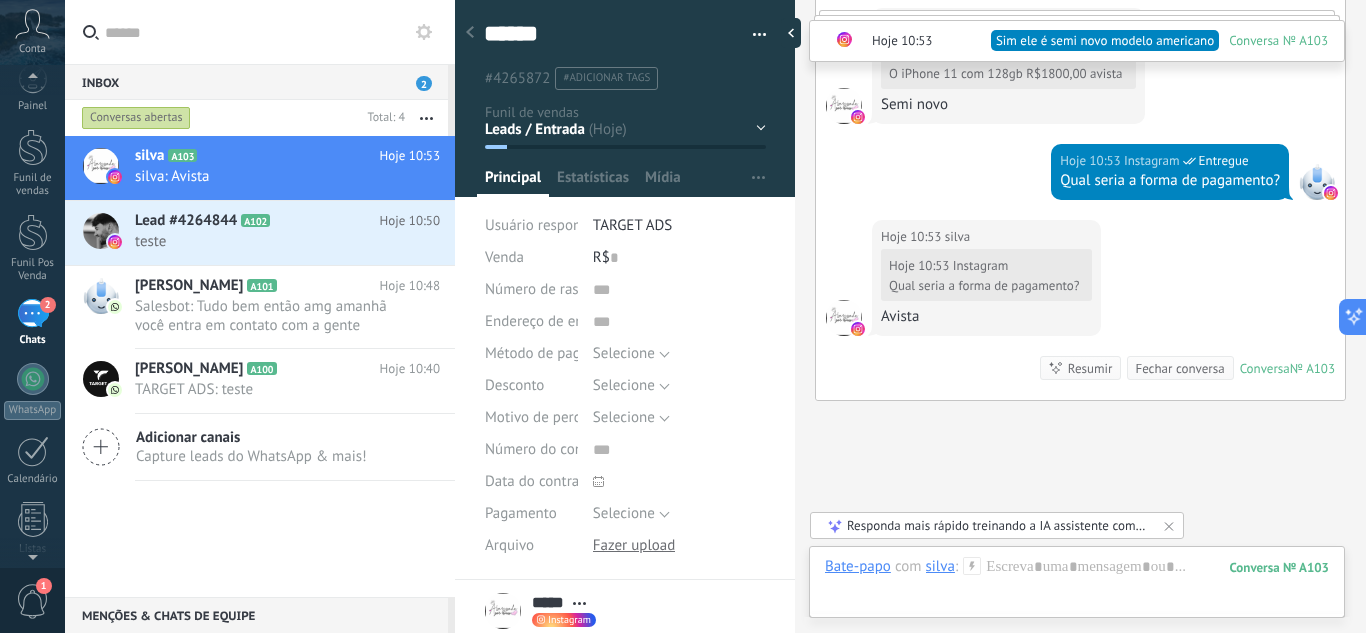 click on "Responda mais rápido treinando a IA assistente com sua fonte de dados" at bounding box center (998, 525) 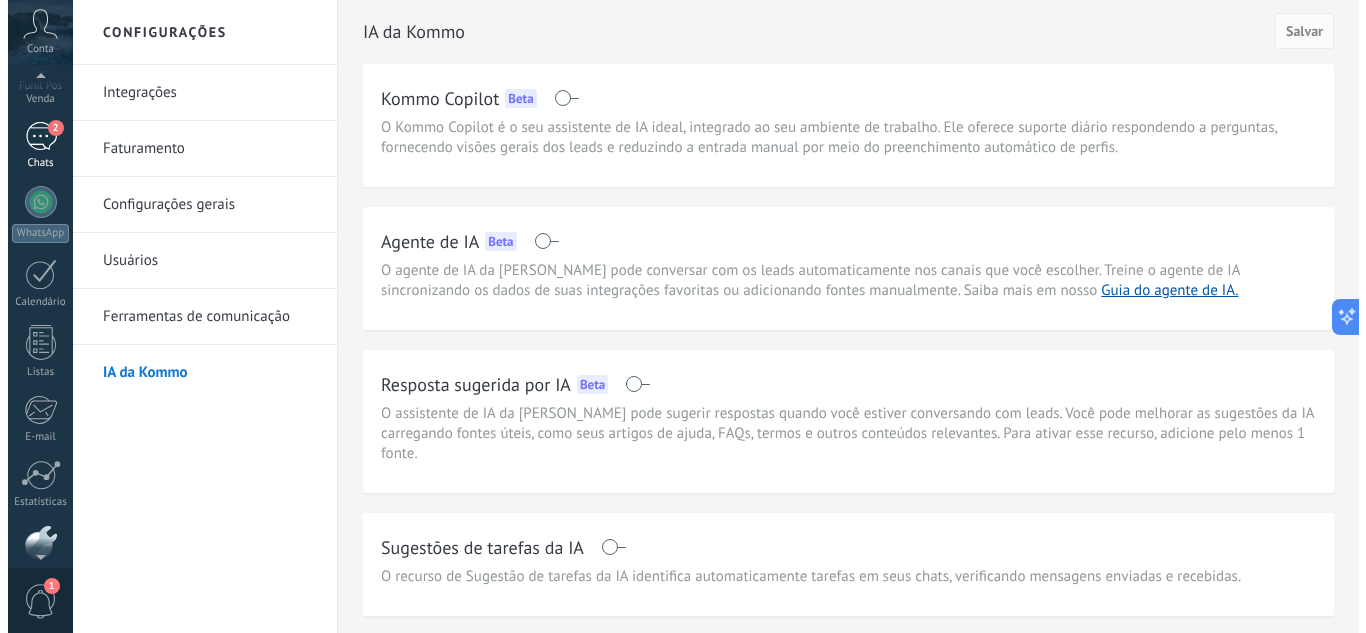 scroll, scrollTop: 161, scrollLeft: 0, axis: vertical 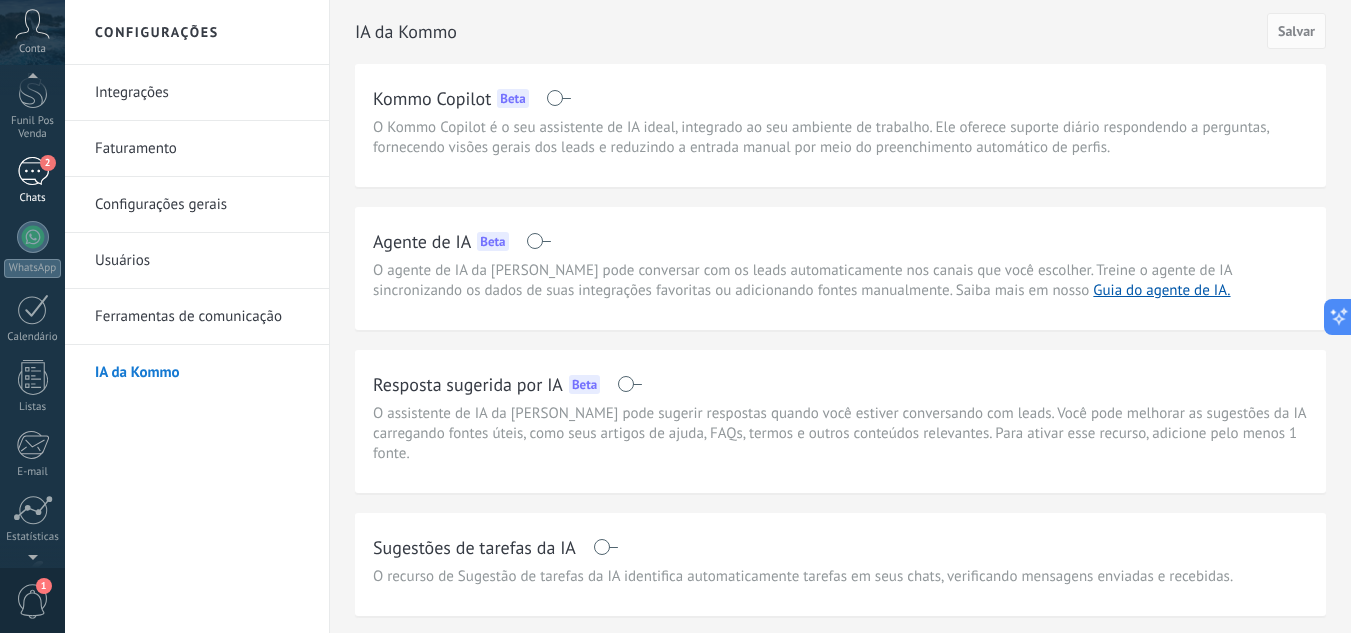 click on "2
Chats" at bounding box center [32, 181] 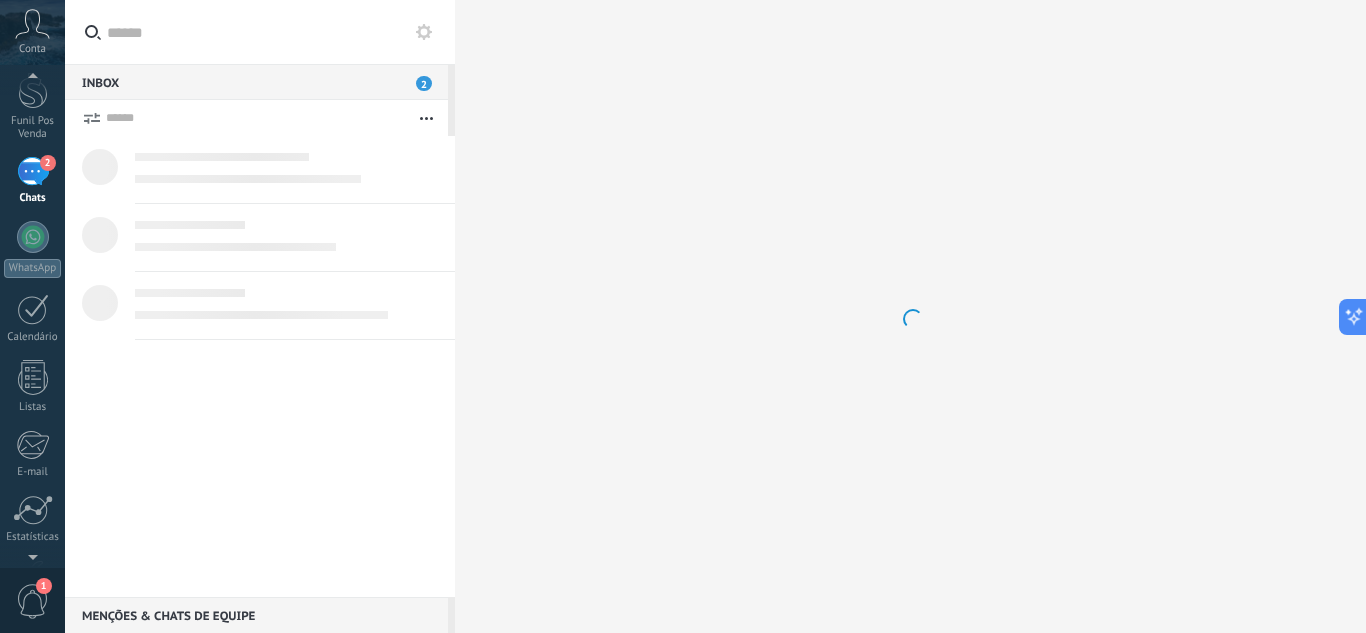 scroll, scrollTop: 19, scrollLeft: 0, axis: vertical 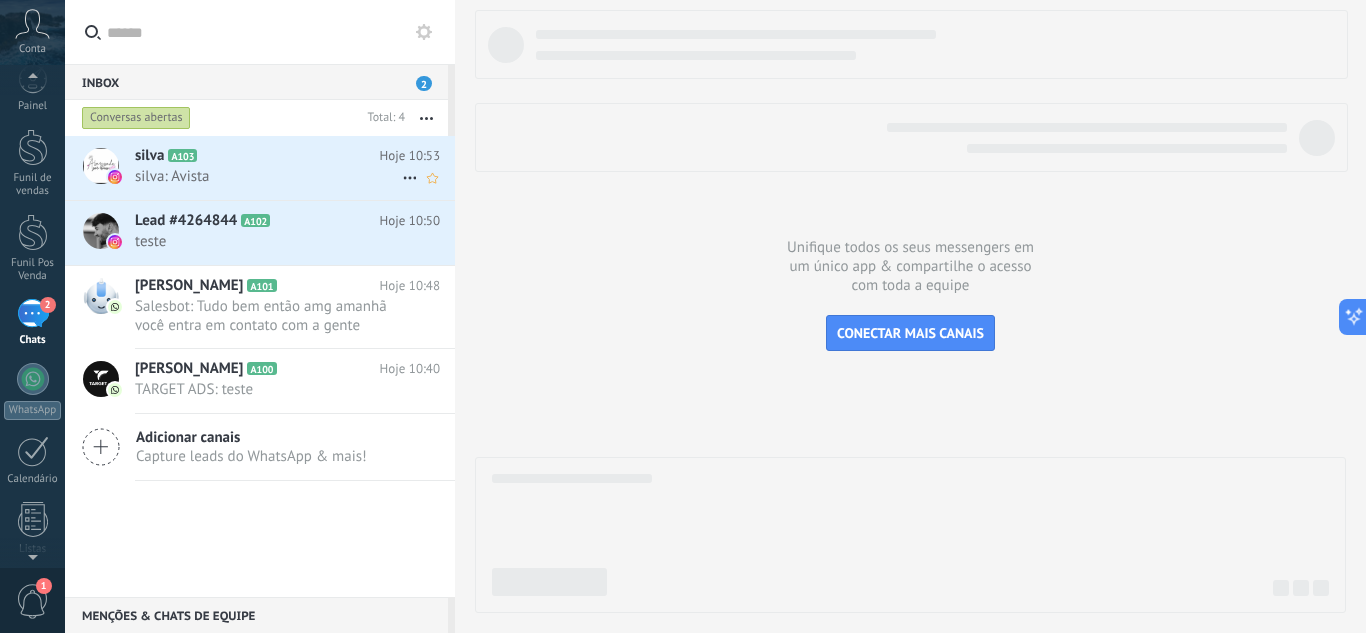 click on "silva
A103" at bounding box center [257, 156] 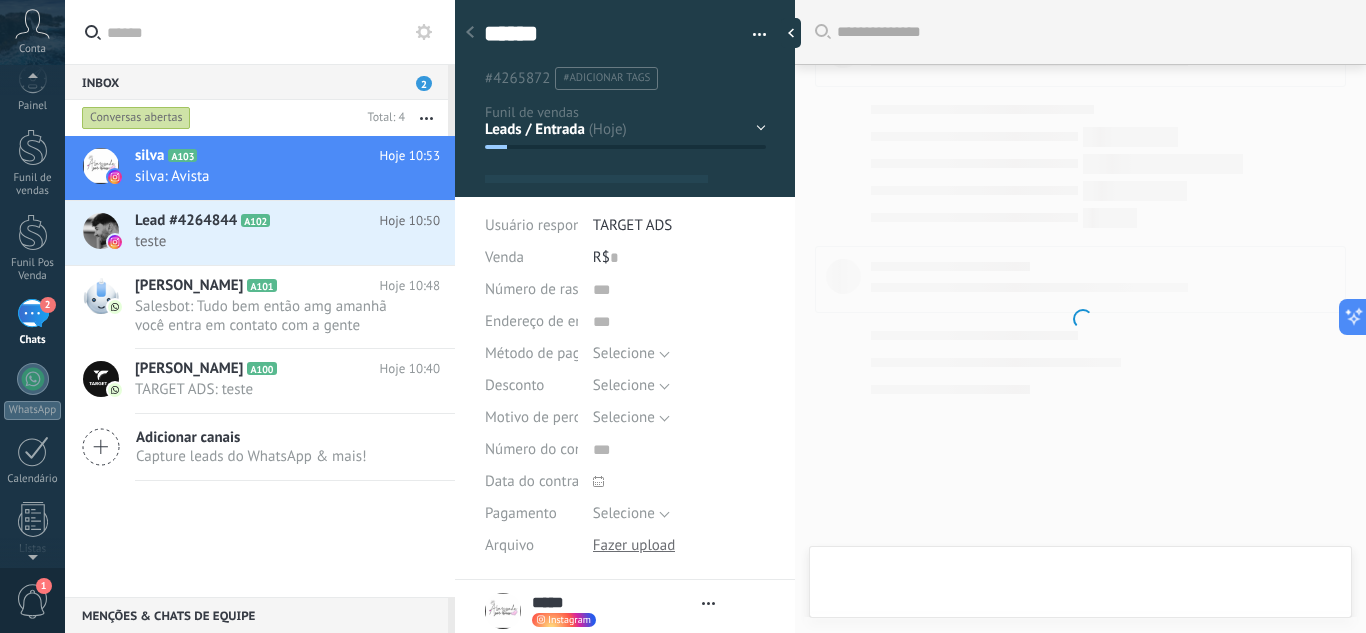 type on "*****" 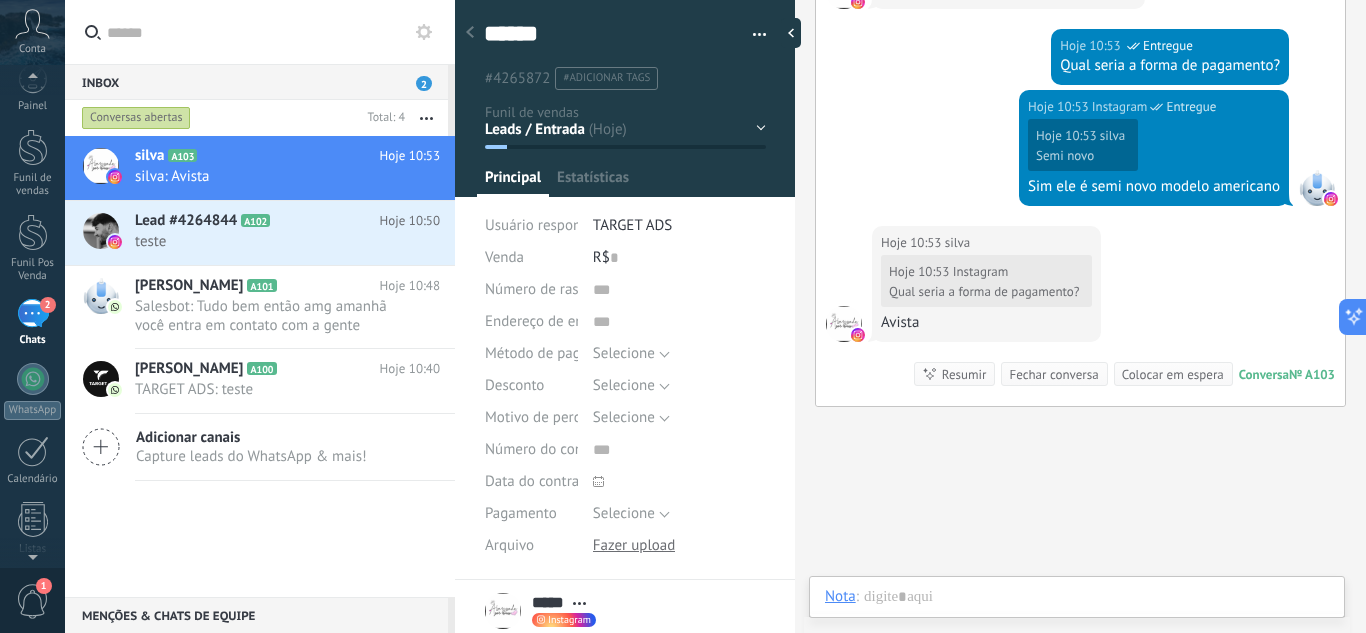 scroll, scrollTop: 30, scrollLeft: 0, axis: vertical 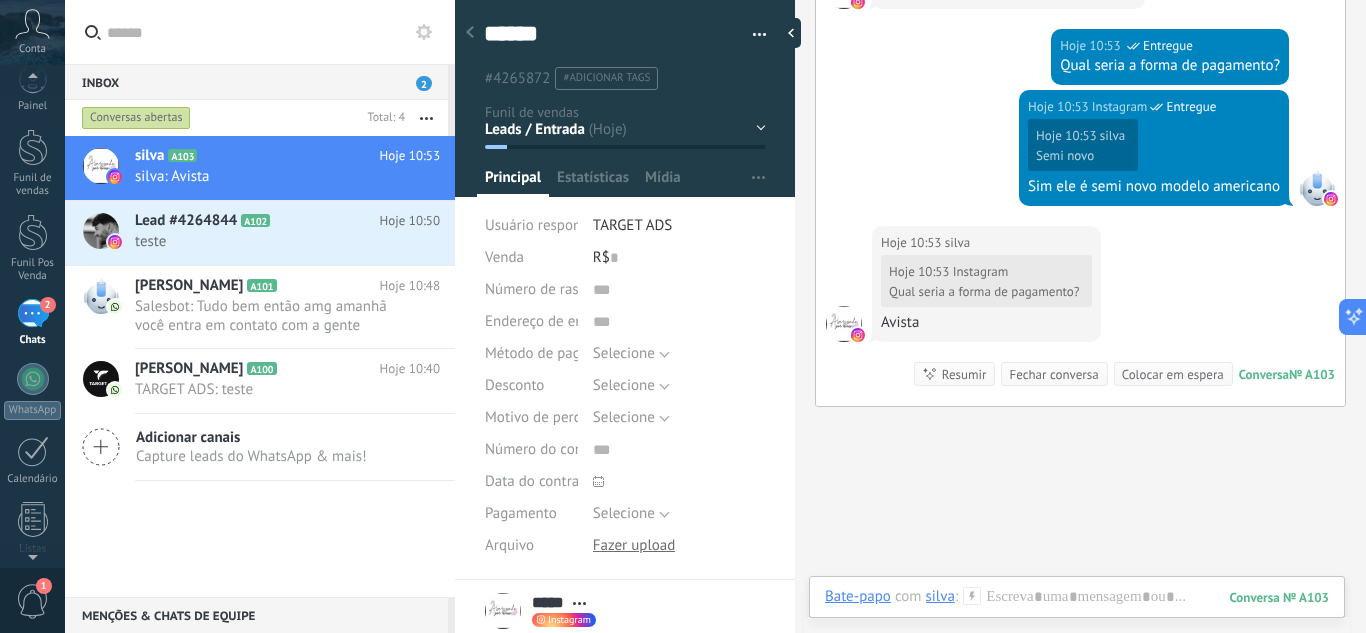 click on "#adicionar tags" at bounding box center (606, 78) 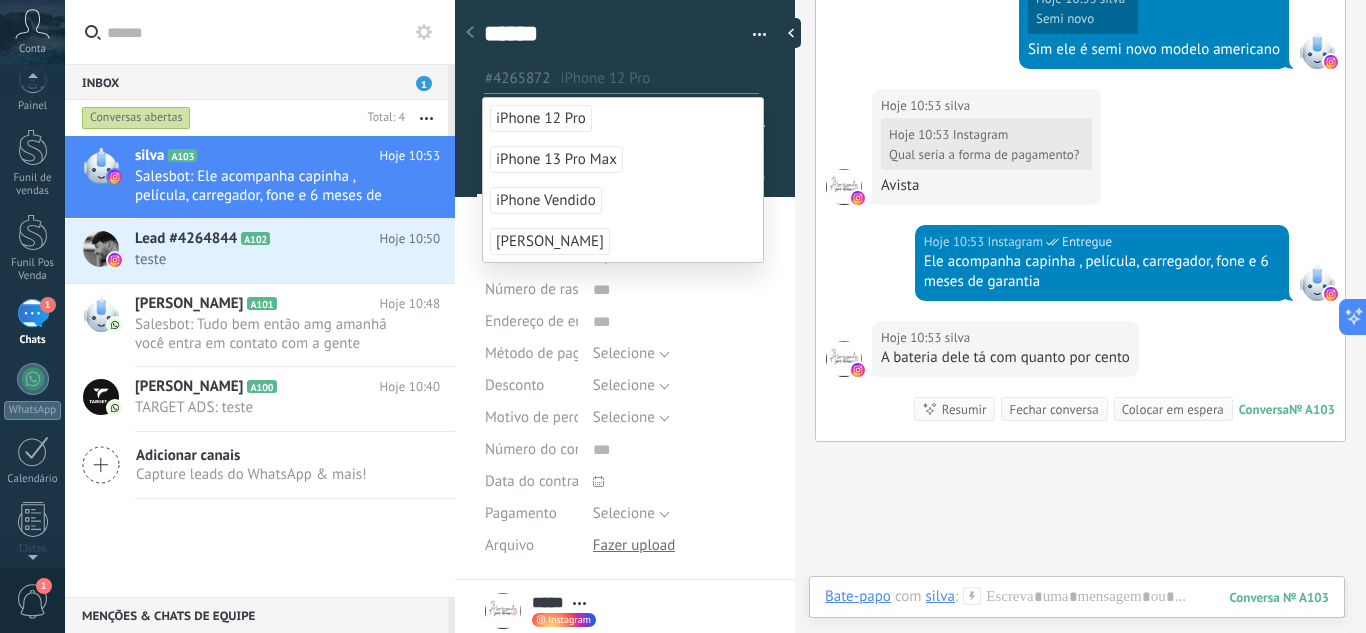 scroll, scrollTop: 1536, scrollLeft: 0, axis: vertical 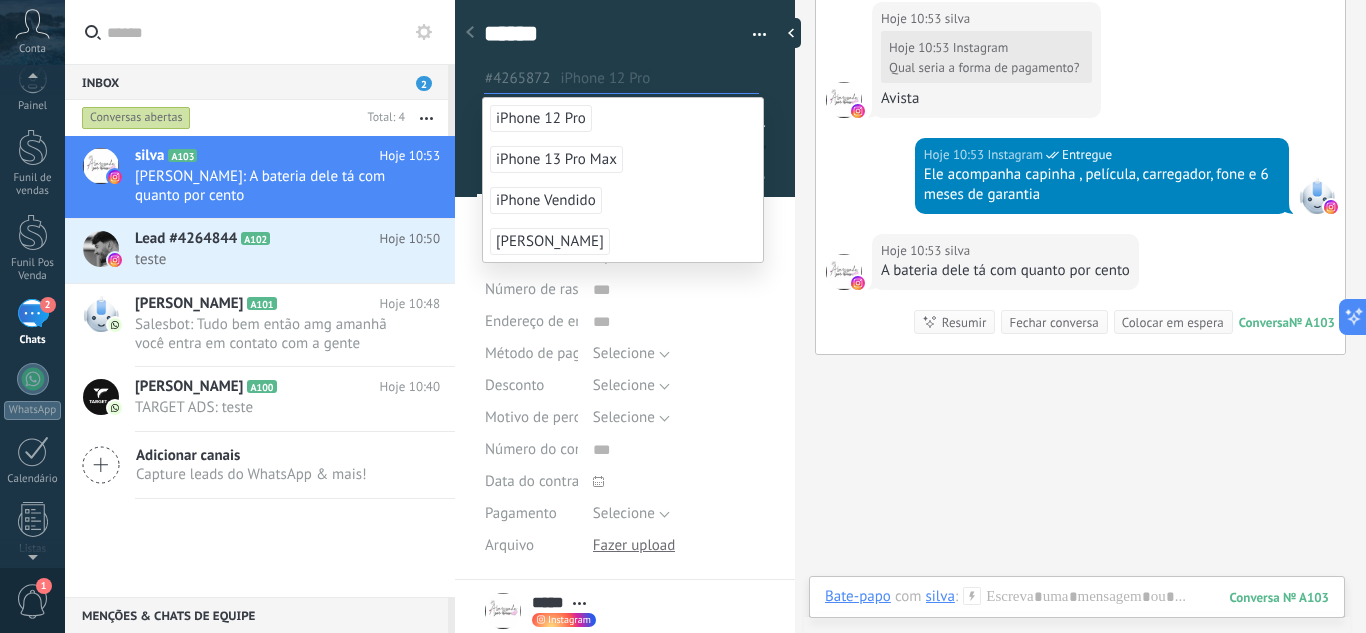 type on "*" 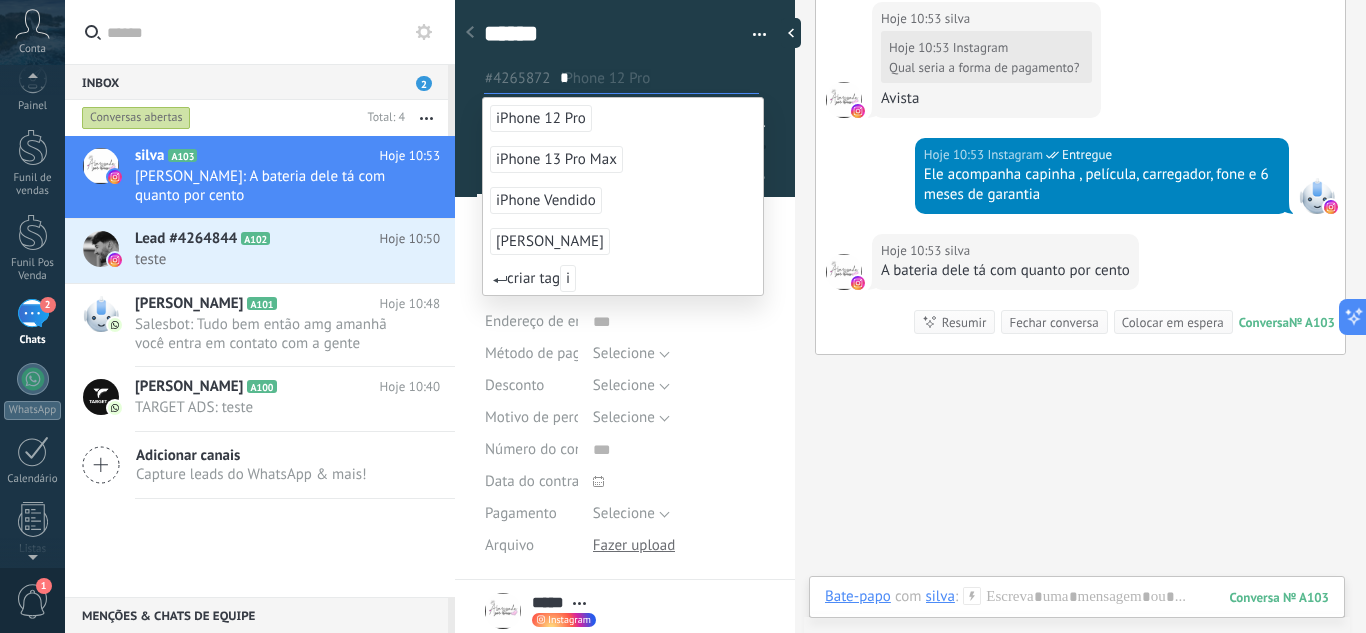 type 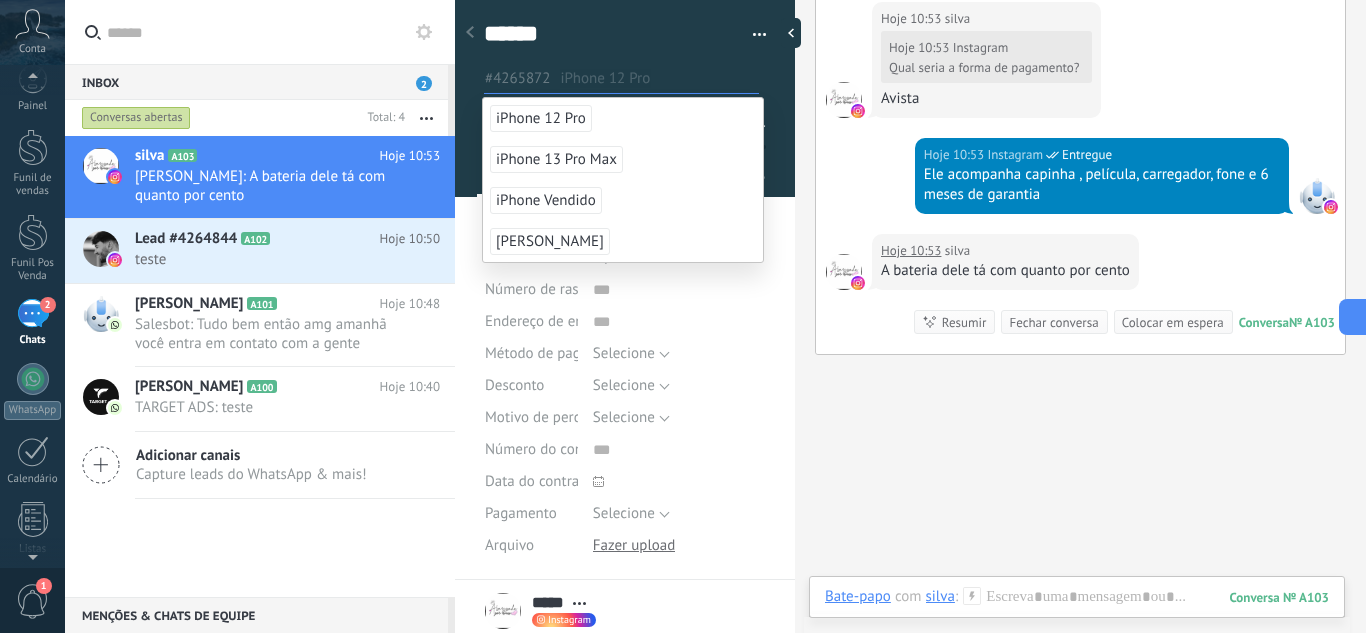 scroll, scrollTop: 1653, scrollLeft: 0, axis: vertical 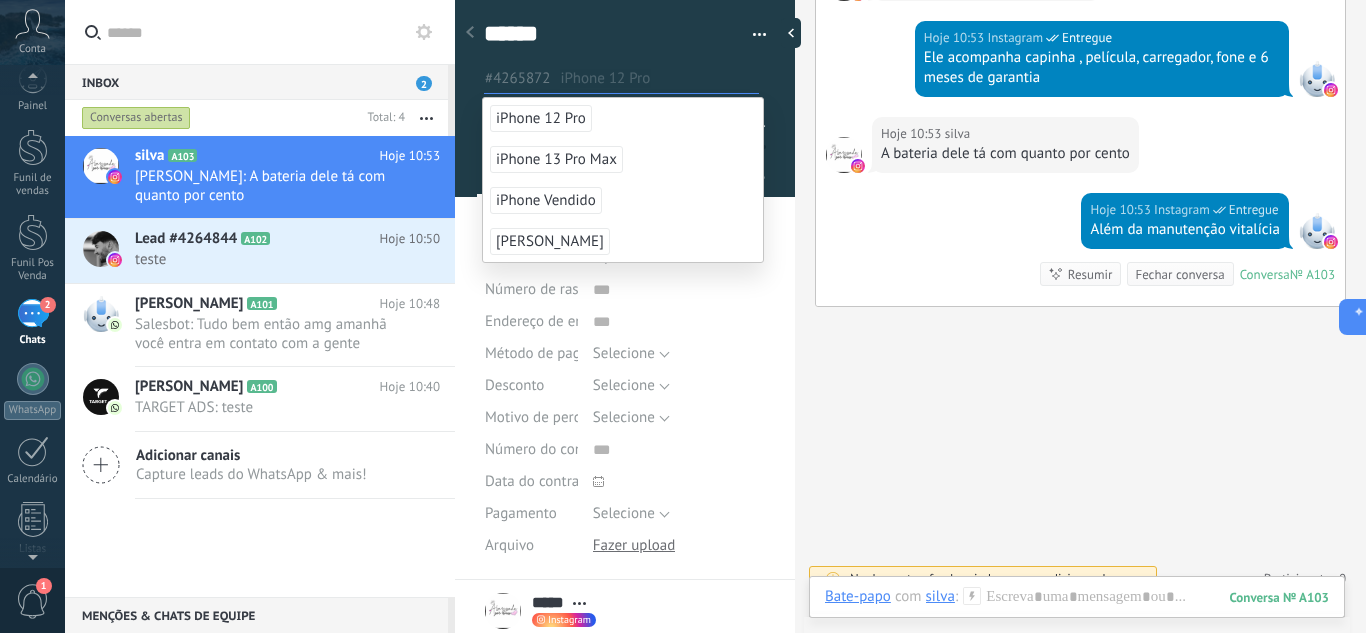 click on "Buscar Carregar mais Hoje Hoje Criar:  2  eventos   Expandir silva  Hoje 10:50 Instagram  Entregue Olá , boa tarde! Hoje 10:50 Instagram  Entregue Tudo bem ? Hoje 10:50 Instagram  Entregue Me chamo Anthony sou o responsável pelo seu atendimento Hoje 10:50 Instagram  Entregue Como posso te ajudar? Conversa  № A103 Conversa № A103 Hoje 10:51 silva  Vocês tem algum iPhone 11 de 128 GB Conversa  № A103 Conversa № A103 Hoje 10:51 SalesBot (Nome de lead automático)  O valor do campo «Nome»  está definido para «silva » silva  Hoje 10:52 Instagram  Entregue Temos sim Hoje 10:52 Instagram  Entregue Você tem preferência de cor ? Hoje 10:52 Instagram  Entregue O iPhone 11 com 128gb R$1800,00 avista Hoje 10:52 silva  Hoje 10:52 Instagram  Você tem preferência de cor ? Branco Hoje 10:52 Instagram  Entregue Ótimo temos sim Hoje 10:53 silva  Hoje 10:52 Instagram  O iPhone 11 com 128gb R$1800,00 avista Semi novo Hoje 10:53 Instagram  Entregue Qual seria a forma de pagamento? 0 0" at bounding box center (1080, -499) 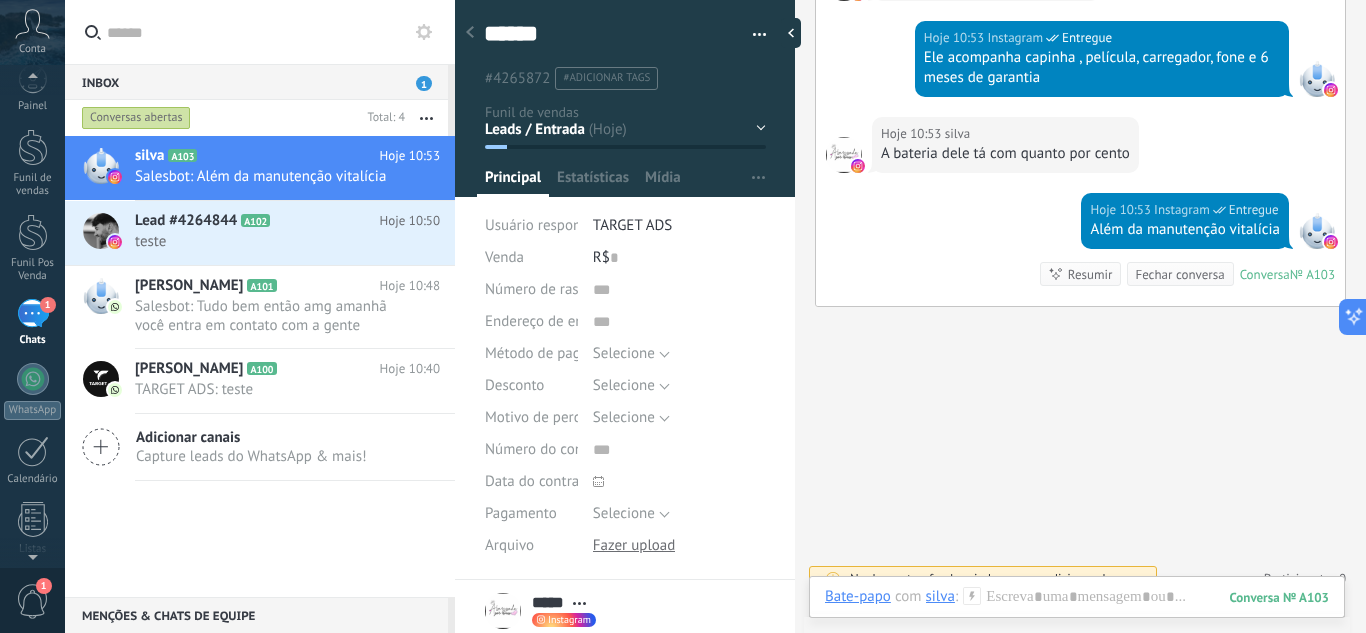 click on "#adicionar tags" at bounding box center [606, 78] 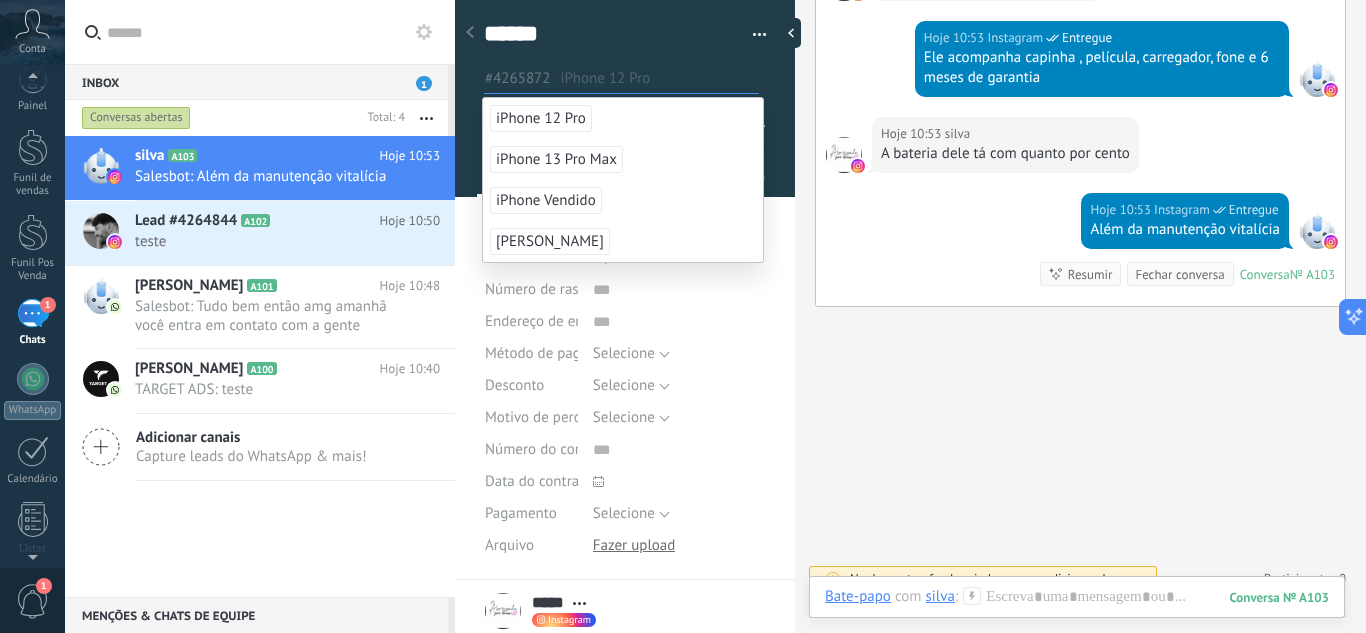 type on "*" 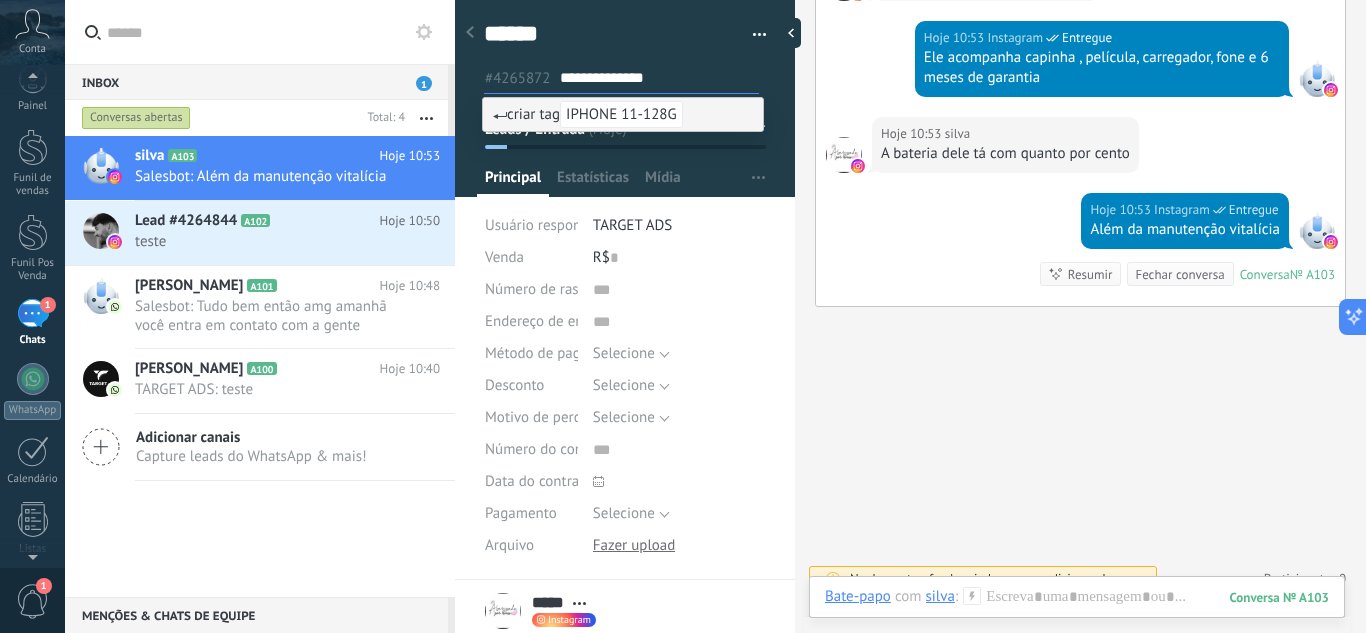 type on "**********" 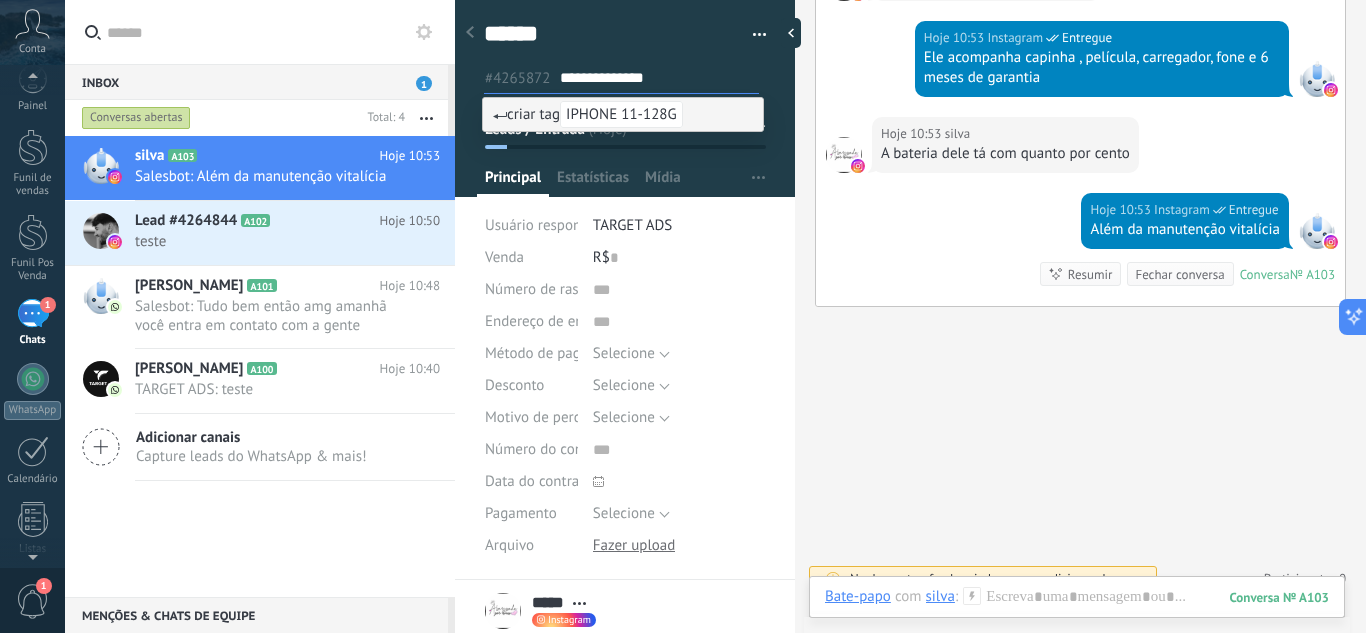 type 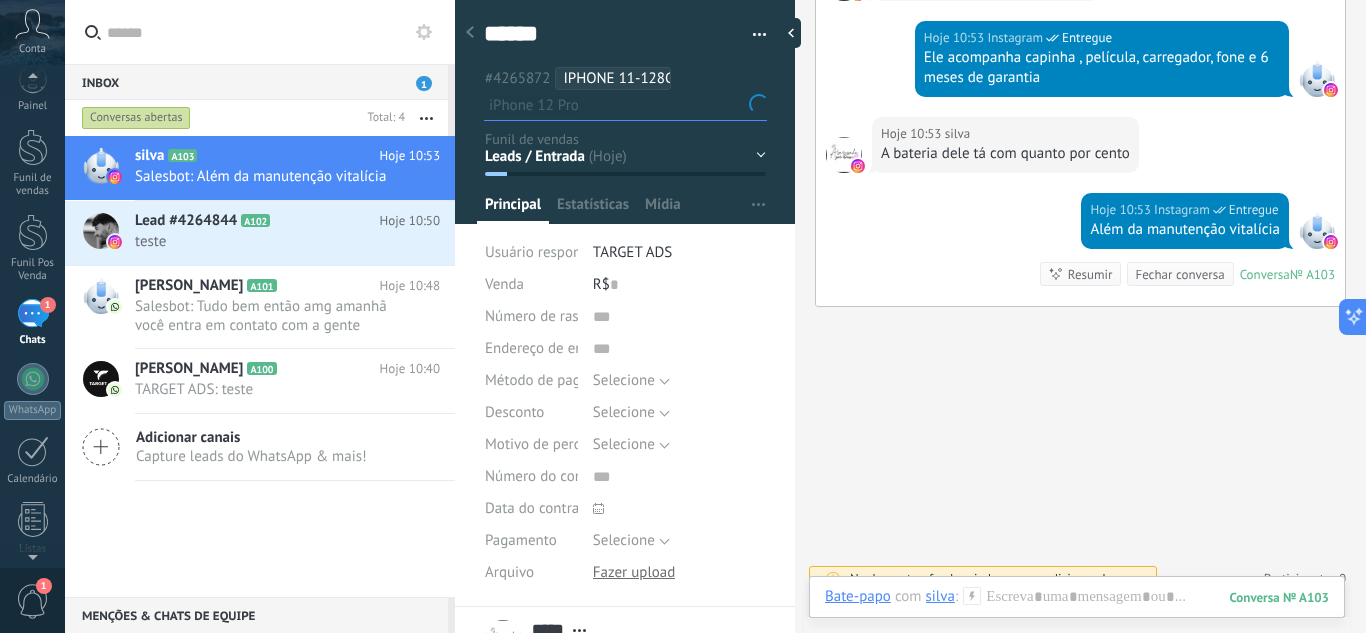 scroll, scrollTop: 0, scrollLeft: 0, axis: both 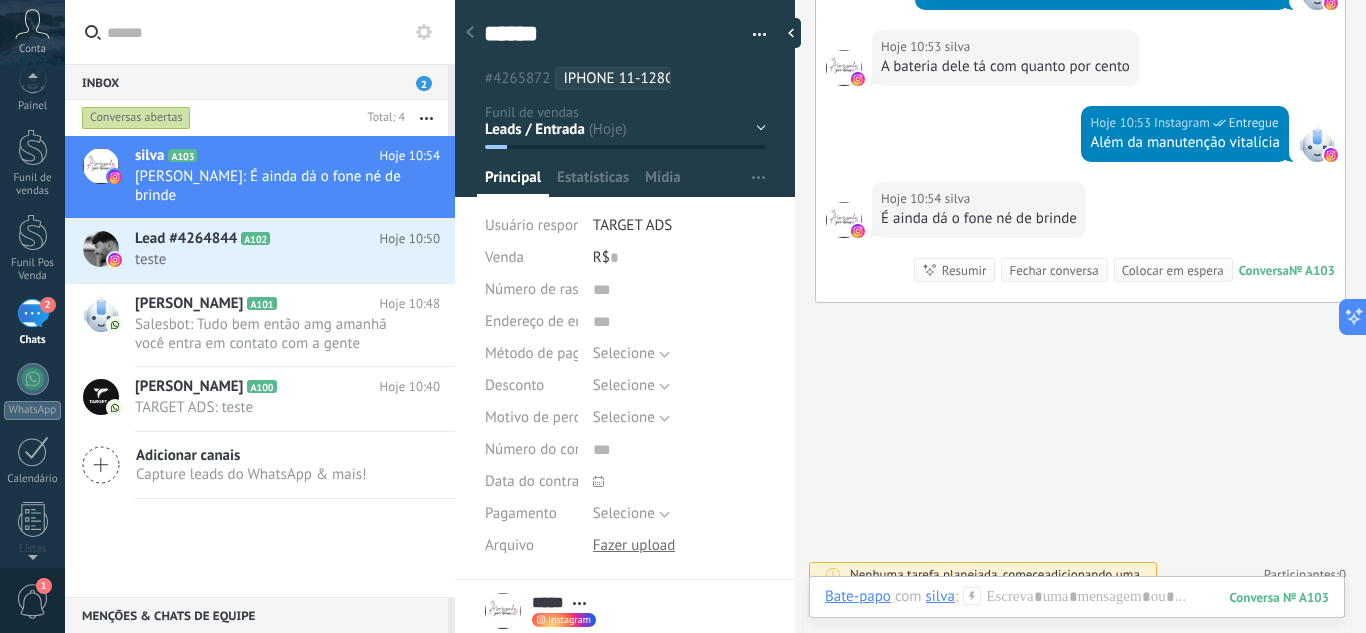 click on "Buscar Carregar mais Hoje Hoje Criar:  2  eventos   Expandir silva  Hoje 10:50 Instagram  Entregue Olá , boa tarde! Hoje 10:50 Instagram  Entregue Tudo bem ? Hoje 10:50 Instagram  Entregue Me chamo Anthony sou o responsável pelo seu atendimento Hoje 10:50 Instagram  Entregue Como posso te ajudar? Conversa  № A103 Conversa № A103 Hoje 10:51 silva  Vocês tem algum iPhone 11 de 128 GB Conversa  № A103 Conversa № A103 Hoje 10:51 SalesBot (Nome de lead automático)  O valor do campo «Nome»  está definido para «silva » silva  Hoje 10:52 Instagram  Entregue Temos sim Hoje 10:52 Instagram  Entregue Você tem preferência de cor ? Hoje 10:52 Instagram  Entregue O iPhone 11 com 128gb R$1800,00 avista Hoje 10:52 silva  Hoje 10:52 Instagram  Você tem preferência de cor ? Branco Hoje 10:52 Instagram  Entregue Ótimo temos sim Hoje 10:53 silva  Hoje 10:52 Instagram  O iPhone 11 com 128gb R$1800,00 avista Semi novo Hoje 10:53 Instagram  Entregue Qual seria a forma de pagamento? 0 0" at bounding box center [1080, -544] 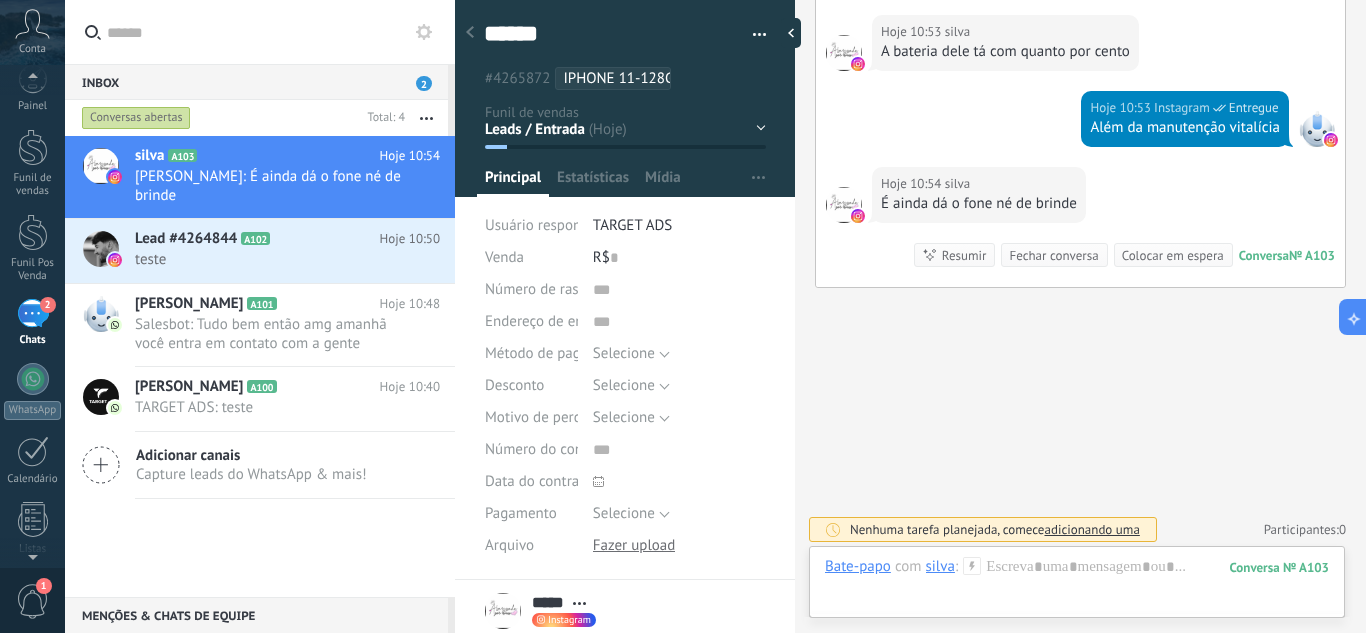 scroll, scrollTop: 1759, scrollLeft: 0, axis: vertical 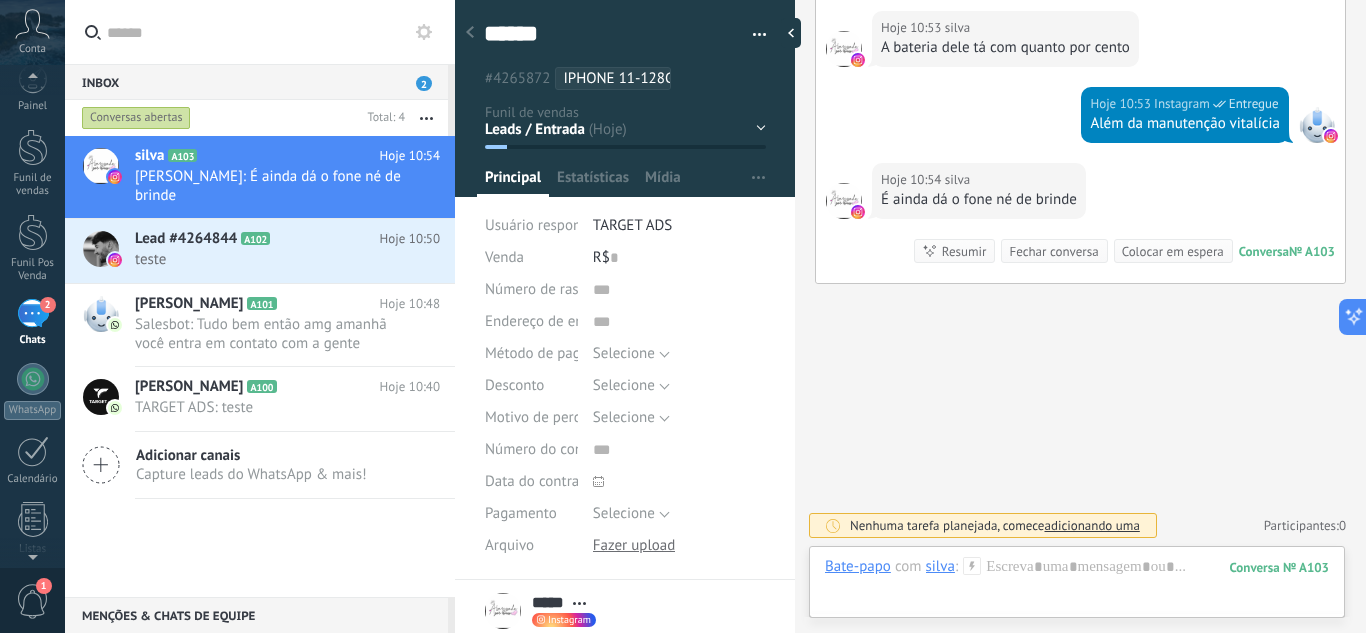 click on "silva" at bounding box center (940, 566) 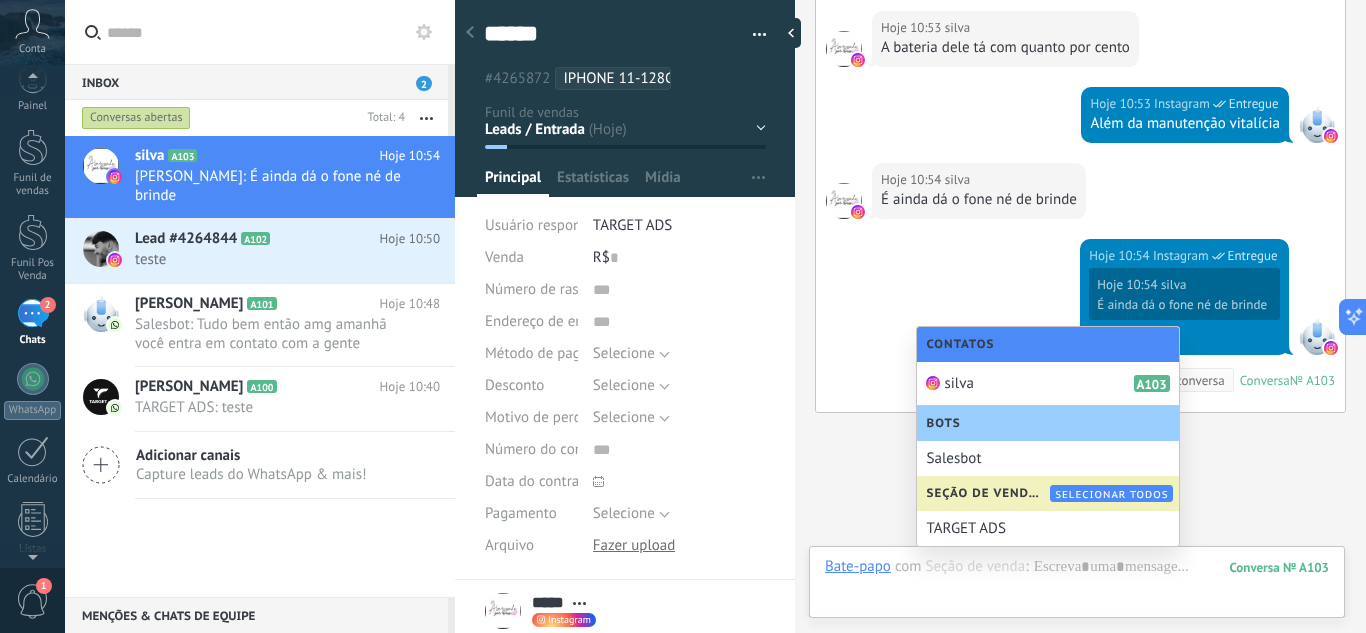 scroll, scrollTop: 1888, scrollLeft: 0, axis: vertical 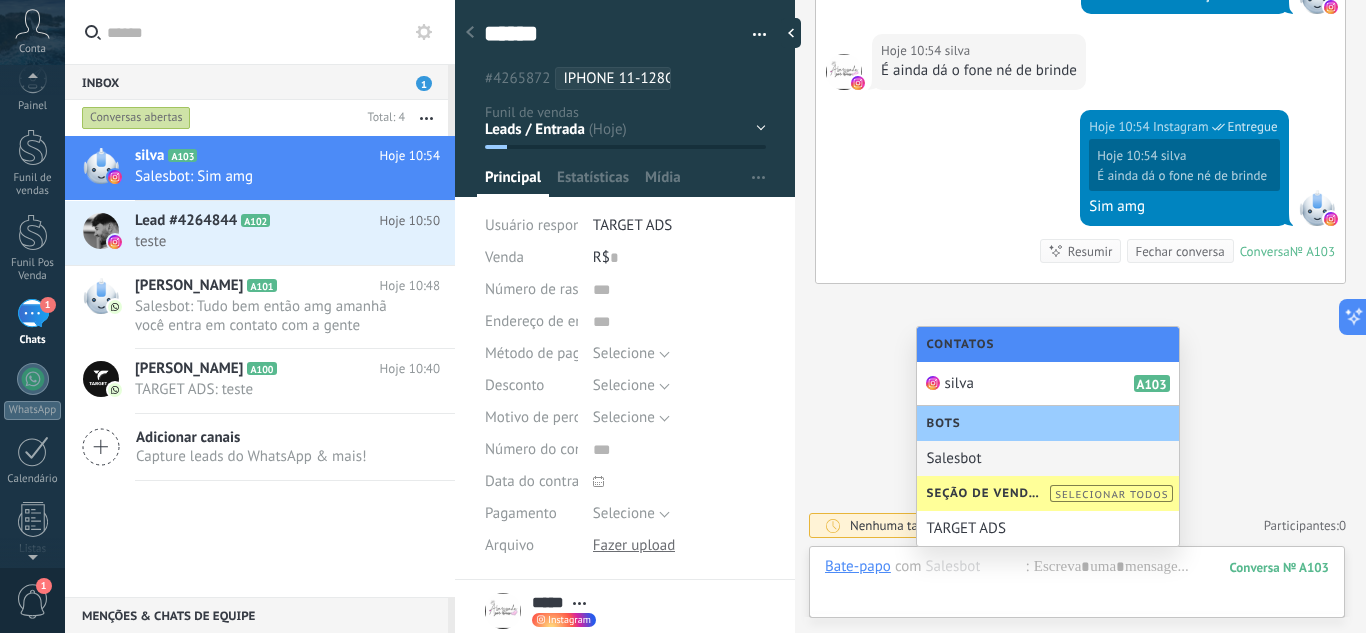 click on "Buscar Carregar mais Hoje Hoje Criar:  2  eventos   Expandir silva  Hoje 10:50 Instagram  Entregue Olá , boa tarde! Hoje 10:50 Instagram  Entregue Tudo bem ? Hoje 10:50 Instagram  Entregue Me chamo Anthony sou o responsável pelo seu atendimento Hoje 10:50 Instagram  Entregue Como posso te ajudar? Conversa  № A103 Conversa № A103 Hoje 10:51 silva  Vocês tem algum iPhone 11 de 128 GB Conversa  № A103 Conversa № A103 Hoje 10:51 SalesBot (Nome de lead automático)  O valor do campo «Nome»  está definido para «silva » silva  Hoje 10:52 Instagram  Entregue Temos sim Hoje 10:52 Instagram  Entregue Você tem preferência de cor ? Hoje 10:52 Instagram  Entregue O iPhone 11 com 128gb R$1800,00 avista Hoje 10:52 silva  Hoje 10:52 Instagram  Você tem preferência de cor ? Branco Hoje 10:52 Instagram  Entregue Ótimo temos sim Hoje 10:53 silva  Hoje 10:52 Instagram  O iPhone 11 com 128gb R$1800,00 avista Semi novo Hoje 10:53 Instagram  Entregue Qual seria a forma de pagamento? 0 0" at bounding box center [1080, -628] 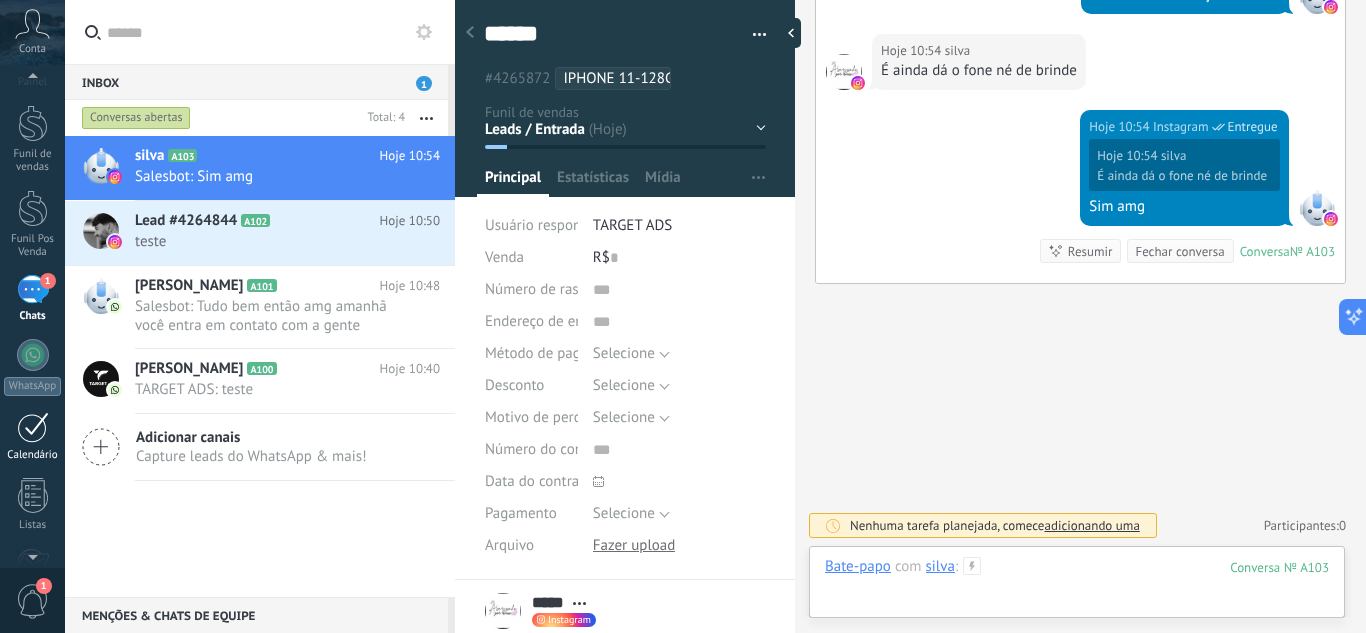 scroll, scrollTop: 19, scrollLeft: 0, axis: vertical 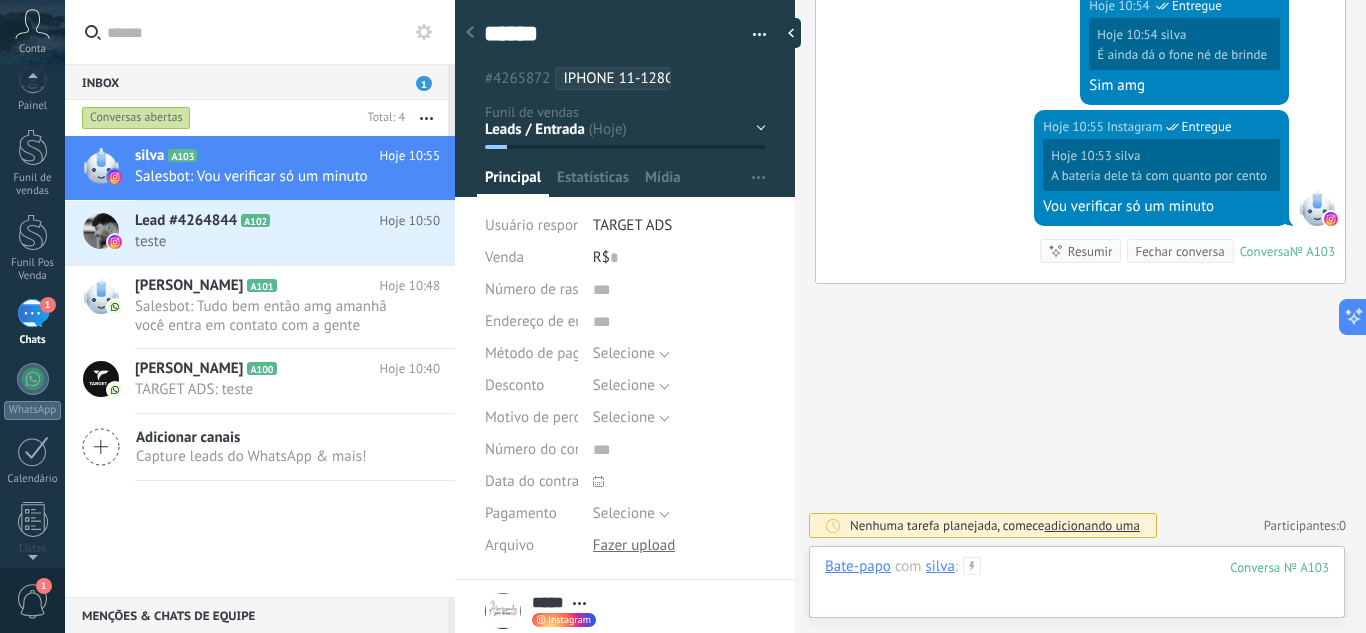 click at bounding box center [1077, 587] 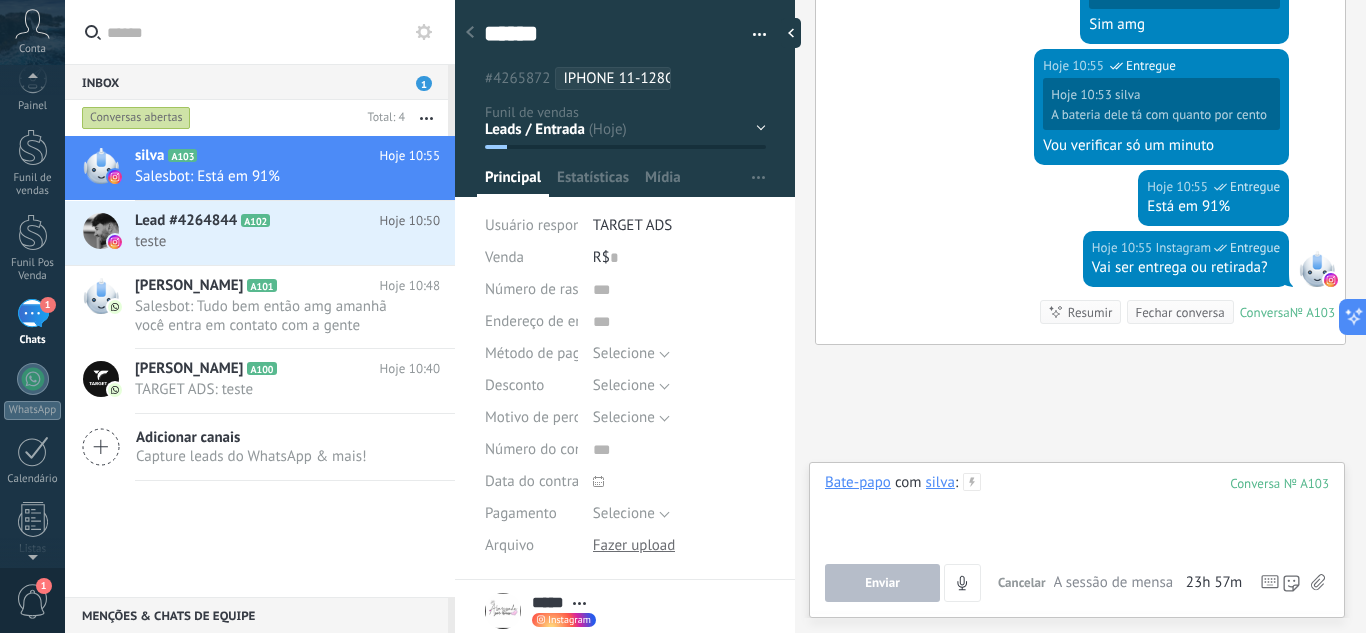 scroll, scrollTop: 2131, scrollLeft: 0, axis: vertical 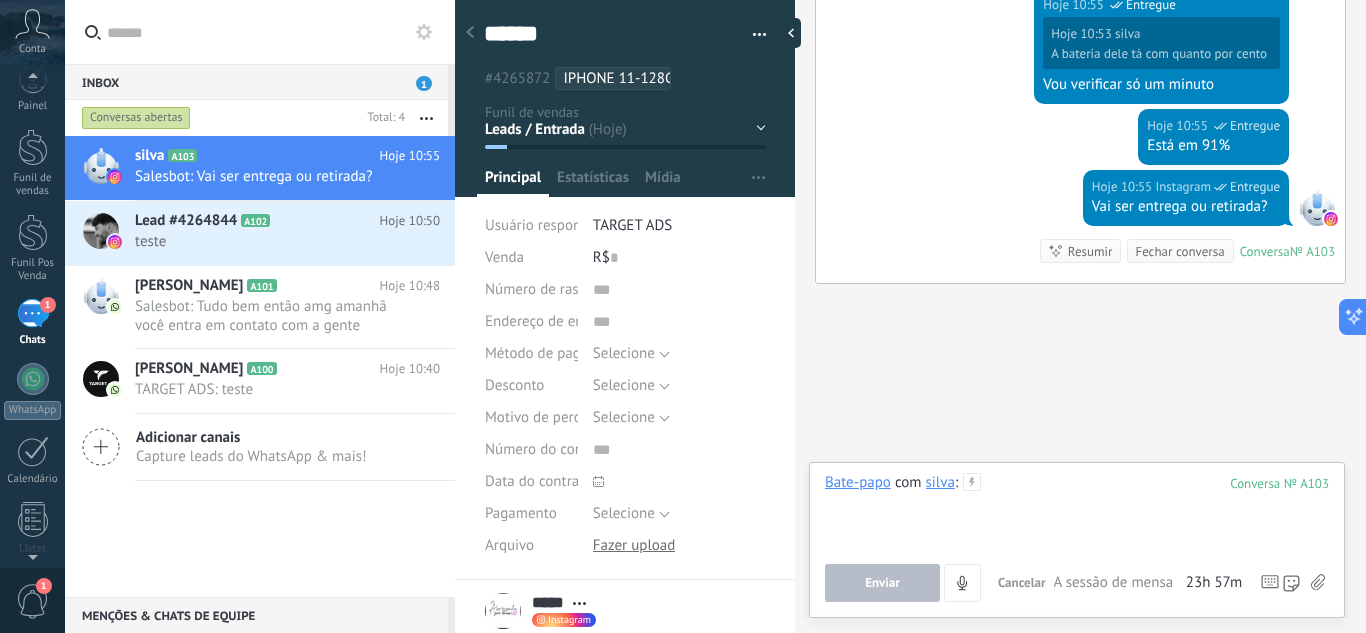 click at bounding box center (1077, 511) 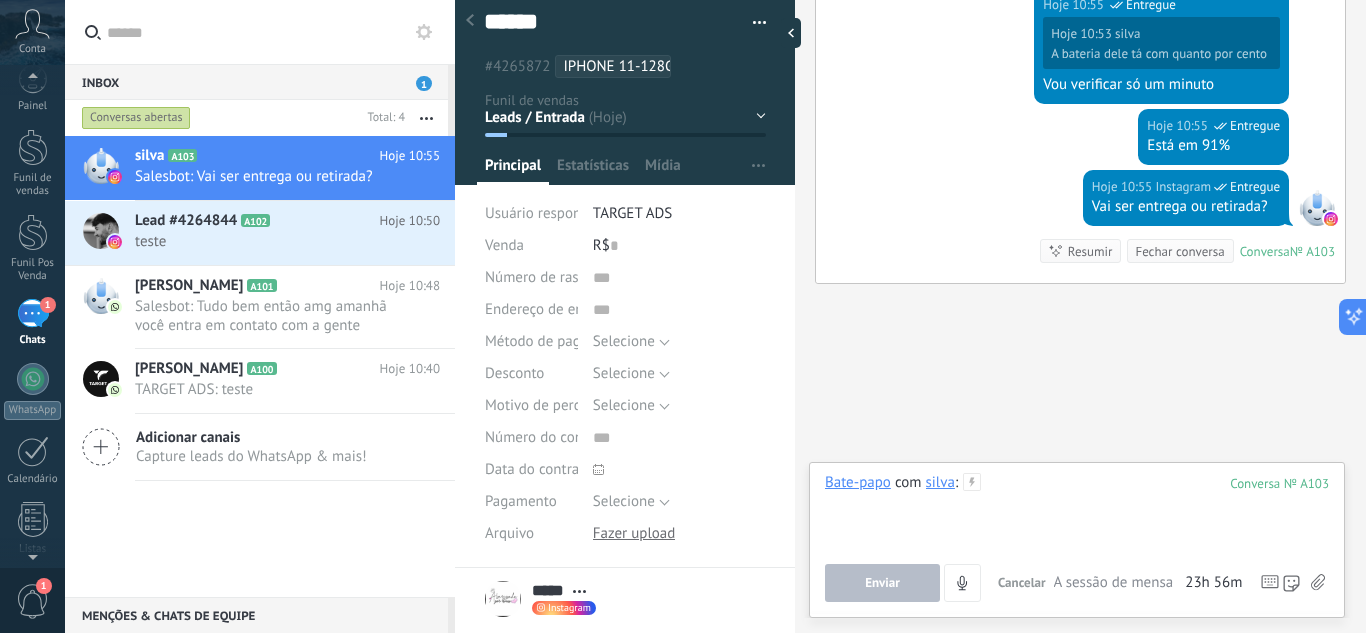 scroll, scrollTop: 0, scrollLeft: 0, axis: both 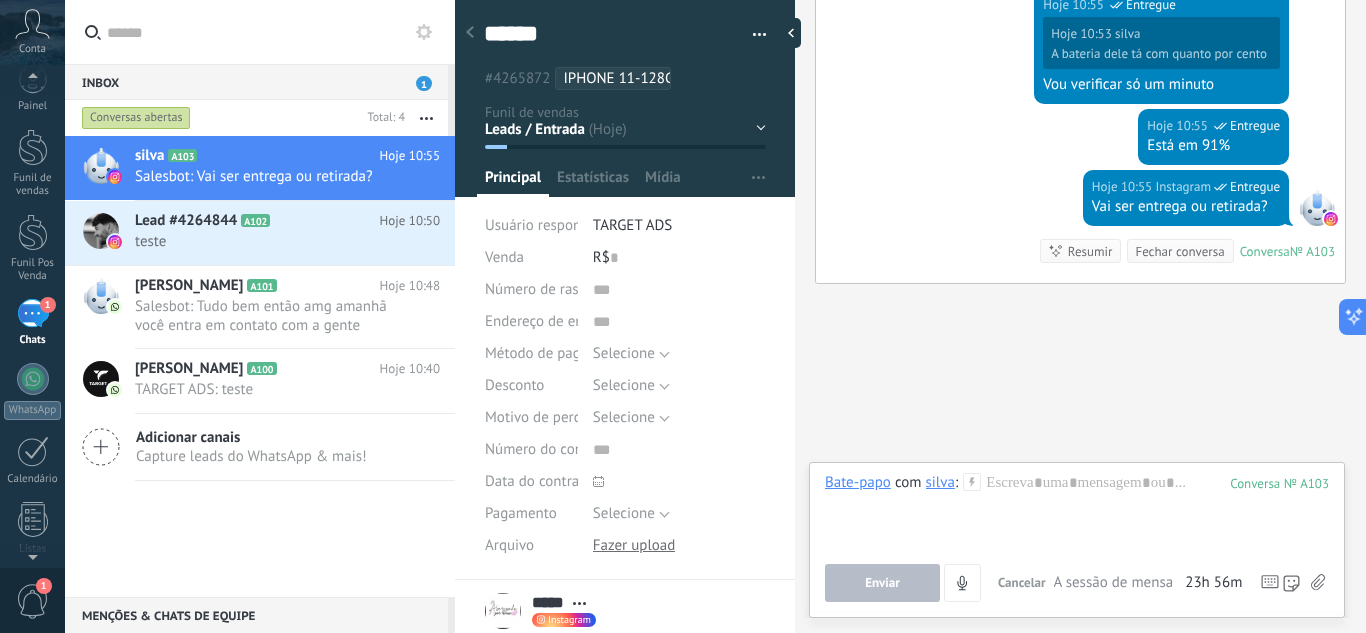 click at bounding box center (470, 33) 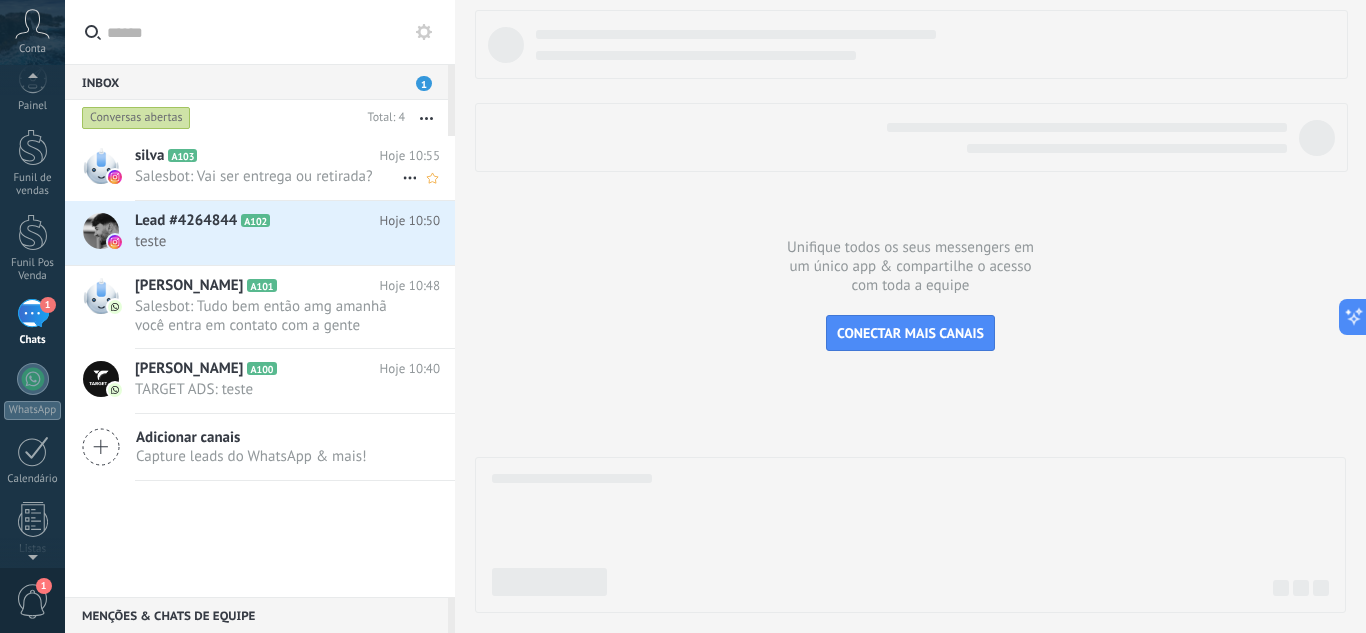 click on "Salesbot: Vai ser entrega ou retirada?" at bounding box center (268, 176) 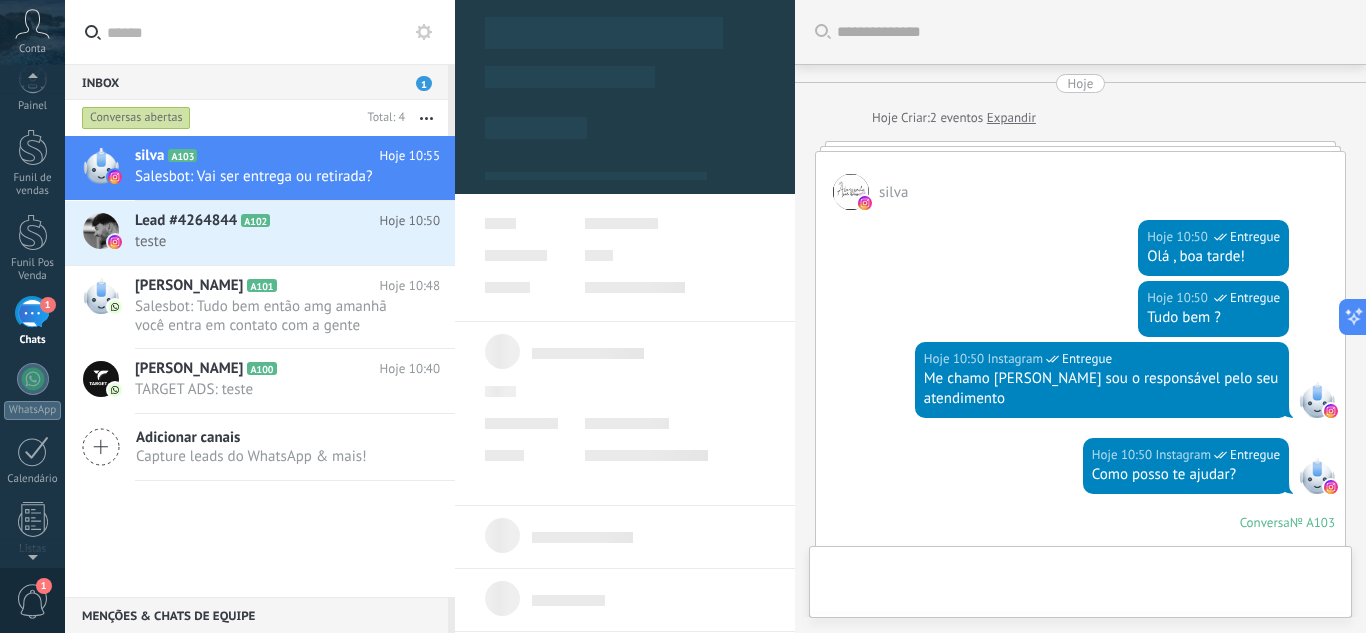 scroll, scrollTop: 2114, scrollLeft: 0, axis: vertical 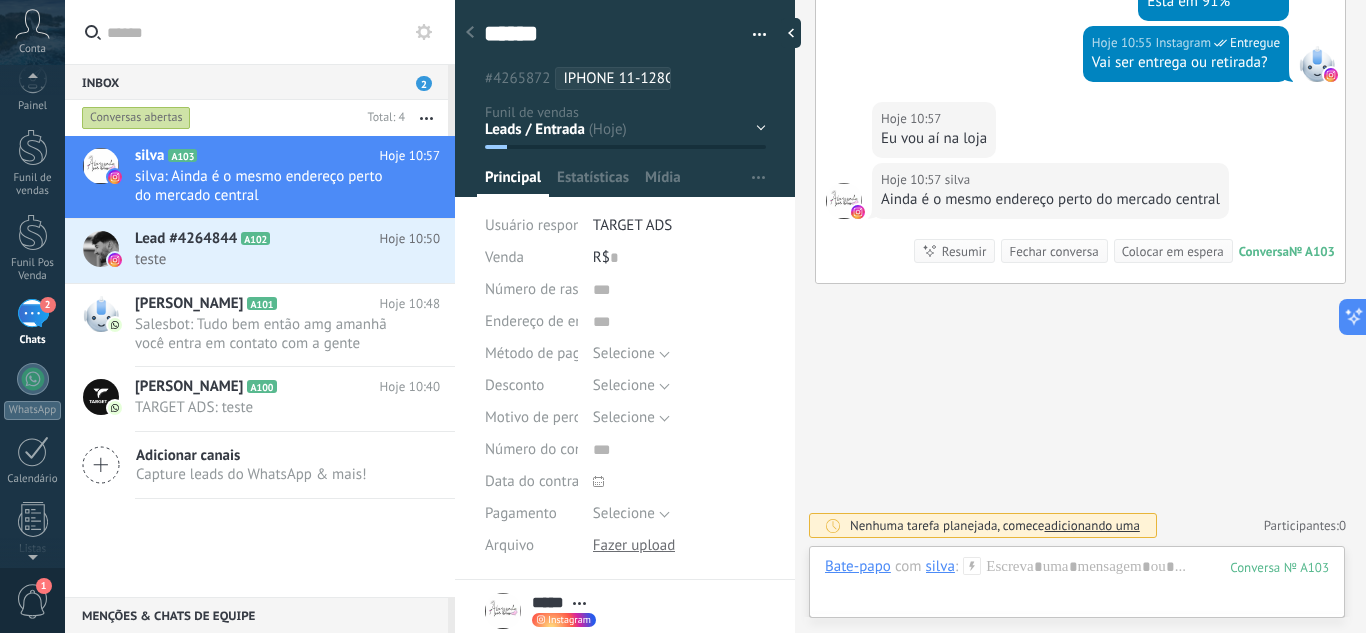 click on "Buscar Carregar mais Hoje Hoje Criar:  2  eventos   Expandir silva  Hoje 10:50 Instagram  Entregue Olá , boa tarde! Hoje 10:50 Instagram  Entregue Tudo bem ? Hoje 10:50 Instagram  Entregue Me chamo Anthony sou o responsável pelo seu atendimento Hoje 10:50 Instagram  Entregue Como posso te ajudar? Conversa  № A103 Conversa № A103 Hoje 10:51 silva  Vocês tem algum iPhone 11 de 128 GB Conversa  № A103 Conversa № A103 Hoje 10:51 SalesBot (Nome de lead automático)  O valor do campo «Nome»  está definido para «silva » silva  Mais 2 do 2 Hoje 10:52 Instagram  Entregue O iPhone 11 com 128gb R$1800,00 avista Hoje 10:52 silva  Hoje 10:52 Instagram  Você tem preferência de cor ? Branco Hoje 10:52 Instagram  Entregue Ótimo temos sim Hoje 10:53 silva  Hoje 10:52 Instagram  O iPhone 11 com 128gb R$1800,00 avista Semi novo Hoje 10:53 Instagram  Entregue Qual seria a forma de pagamento? Hoje 10:53 Instagram  Entregue Hoje 10:53 silva  Semi novo Sim ele é semi novo modelo americano" at bounding box center (1080, -813) 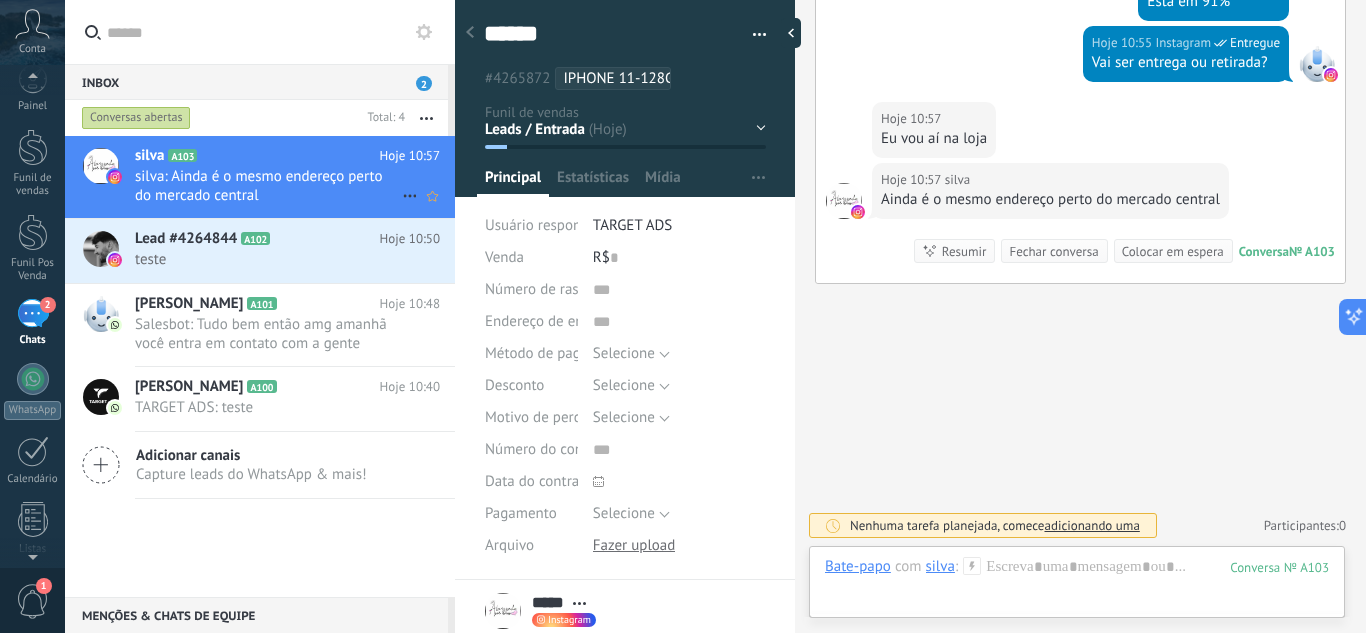 click on "silva: Ainda é o mesmo endereço perto do mercado central" at bounding box center [268, 186] 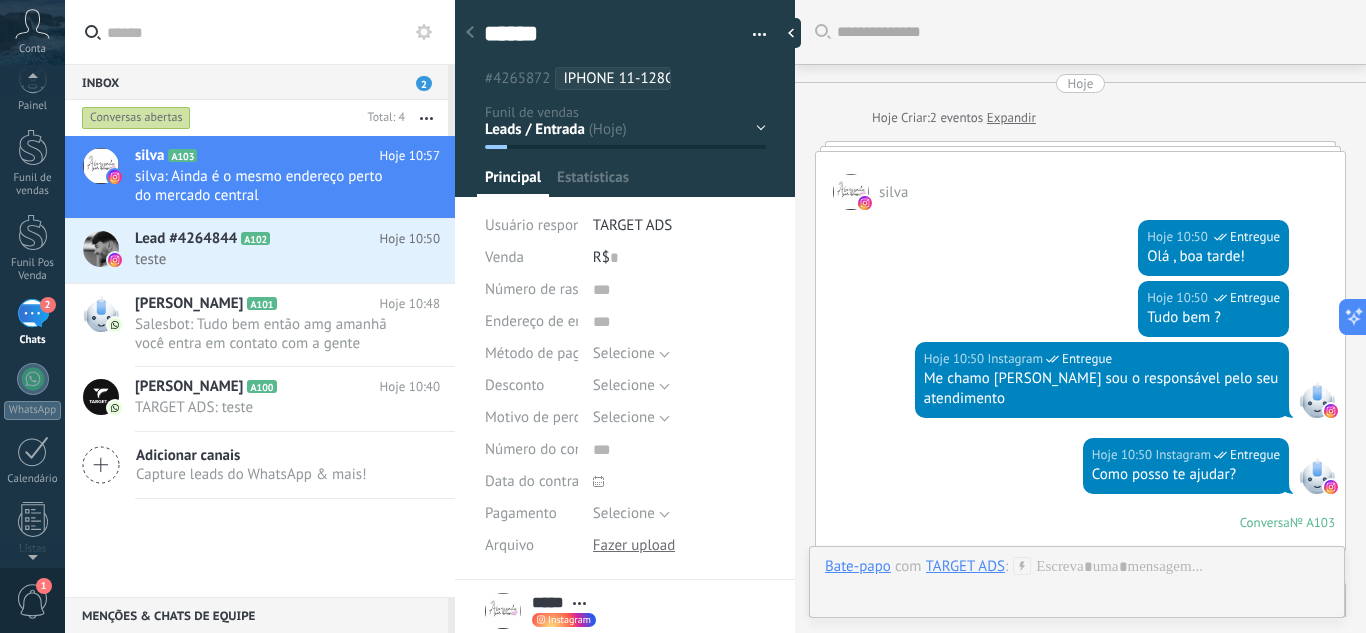scroll, scrollTop: 30, scrollLeft: 0, axis: vertical 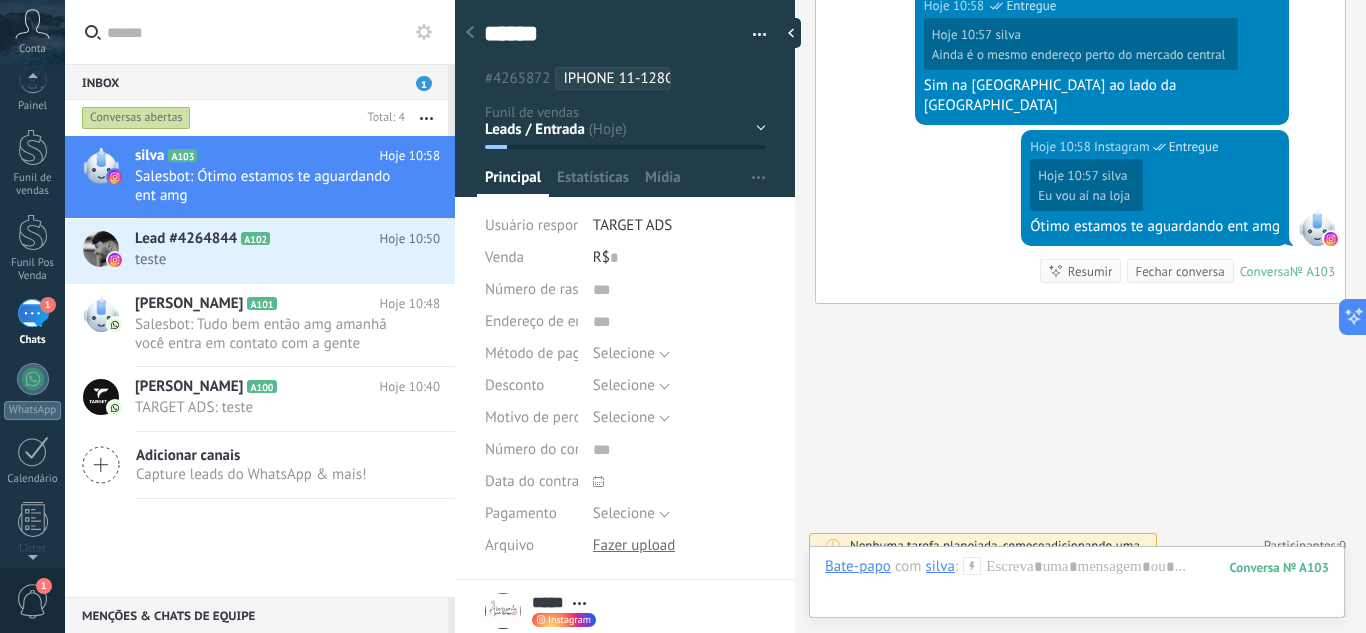 click 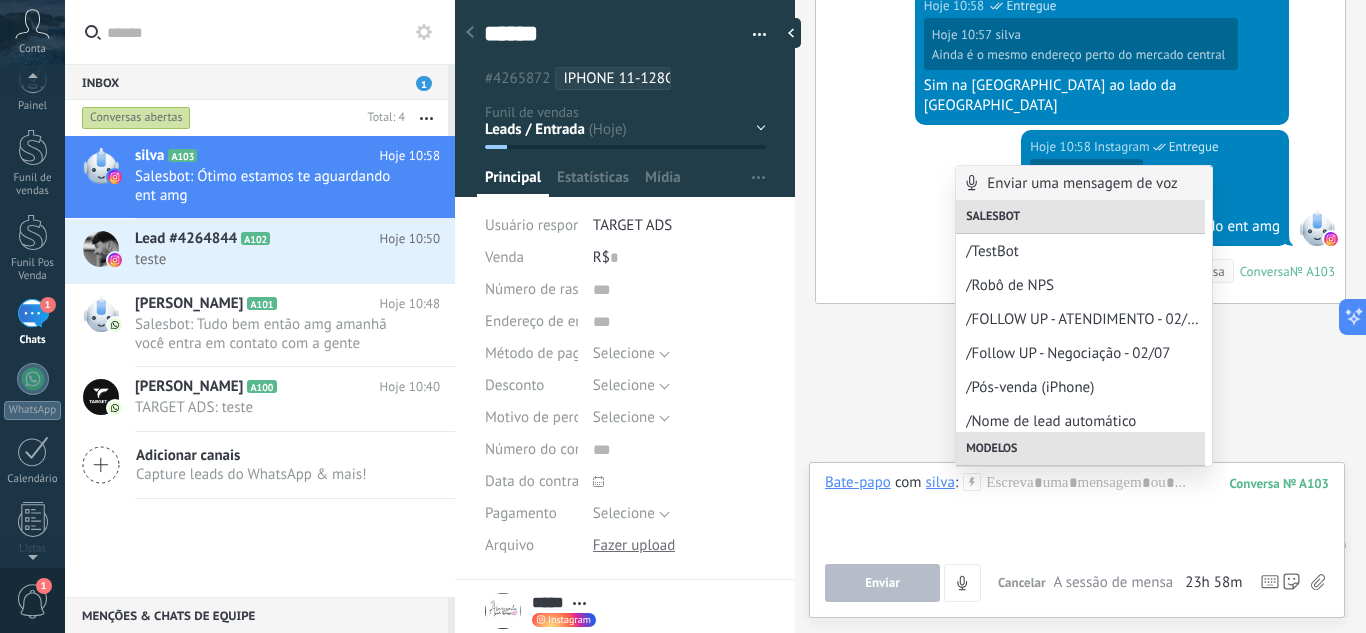 click on "Buscar Carregar mais Hoje Hoje Criar:  2  eventos   Expandir silva  Hoje 10:50 Instagram  Entregue Olá , boa tarde! Hoje 10:50 Instagram  Entregue Tudo bem ? Hoje 10:50 Instagram  Entregue Me chamo Anthony sou o responsável pelo seu atendimento Hoje 10:50 Instagram  Entregue Como posso te ajudar? Conversa  № A103 Conversa № A103 Hoje 10:51 silva  Vocês tem algum iPhone 11 de 128 GB Conversa  № A103 Conversa № A103 Hoje 10:51 SalesBot (Nome de lead automático)  O valor do campo «Nome»  está definido para «silva » silva  Mais 2 do 2 Hoje 10:52 Instagram  Entregue O iPhone 11 com 128gb R$1800,00 avista Hoje 10:52 silva  Hoje 10:52 Instagram  Você tem preferência de cor ? Branco Hoje 10:52 Instagram  Entregue Ótimo temos sim Hoje 10:53 silva  Hoje 10:52 Instagram  O iPhone 11 com 128gb R$1800,00 avista Semi novo Hoje 10:53 Instagram  Entregue Qual seria a forma de pagamento? Hoje 10:53 Instagram  Entregue Hoje 10:53 silva  Semi novo Sim ele é semi novo modelo americano" at bounding box center [1080, -928] 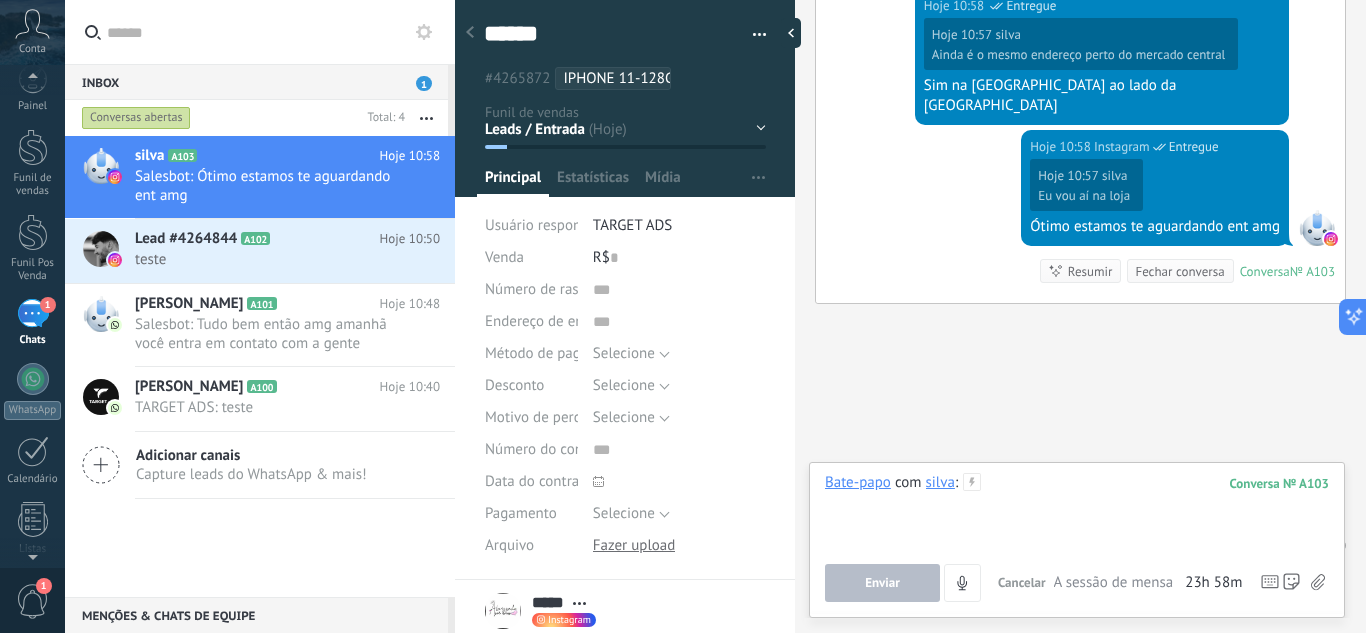 click at bounding box center (1077, 511) 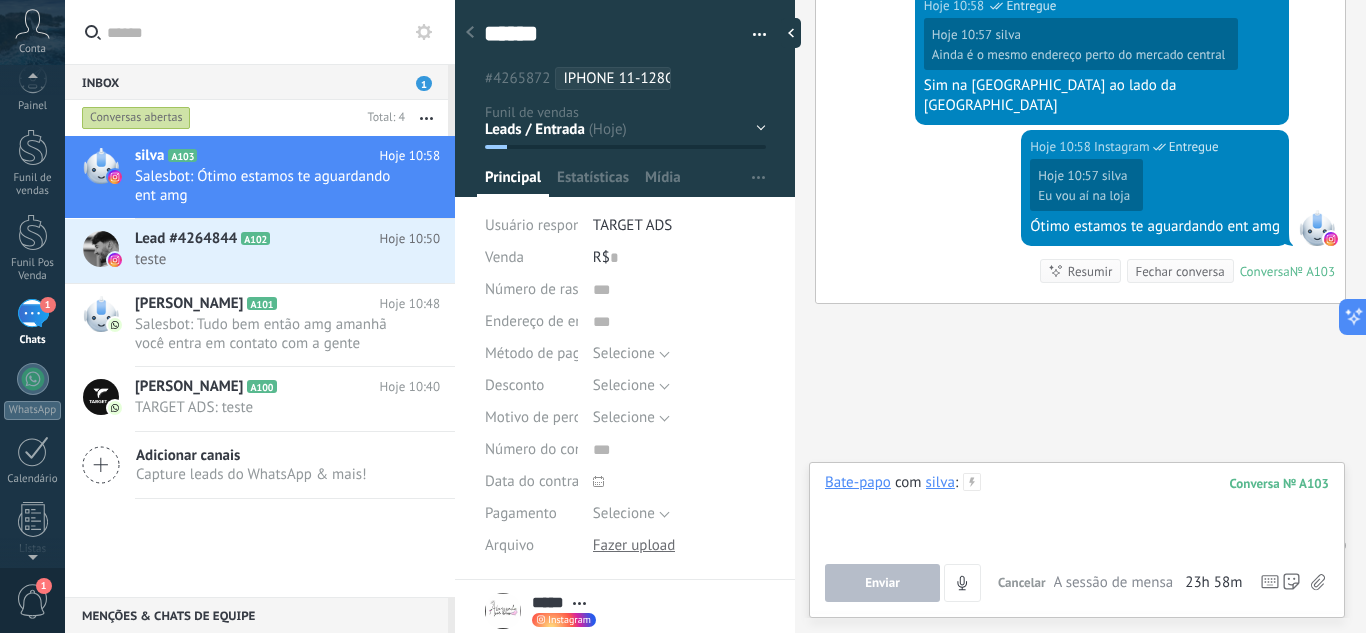 scroll, scrollTop: 2569, scrollLeft: 0, axis: vertical 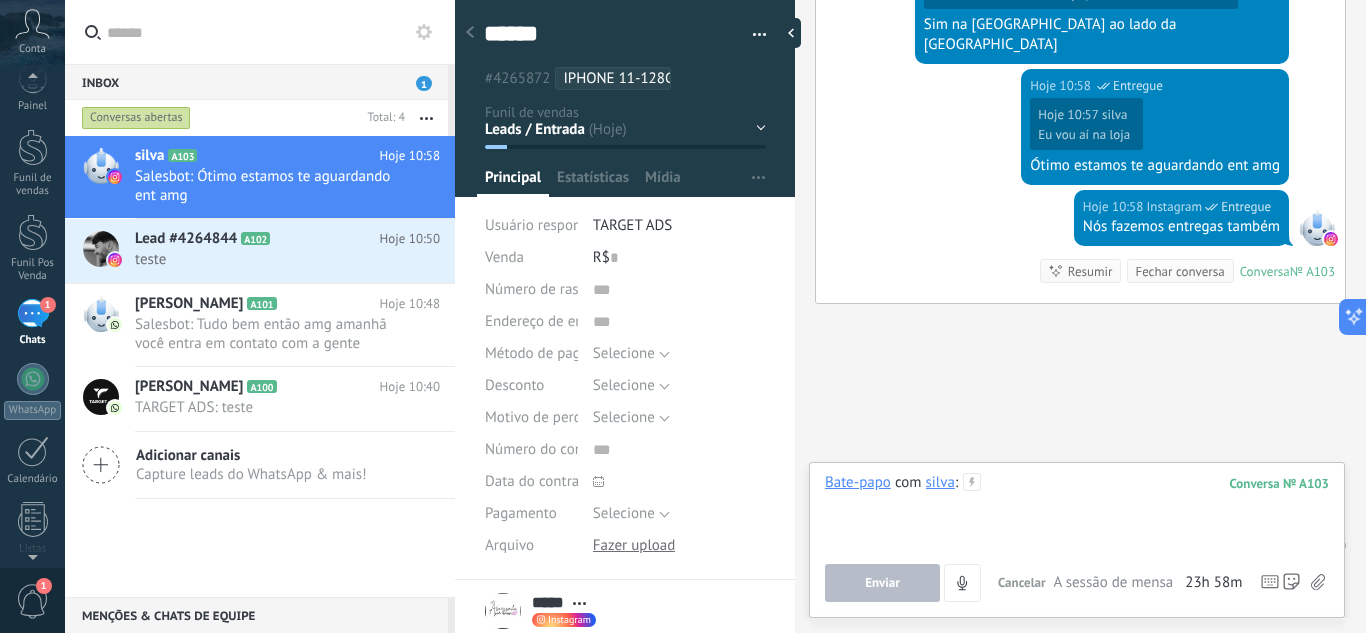 click at bounding box center [1077, 511] 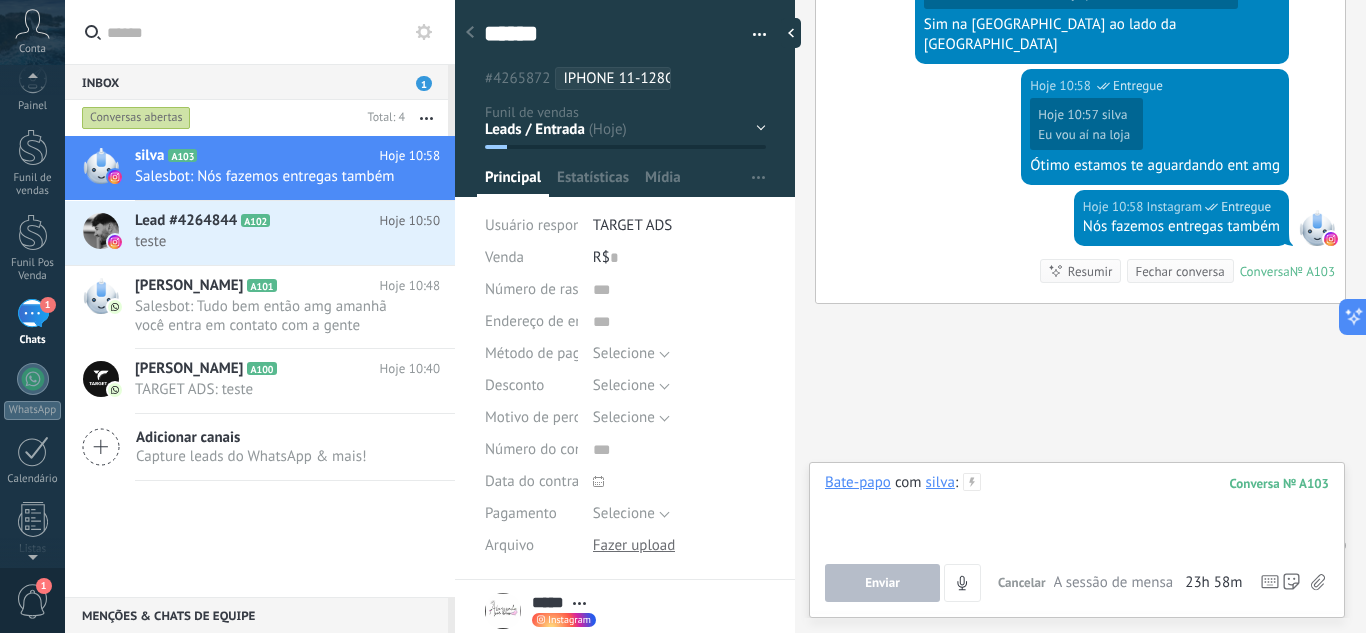 click at bounding box center [1077, 511] 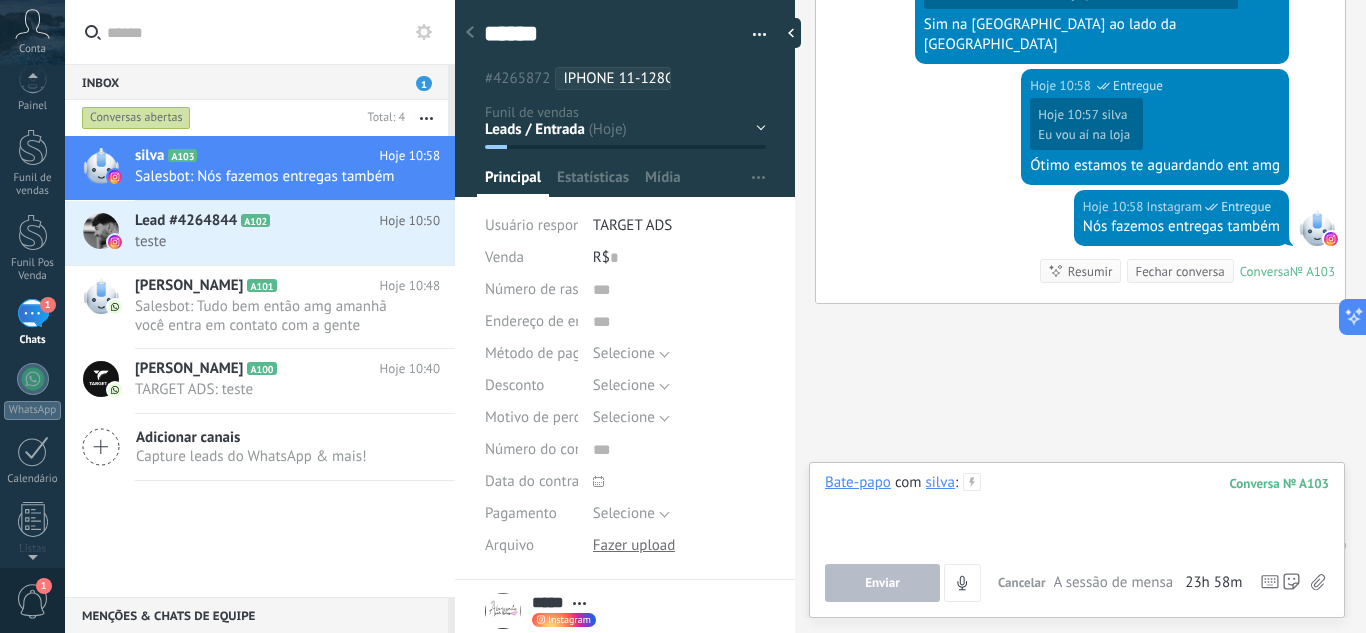 scroll, scrollTop: 2630, scrollLeft: 0, axis: vertical 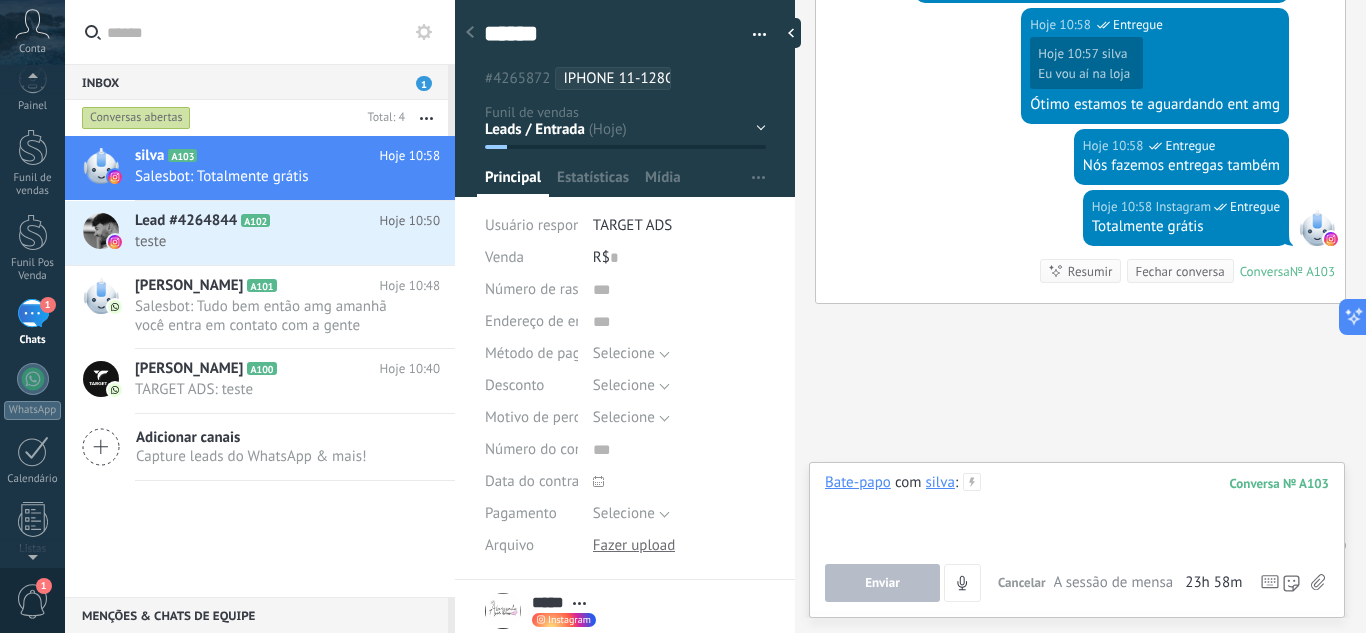 click at bounding box center [1077, 511] 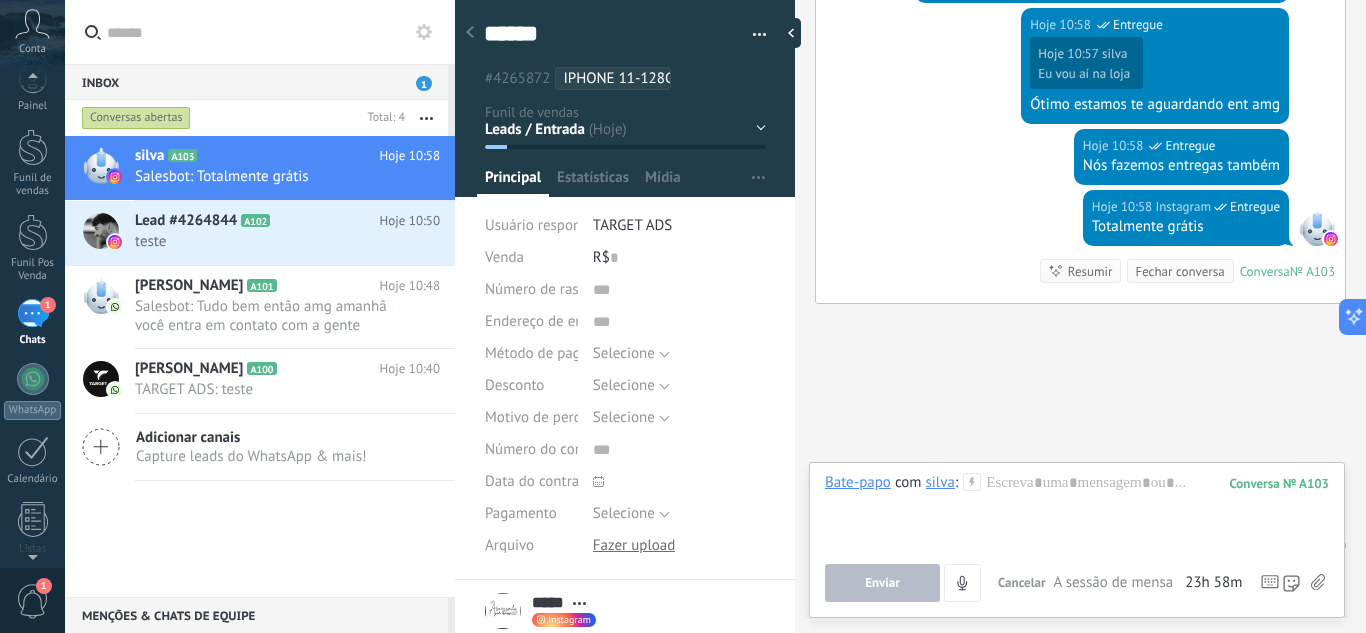click on "silva" at bounding box center [940, 482] 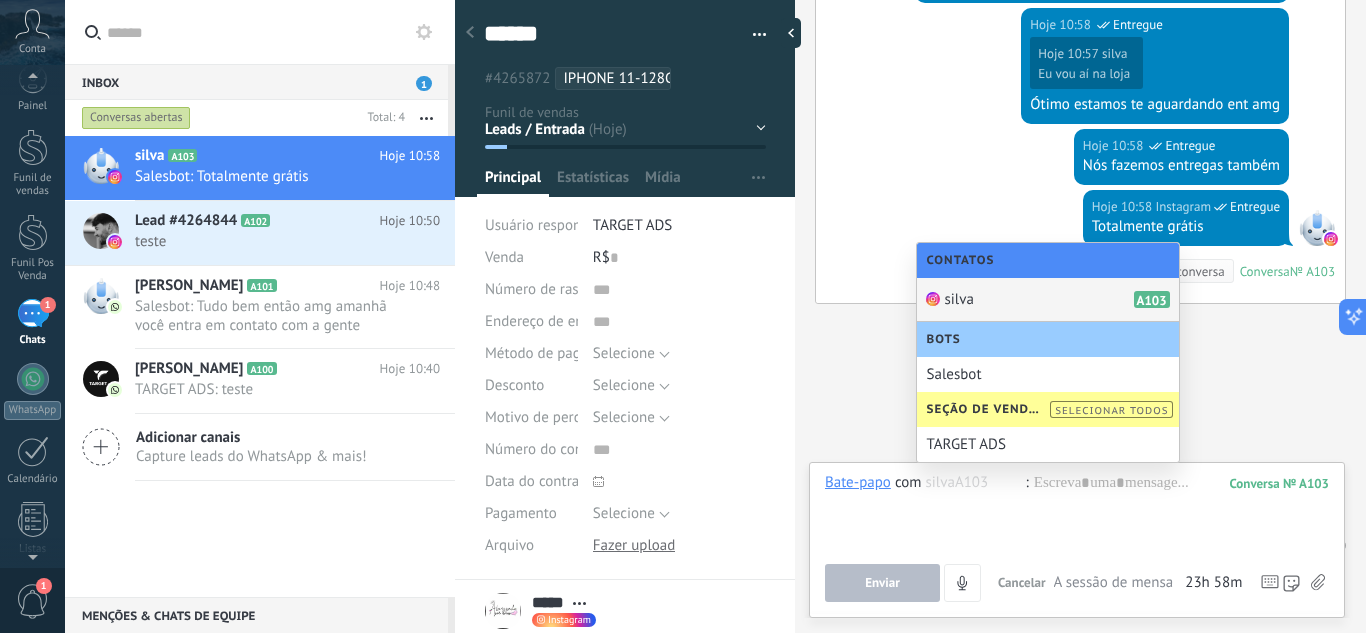 click on "silva A103" at bounding box center [1048, 300] 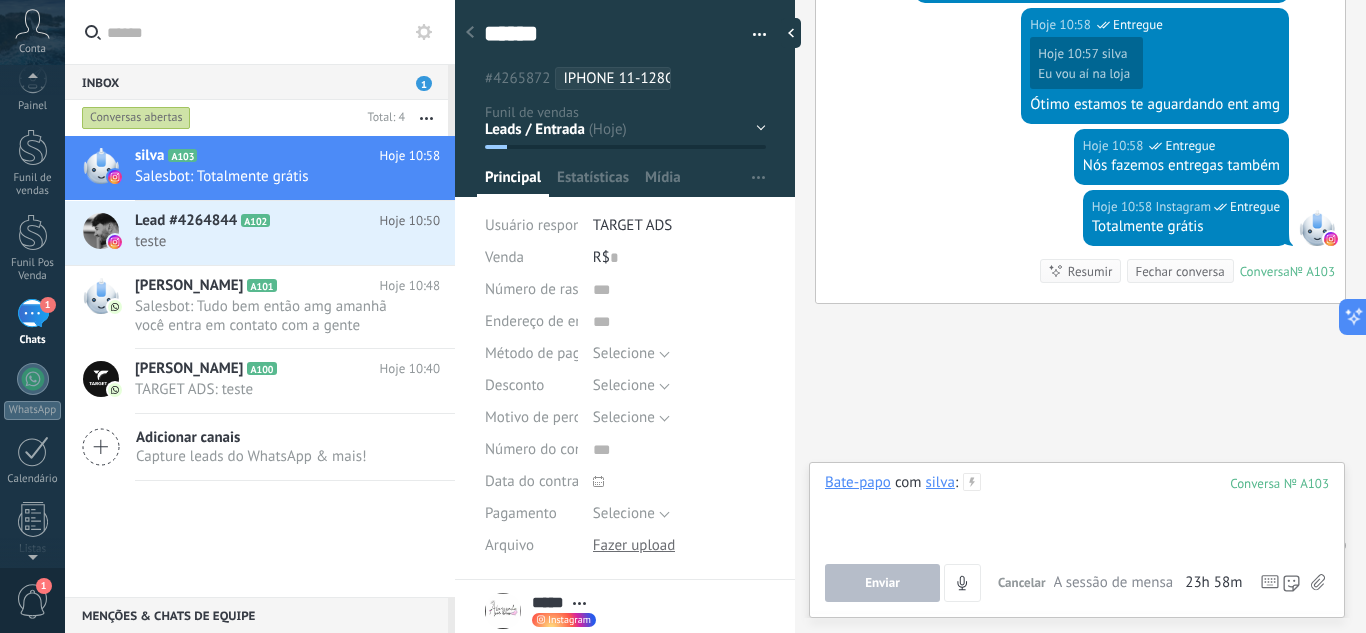 click at bounding box center [1077, 511] 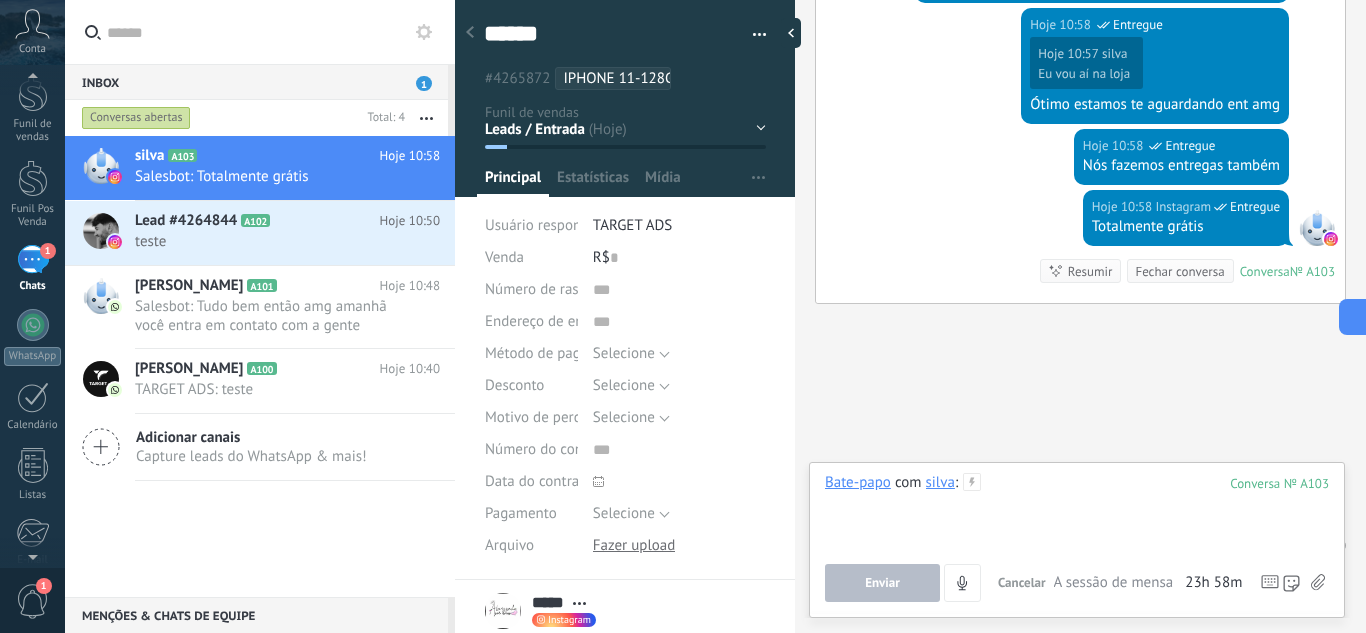 scroll, scrollTop: 19, scrollLeft: 0, axis: vertical 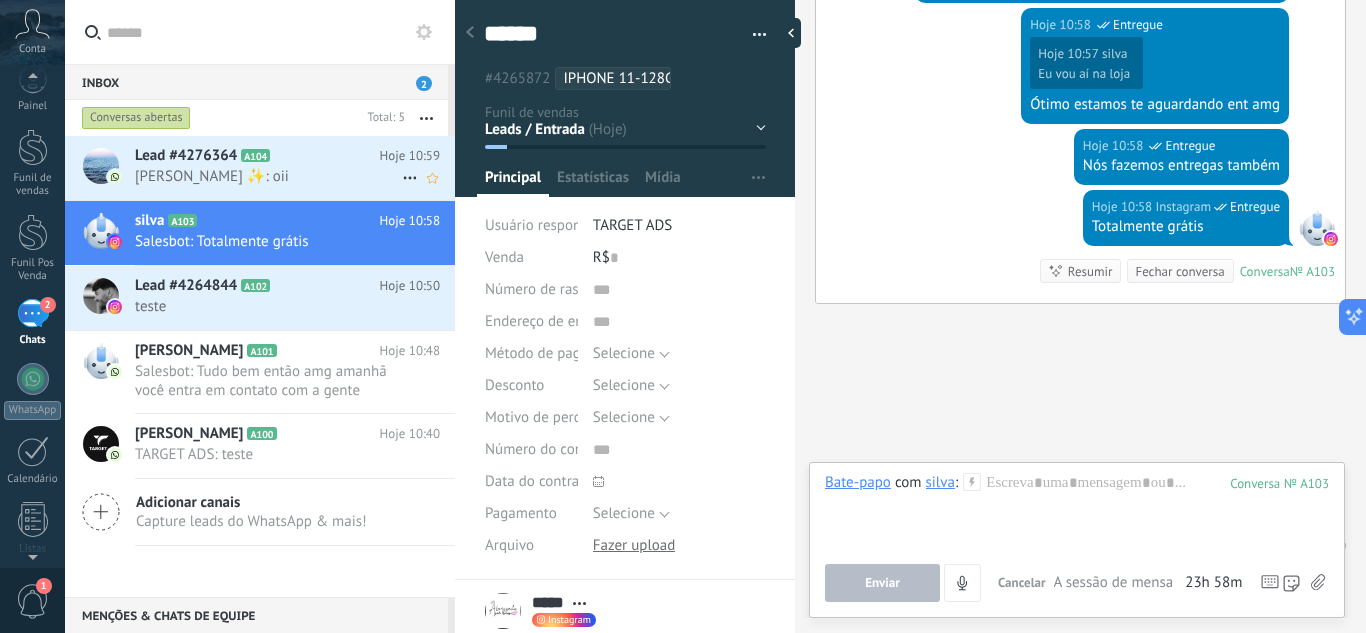 click on "Yasmim Beatriz ✨: oii" at bounding box center (268, 176) 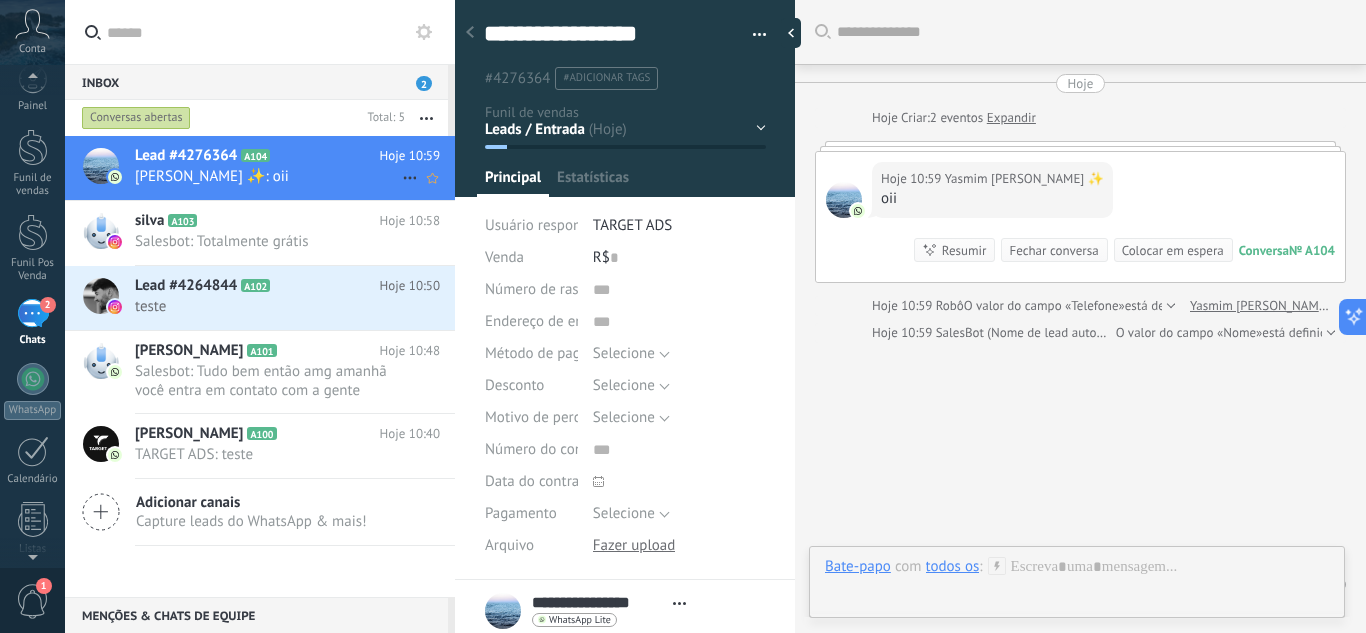 scroll, scrollTop: 30, scrollLeft: 0, axis: vertical 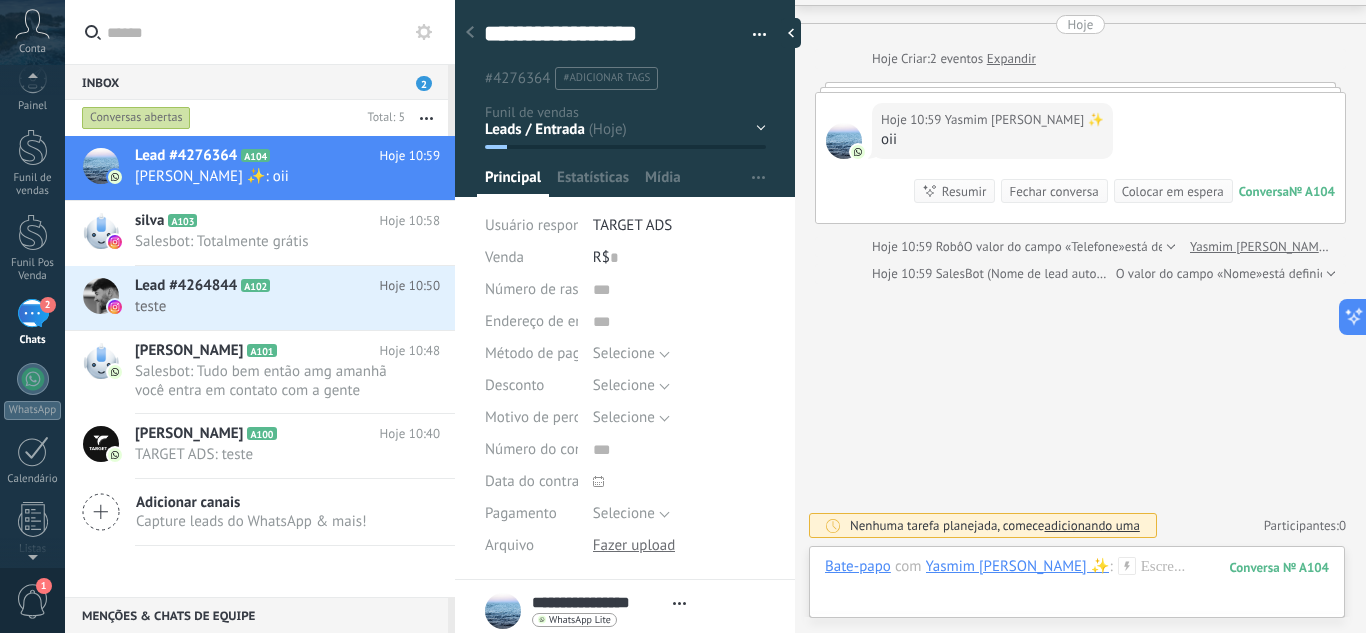 click at bounding box center [1168, 247] 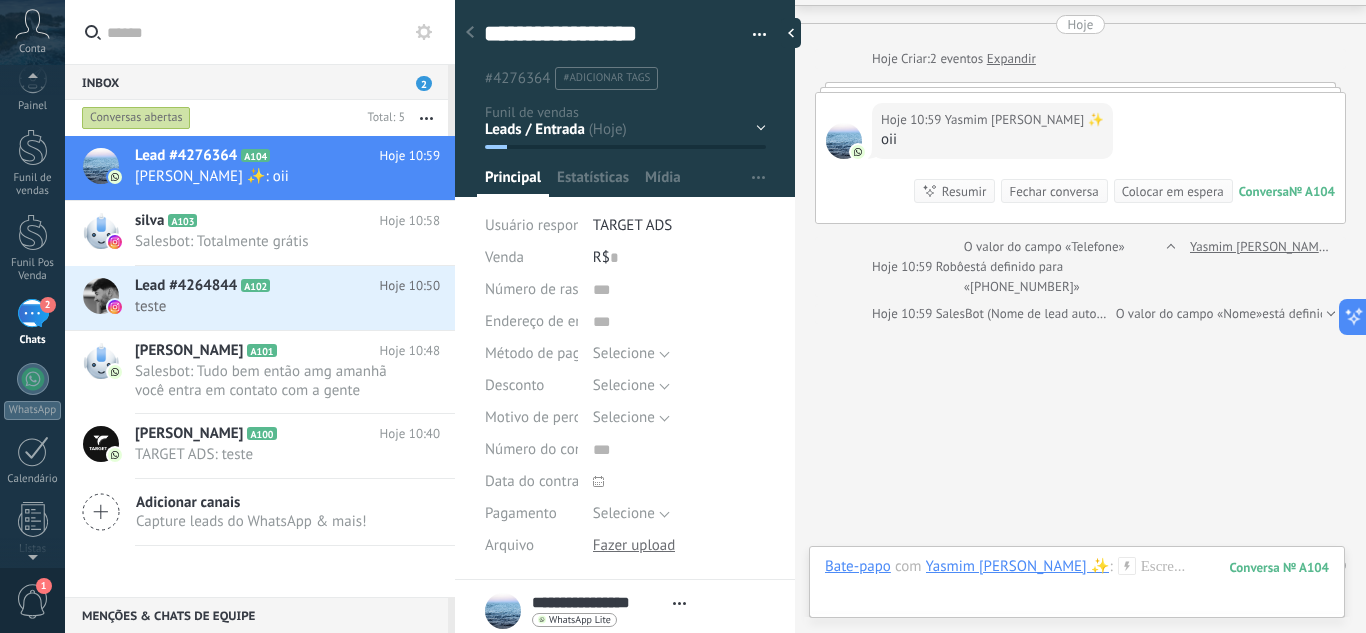 click at bounding box center (1168, 267) 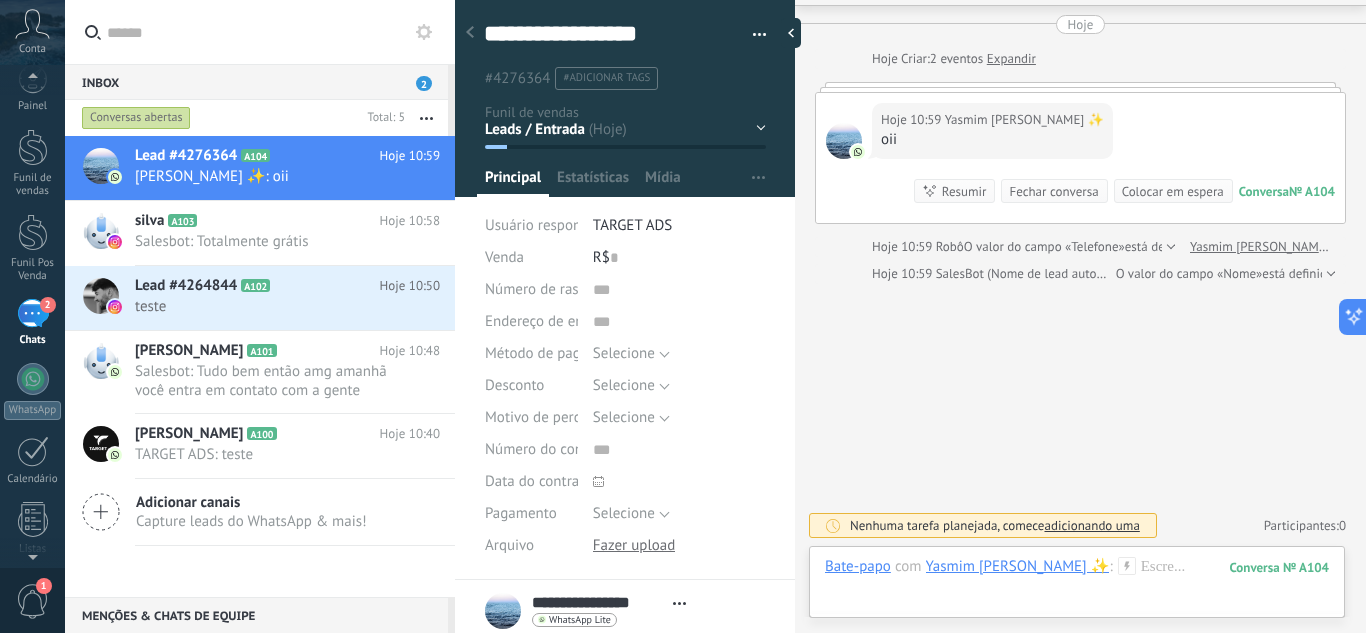 click at bounding box center [1328, 274] 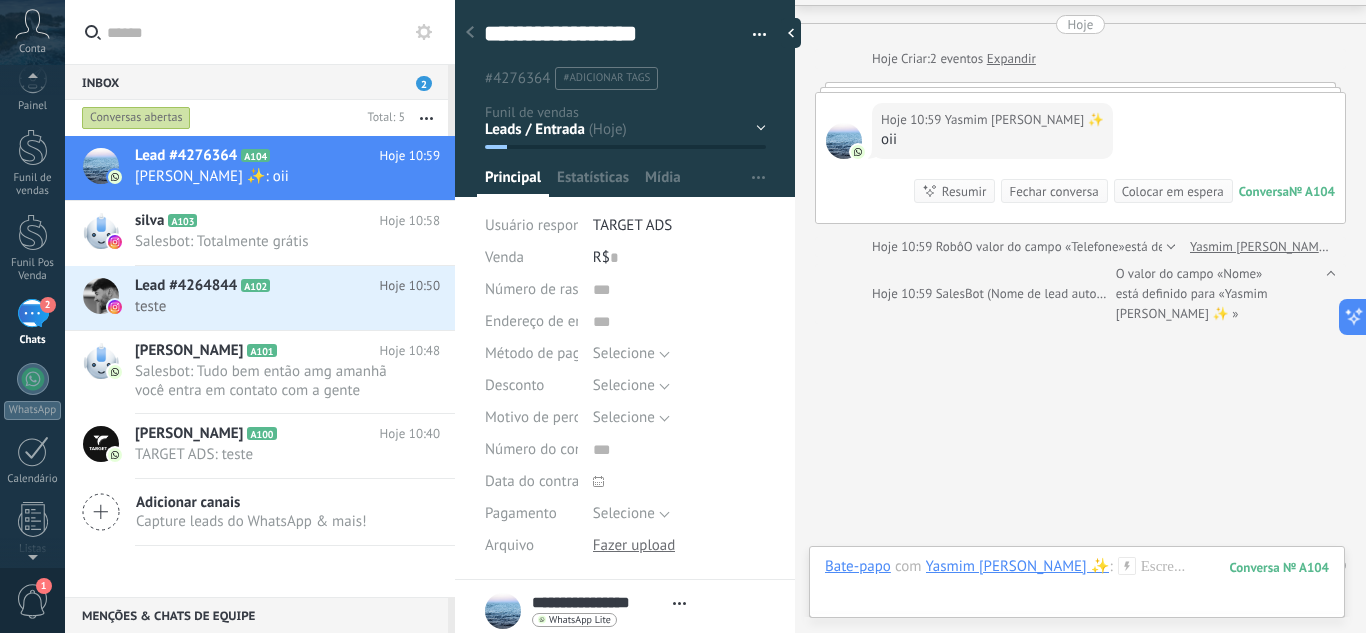 click at bounding box center [1328, 294] 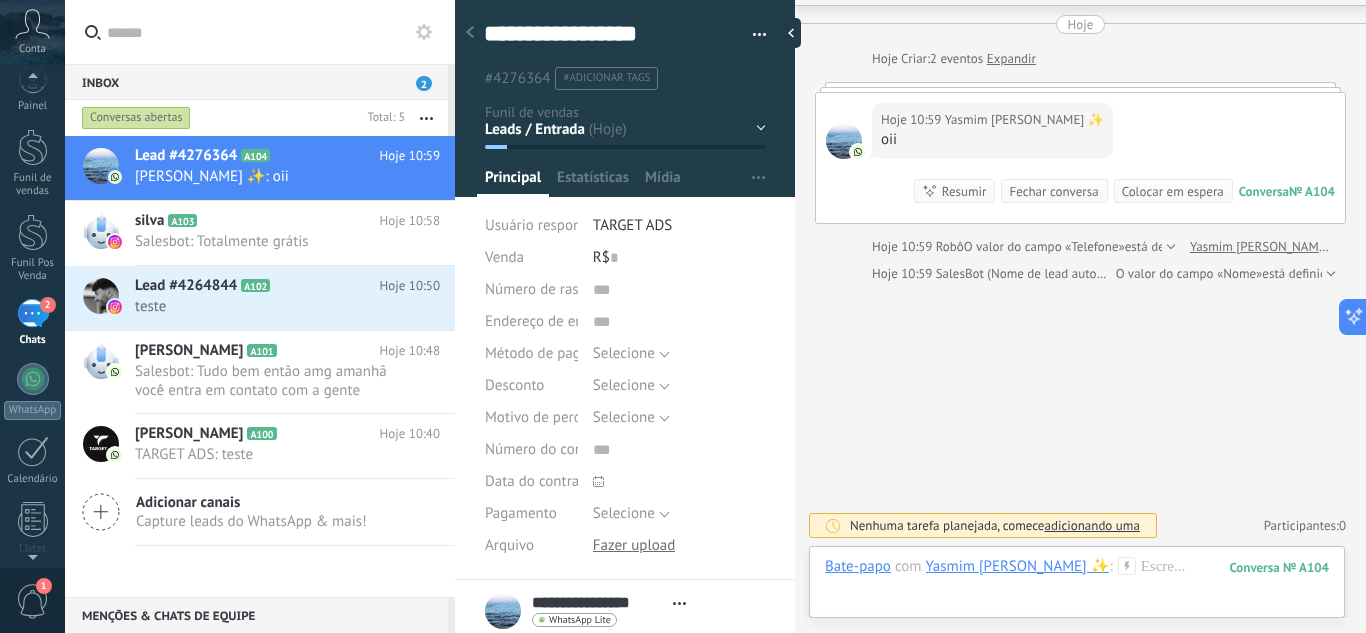 click on "Yasmim [PERSON_NAME] ✨" at bounding box center (1018, 566) 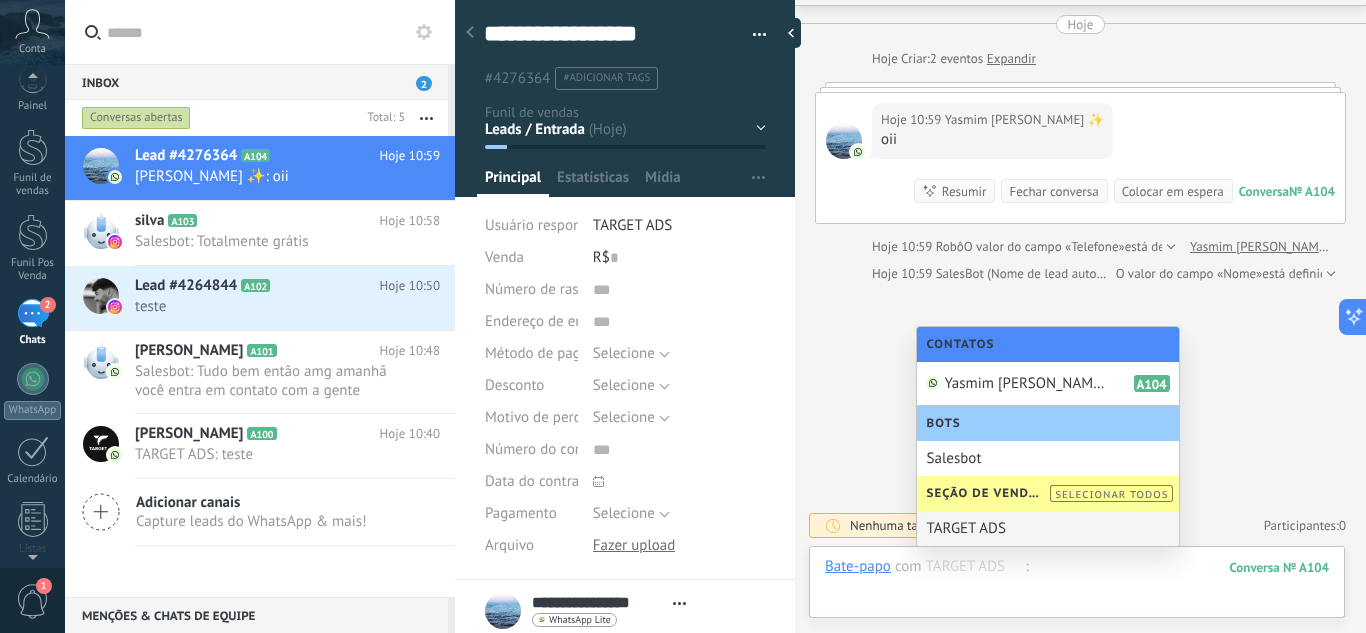 click at bounding box center (1077, 587) 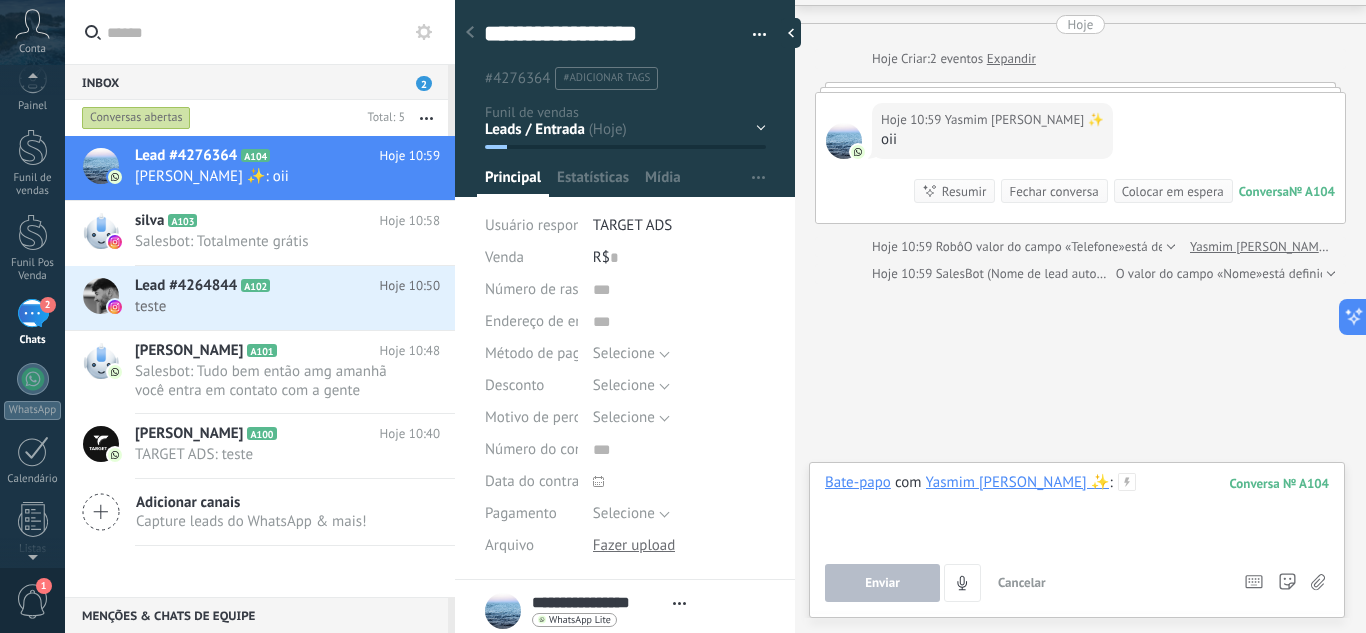 click at bounding box center (1077, 511) 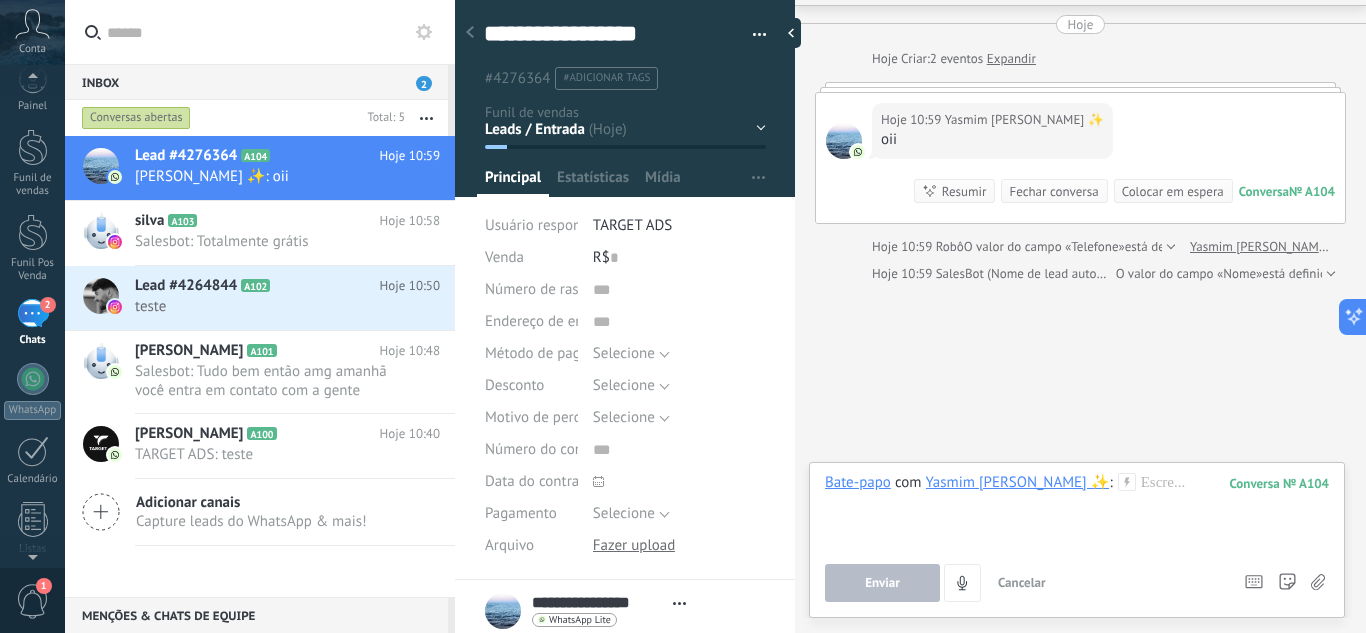 click on "104" at bounding box center (1279, 483) 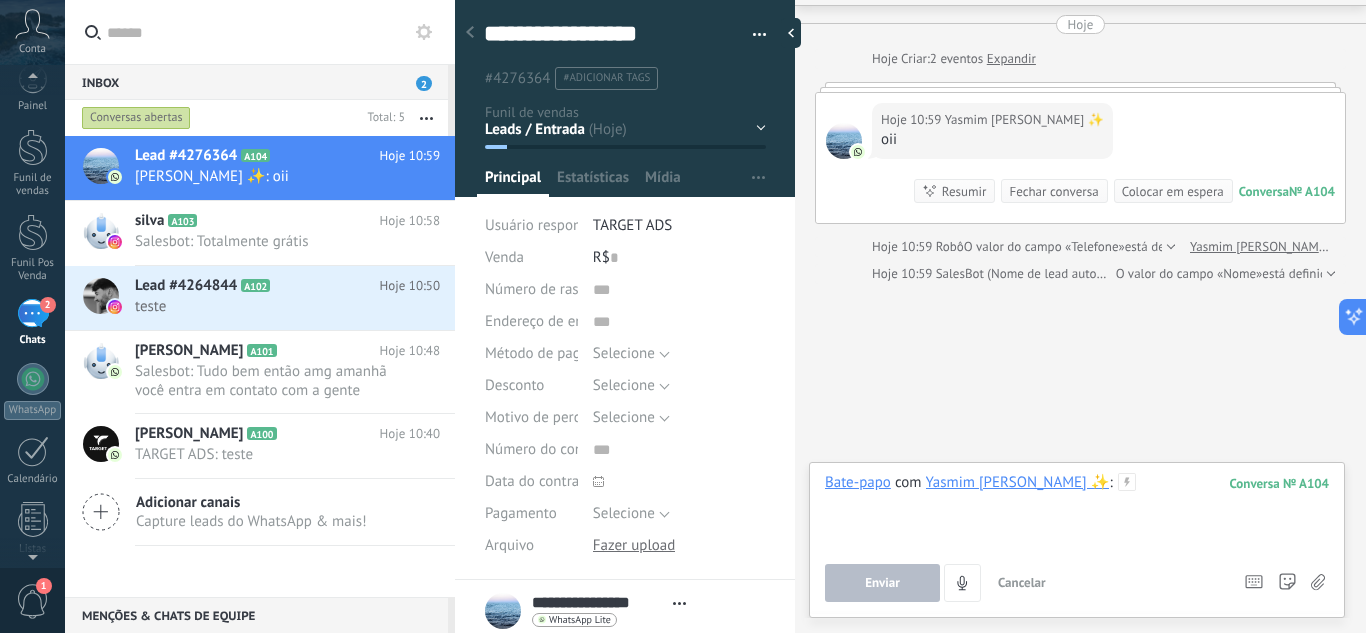 click at bounding box center [1077, 511] 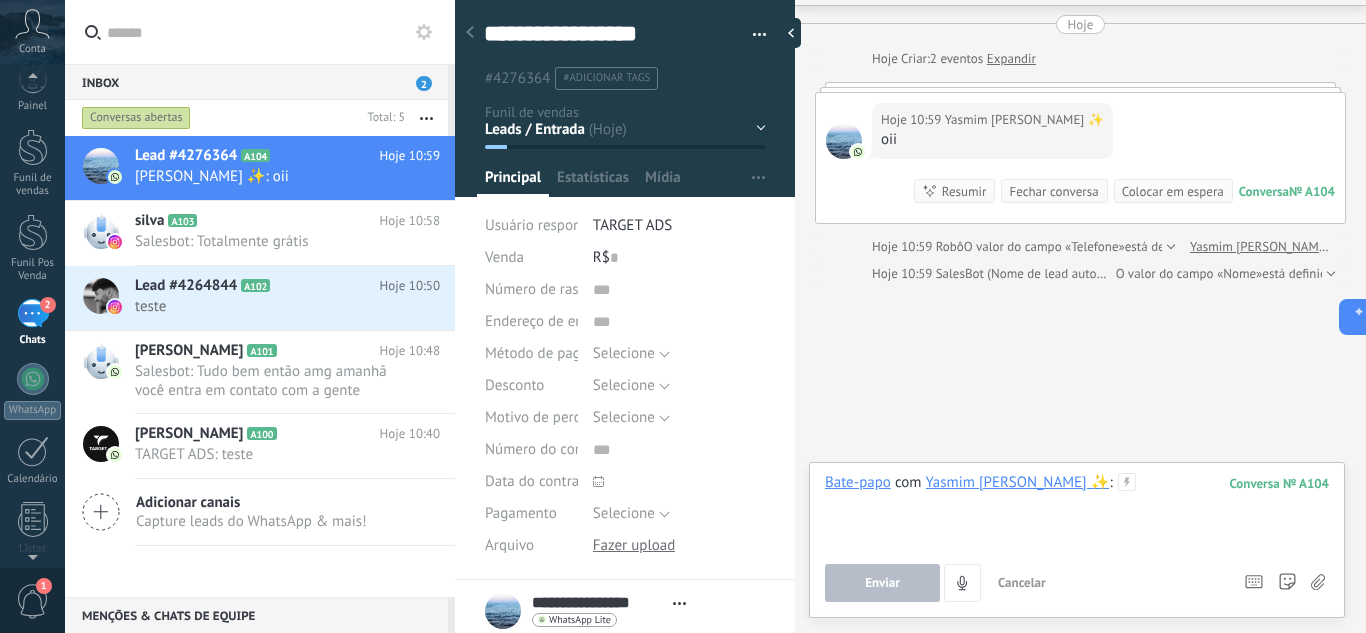 click at bounding box center [1077, 511] 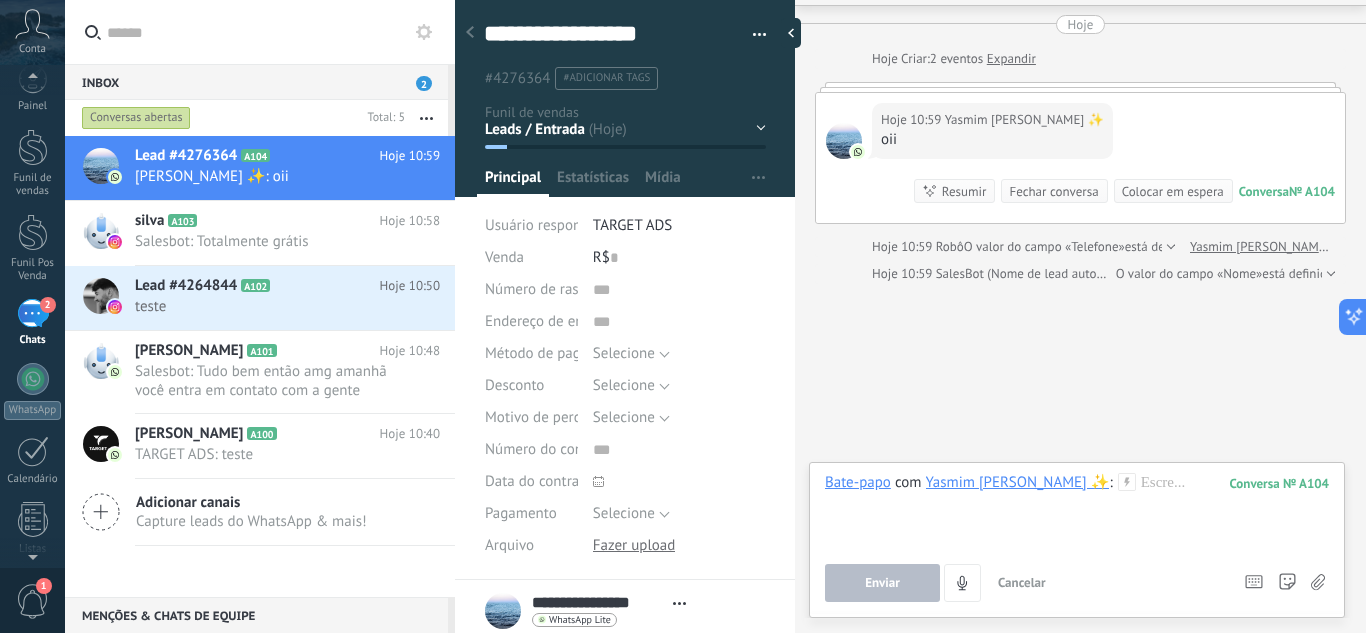 click 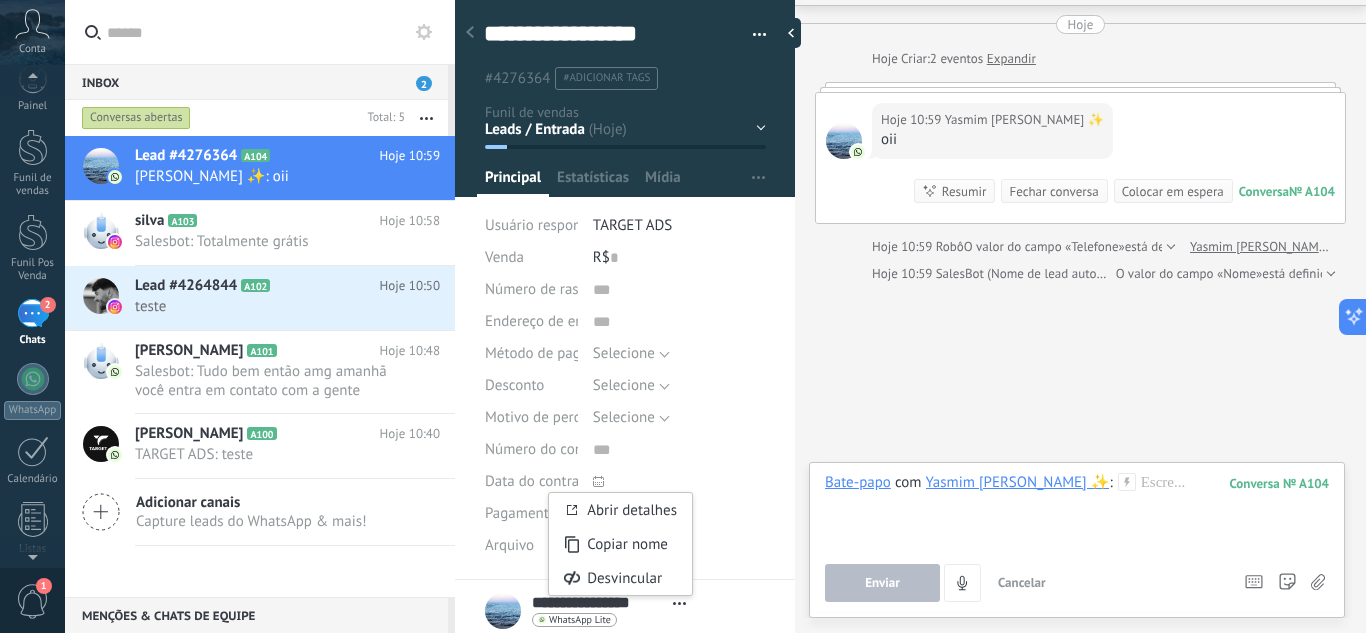 click on "**********" at bounding box center [625, 611] 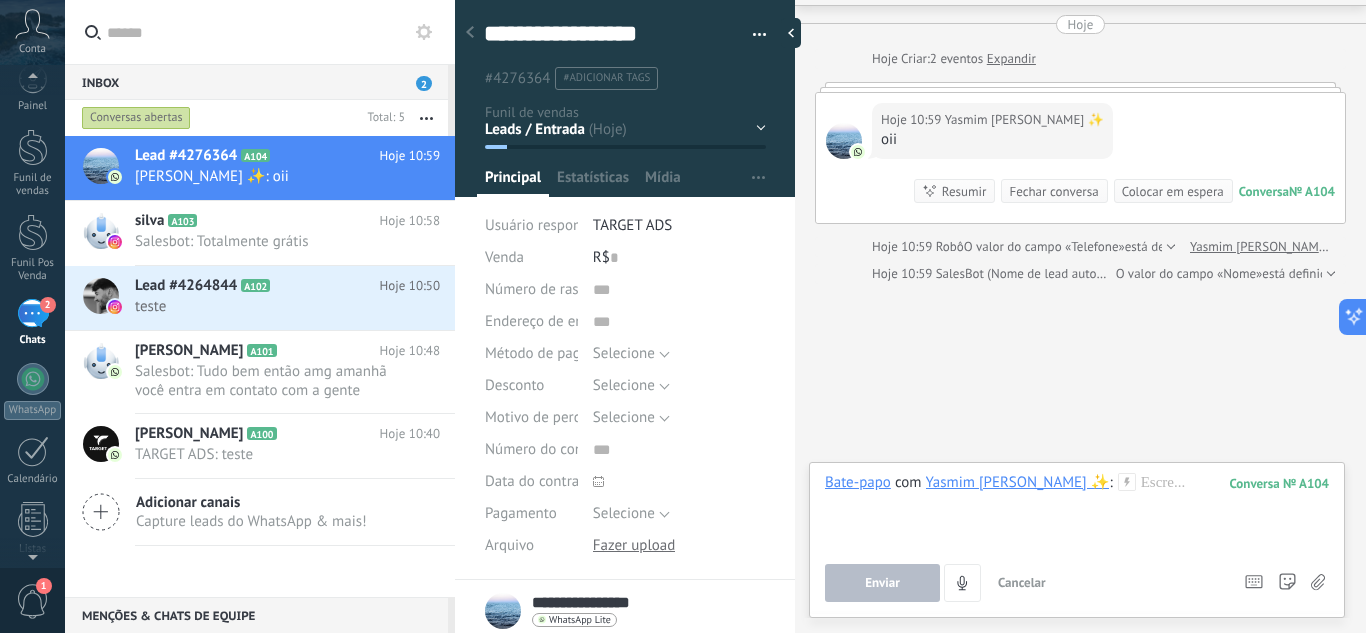 click on "**********" at bounding box center [597, 603] 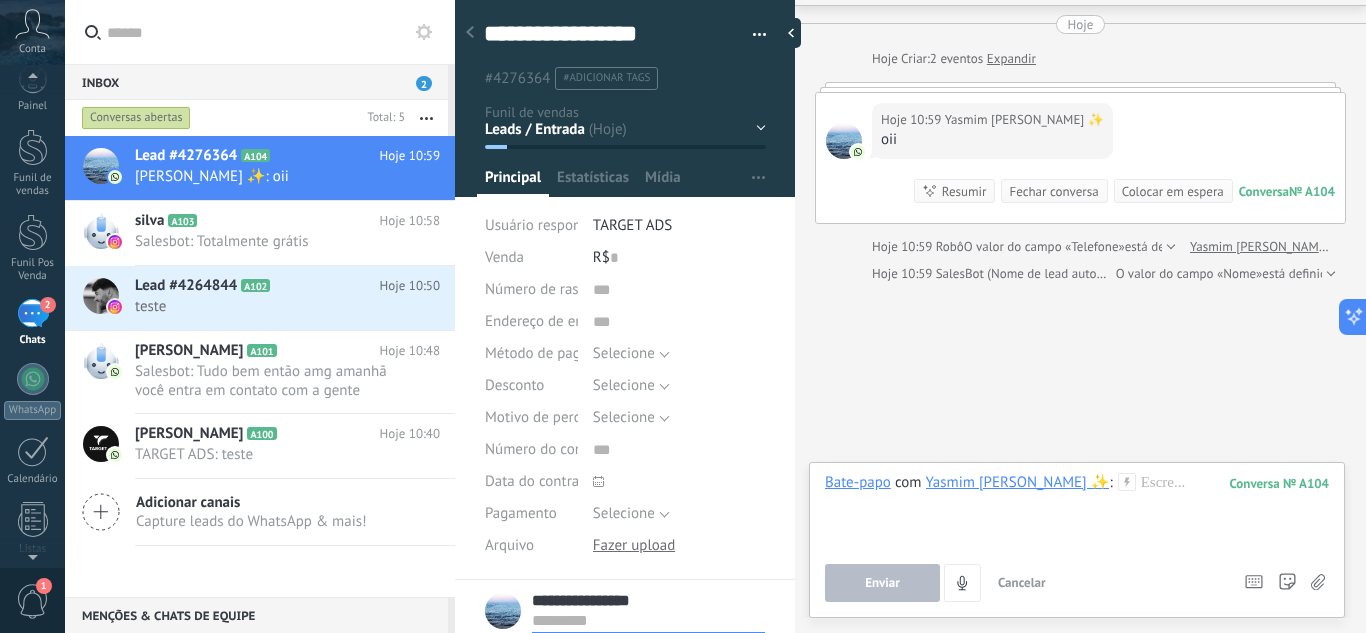 click on "**********" at bounding box center [648, 601] 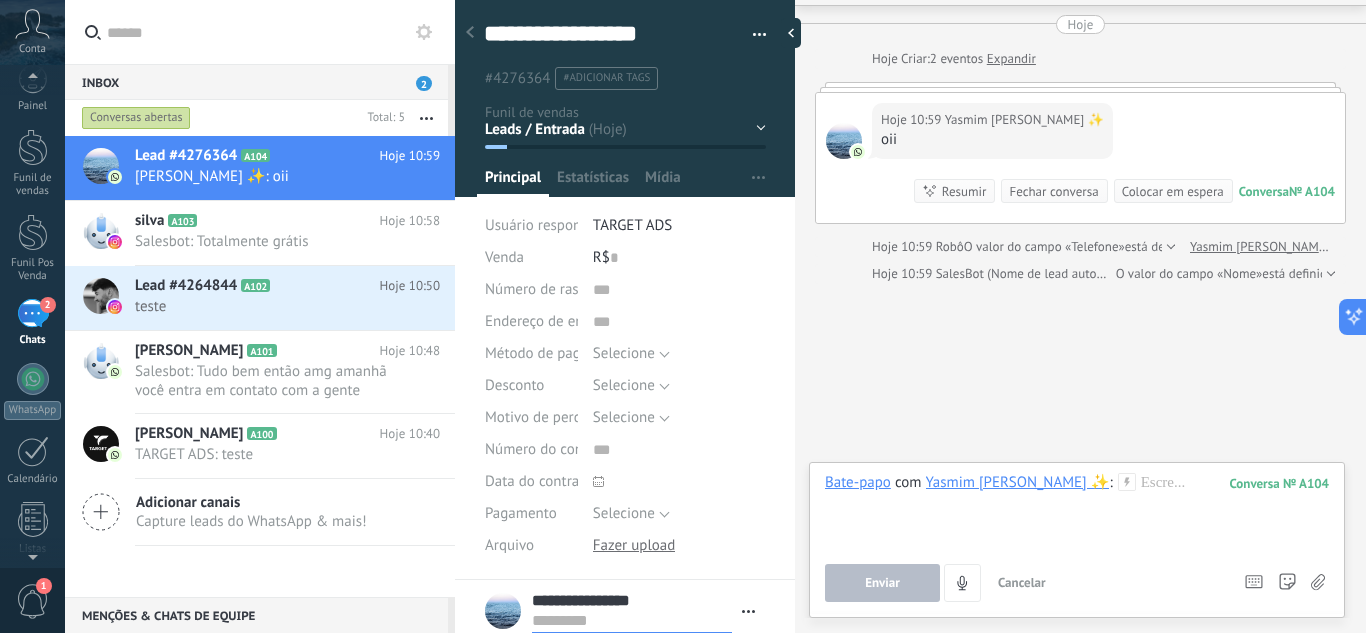 click on "Bate-papo   com   Yasmim Beatriz ✨ : 104 Enviar Cancelar Rastrear cliques em links ? Reduzir links longos e rastrear cliques: quando habilitado, os URLs enviados serão substituídos por links de rastreamento. Uma vez clicado, um evento será registrado no feed do lead. Selecione abaixo quais fontes usam esse  em Configurações Os modelos não podem ser editados A sessão de mensagens termina em: Atalhos – execute bots e modelos – selecione ação – mencione membro da equipe – selecione o destinatário – insira o valor do campo Kommo IA Beta Corrija a gramática e ortografia Torne-o profissional Torne-o amigável Torne-o divertido Torne-o mais longo Torne-o mais curto Torne-o mais simples" at bounding box center [1077, 537] 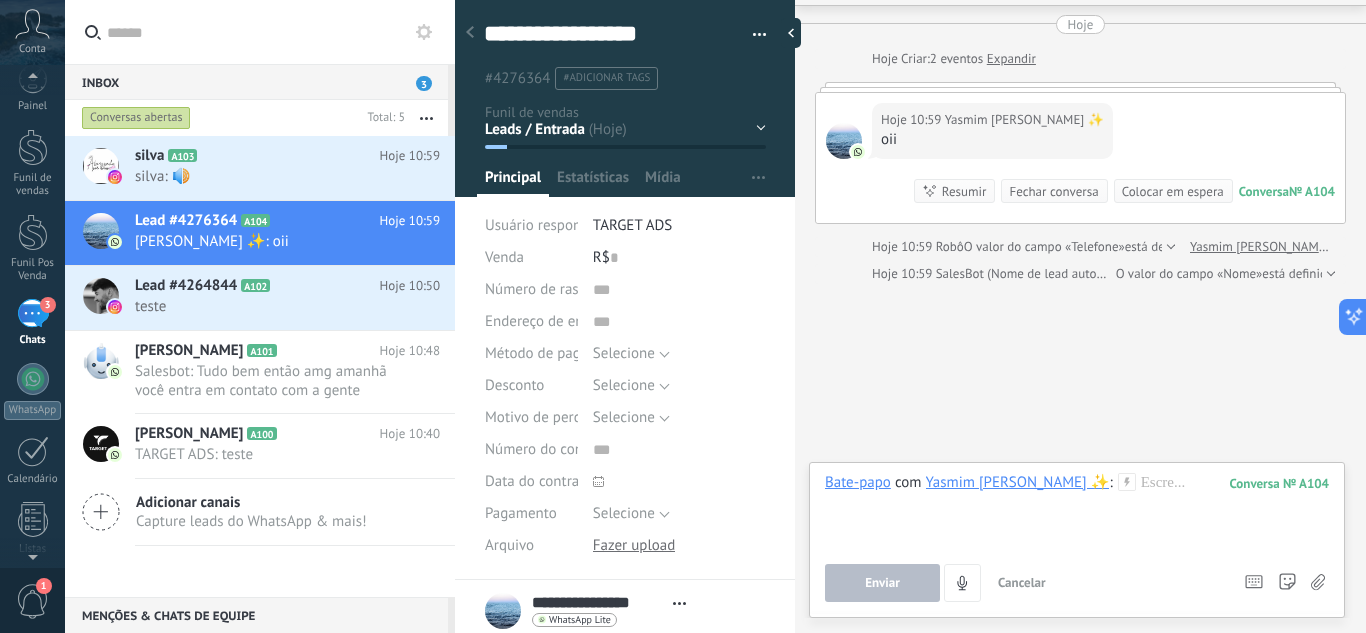 click on "WhatsApp Lite" at bounding box center [580, 620] 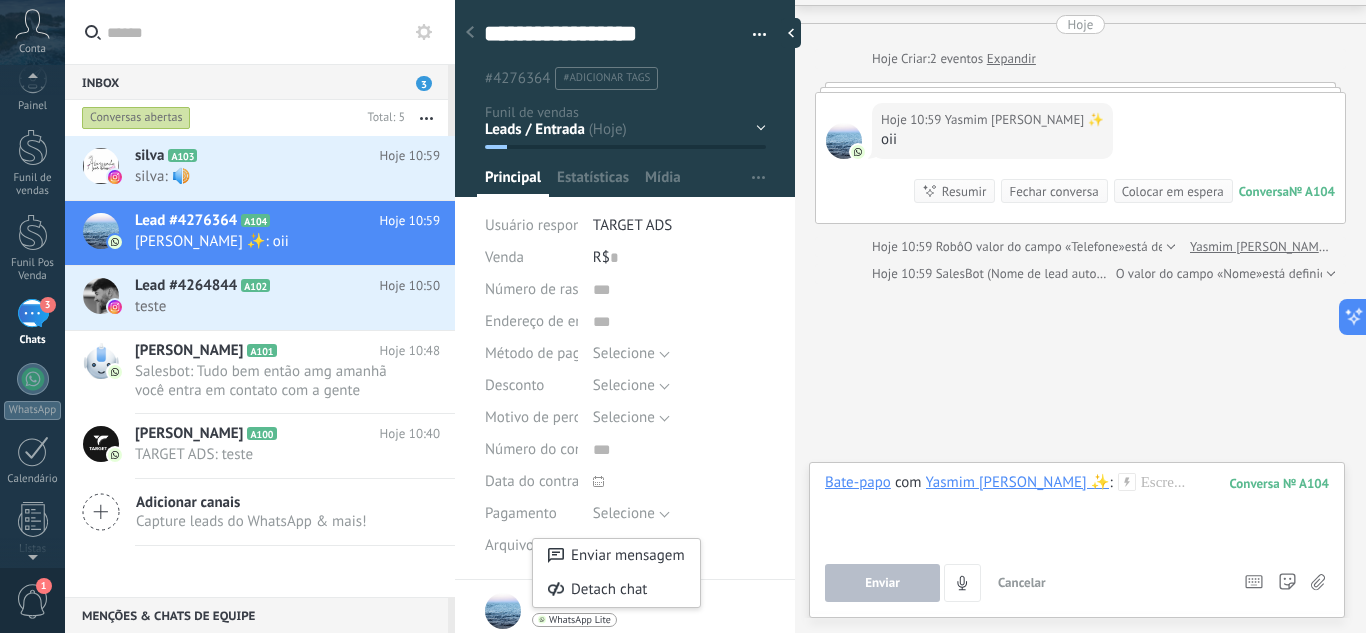click at bounding box center [683, 316] 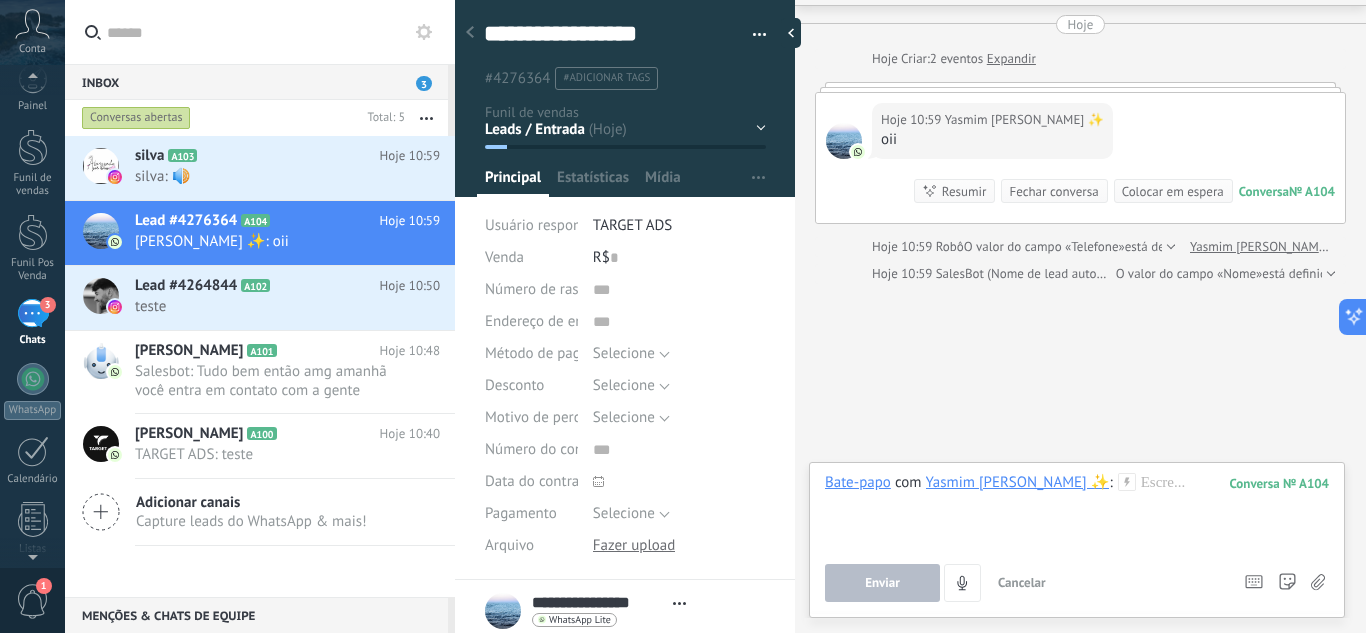 click on "Resumir" at bounding box center [964, 191] 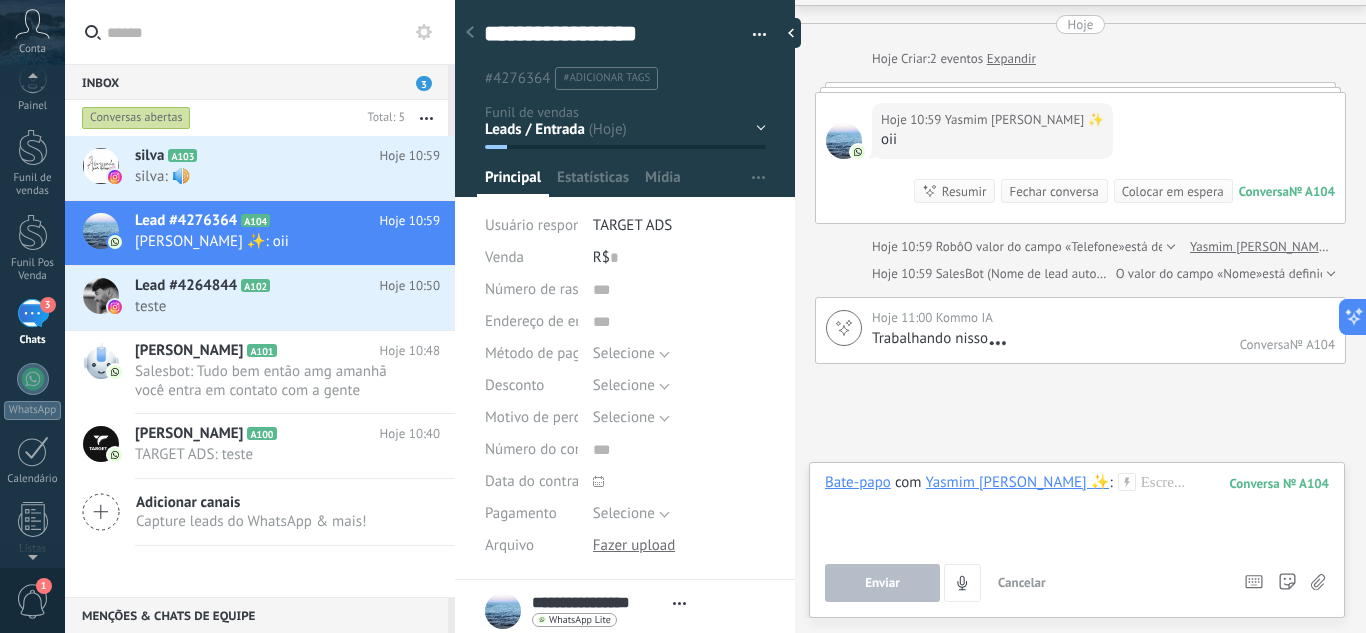 scroll, scrollTop: 139, scrollLeft: 0, axis: vertical 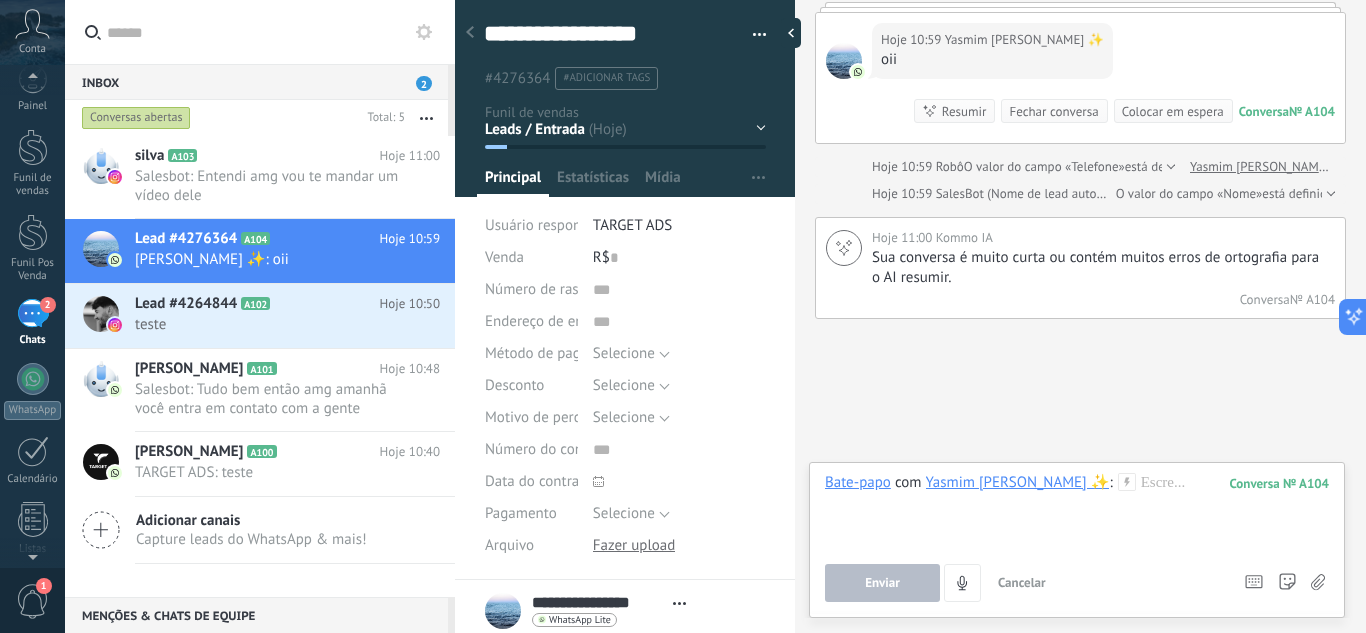 click on "Buscar Carregar mais Hoje Hoje Criar:  2  eventos   Expandir Hoje 10:59 Yasmim Beatriz ✨  oii Conversa  № A104 Conversa № A104 Resumir Resumir Fechar conversa Colocar em espera Hoje 10:59 Yasmim Beatriz ✨: oii Conversa № A104 Hoje 10:59 Robô  O valor do campo «Telefone»  está definido para «+558381083746» Yasmim Beatriz ✨ Hoje 10:59 SalesBot (Nome de lead automático)  O valor do campo «Nome»  está definido para «Yasmim Beatriz ✨ » Hoje 11:00 Kommo IA  Sua conversa é muito curta ou contém muitos erros de ortografia para o AI resumir. Conversa  № A104 Fixar Excluir Nenhuma tarefa planejada, comece   adicionando uma  Participantes:  0 Adicionar membro Bots:  0" at bounding box center [1080, 264] 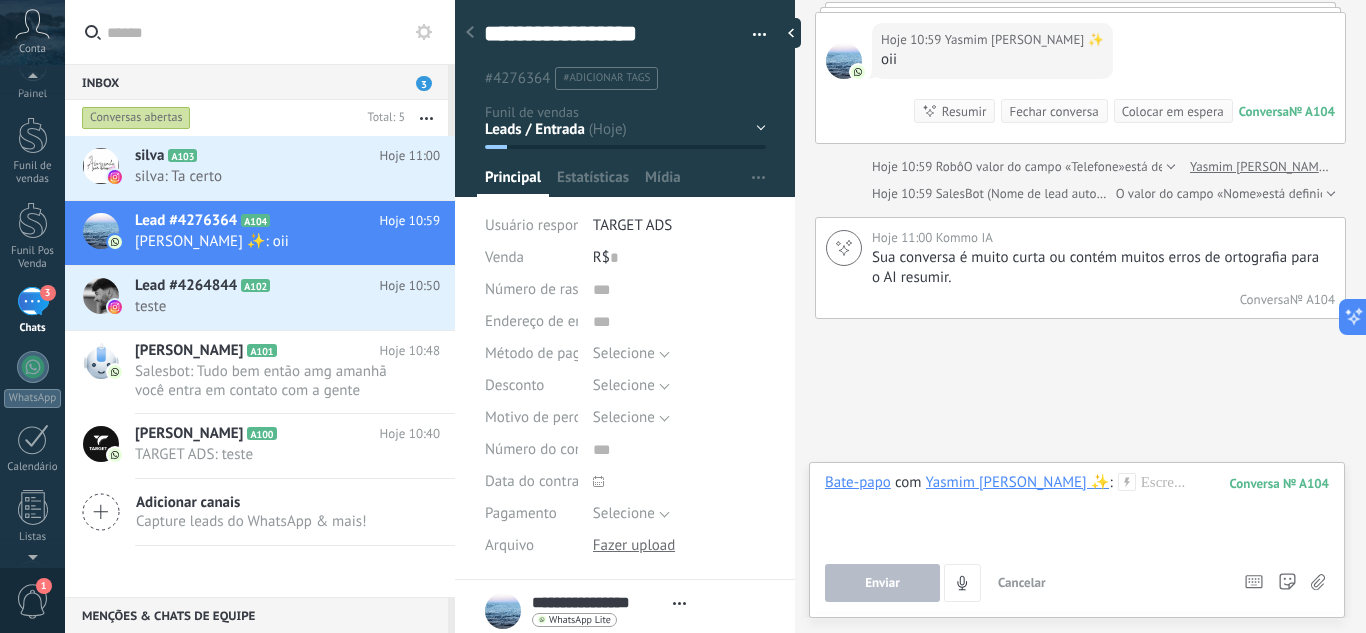 scroll, scrollTop: 19, scrollLeft: 0, axis: vertical 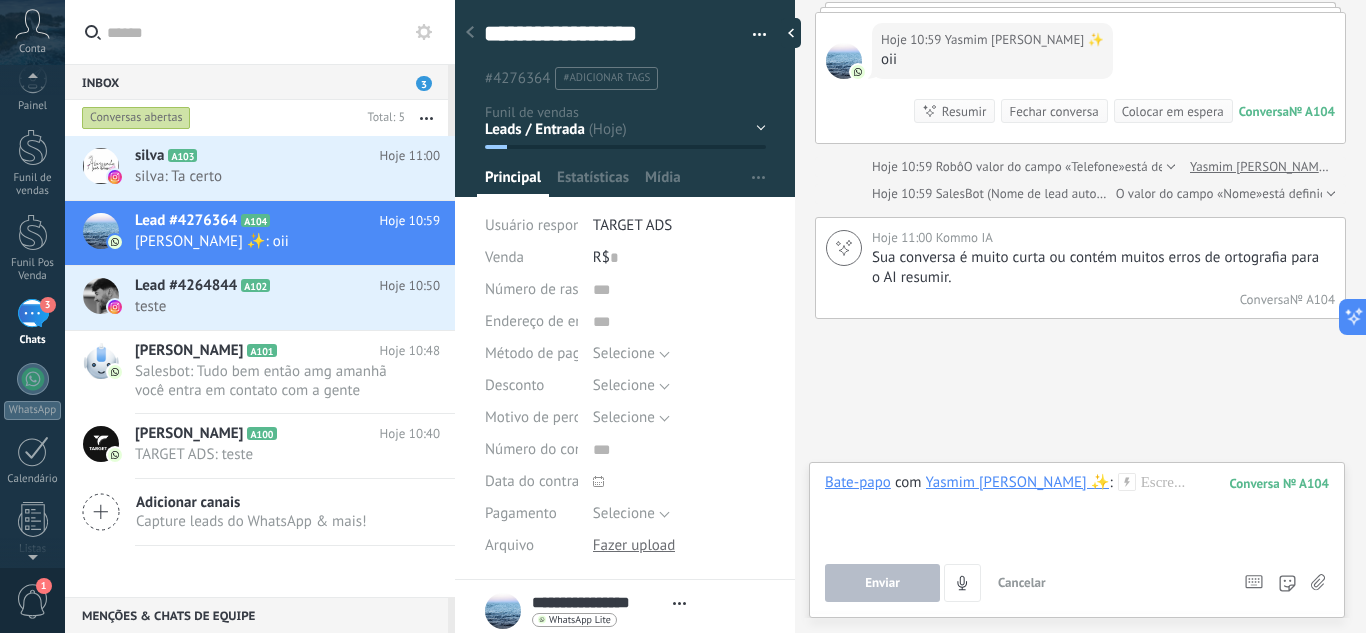 click on "Yasmim [PERSON_NAME] ✨" at bounding box center [1018, 482] 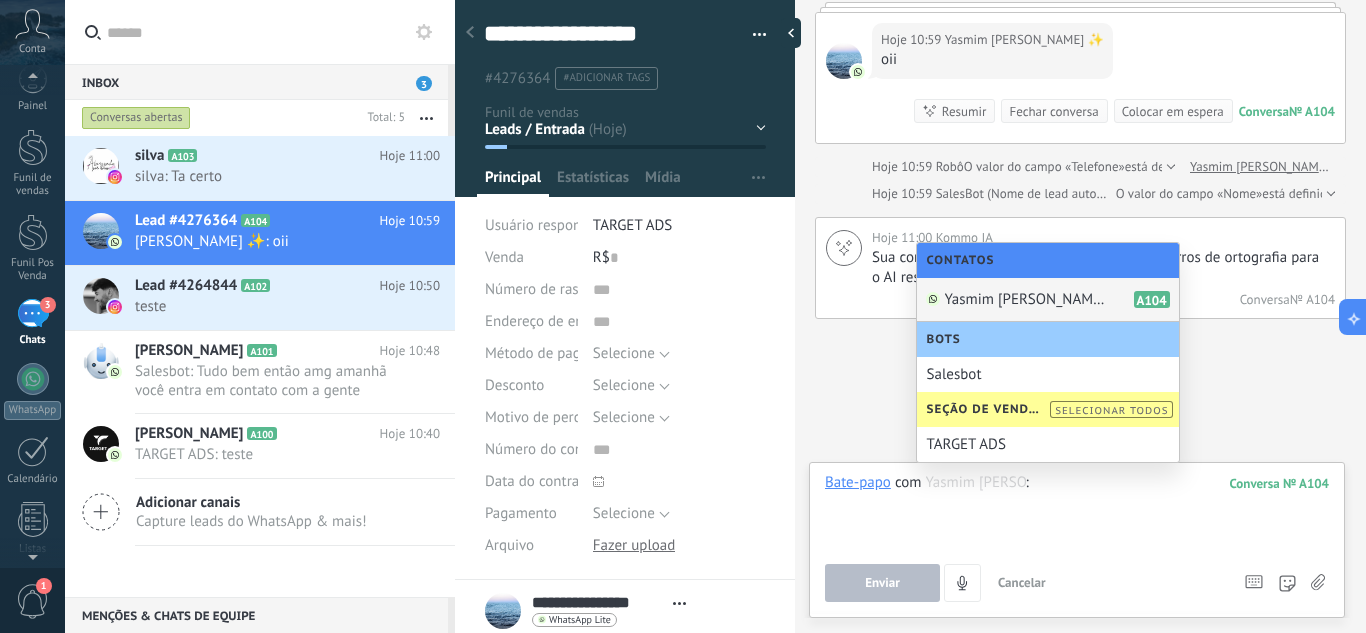 click at bounding box center (1077, 511) 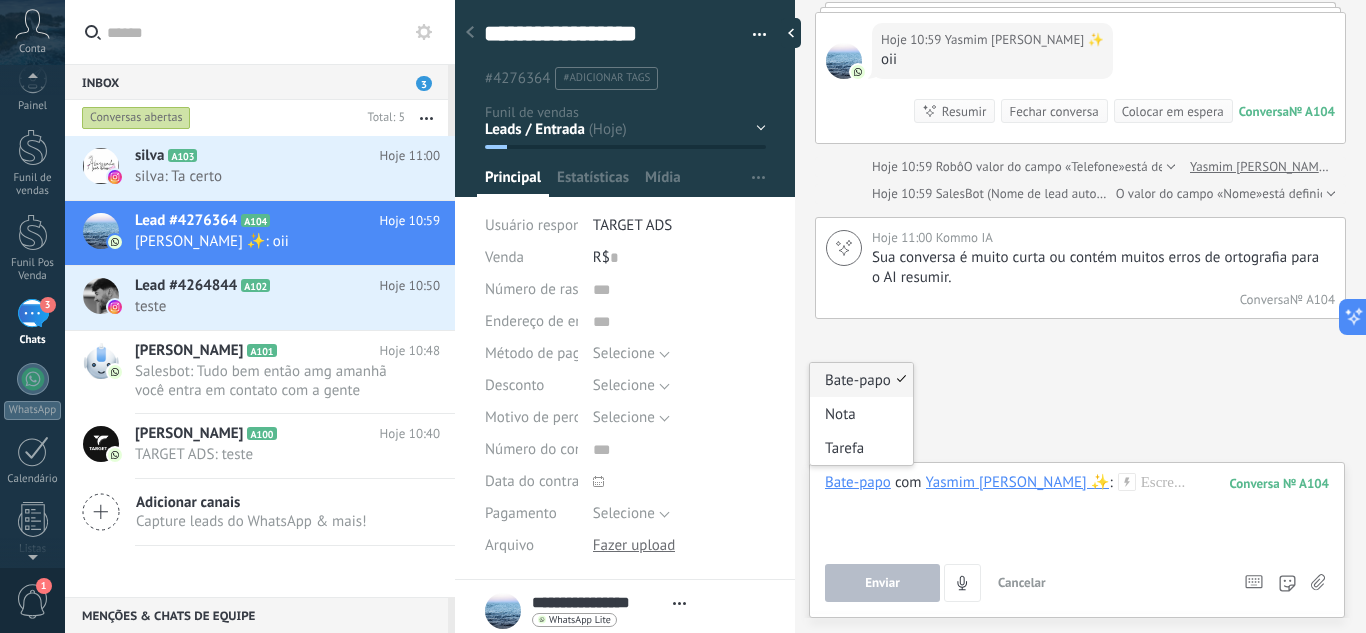 click on "Bate-papo" at bounding box center [858, 482] 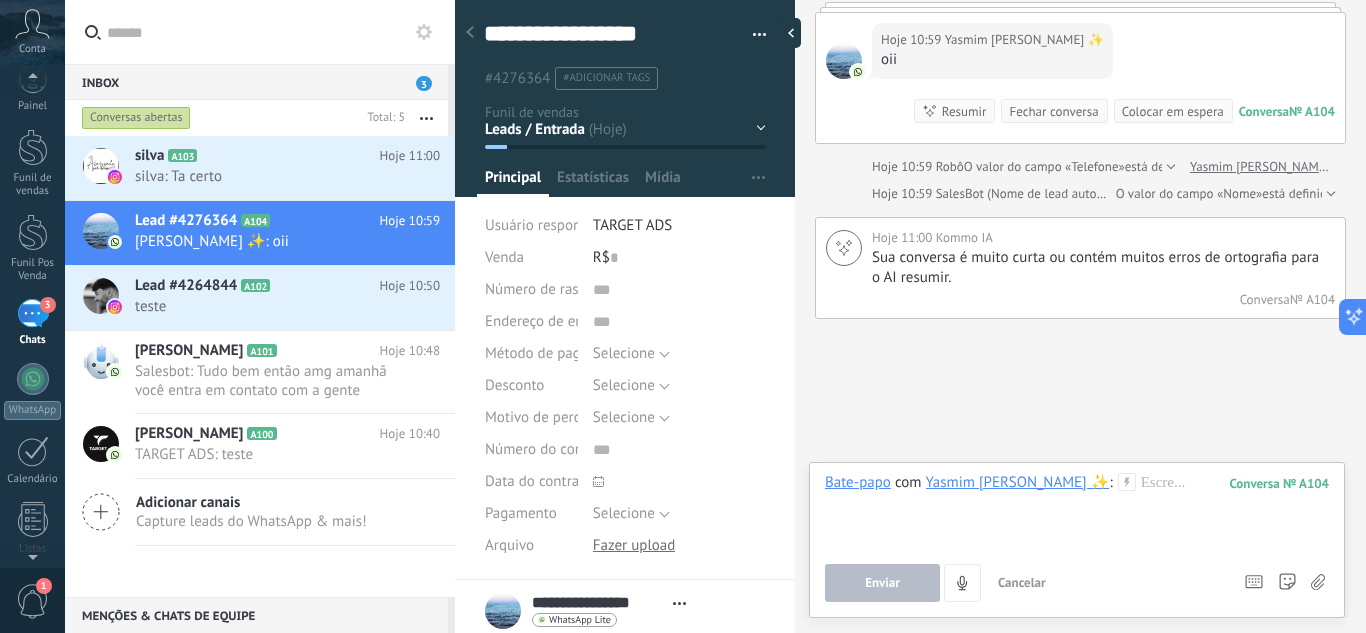 click on "Yasmim [PERSON_NAME] ✨" at bounding box center (1018, 482) 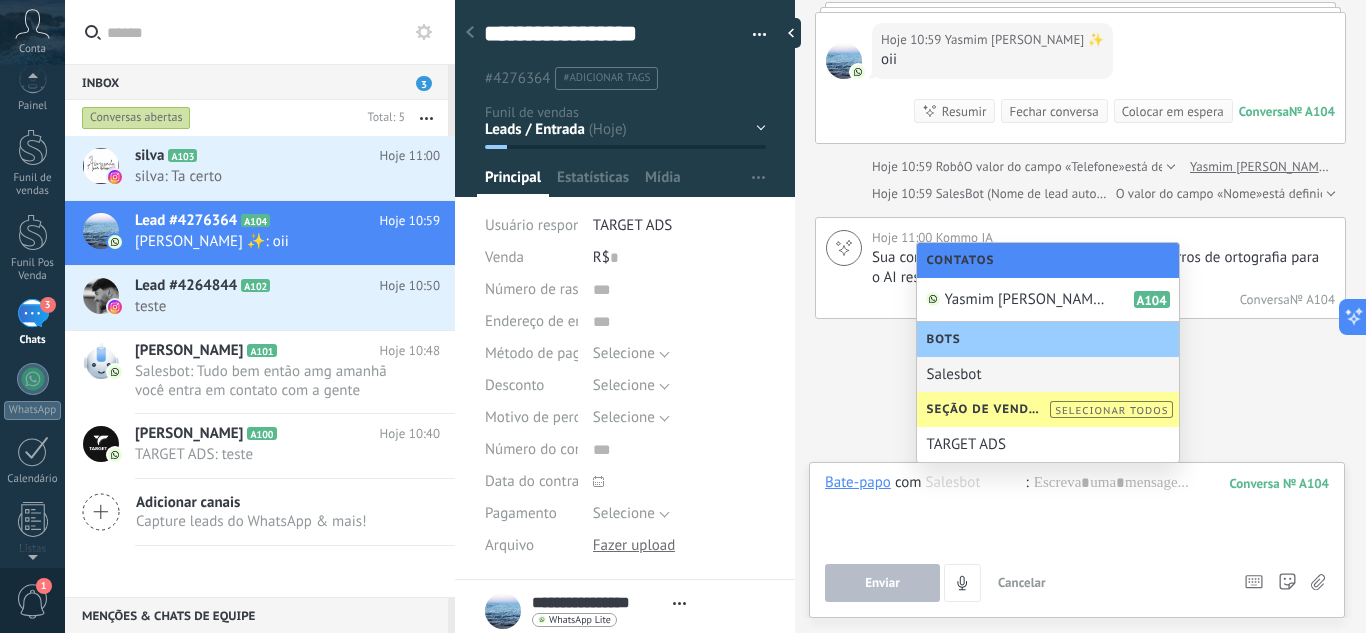 click on "Bots" at bounding box center (1048, 339) 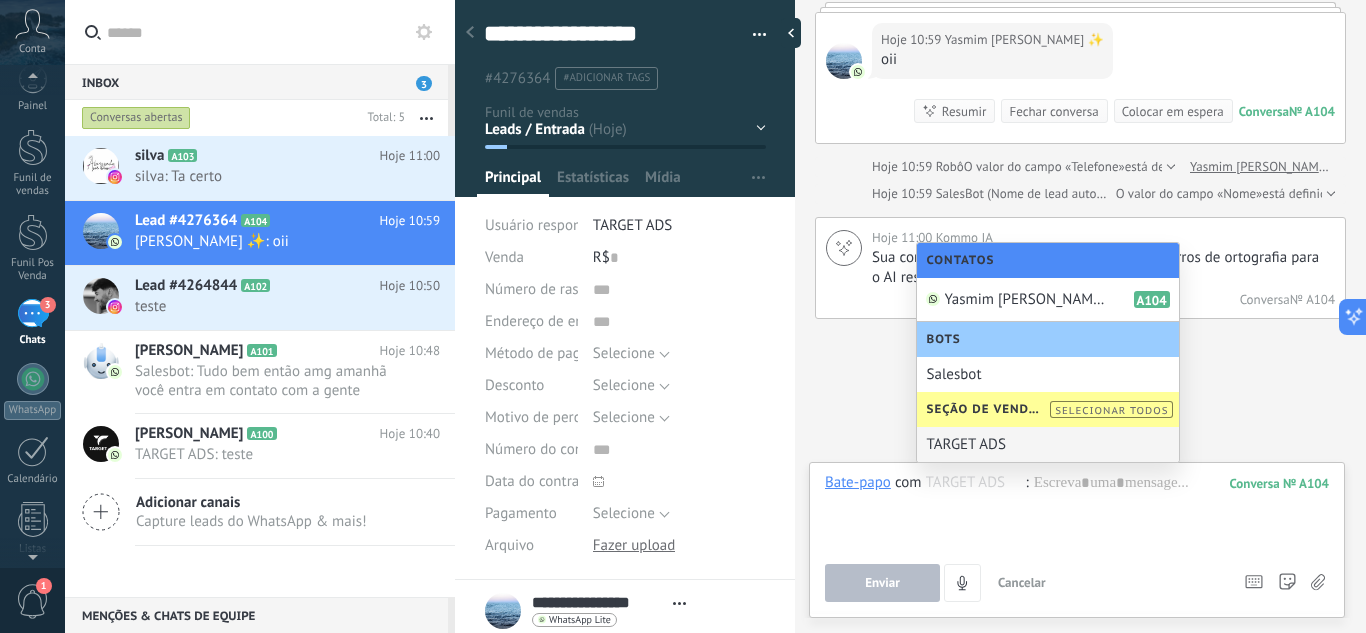 click on "TARGET ADS" at bounding box center [1048, 444] 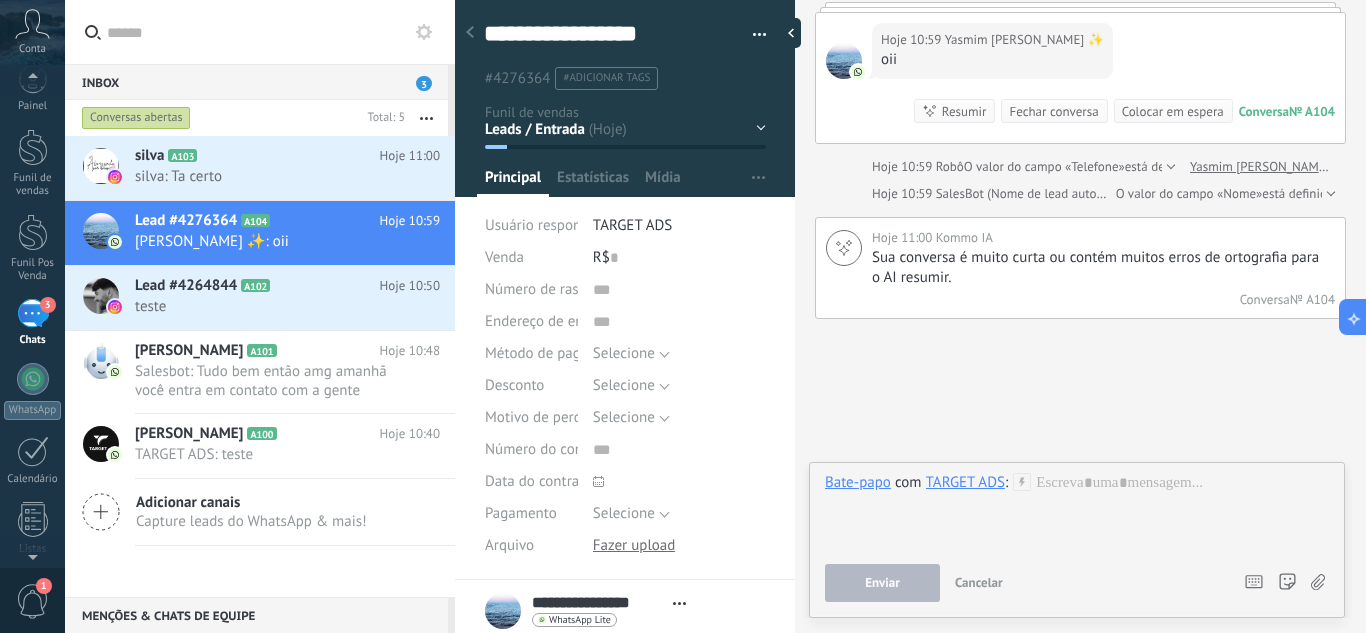 click on "TARGET ADS" at bounding box center (965, 482) 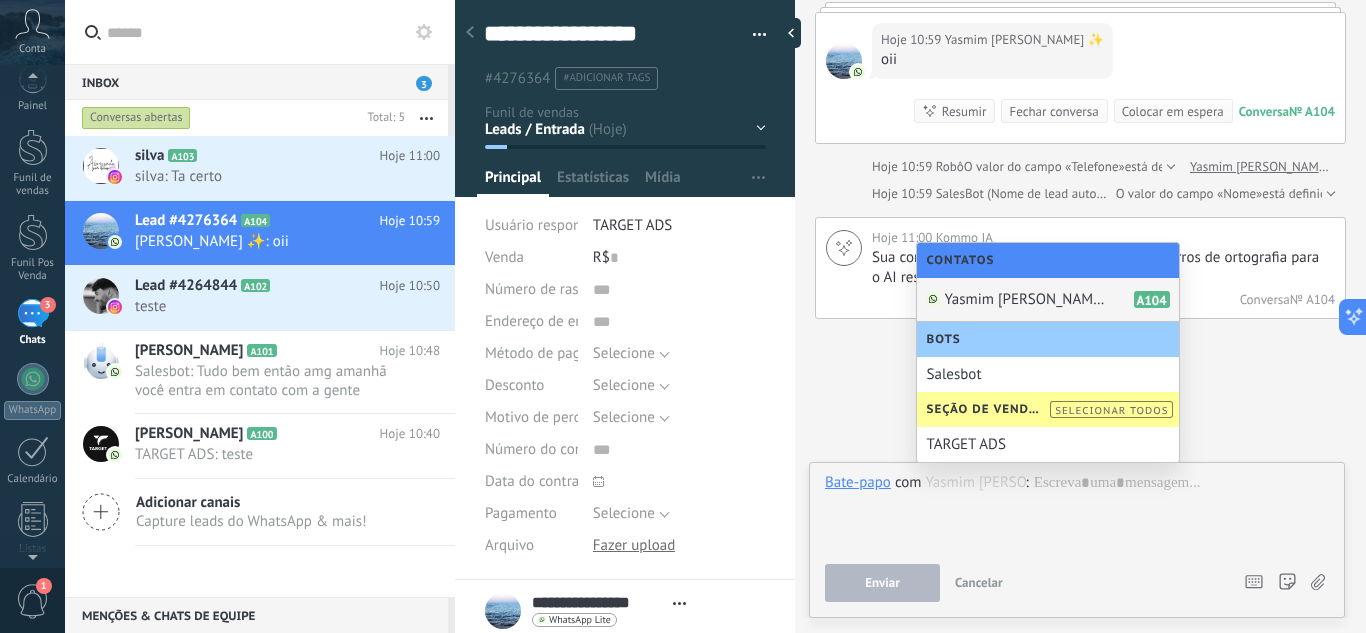 click on "Yasmim [PERSON_NAME] ✨" at bounding box center (1025, 299) 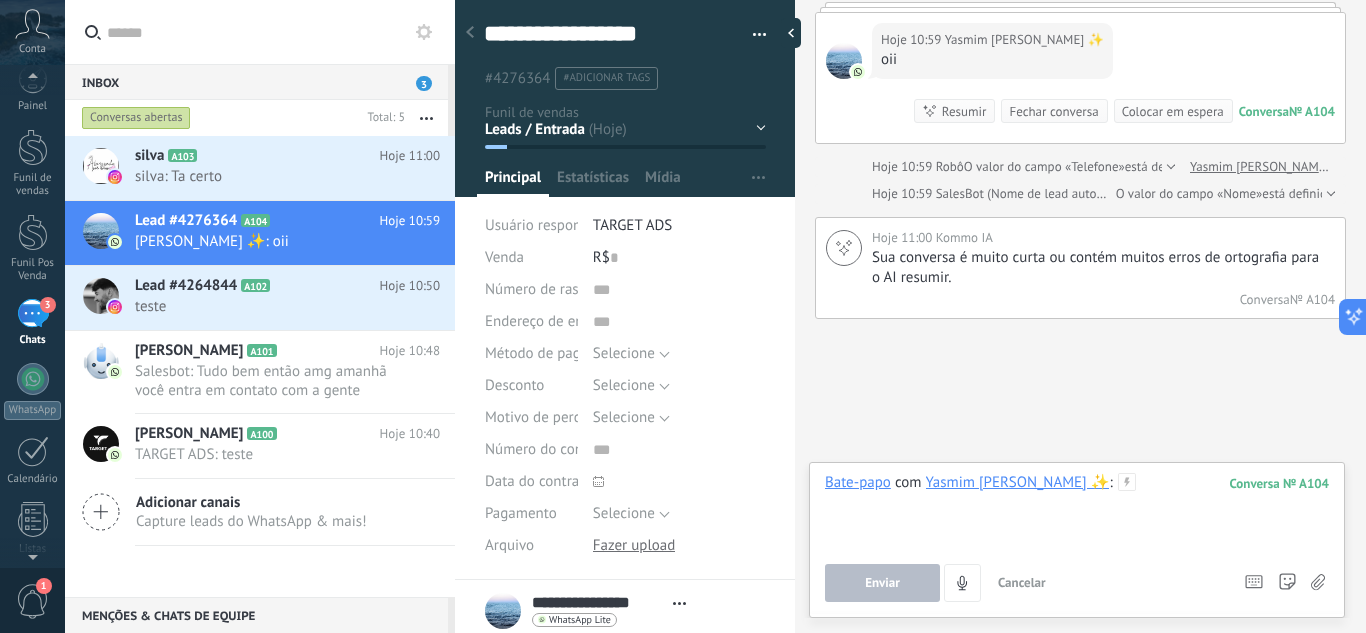 click at bounding box center (1077, 511) 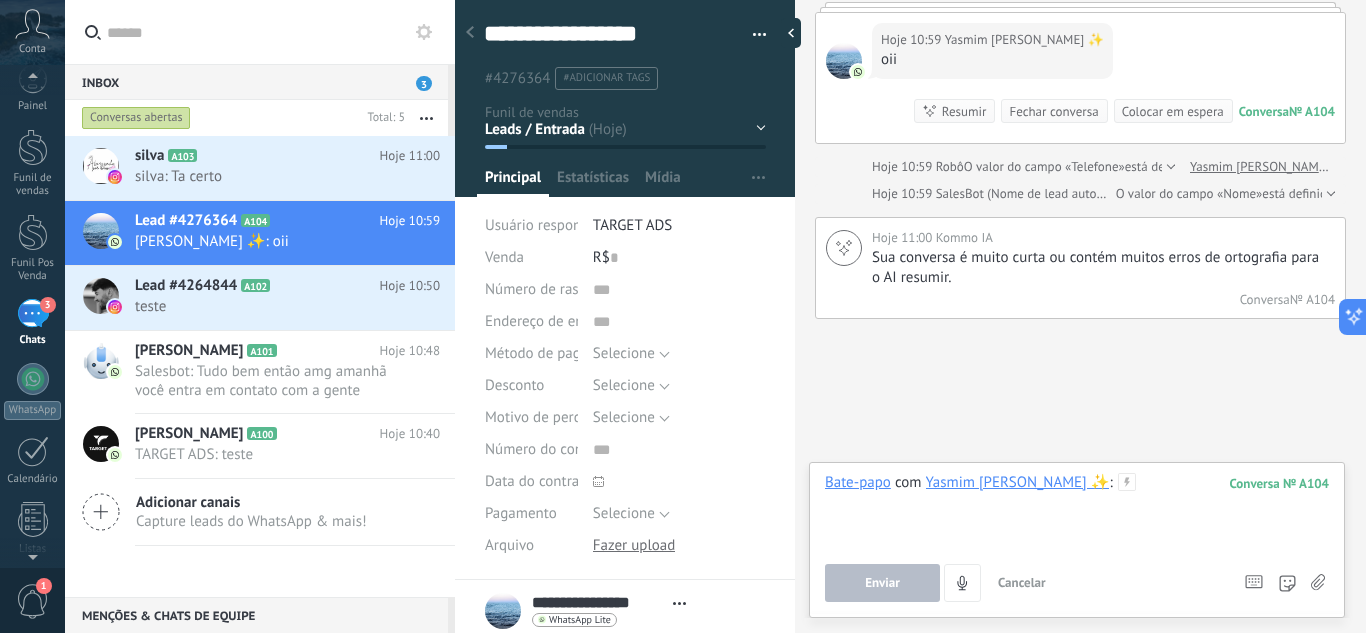 click at bounding box center [1077, 511] 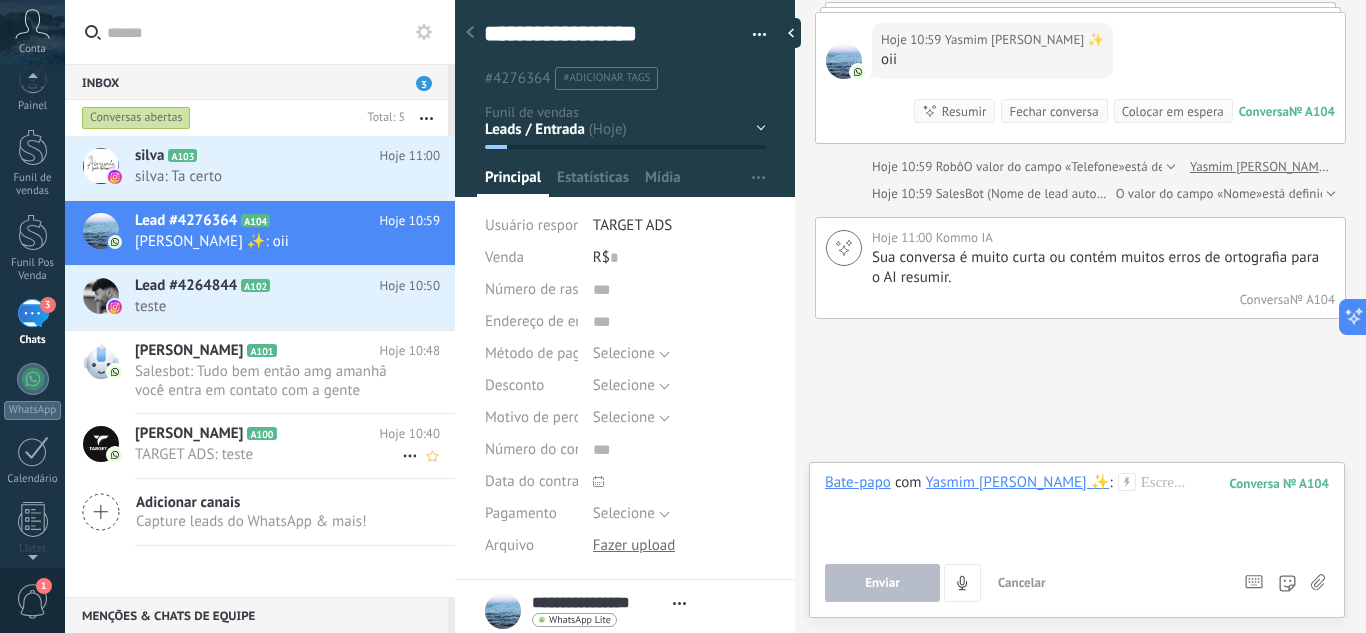 click on "TARGET ADS: teste" at bounding box center [268, 454] 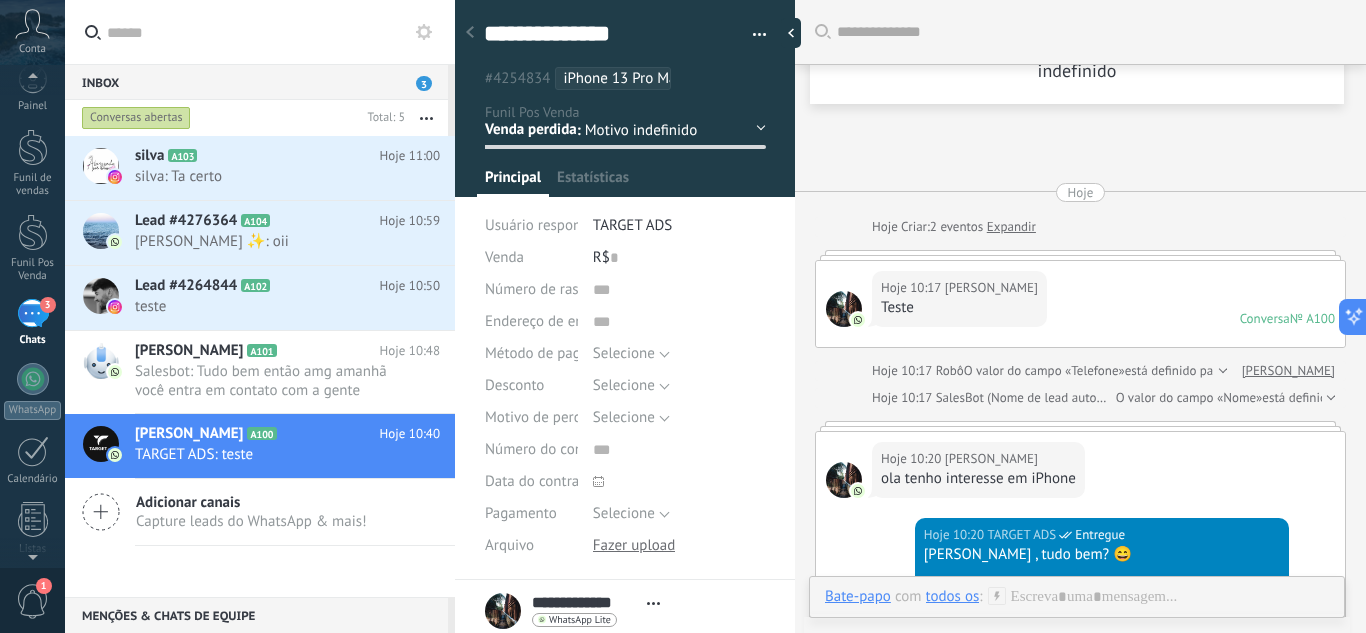 scroll, scrollTop: 30, scrollLeft: 0, axis: vertical 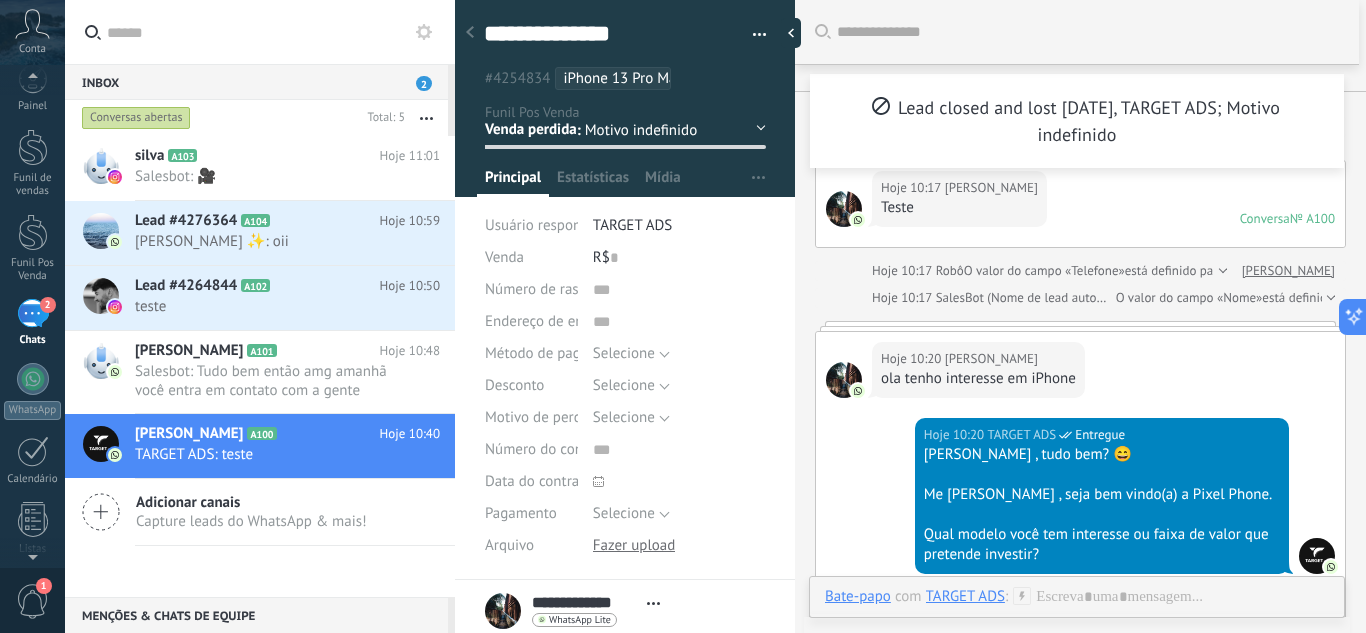 click at bounding box center [1328, 298] 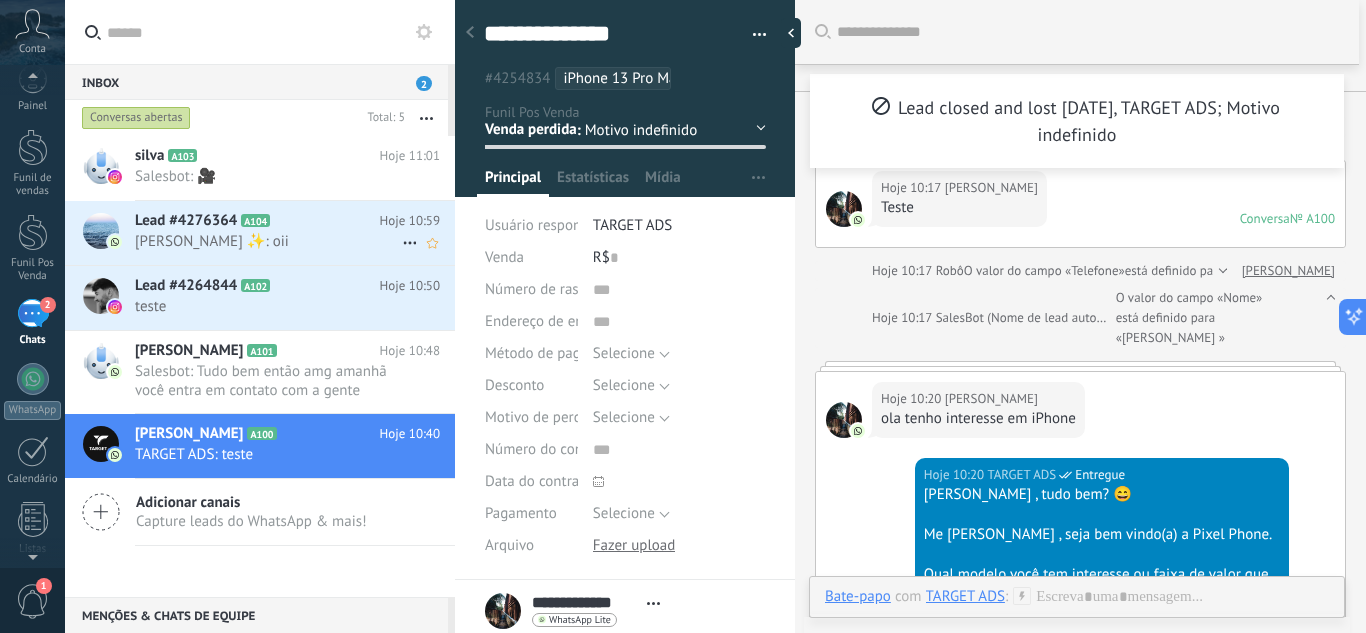 drag, startPoint x: 240, startPoint y: 247, endPoint x: 273, endPoint y: 259, distance: 35.1141 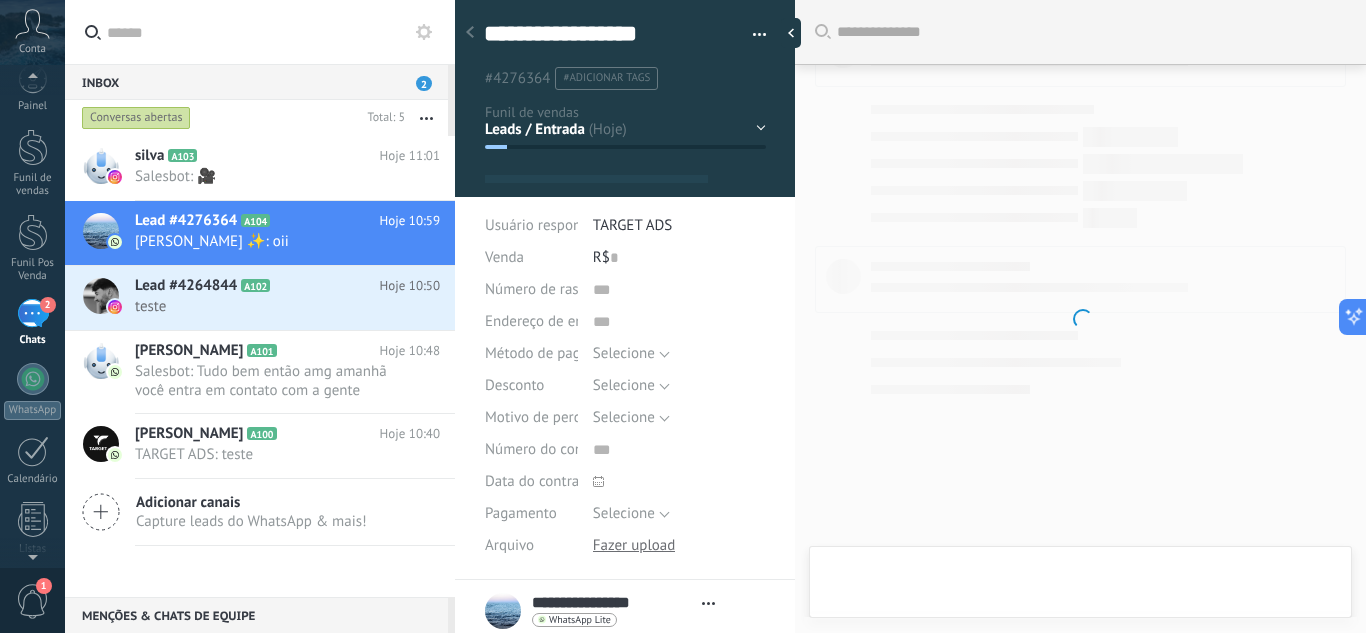 scroll, scrollTop: 0, scrollLeft: 0, axis: both 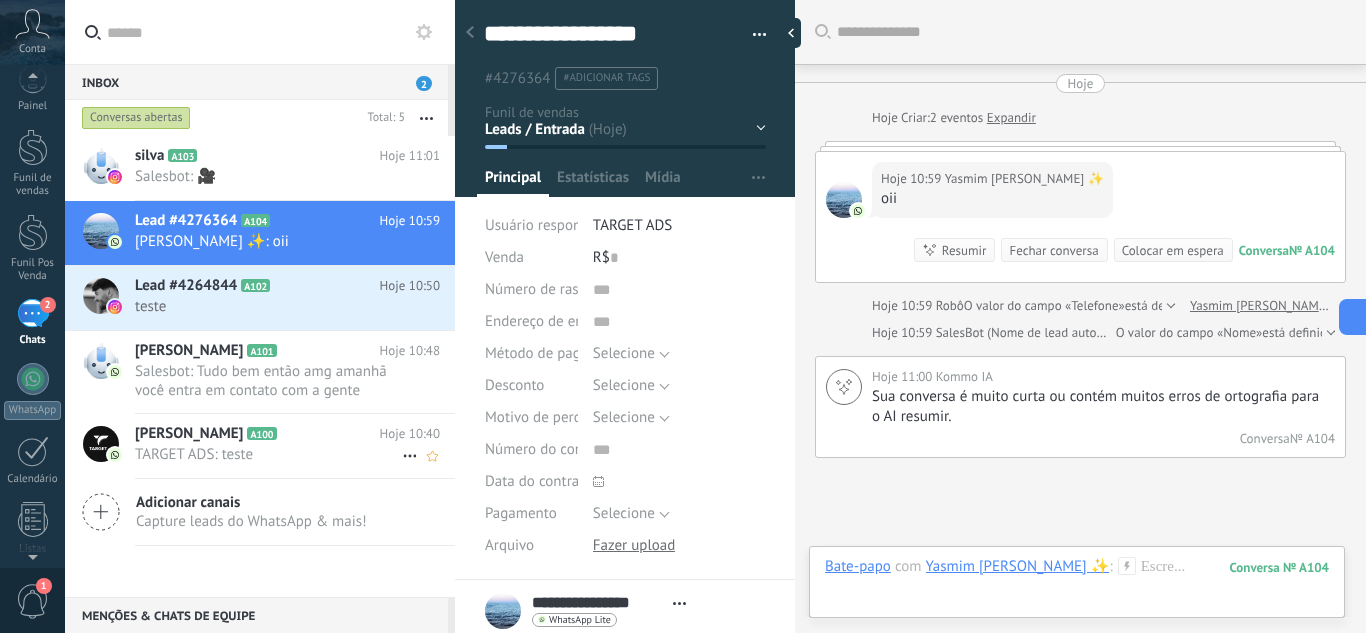 click on "[PERSON_NAME]" at bounding box center [189, 434] 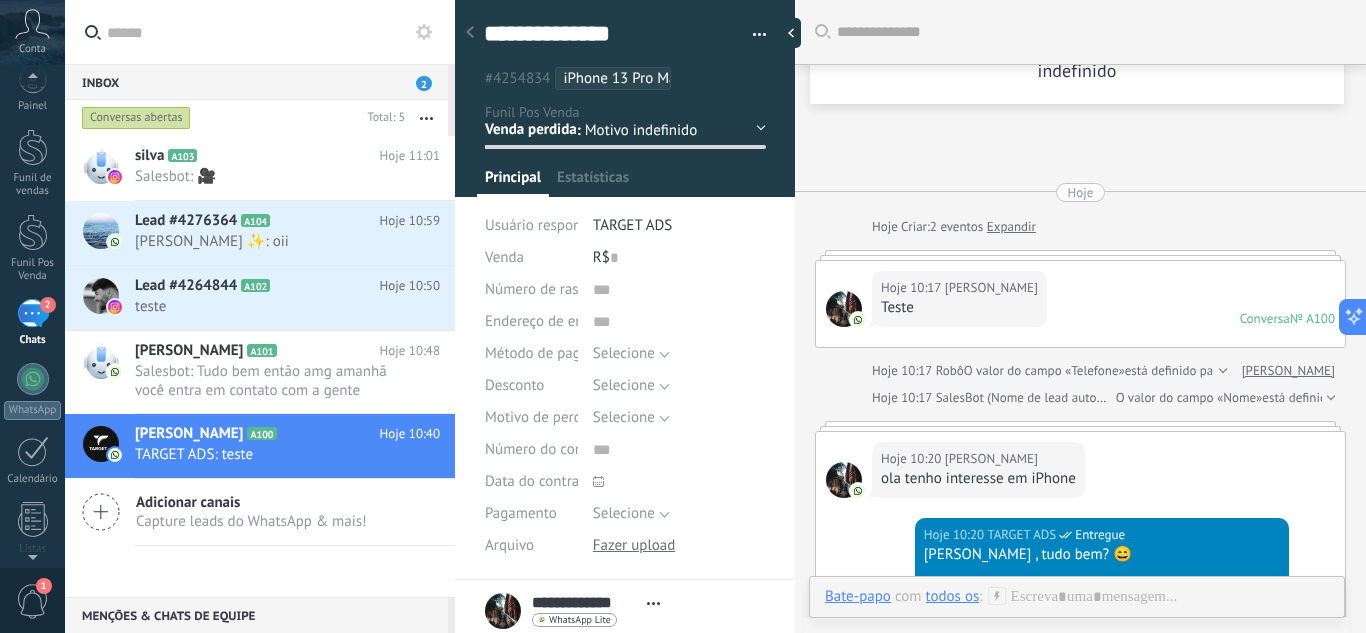 scroll, scrollTop: 2153, scrollLeft: 0, axis: vertical 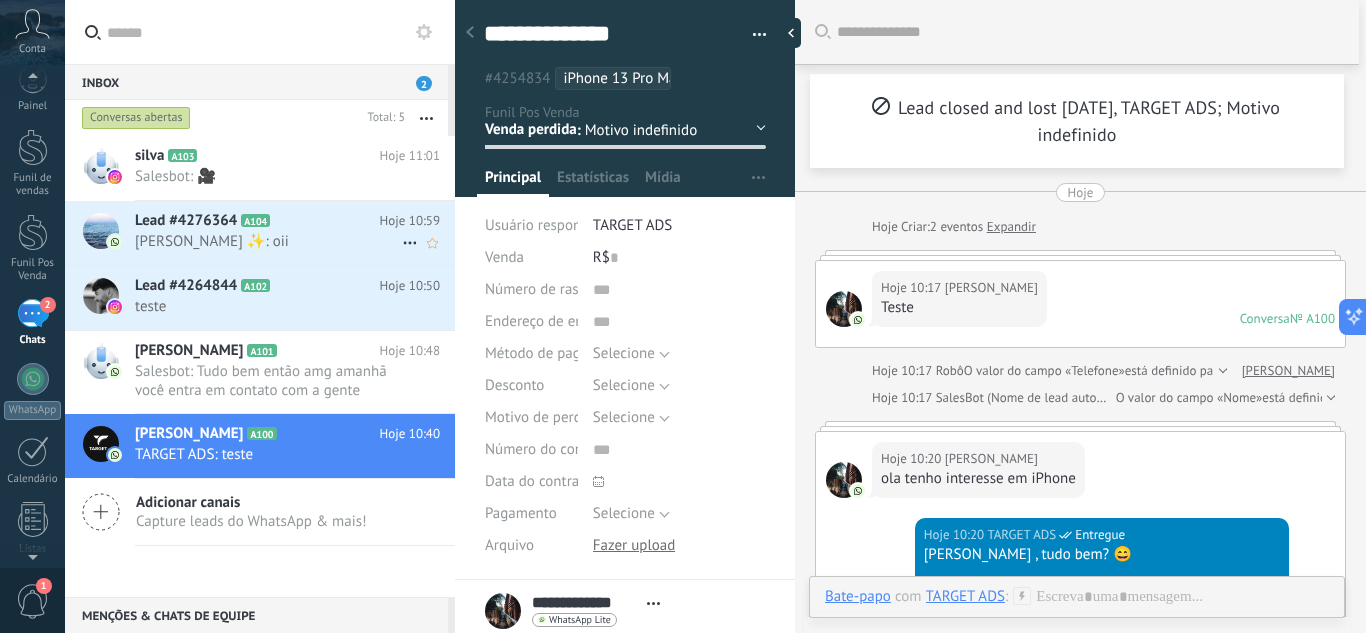 click on "Yasmim Beatriz ✨: oii" at bounding box center (268, 241) 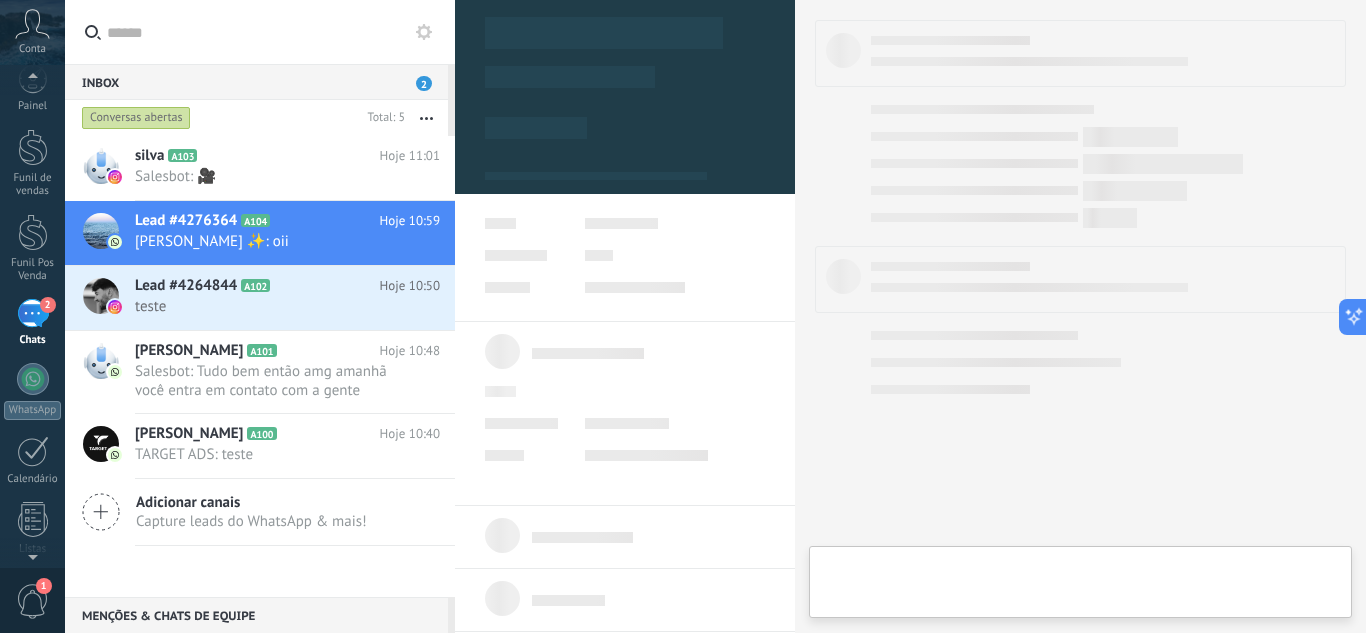 scroll, scrollTop: 30, scrollLeft: 0, axis: vertical 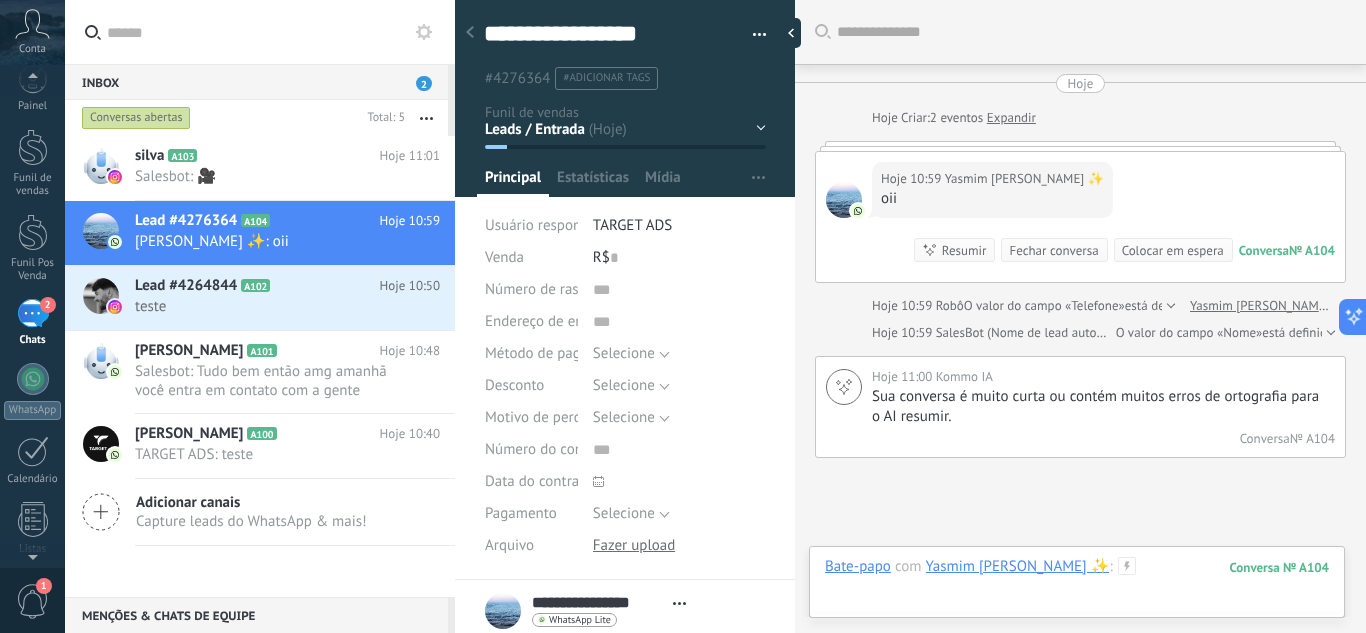 click at bounding box center [1077, 587] 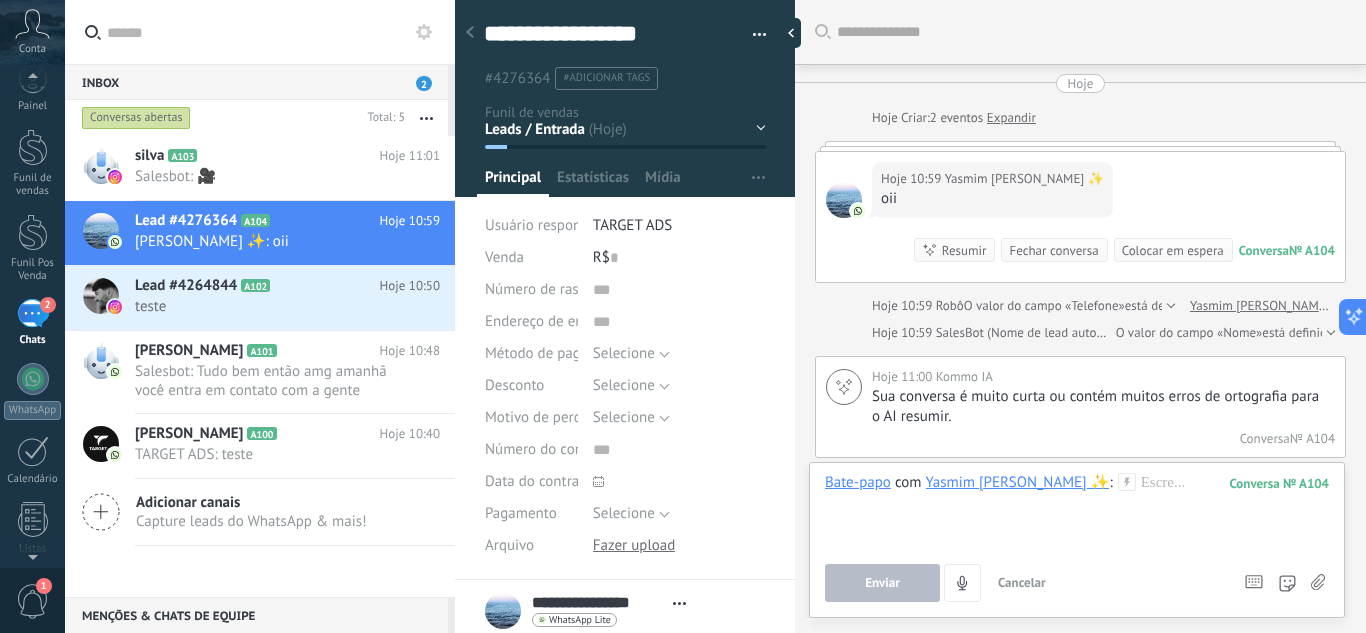 click on "№ A104" at bounding box center (1312, 250) 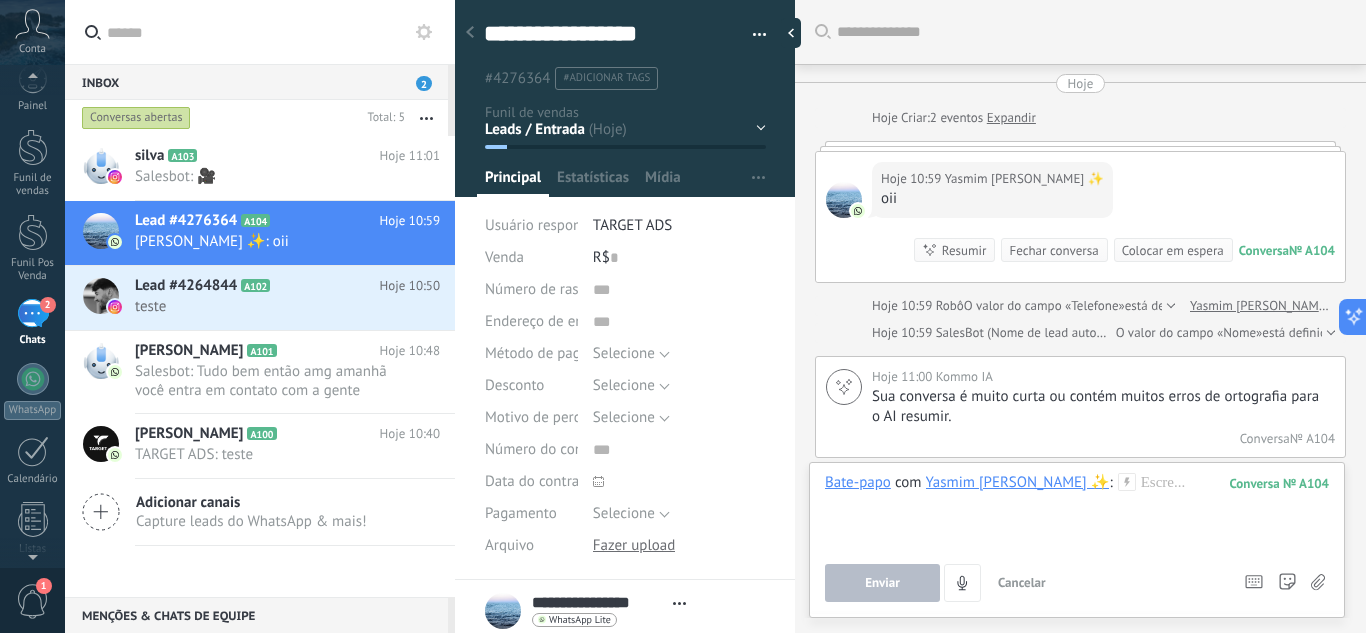 click on "№ A104" at bounding box center (1312, 250) 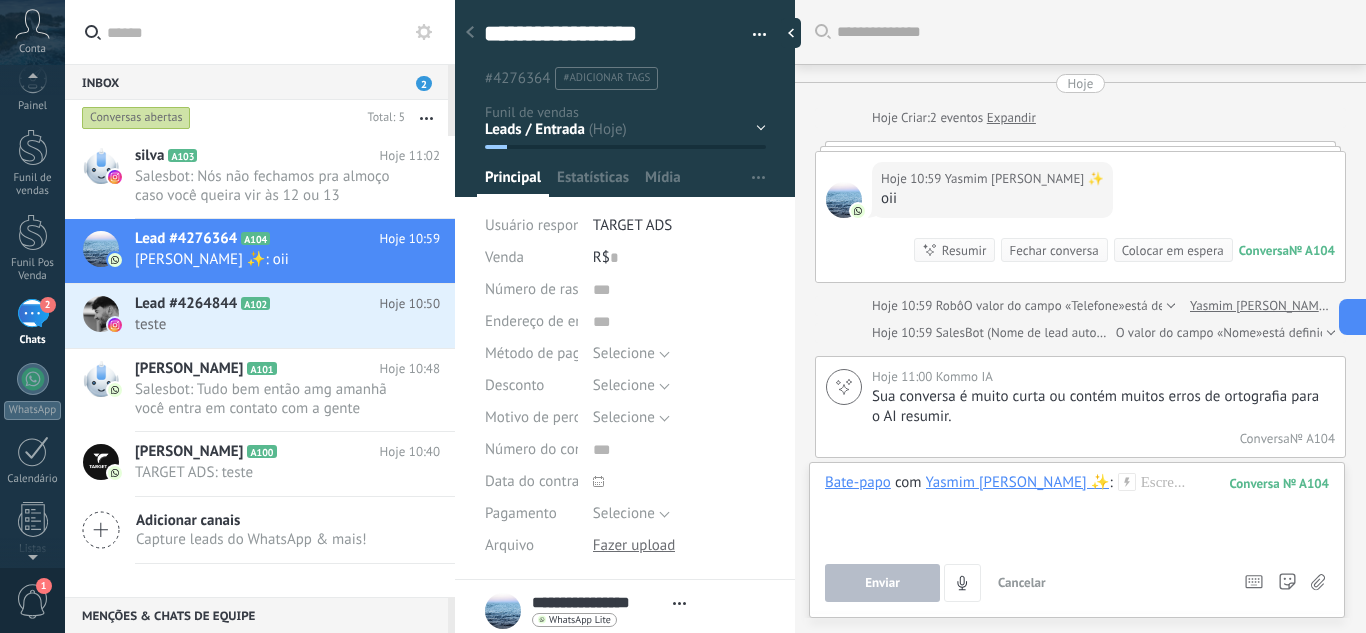 click on "Yasmim [PERSON_NAME] ✨" at bounding box center (1024, 179) 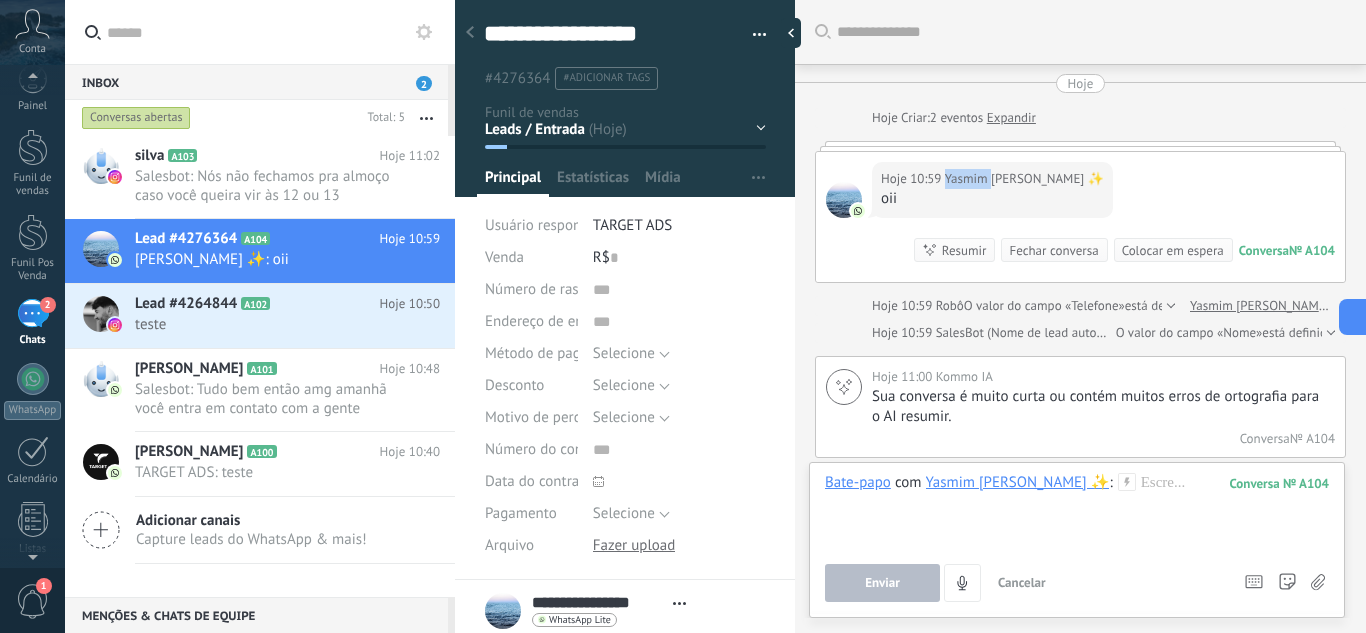 click on "Yasmim [PERSON_NAME] ✨" at bounding box center [1024, 179] 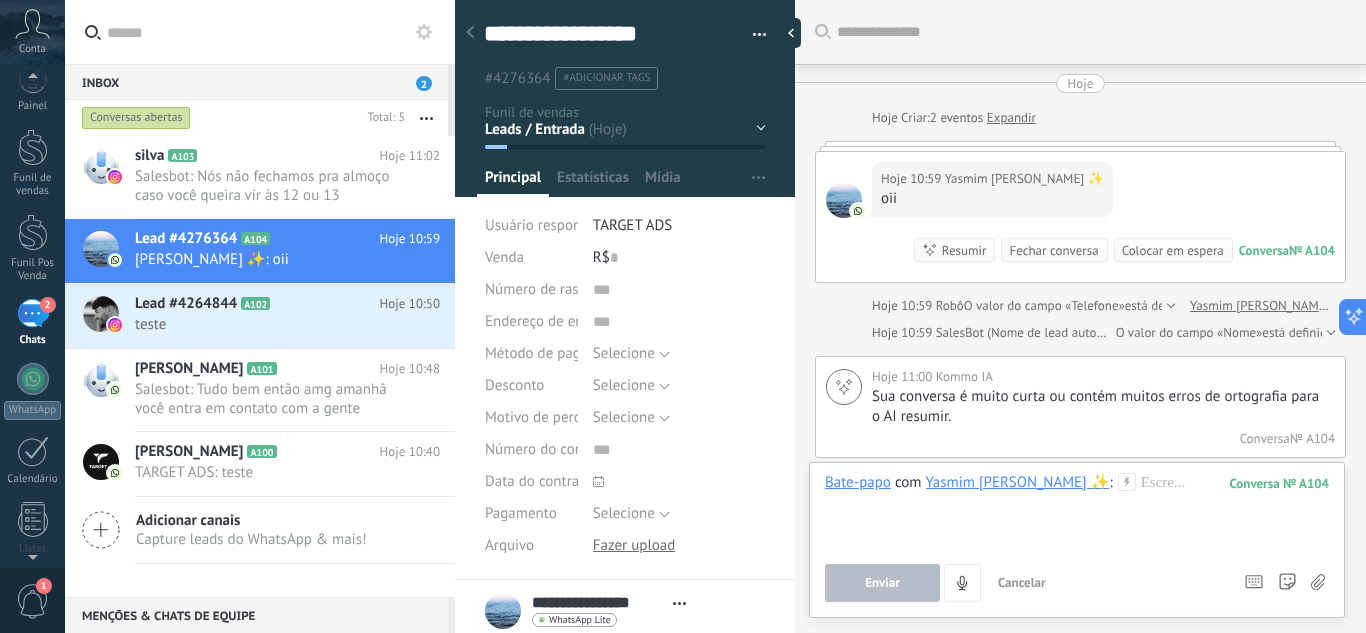 click at bounding box center [1077, 511] 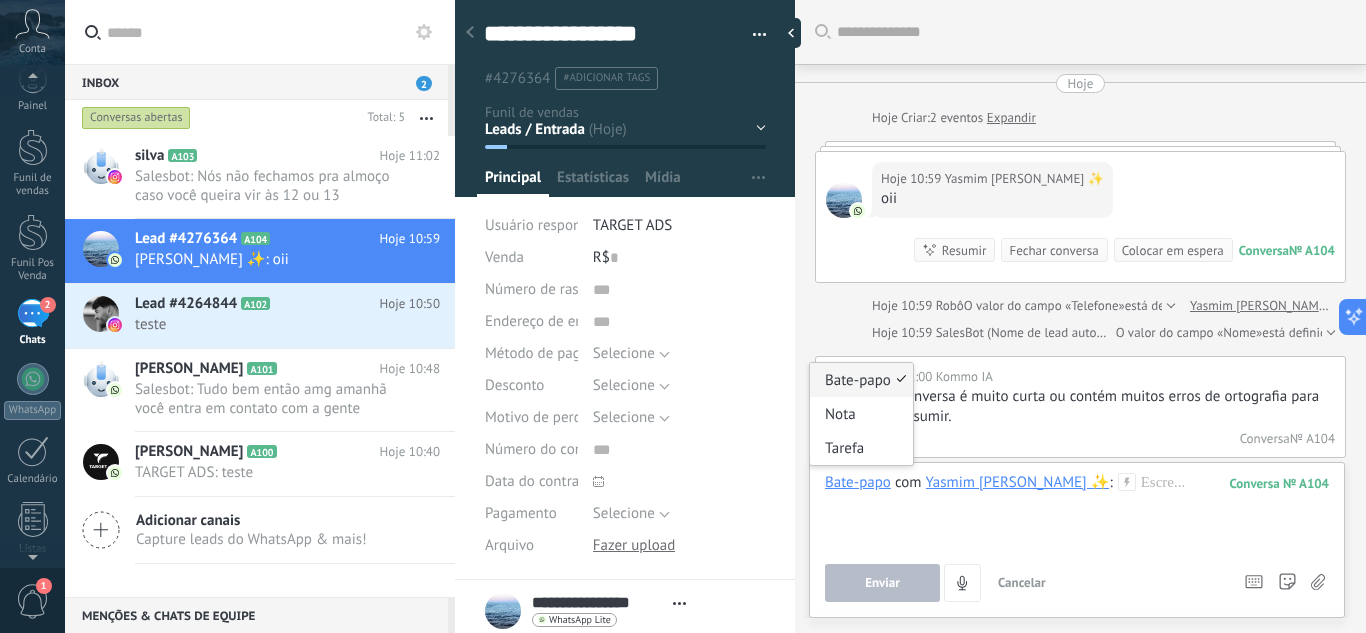 click on "Bate-papo" at bounding box center [861, 380] 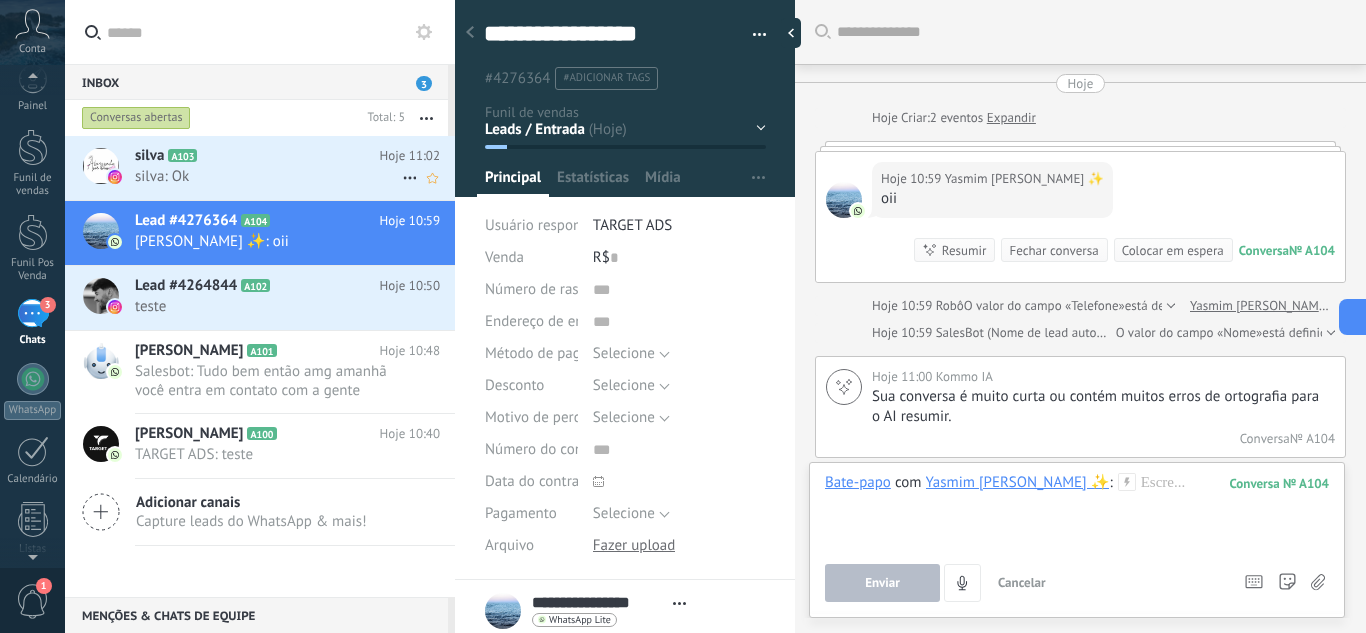 click on "silva: Ok" at bounding box center (268, 176) 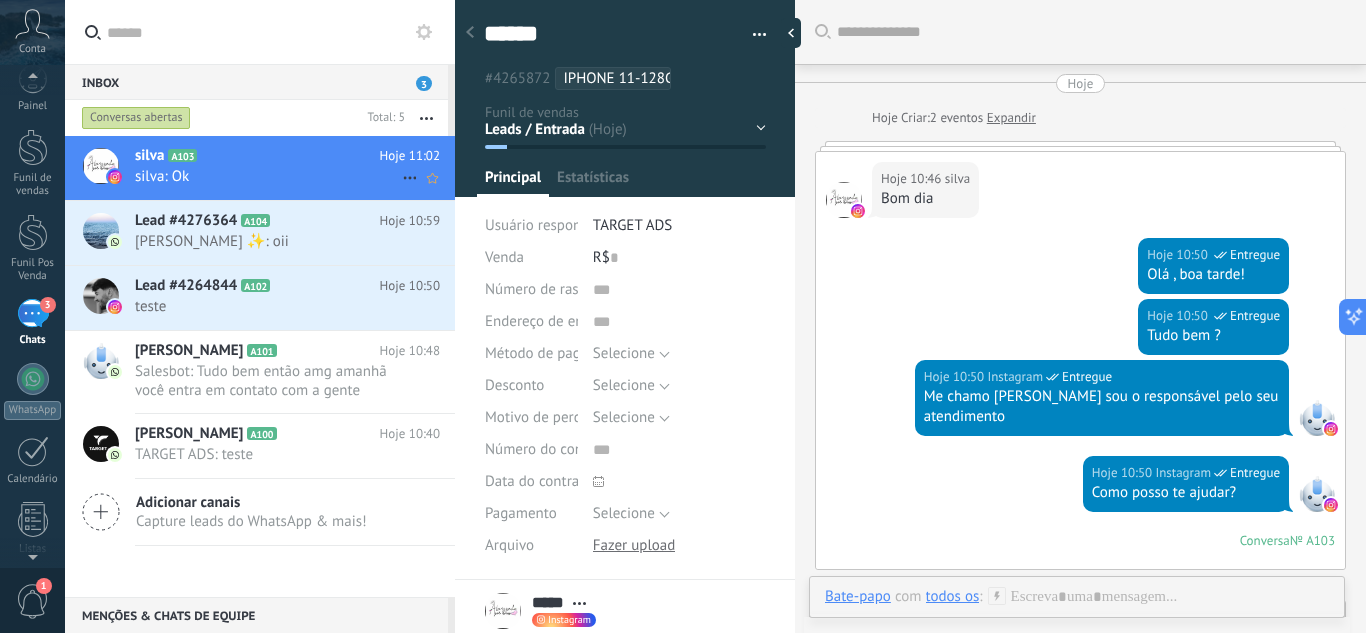 scroll, scrollTop: 30, scrollLeft: 0, axis: vertical 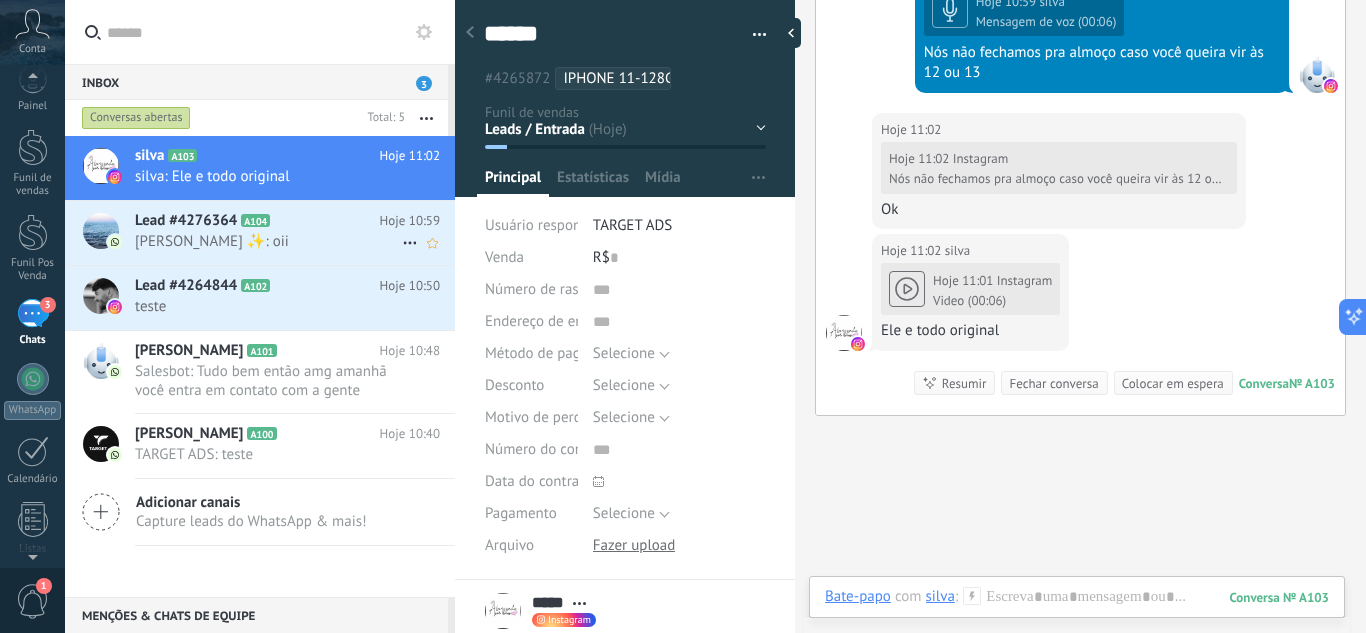 click on "Yasmim Beatriz ✨: oii" at bounding box center [268, 241] 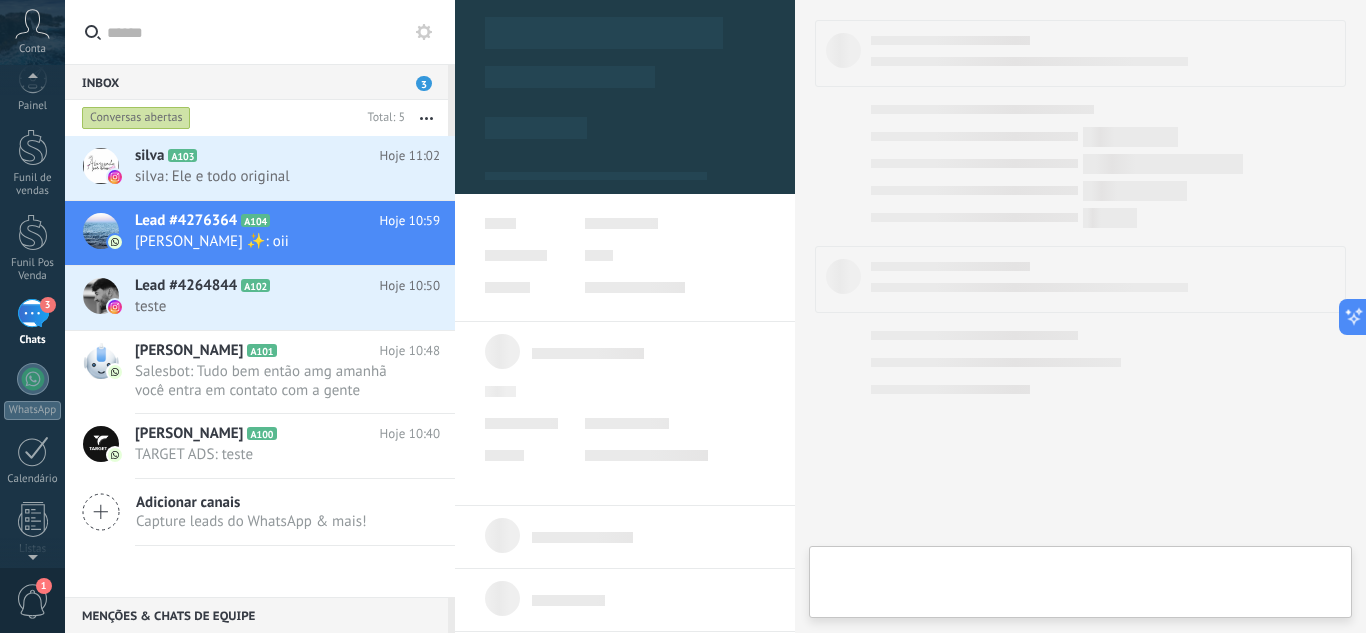 scroll, scrollTop: 30, scrollLeft: 0, axis: vertical 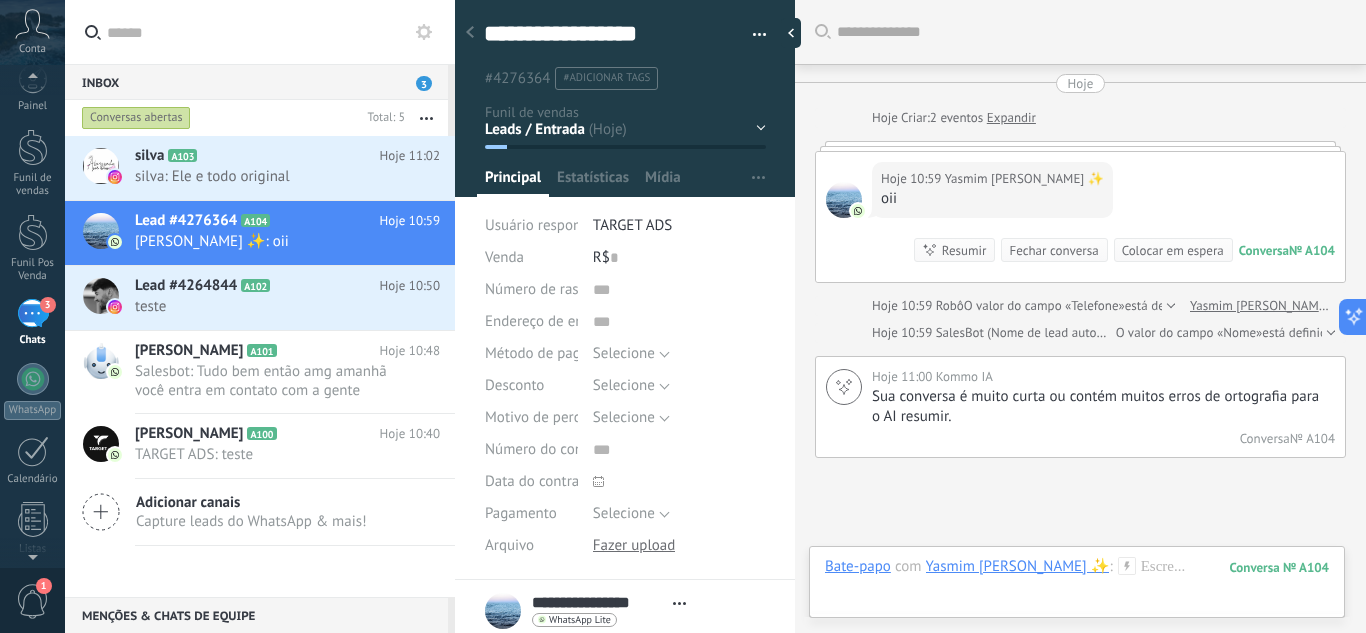 click on "Leads / Entrada
Atendimento
Atendimento Responder
Orçamento Enviado
Orçamento Responder
Negociação / Fechamento
-" at bounding box center [0, 0] 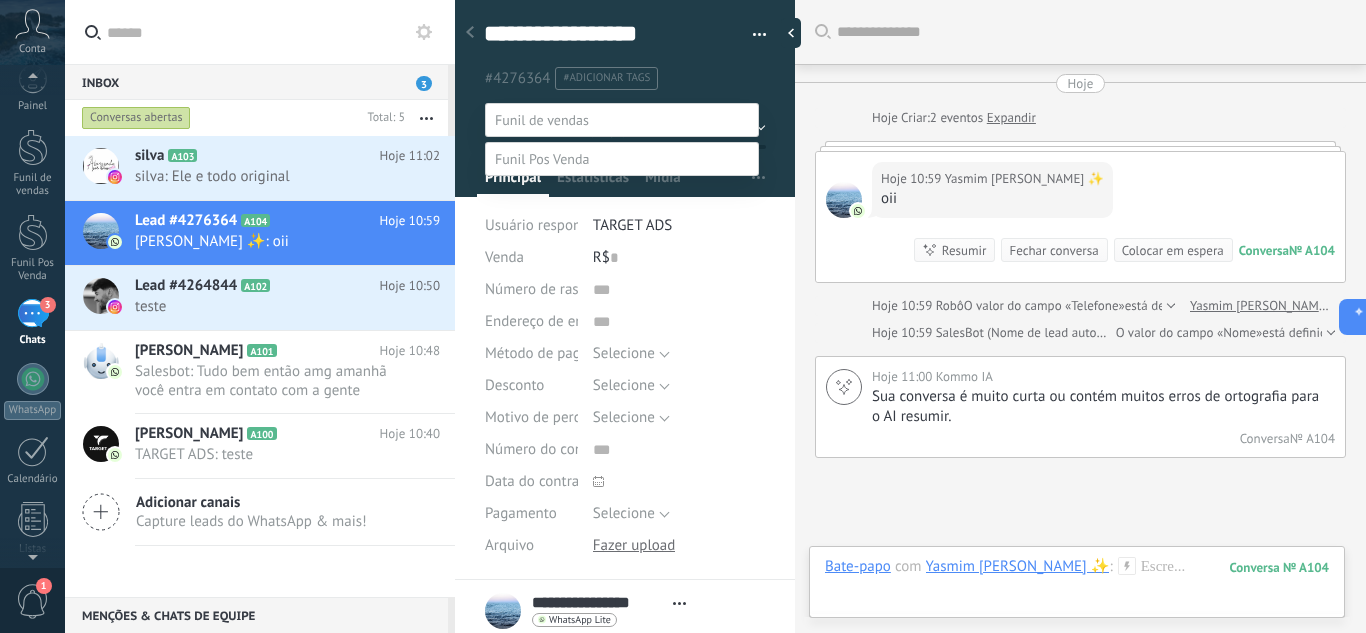 click at bounding box center (715, 316) 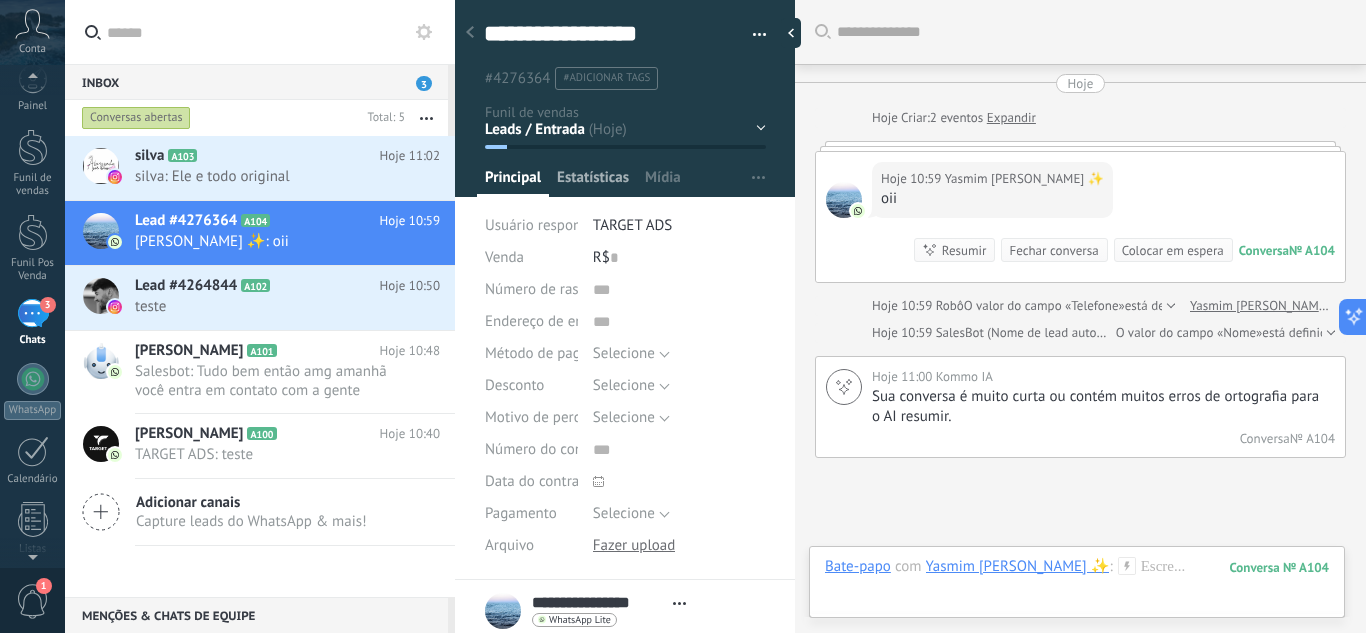 click on "Estatísticas" at bounding box center [593, 182] 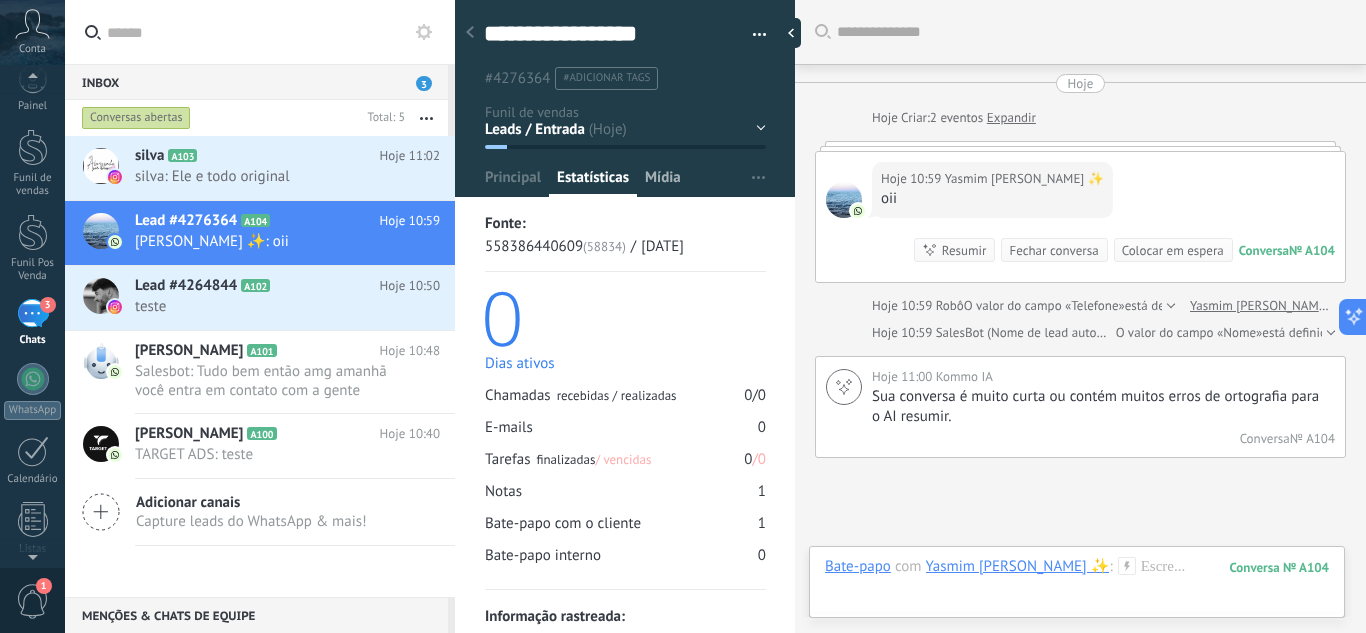 click on "Mídia" at bounding box center [663, 182] 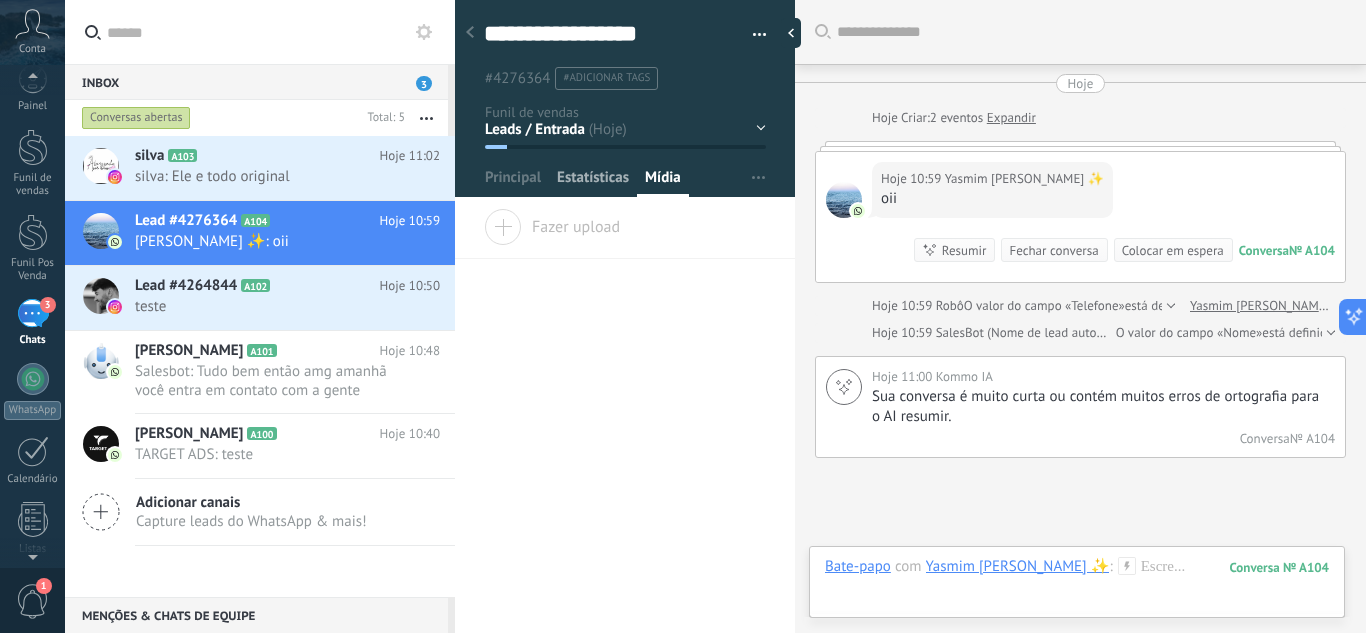click on "Estatísticas" at bounding box center [593, 182] 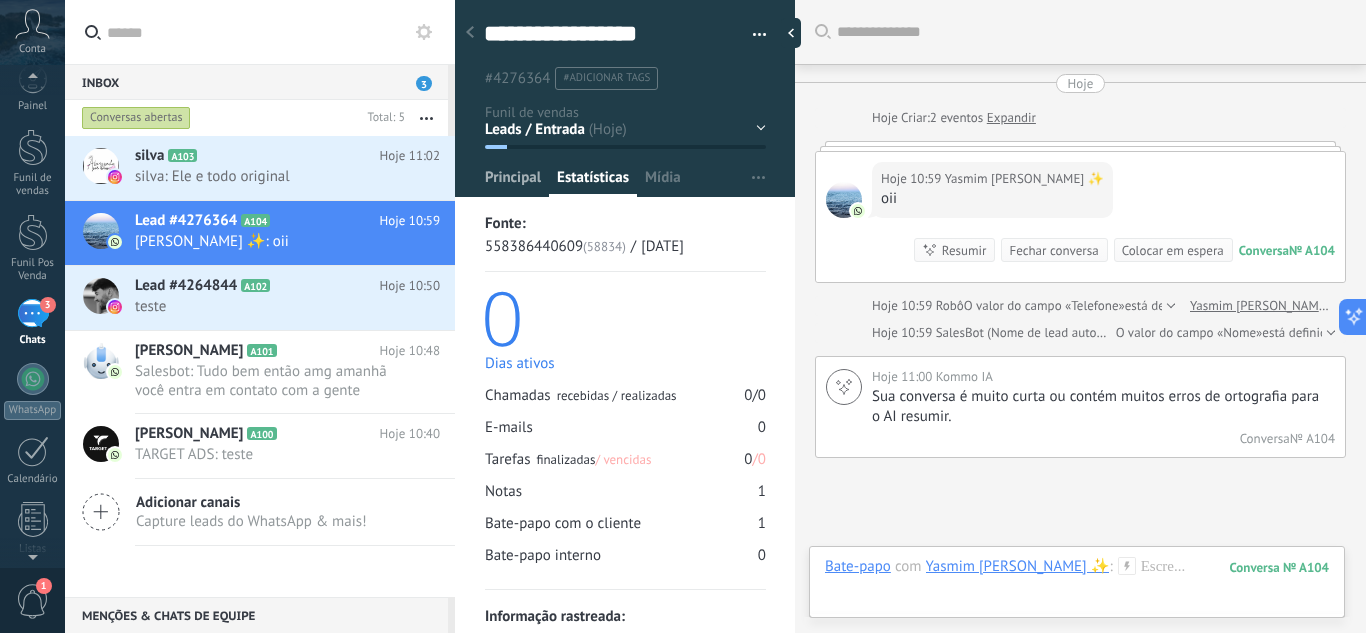 click on "Principal" at bounding box center [513, 182] 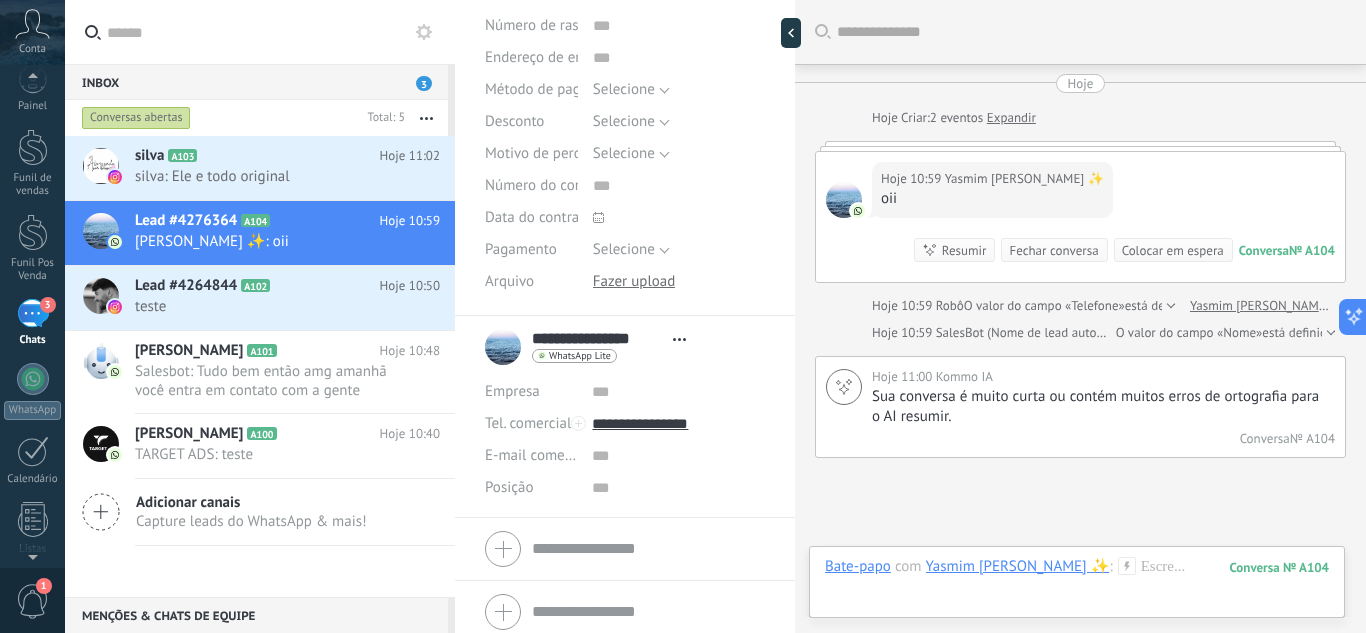 scroll, scrollTop: 275, scrollLeft: 0, axis: vertical 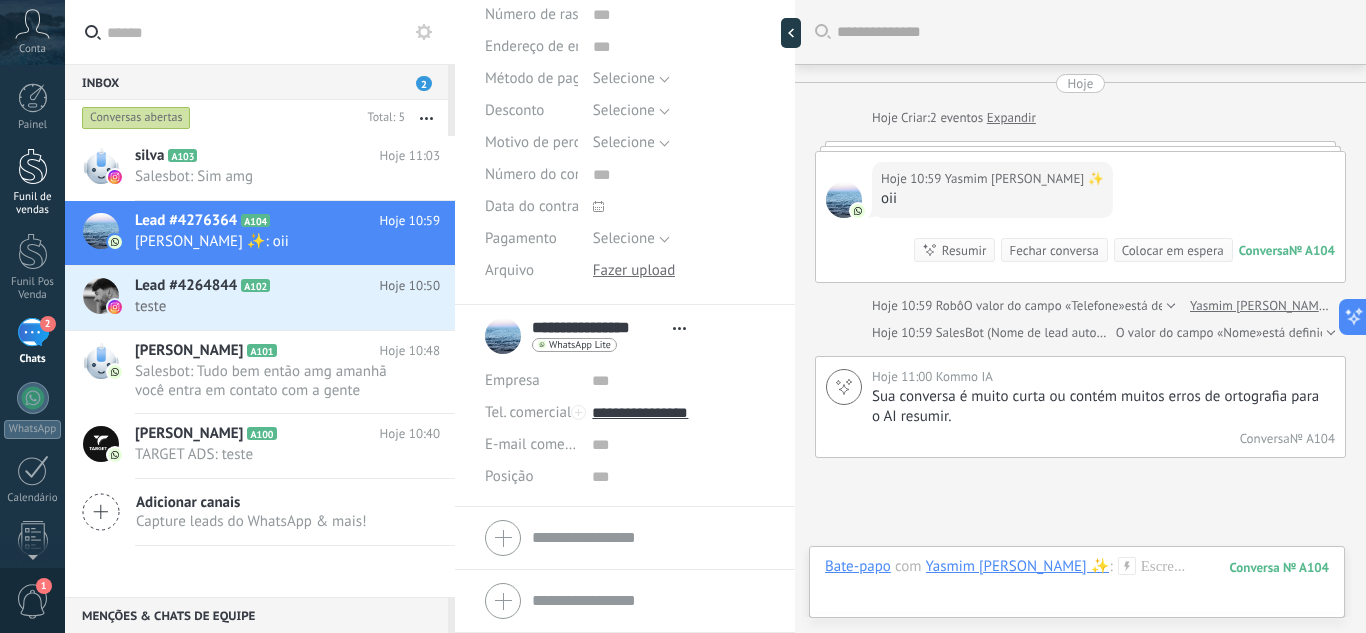 click at bounding box center [33, 166] 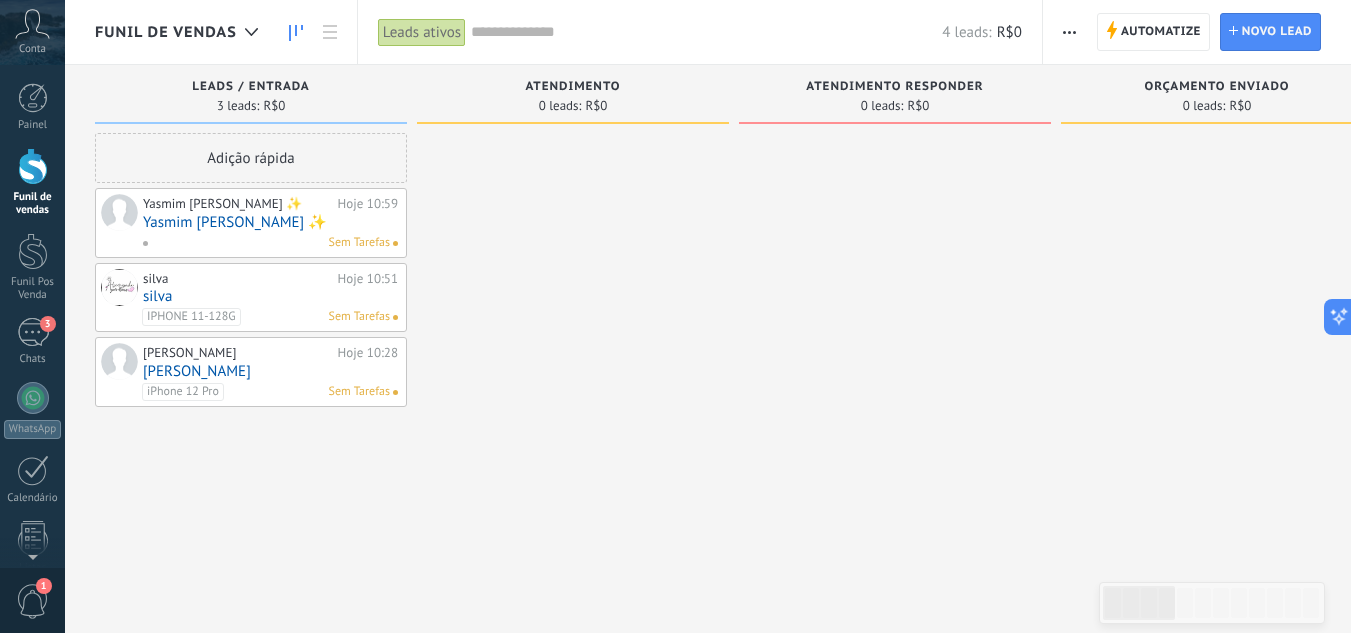 click on "Yasmim [PERSON_NAME] ✨" at bounding box center [270, 222] 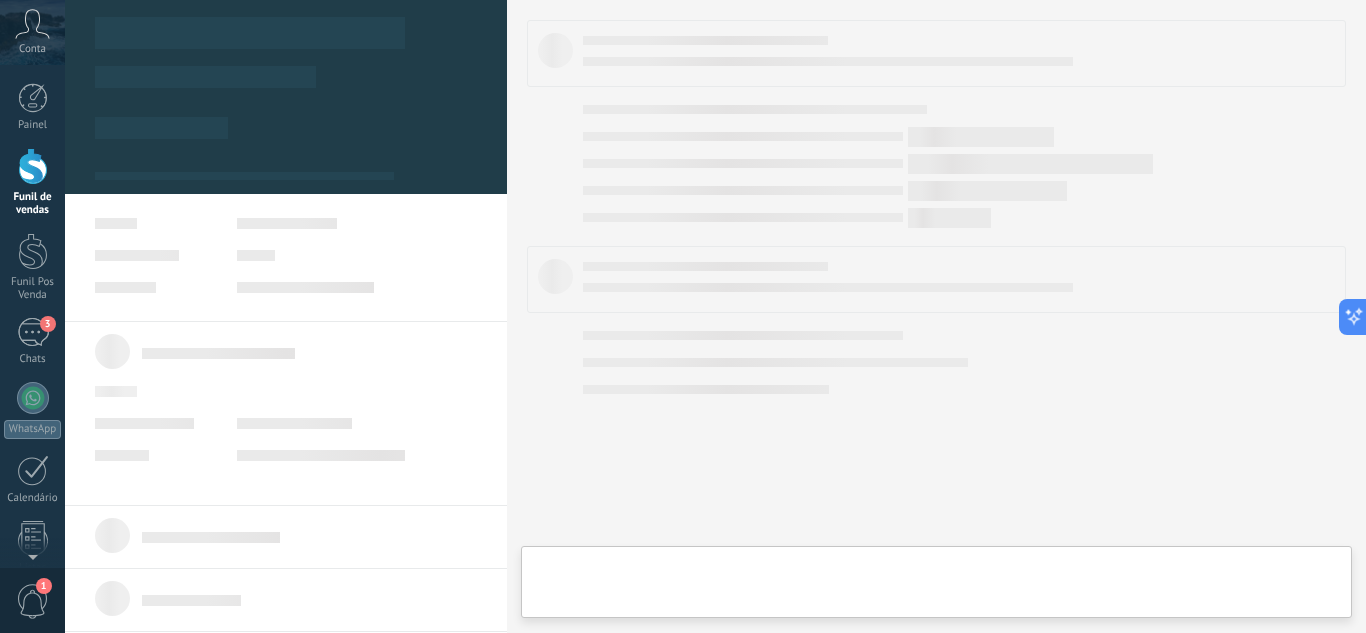 scroll, scrollTop: 30, scrollLeft: 0, axis: vertical 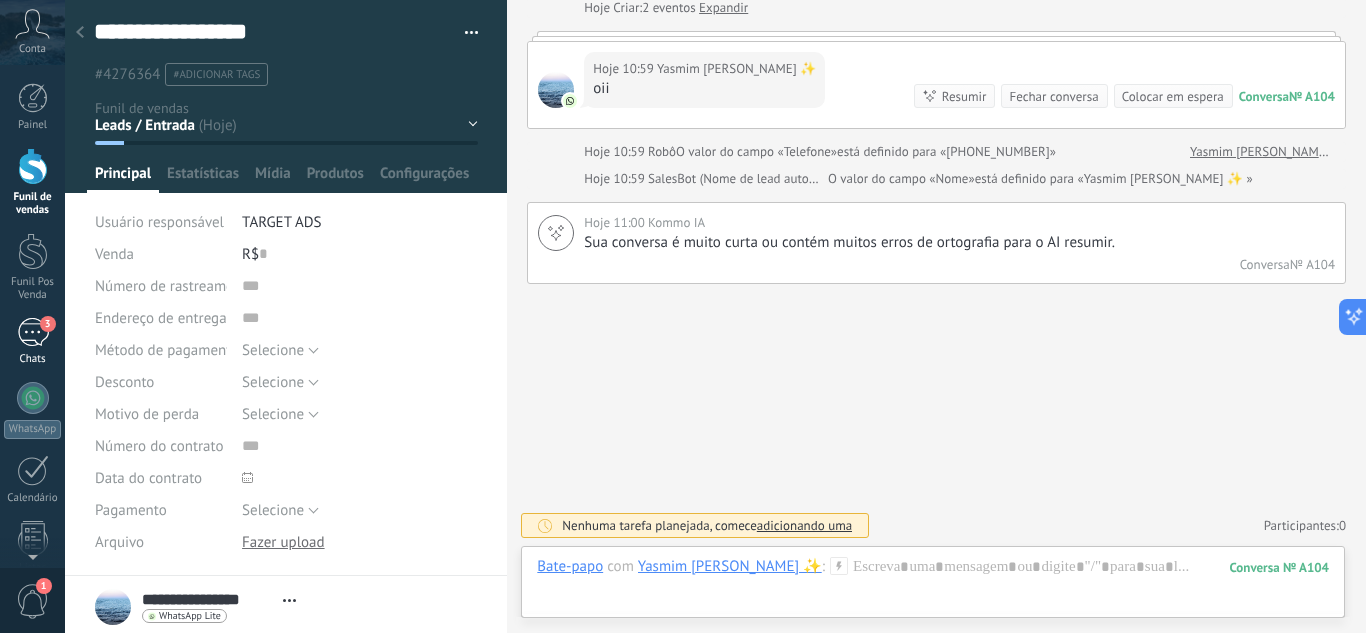click on "3" at bounding box center (33, 332) 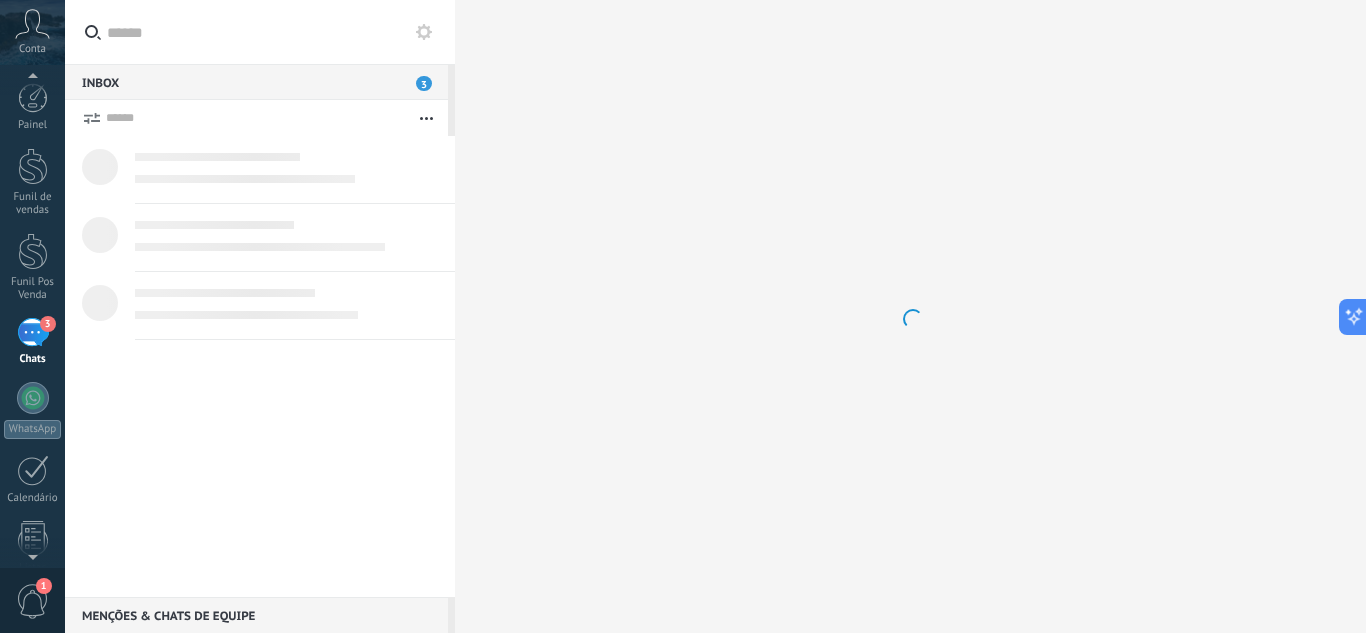 scroll, scrollTop: 19, scrollLeft: 0, axis: vertical 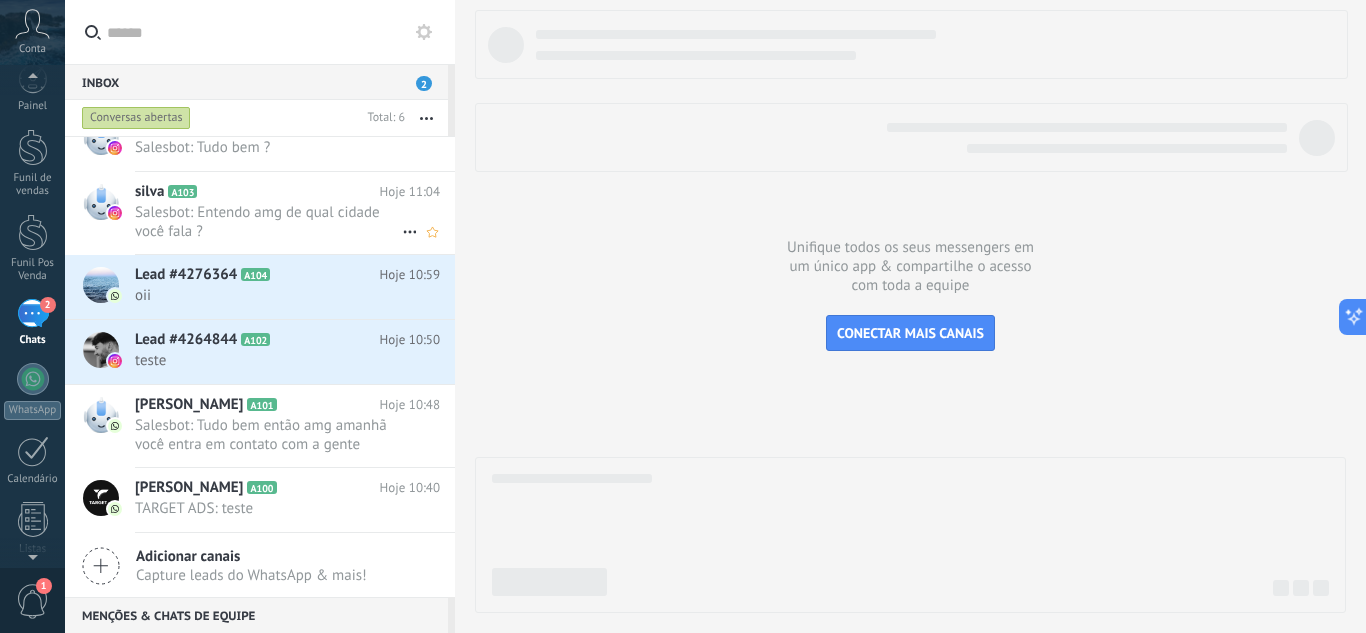 click on "silva
A103
Hoje 11:04
Salesbot: Entendo amg de qual cidade você fala ?" at bounding box center [295, 213] 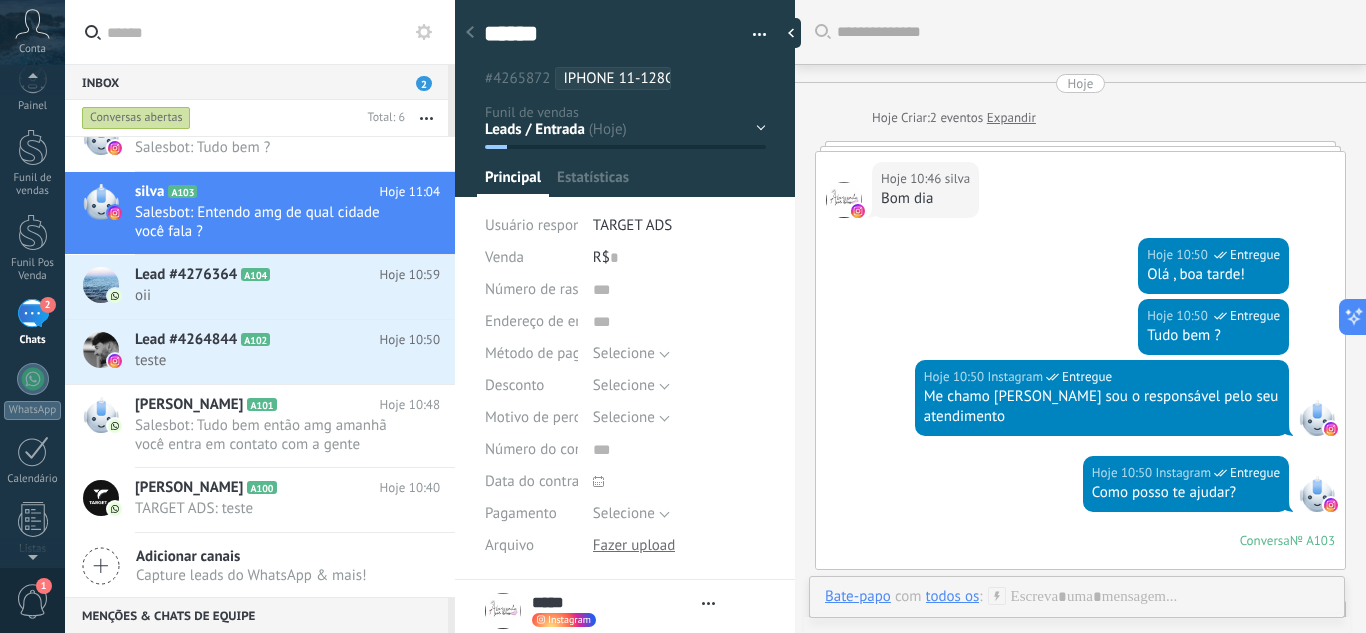 scroll, scrollTop: 30, scrollLeft: 0, axis: vertical 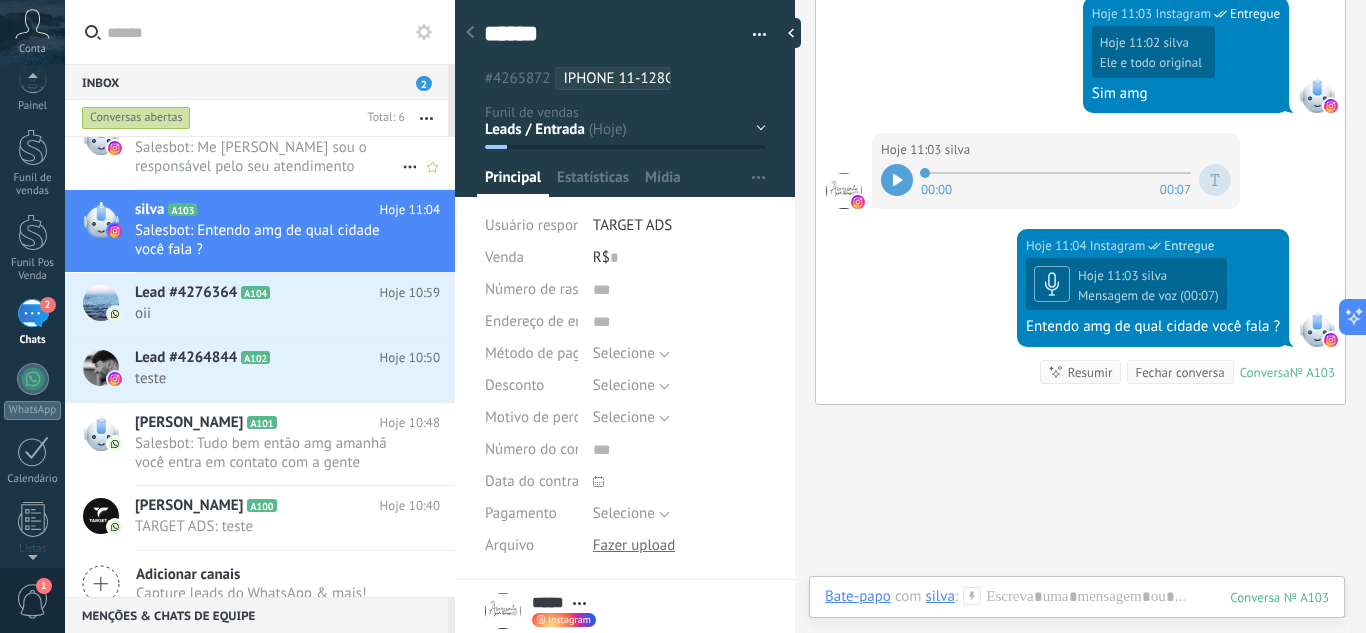 click on "Salesbot: Me chamo Anthony sou o responsável pelo seu atendimento" at bounding box center [268, 157] 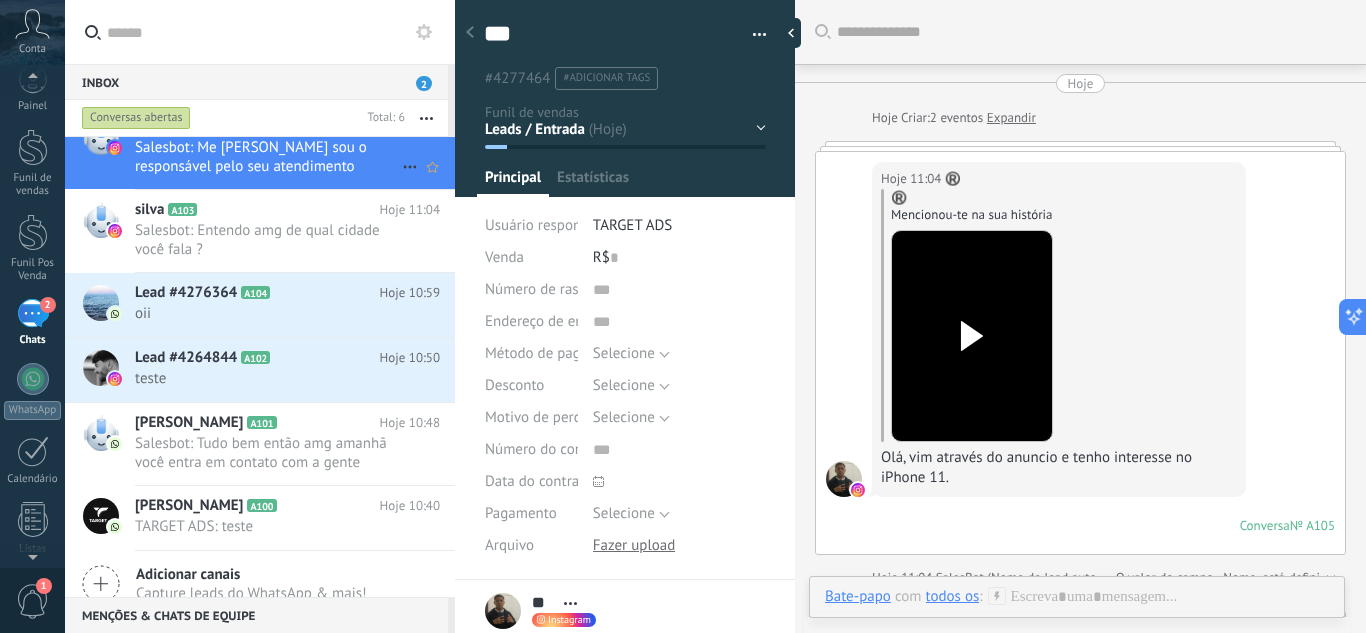 scroll, scrollTop: 30, scrollLeft: 0, axis: vertical 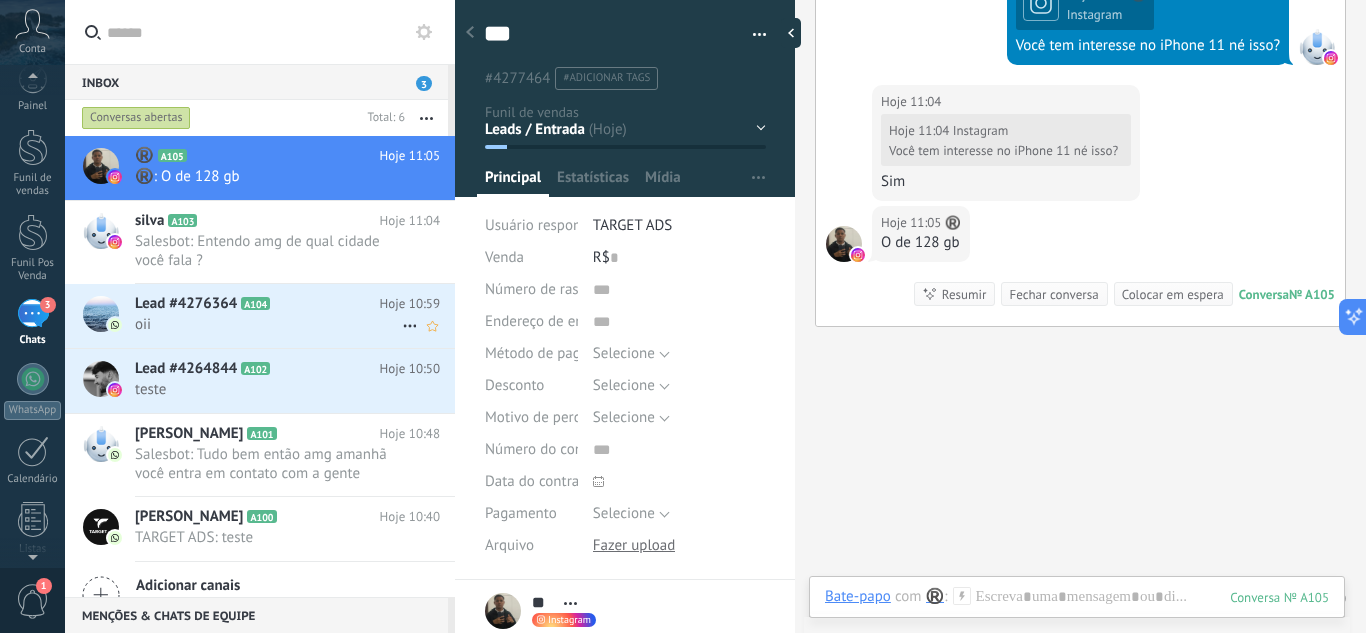 click on "oii" at bounding box center [268, 324] 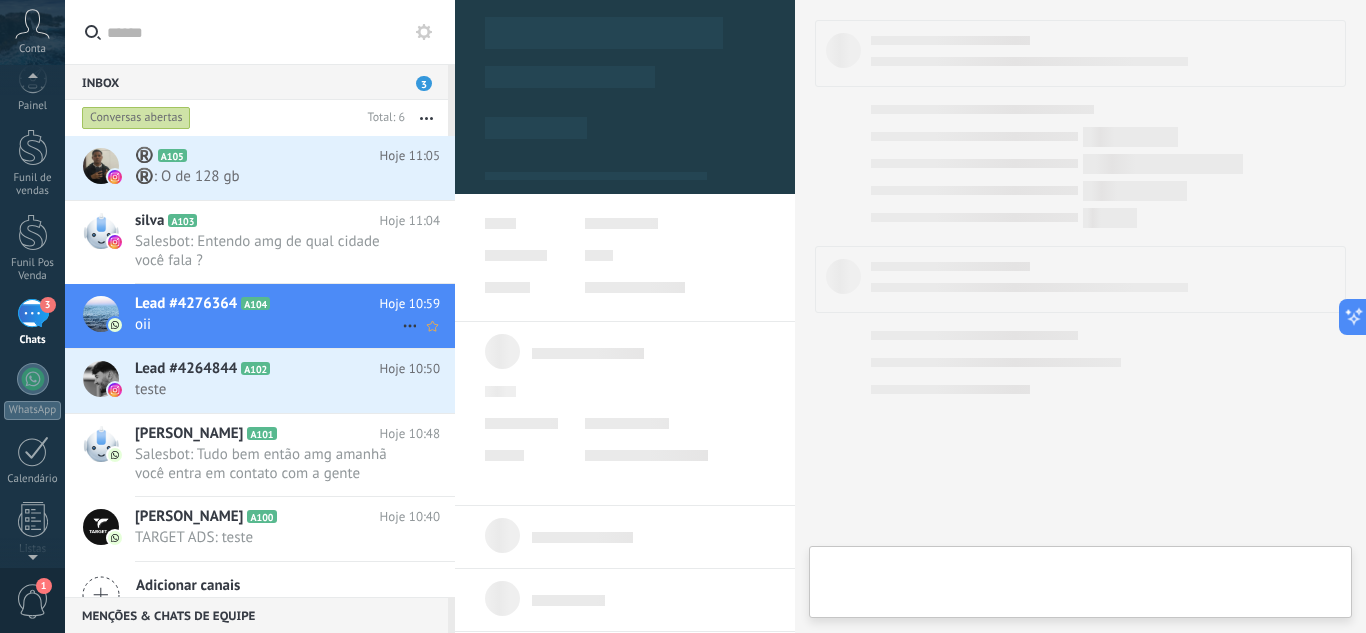 type on "**********" 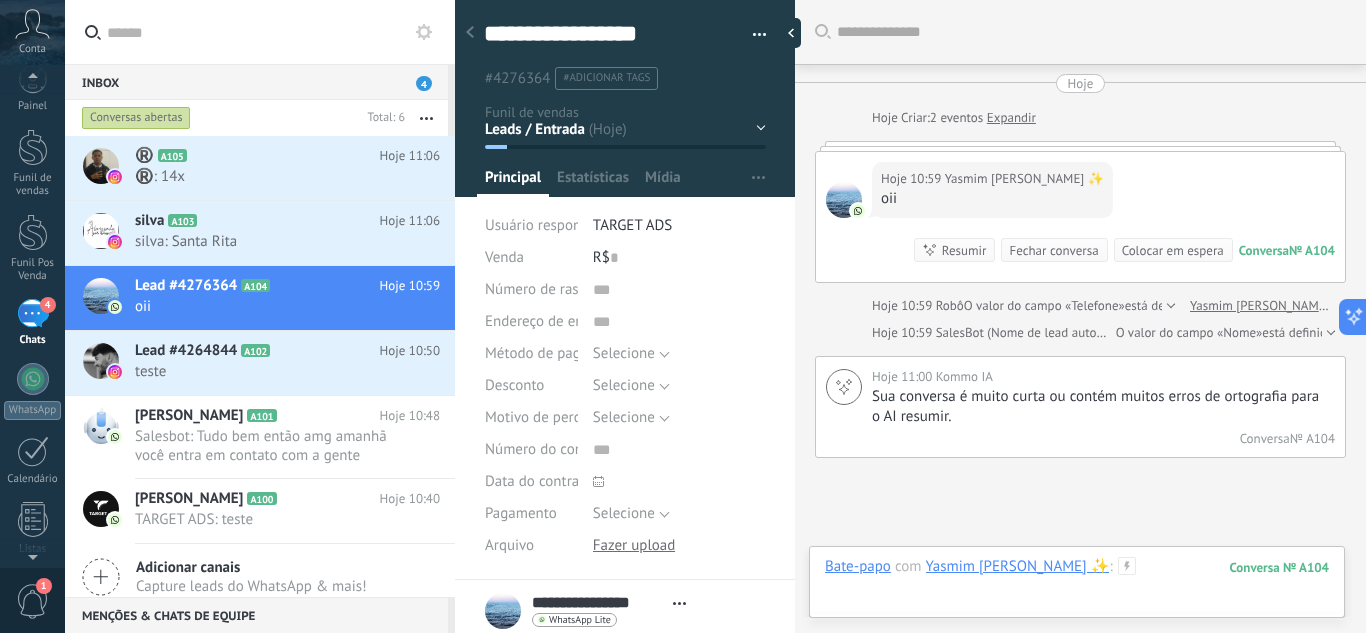 click at bounding box center (1077, 587) 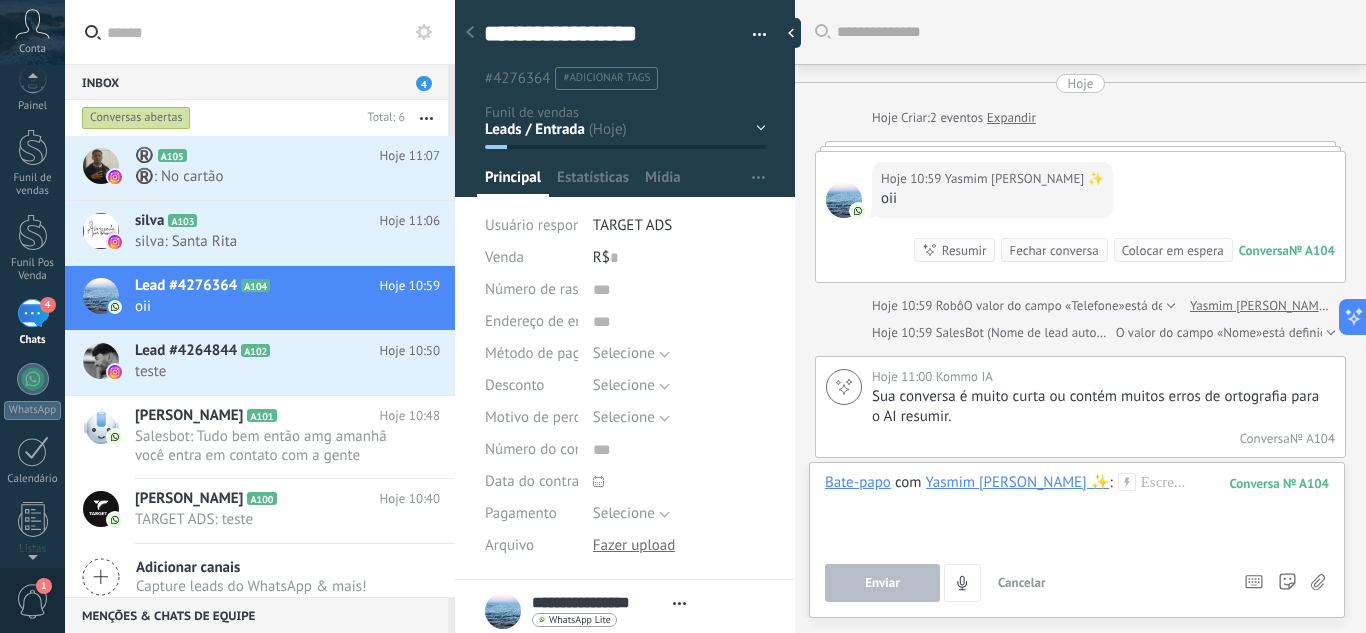 click 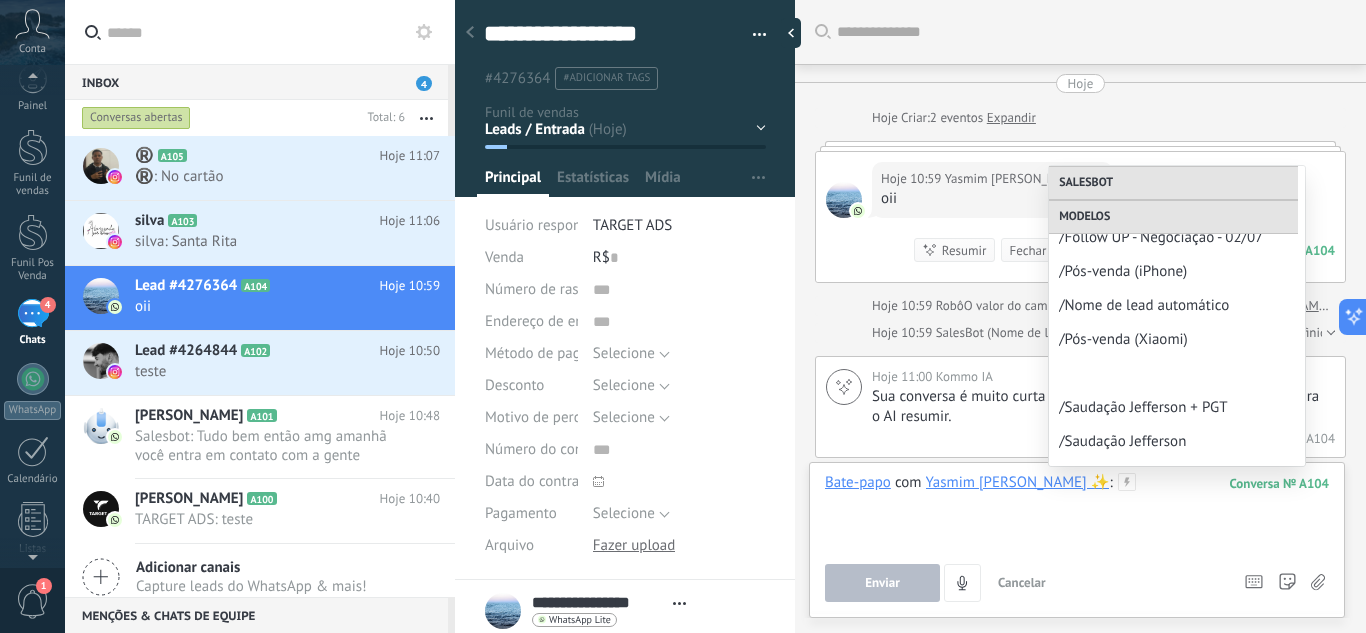 scroll, scrollTop: 346, scrollLeft: 0, axis: vertical 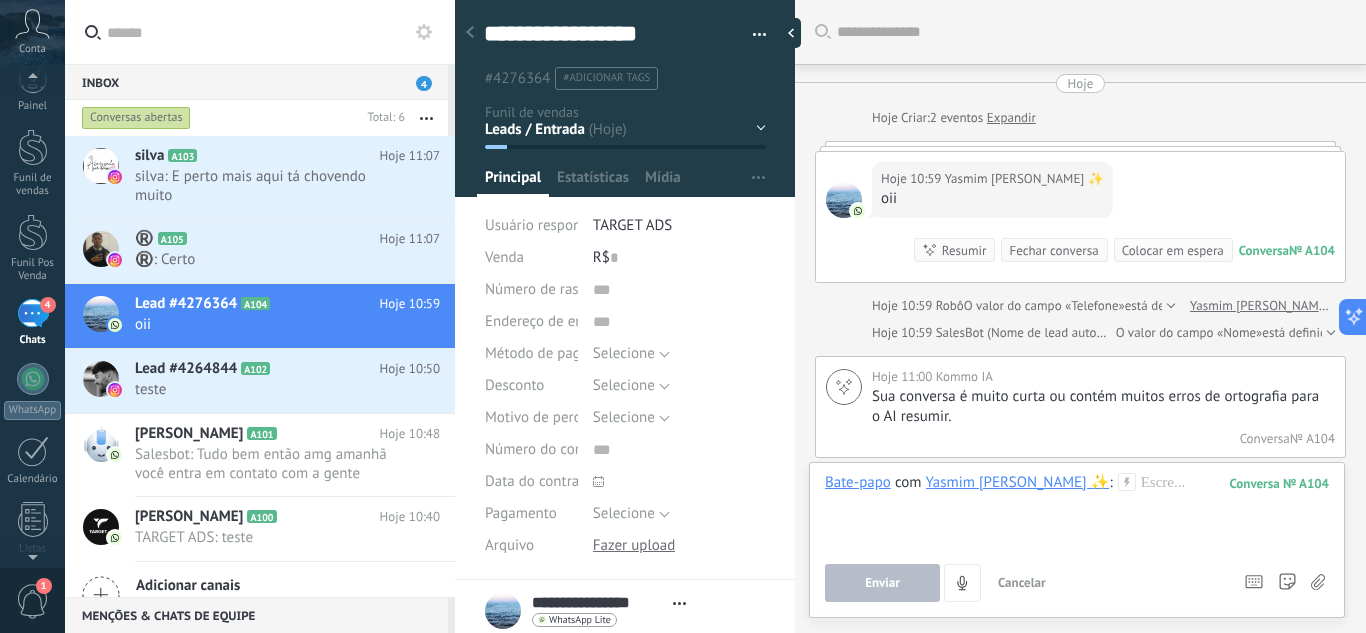 click 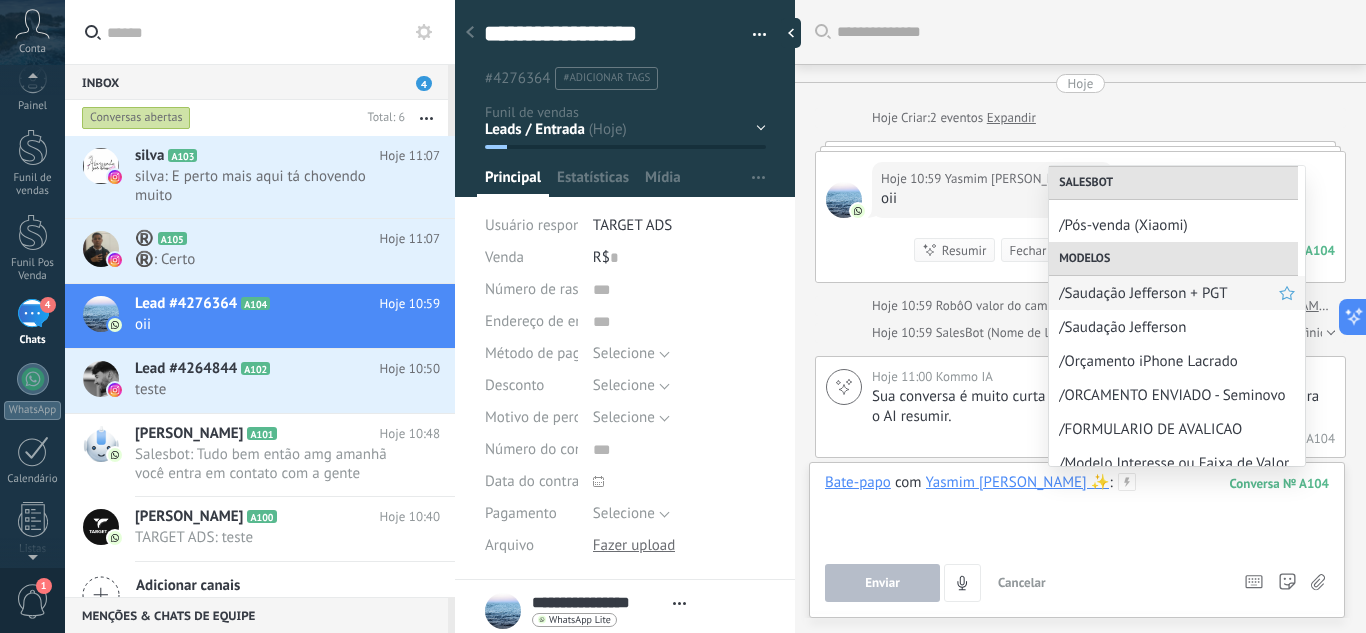 scroll, scrollTop: 200, scrollLeft: 0, axis: vertical 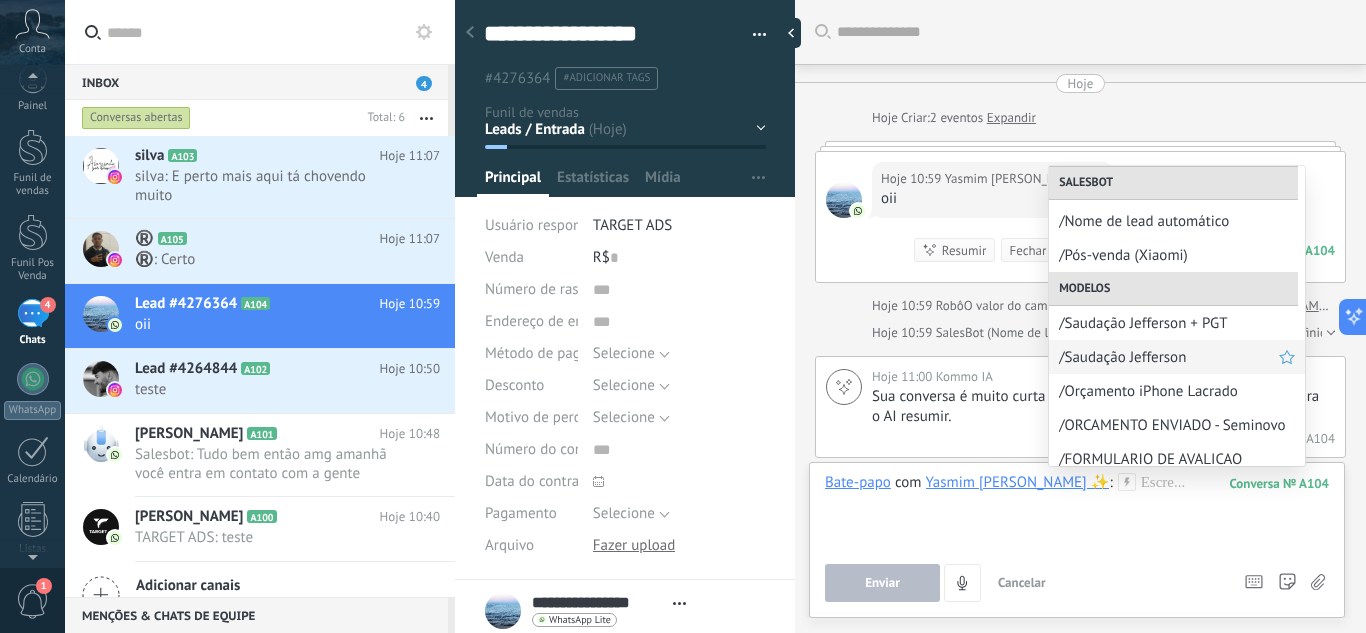 click on "/Saudação Jefferson" at bounding box center [1169, 357] 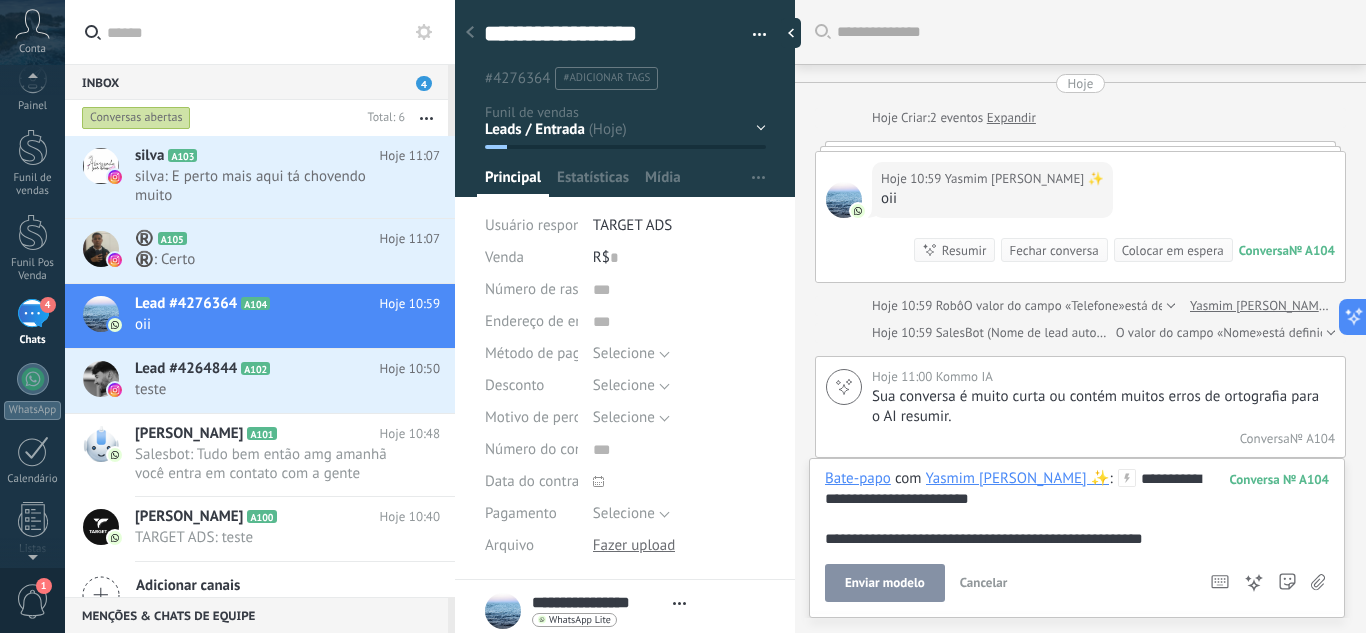 type 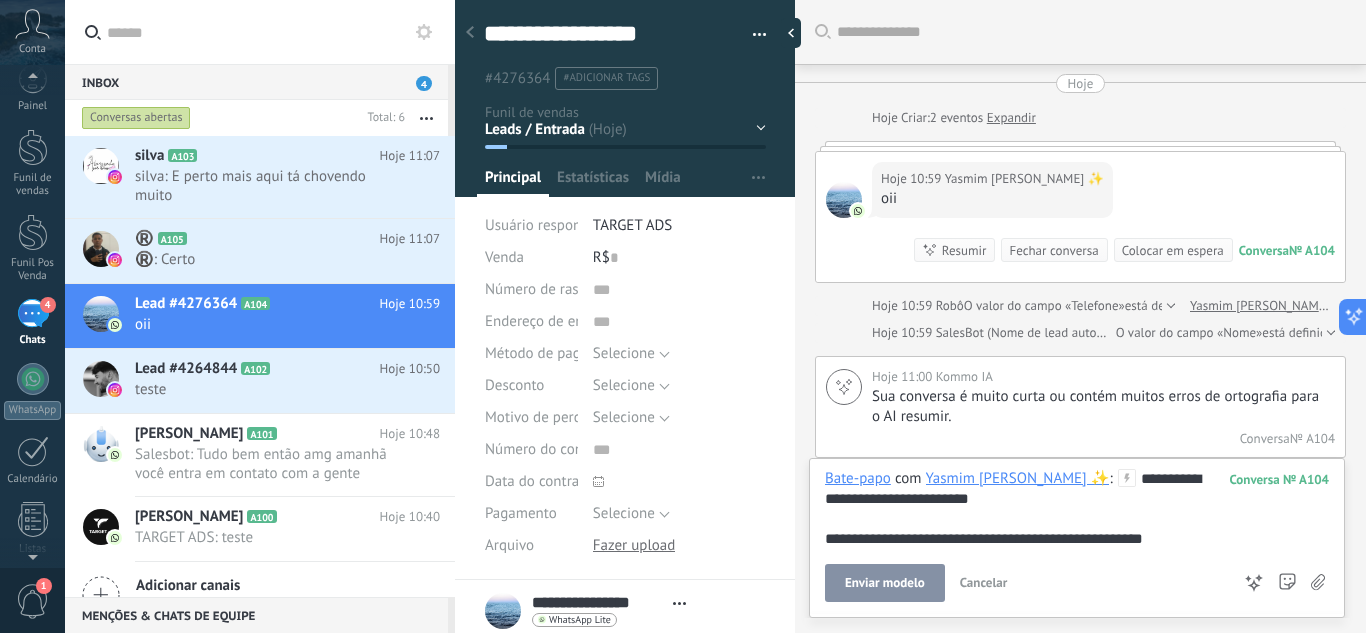 click on "Enviar modelo" at bounding box center (885, 583) 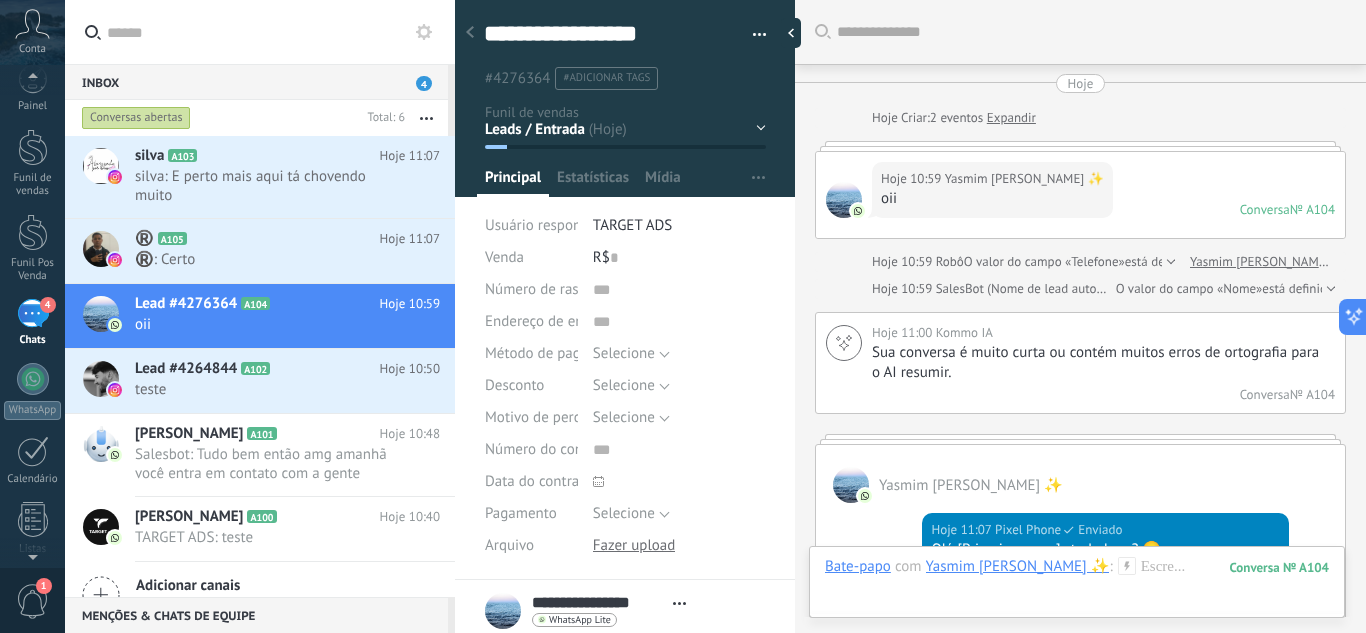 scroll, scrollTop: 130, scrollLeft: 0, axis: vertical 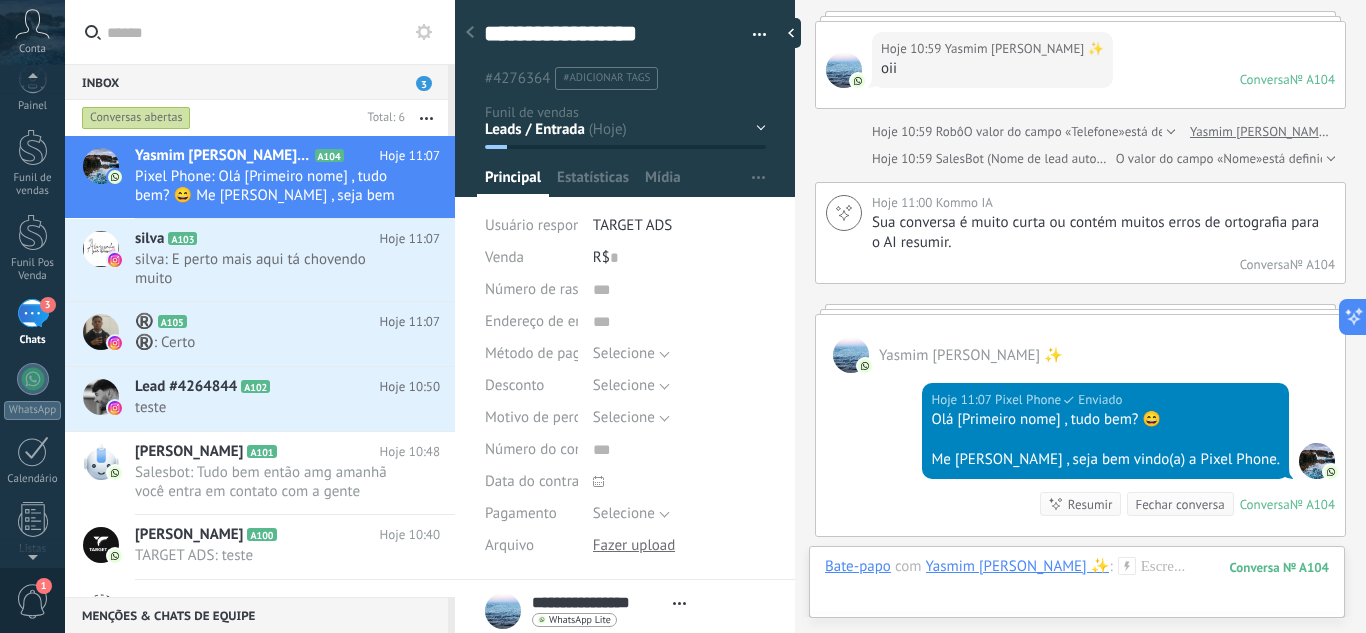 click on "Yasmim [PERSON_NAME] ✨" at bounding box center [1018, 566] 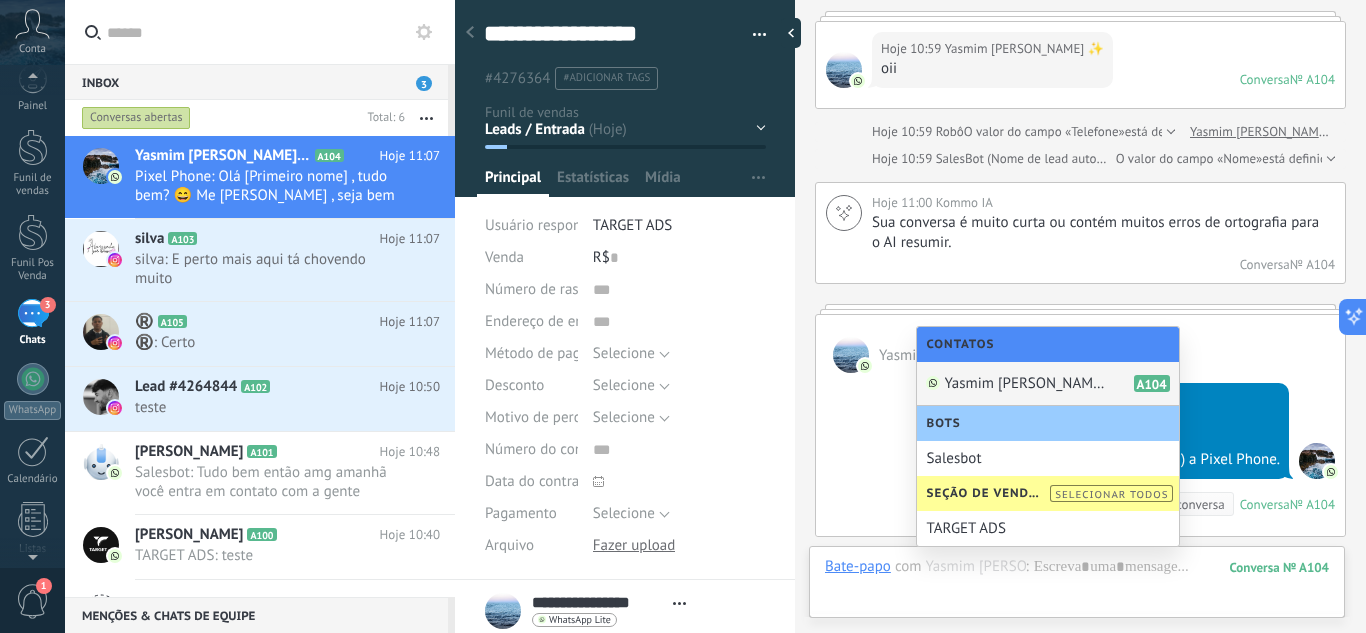 click on "Yasmim Beatriz ✨ A104" at bounding box center (1048, 384) 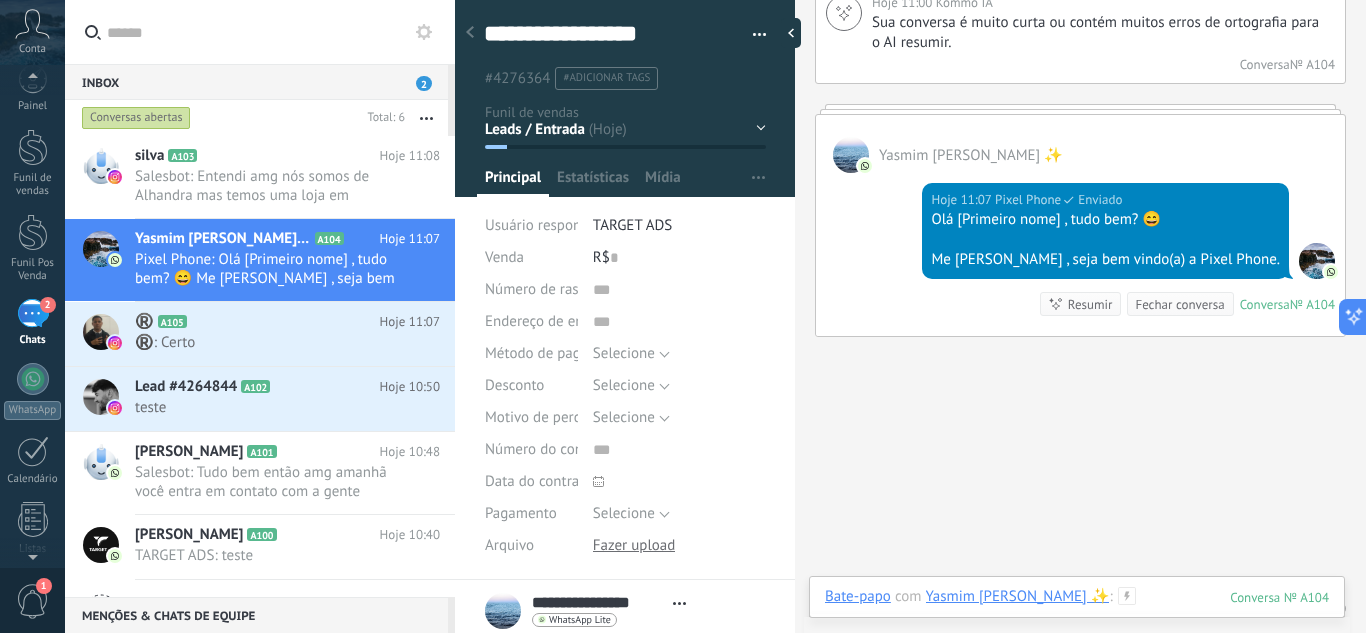 scroll, scrollTop: 230, scrollLeft: 0, axis: vertical 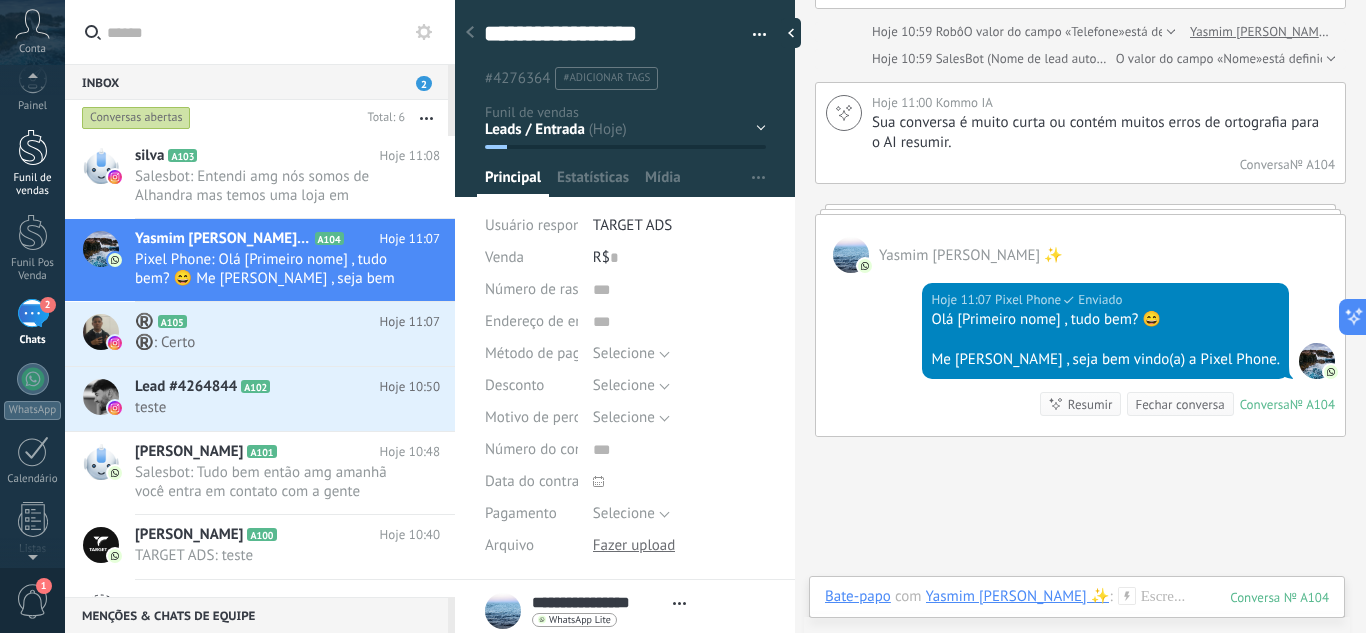 click at bounding box center (33, 147) 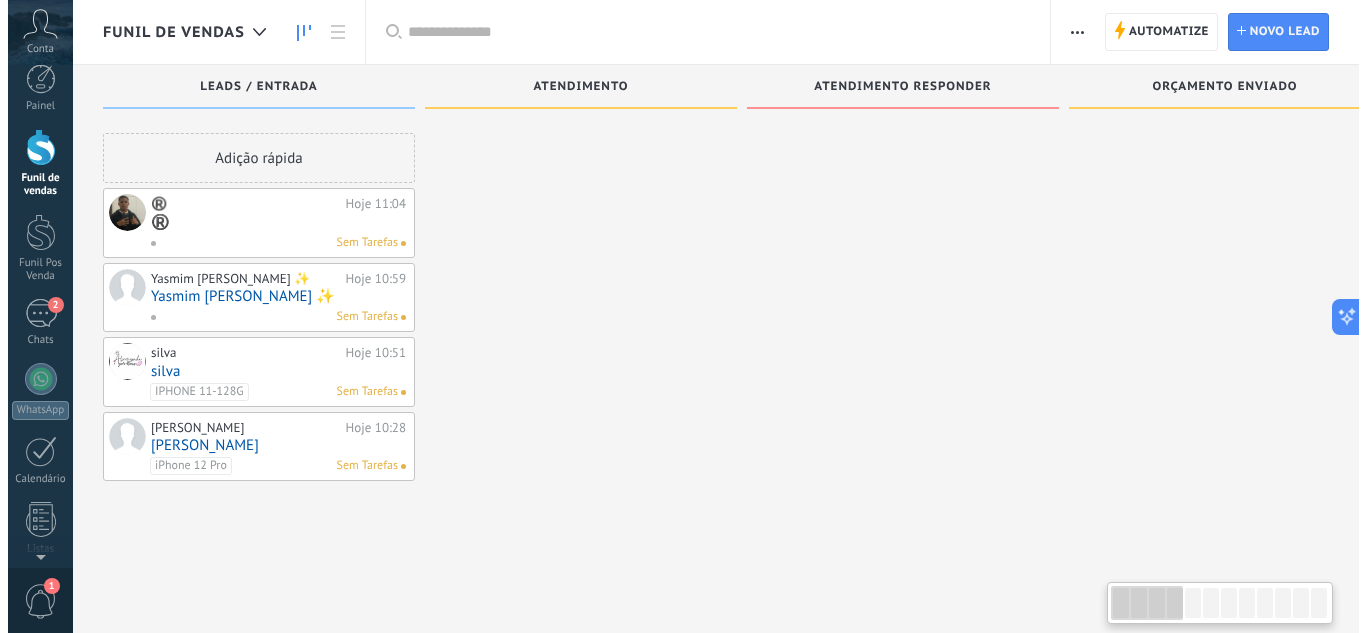 scroll, scrollTop: 0, scrollLeft: 0, axis: both 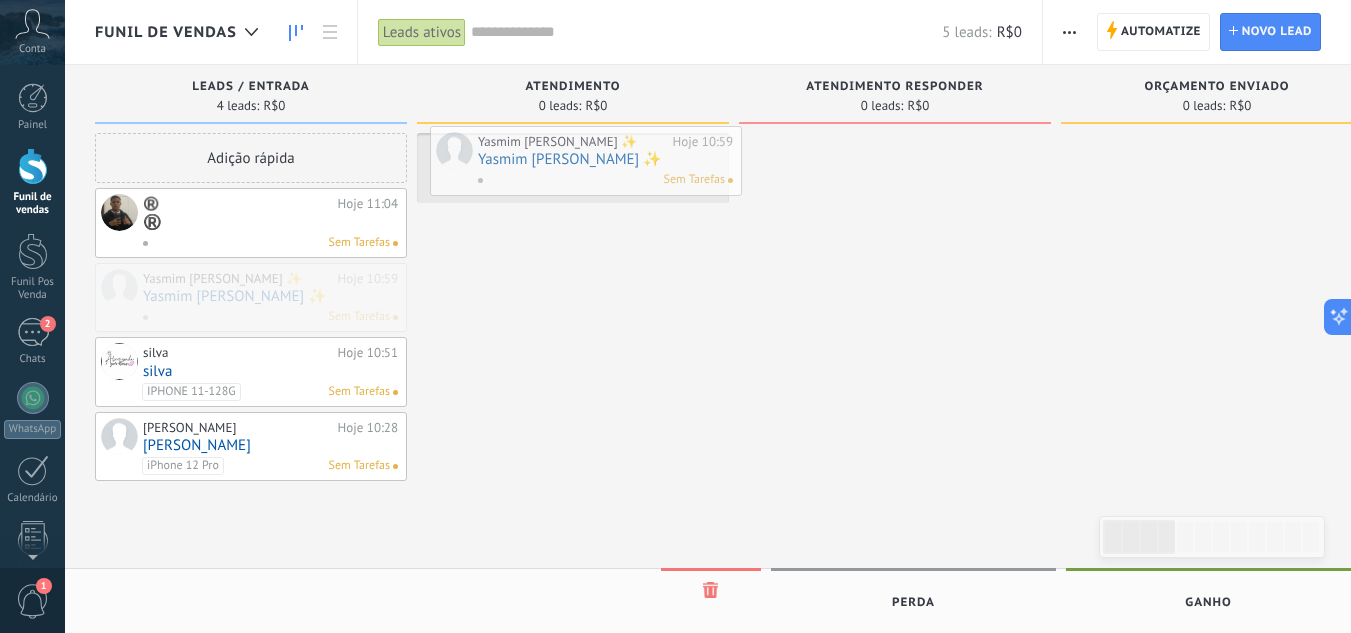 drag, startPoint x: 181, startPoint y: 287, endPoint x: 516, endPoint y: 150, distance: 361.93094 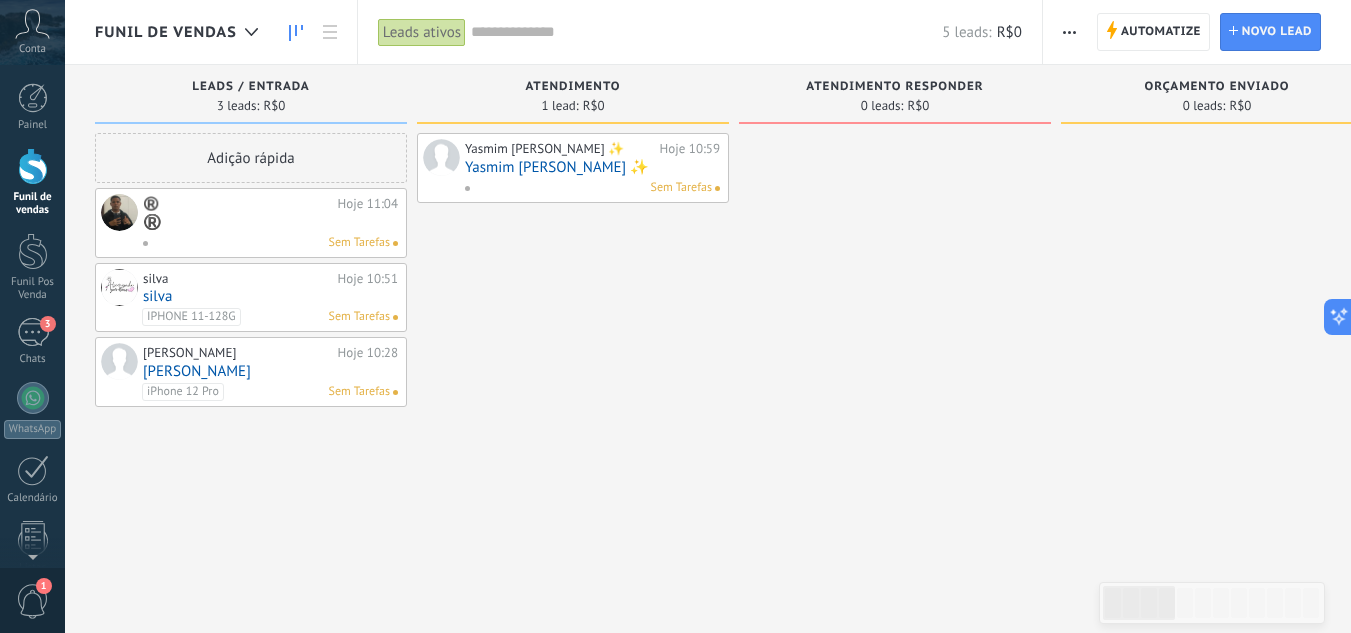 click on "Yasmim [PERSON_NAME] ✨" at bounding box center (592, 167) 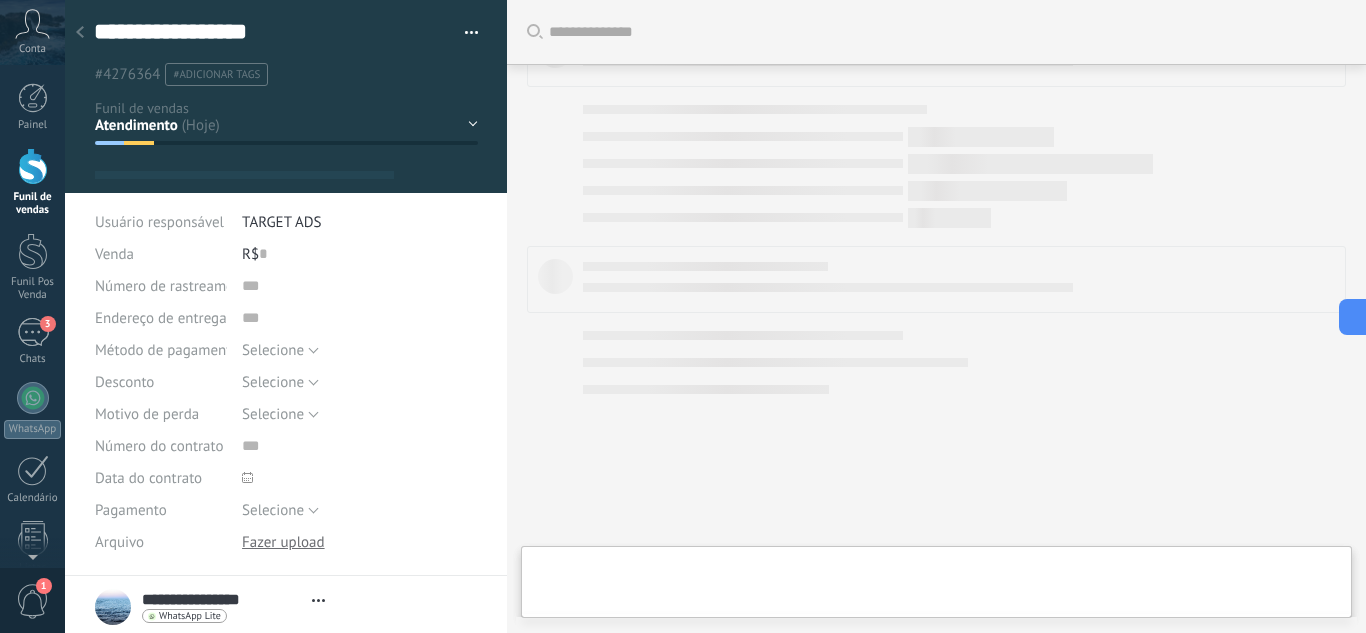 scroll, scrollTop: 396, scrollLeft: 0, axis: vertical 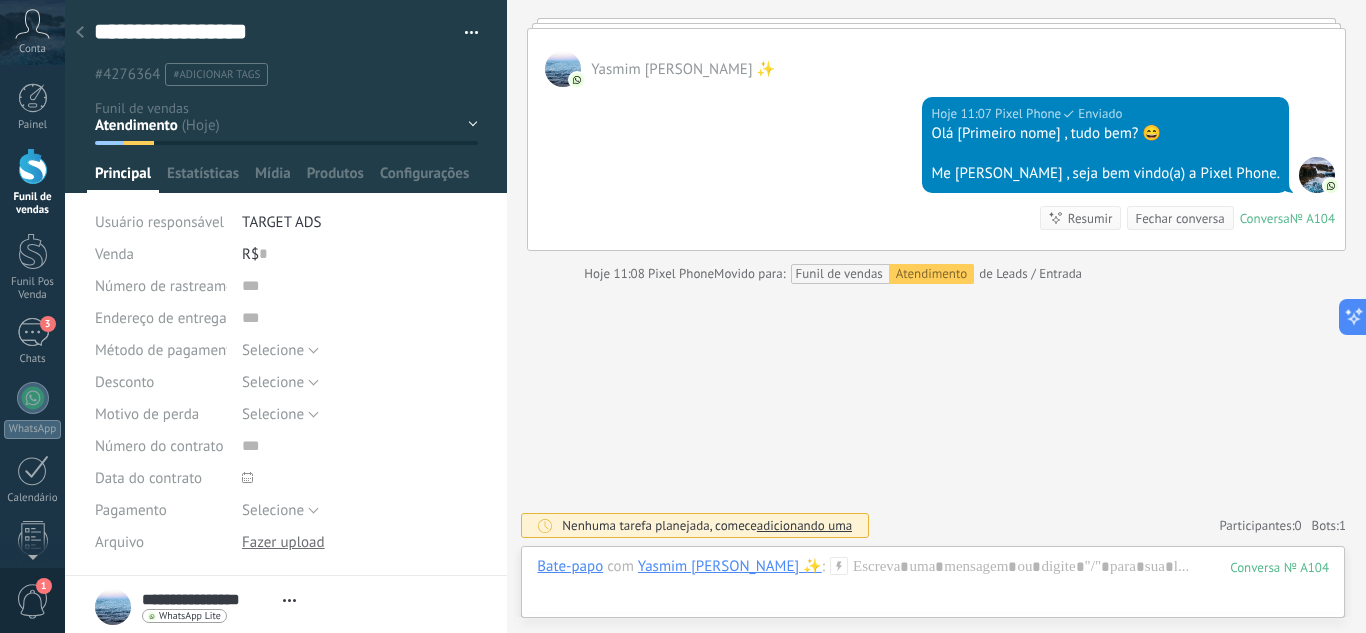 click at bounding box center [33, 166] 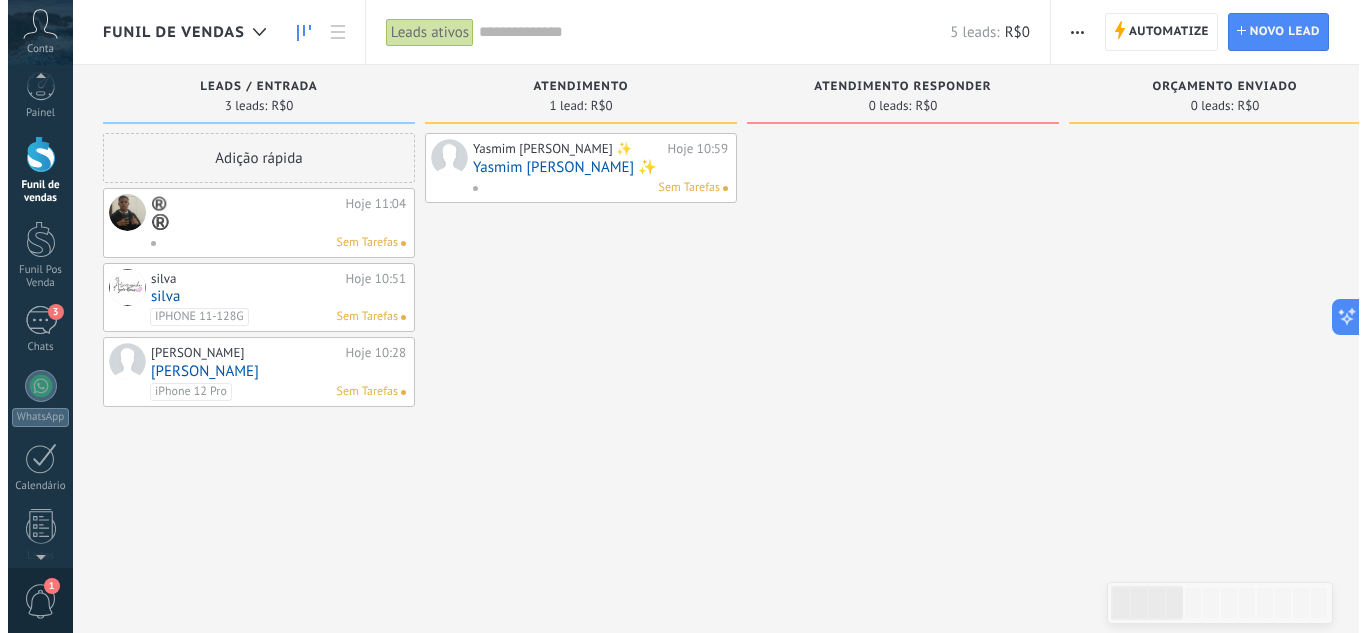 scroll, scrollTop: 0, scrollLeft: 0, axis: both 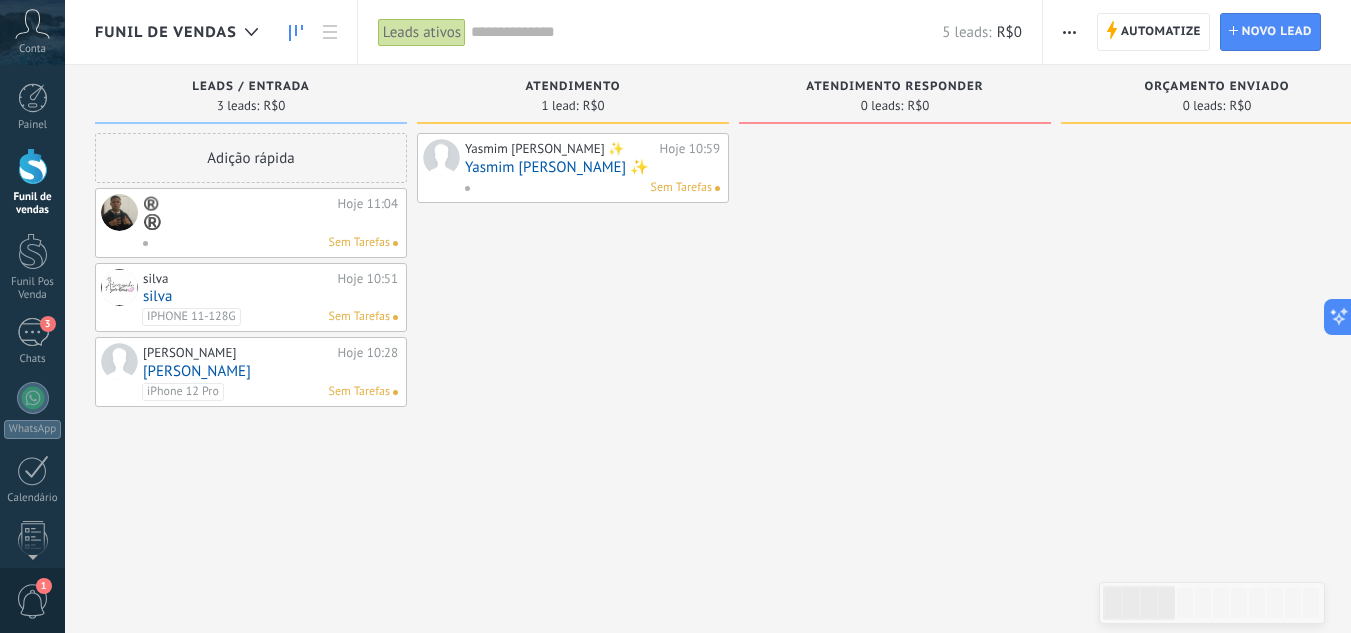 click on "silva" at bounding box center [270, 296] 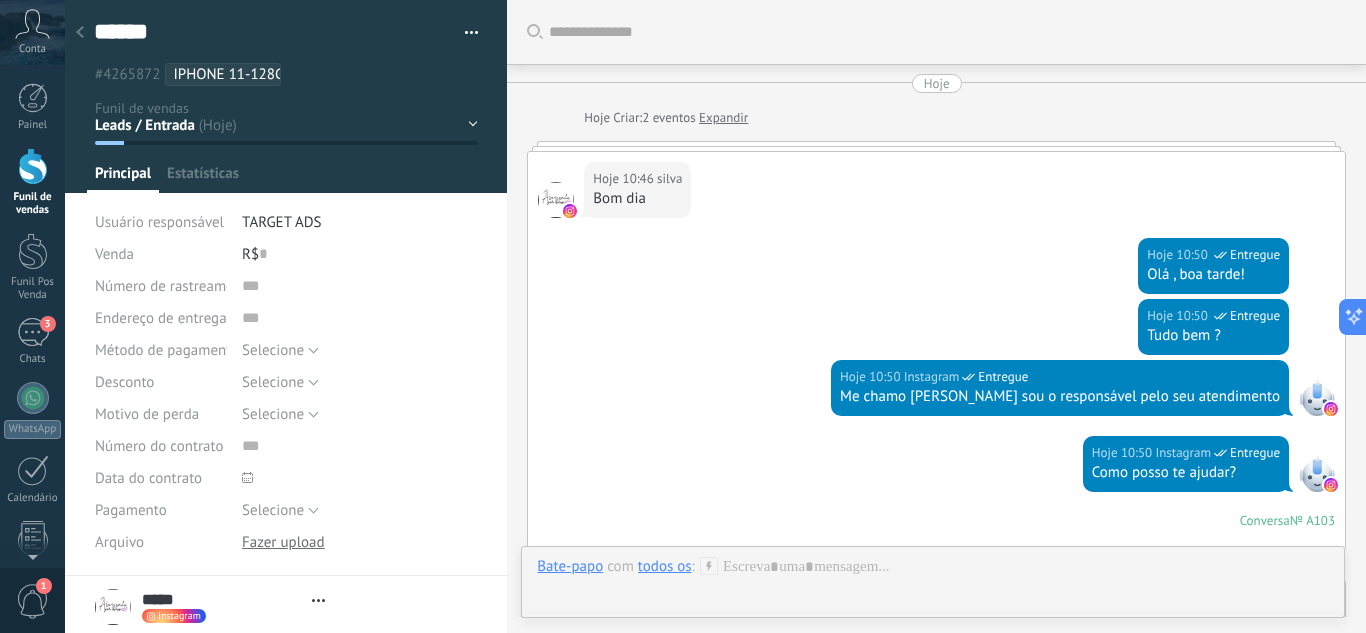 type on "*****" 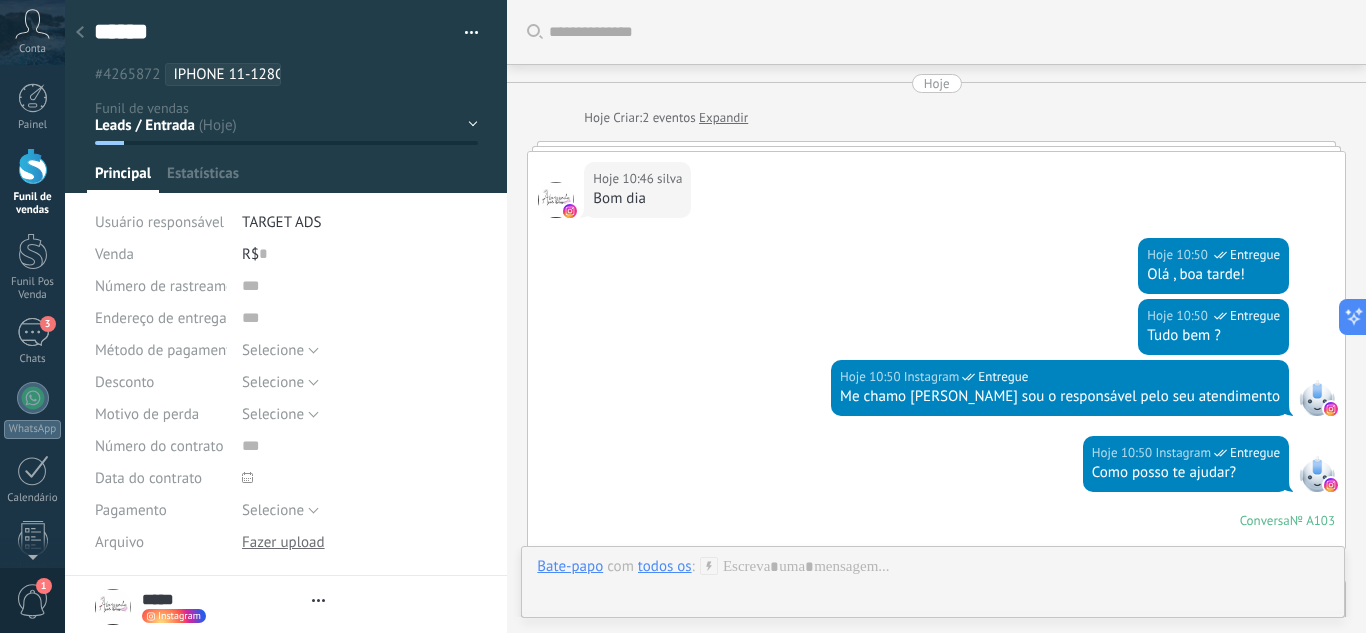 scroll, scrollTop: 30, scrollLeft: 0, axis: vertical 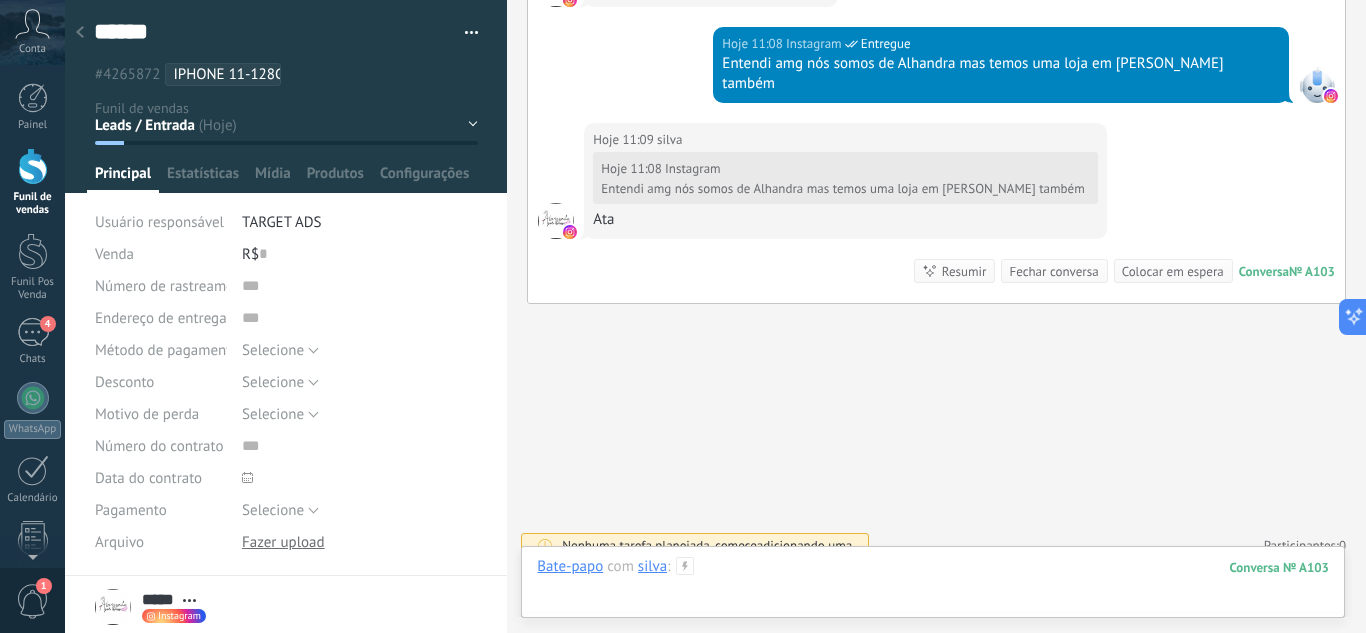 click at bounding box center [933, 587] 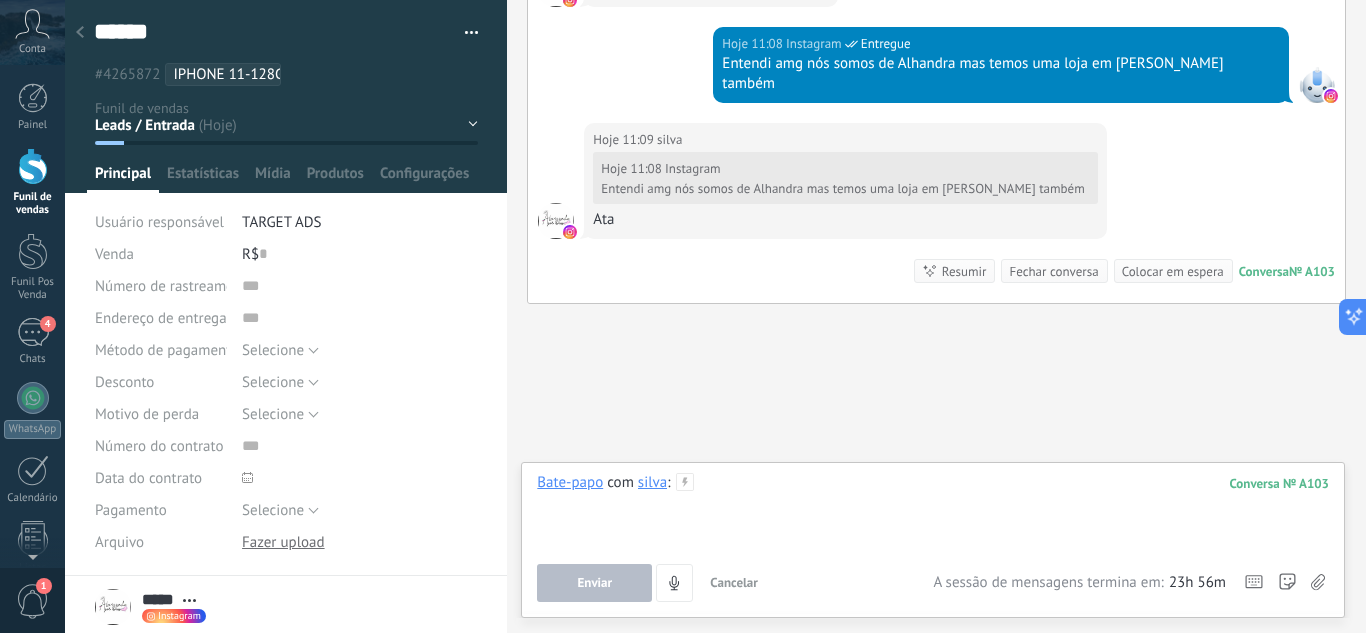 type 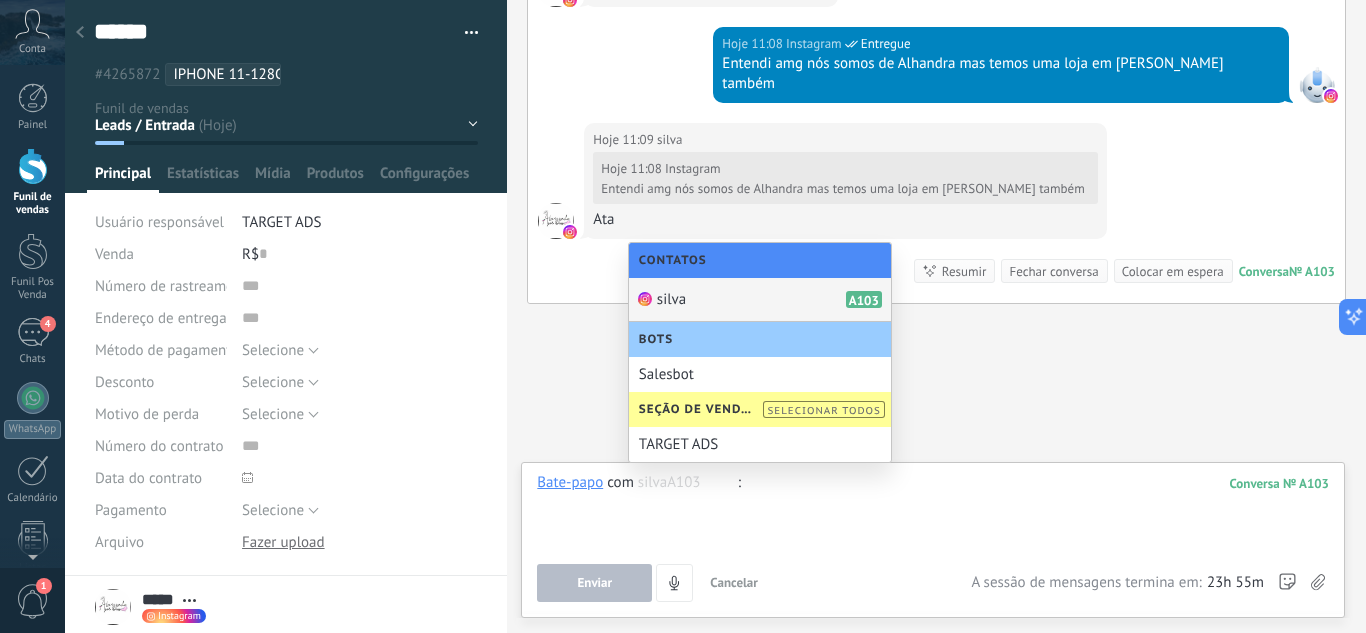 click on "silva A103" at bounding box center (760, 300) 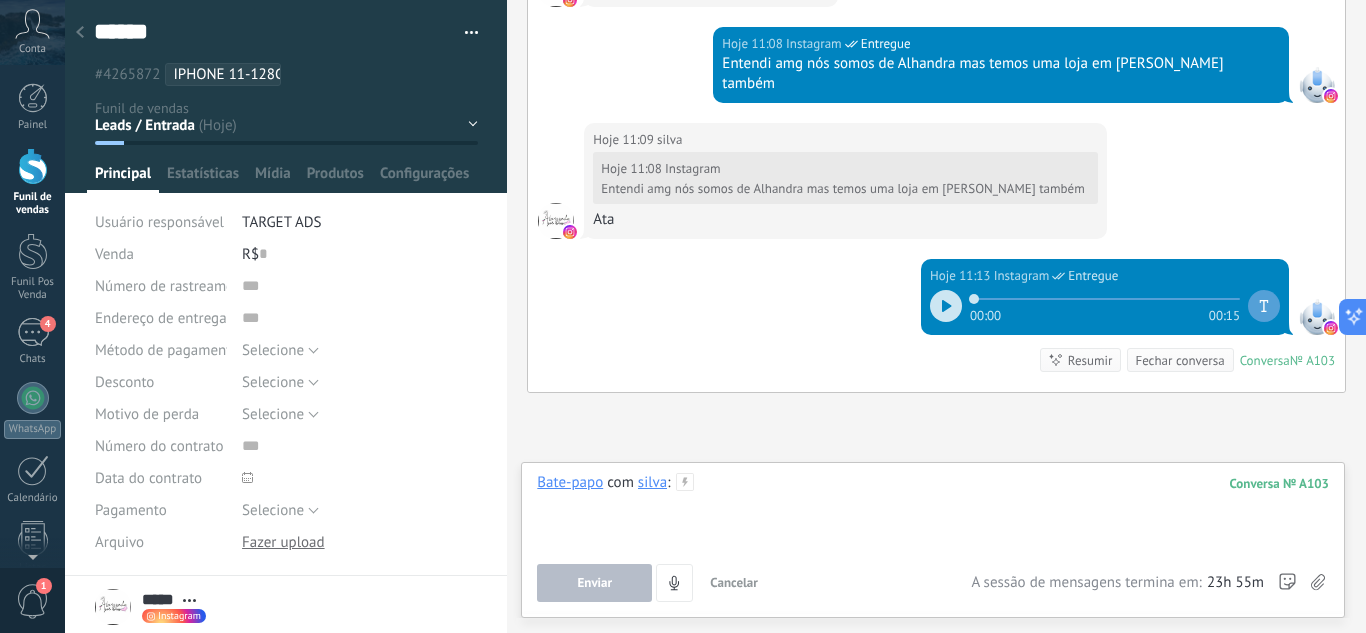 scroll, scrollTop: 2798, scrollLeft: 0, axis: vertical 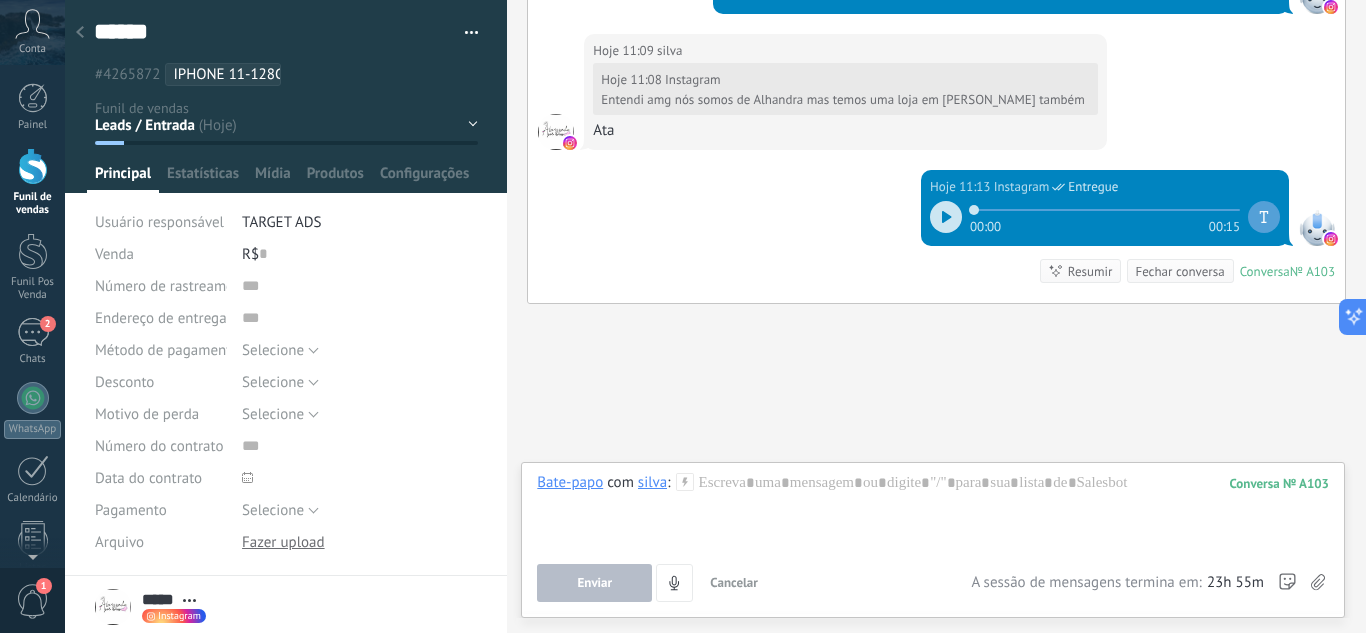 click at bounding box center [33, 166] 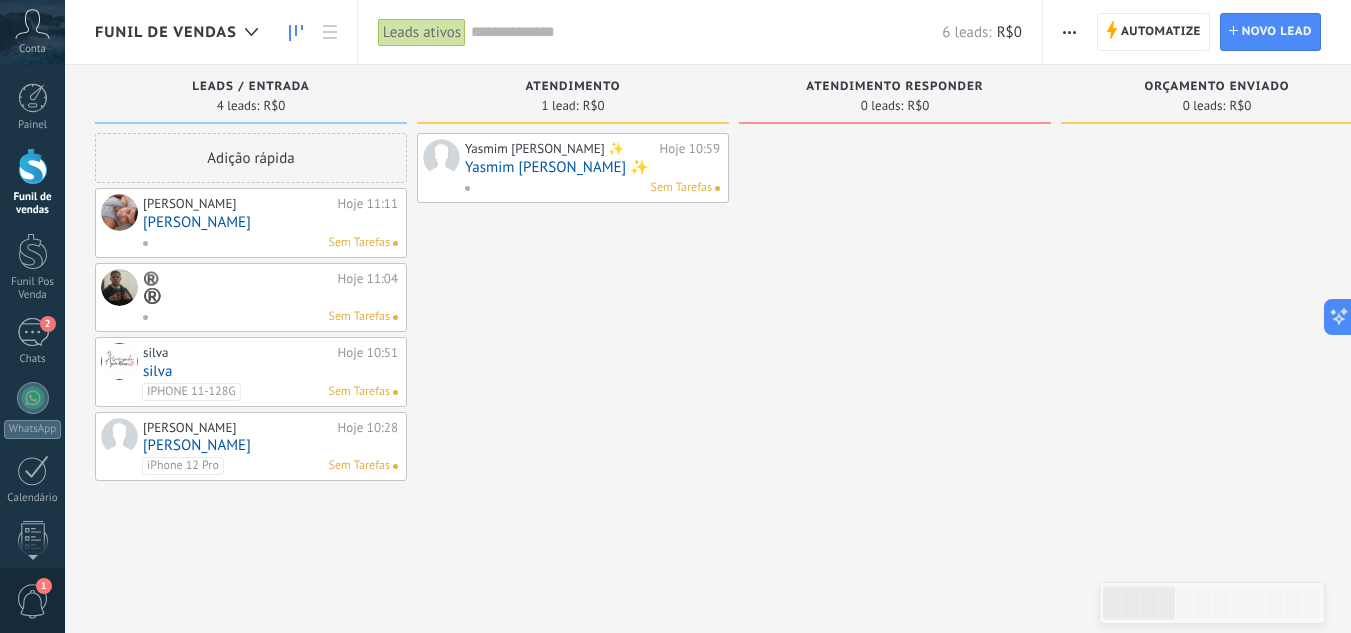 click at bounding box center [33, 166] 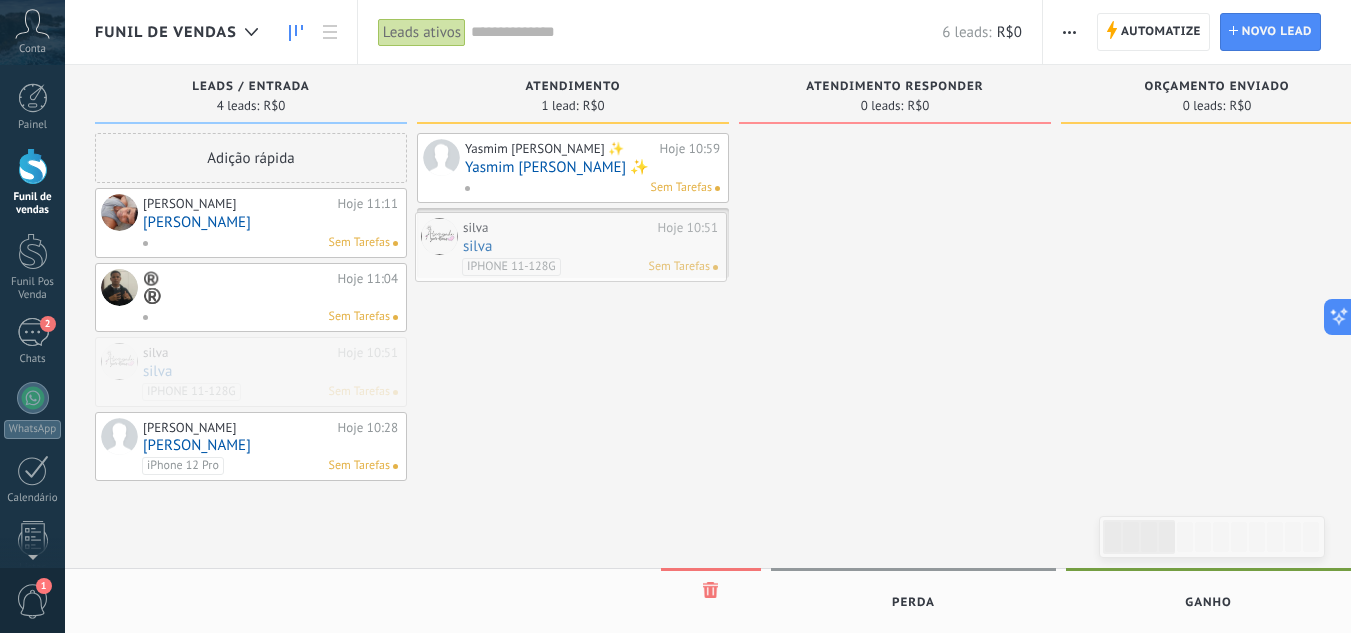 drag, startPoint x: 258, startPoint y: 374, endPoint x: 578, endPoint y: 249, distance: 343.54767 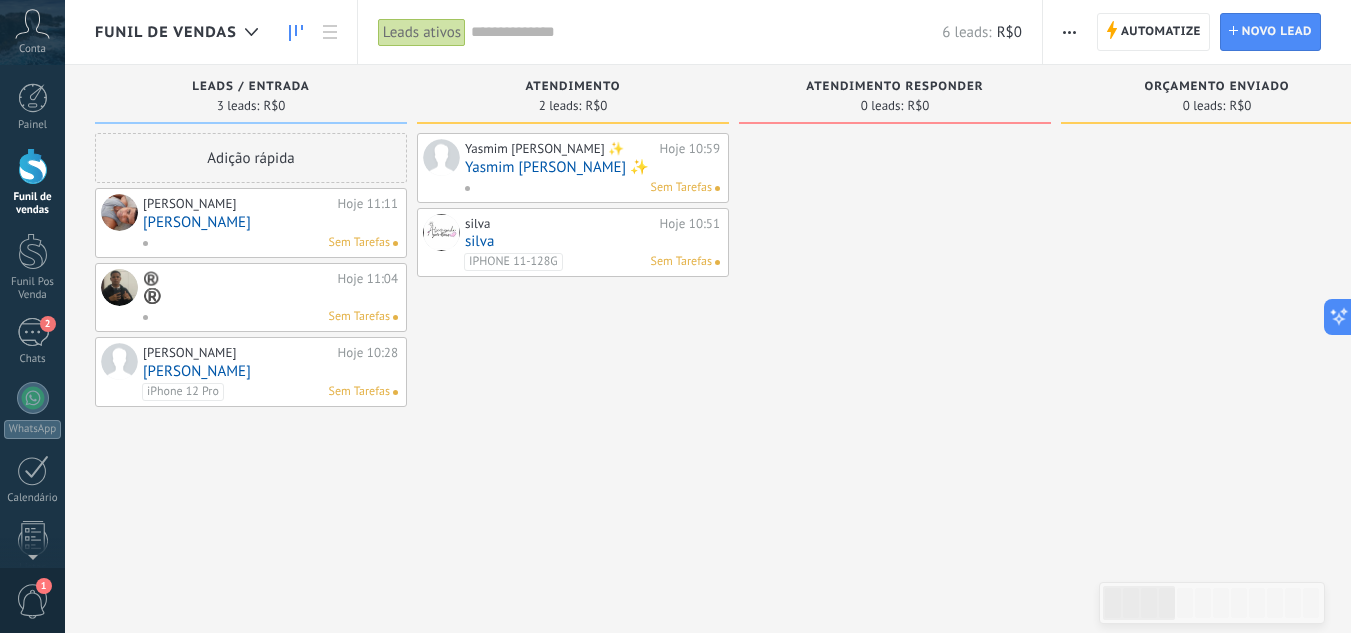 click on "Sem Tarefas" at bounding box center [266, 243] 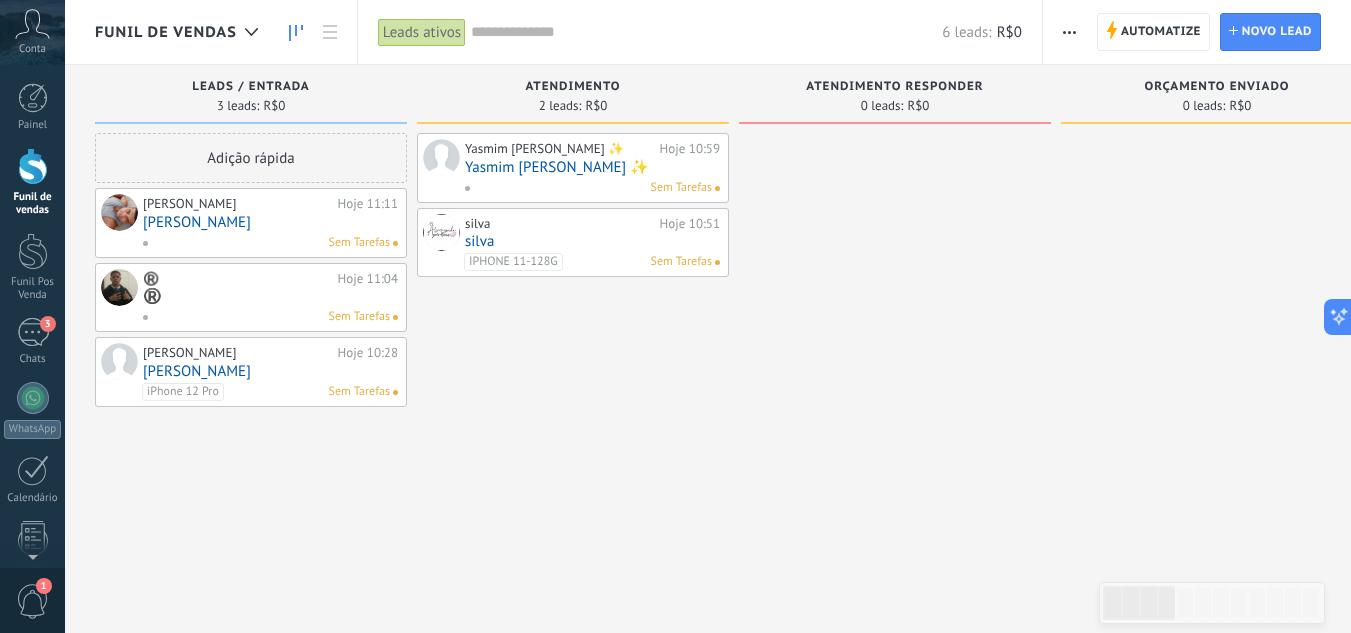 click on "Sem Tarefas" at bounding box center (266, 243) 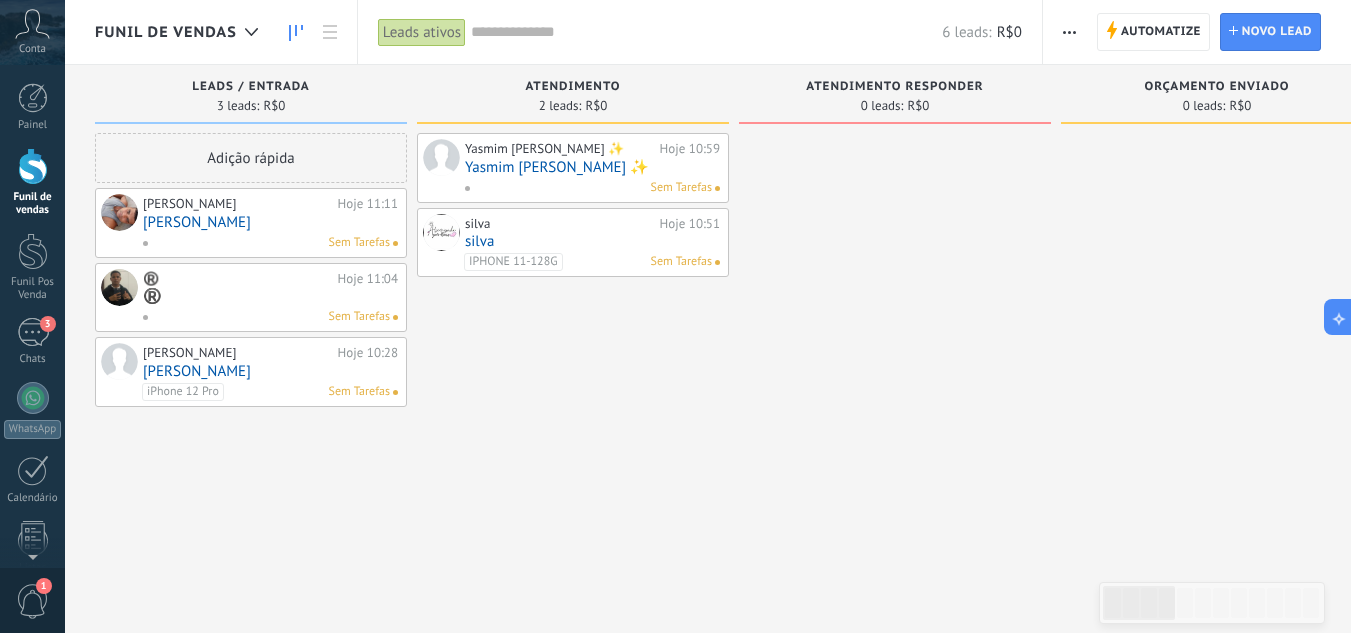 click on "Sem Tarefas" at bounding box center [266, 243] 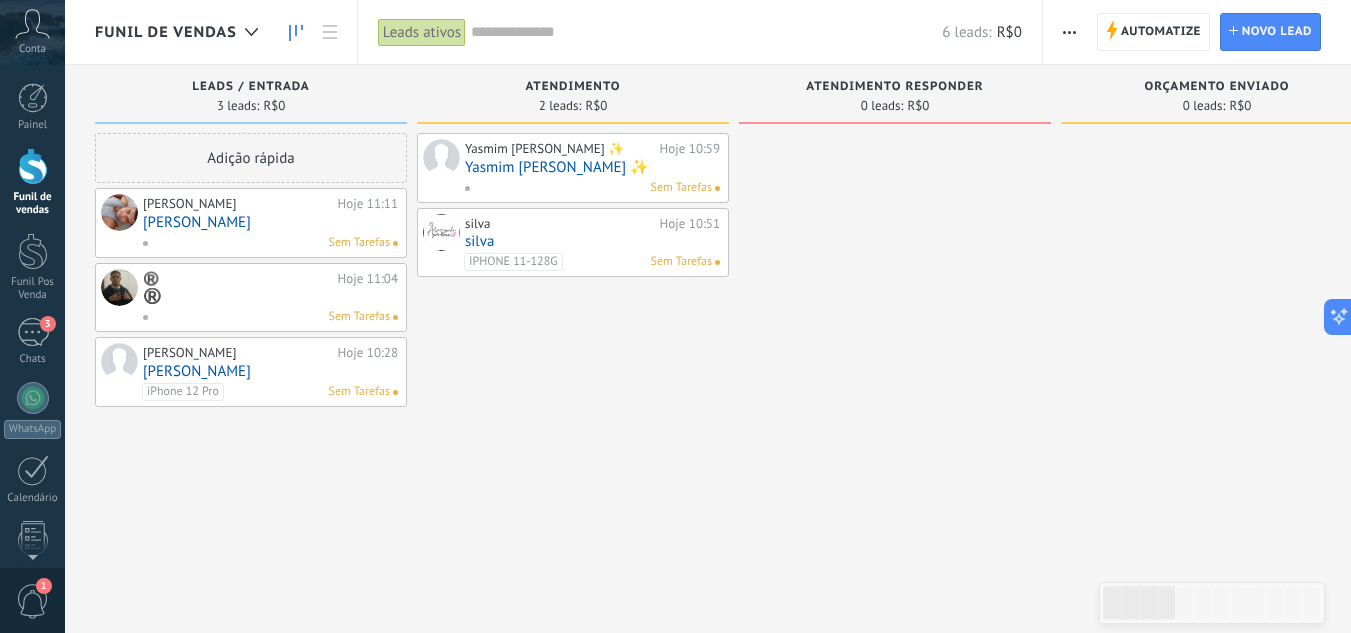 click at bounding box center [119, 212] 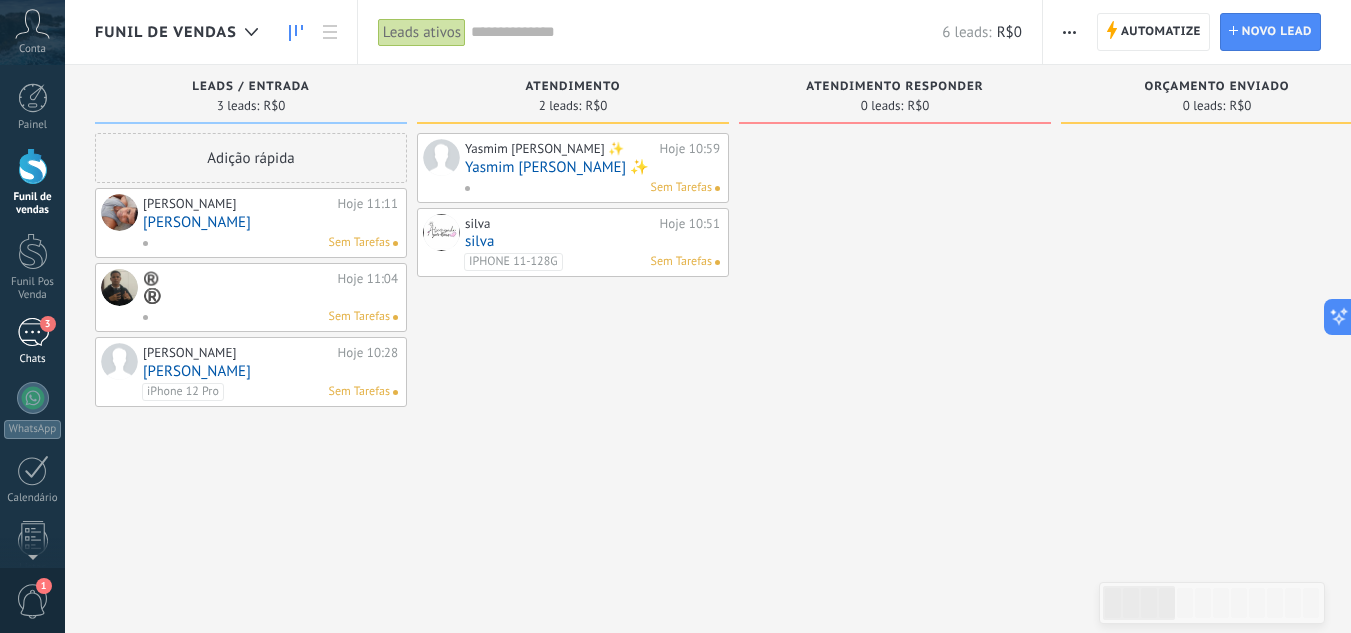 click on "3" at bounding box center [33, 332] 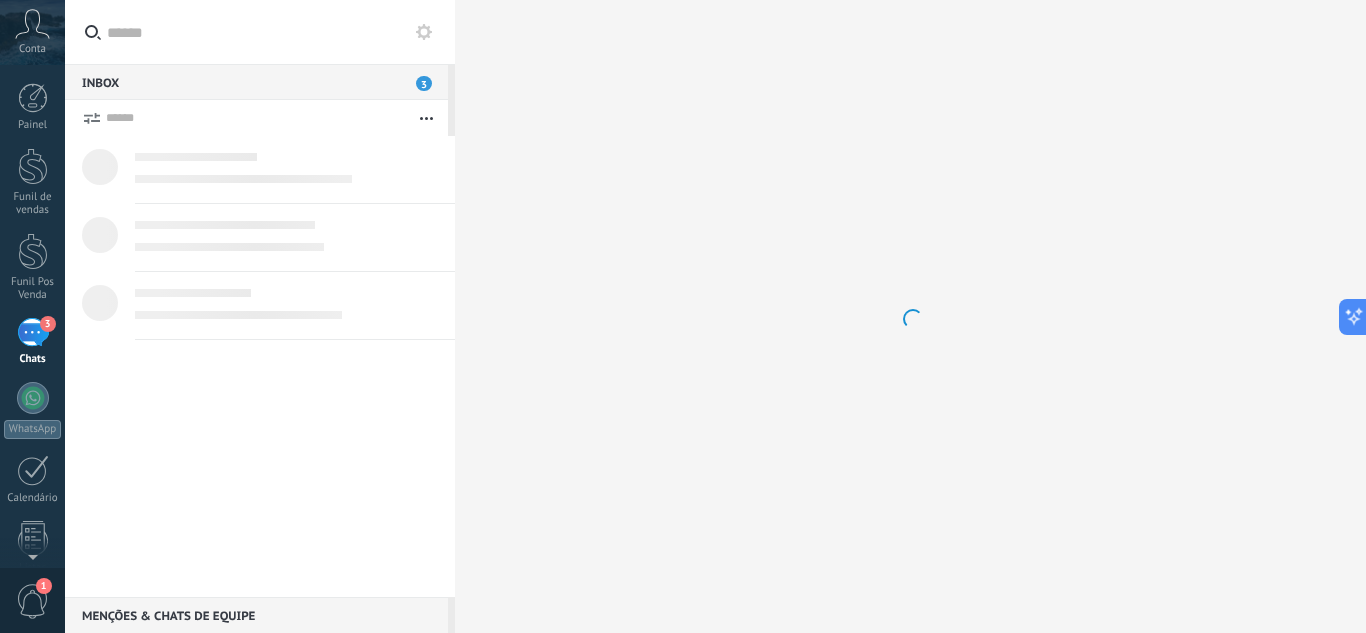scroll, scrollTop: 19, scrollLeft: 0, axis: vertical 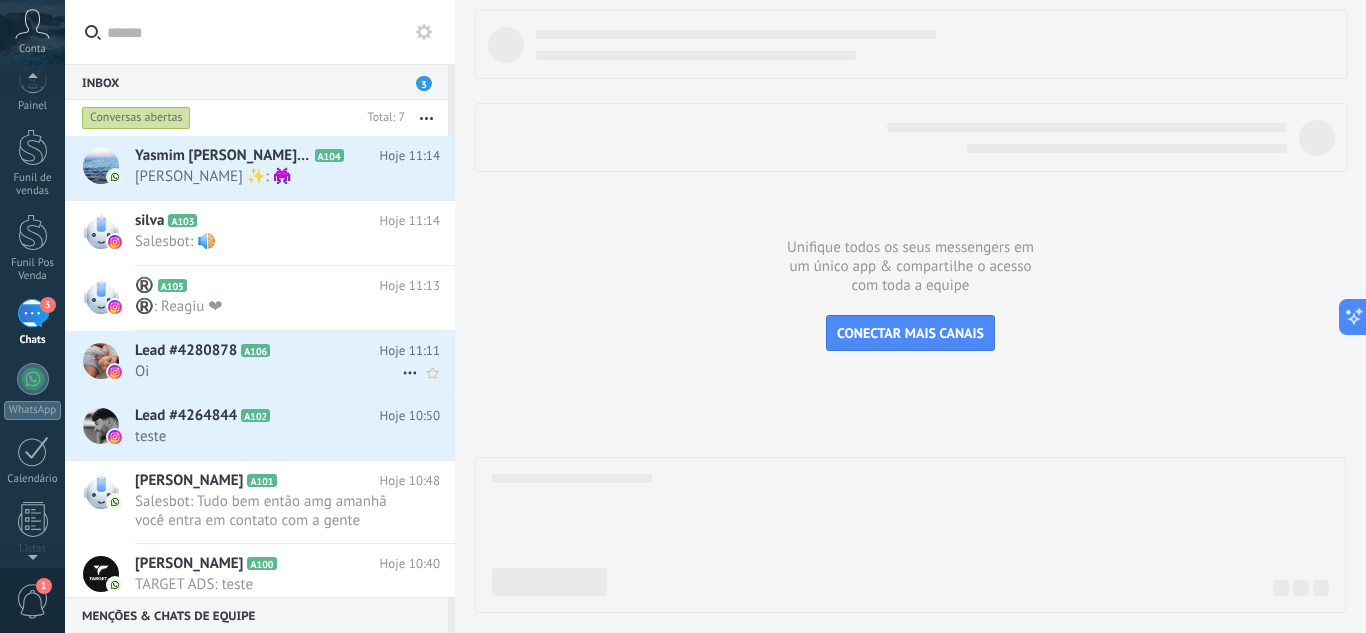 click on "Oi" at bounding box center (268, 371) 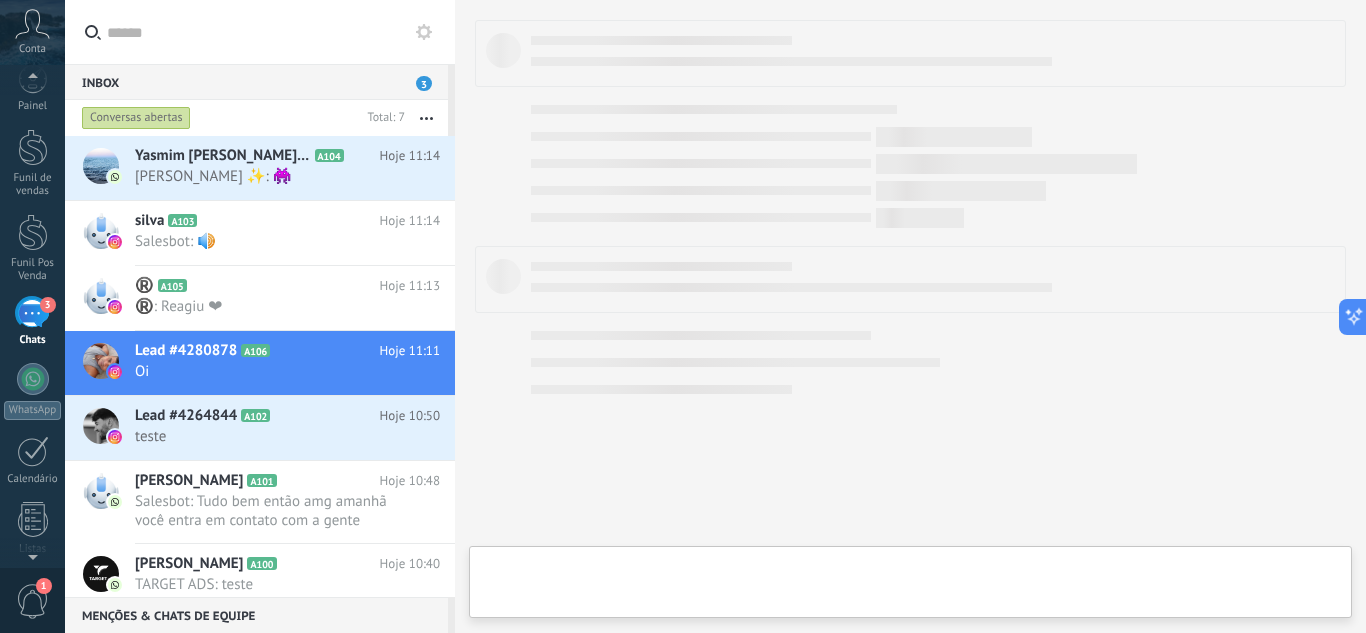 type on "**********" 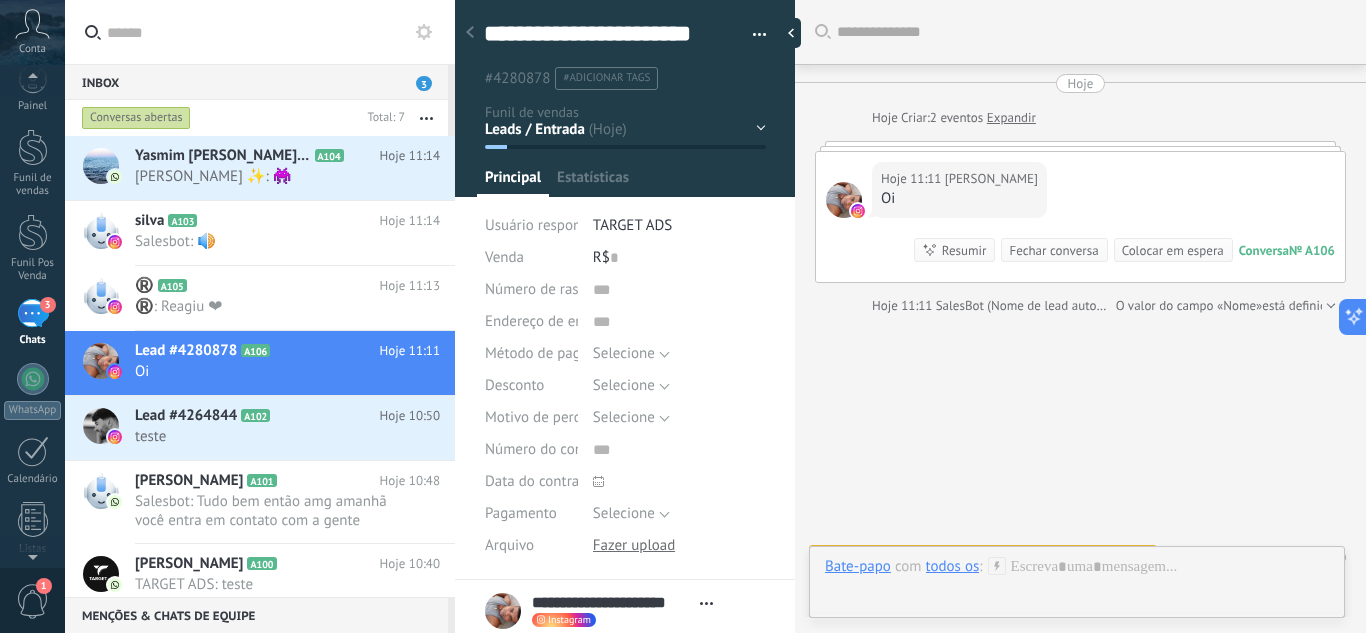 scroll, scrollTop: 32, scrollLeft: 0, axis: vertical 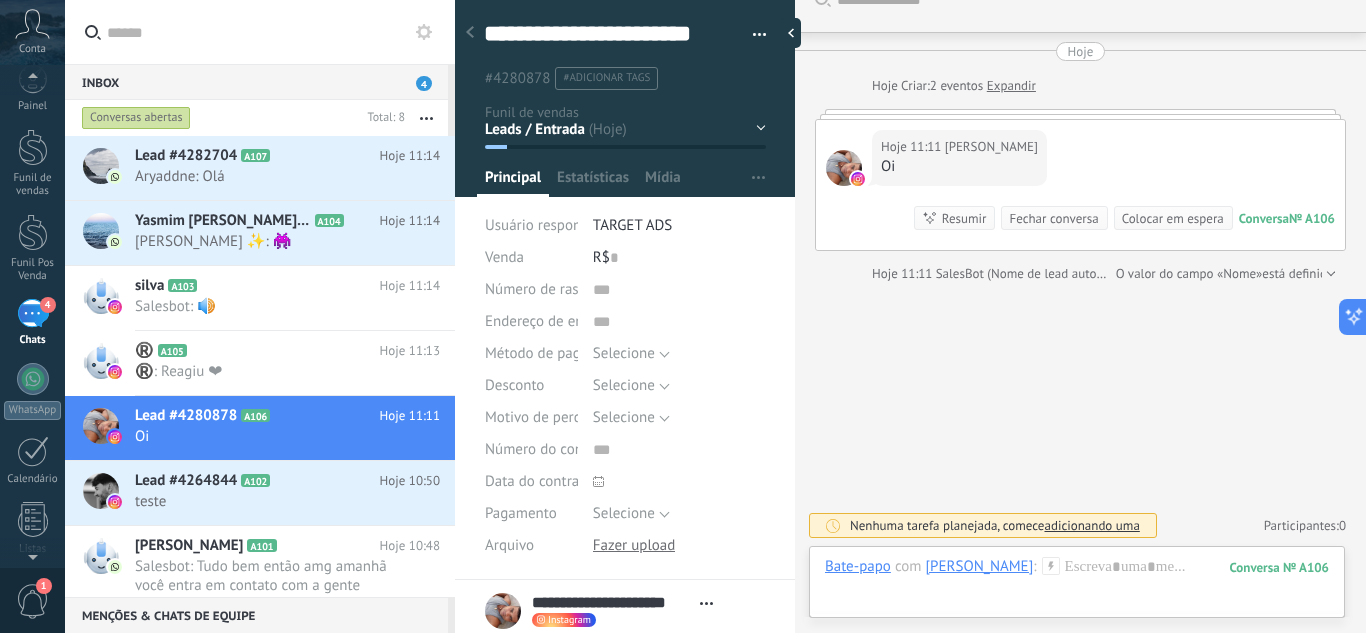click 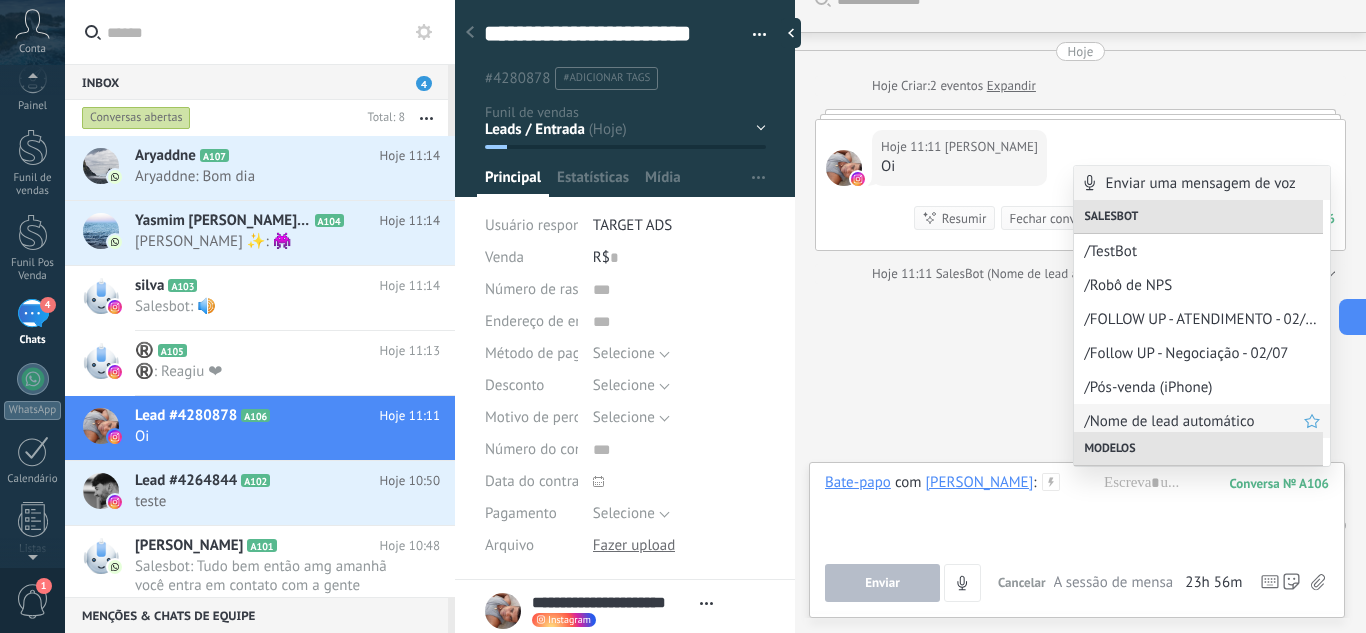 click on "/Nome de lead automático" at bounding box center (1194, 421) 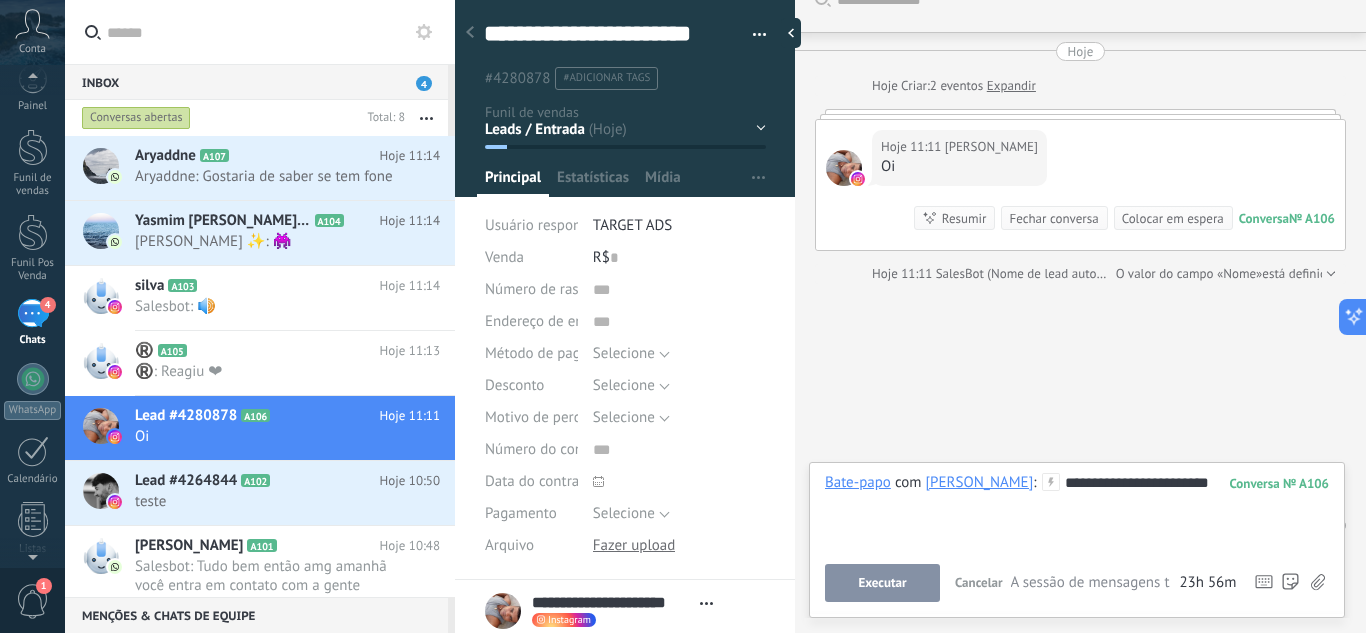 click 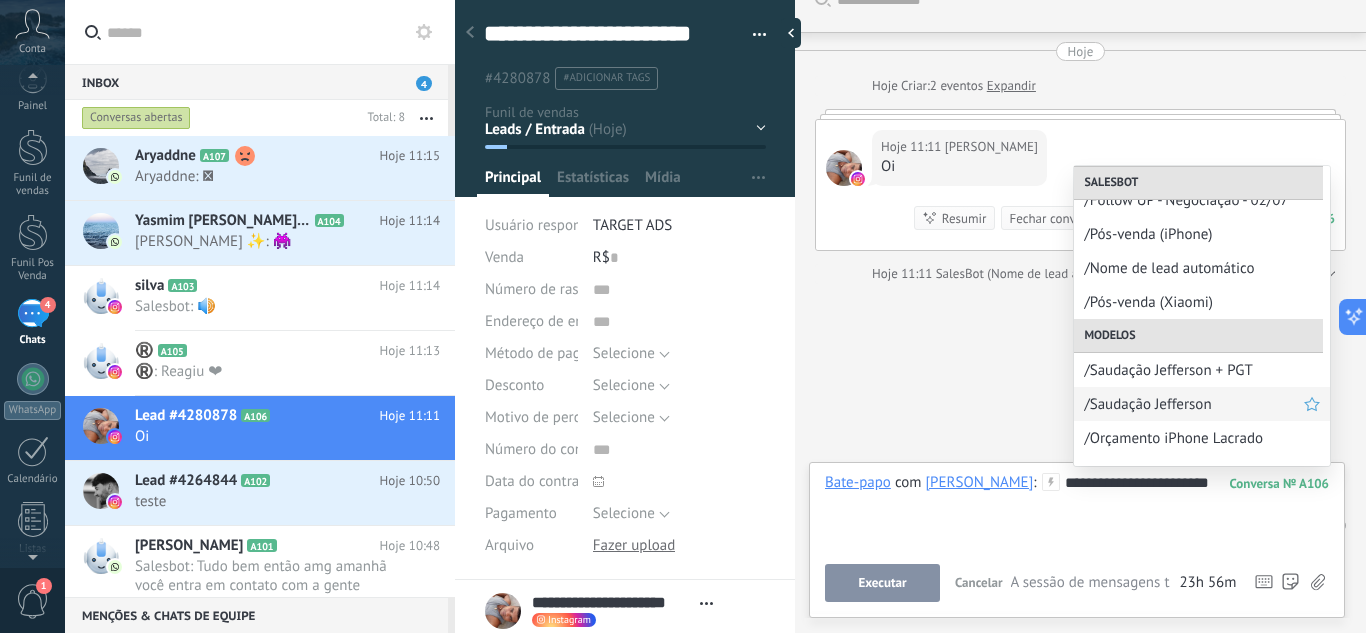 scroll, scrollTop: 112, scrollLeft: 0, axis: vertical 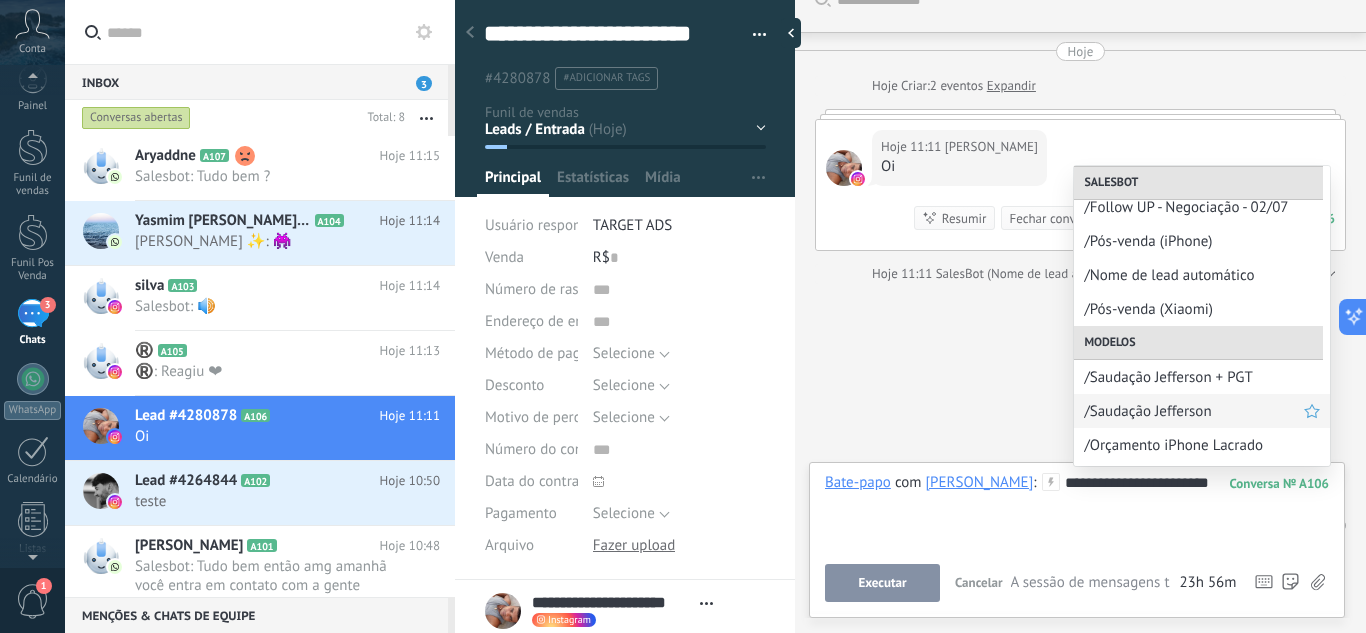 click on "/Saudação Jefferson" at bounding box center [1194, 411] 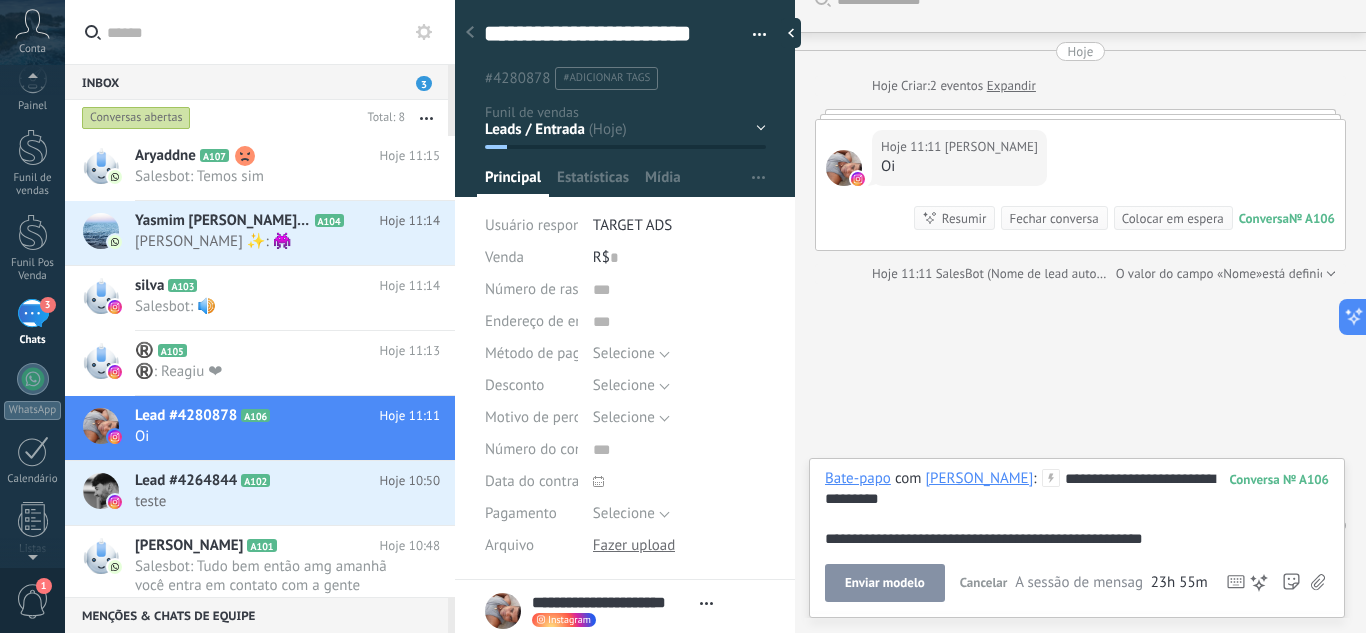 click 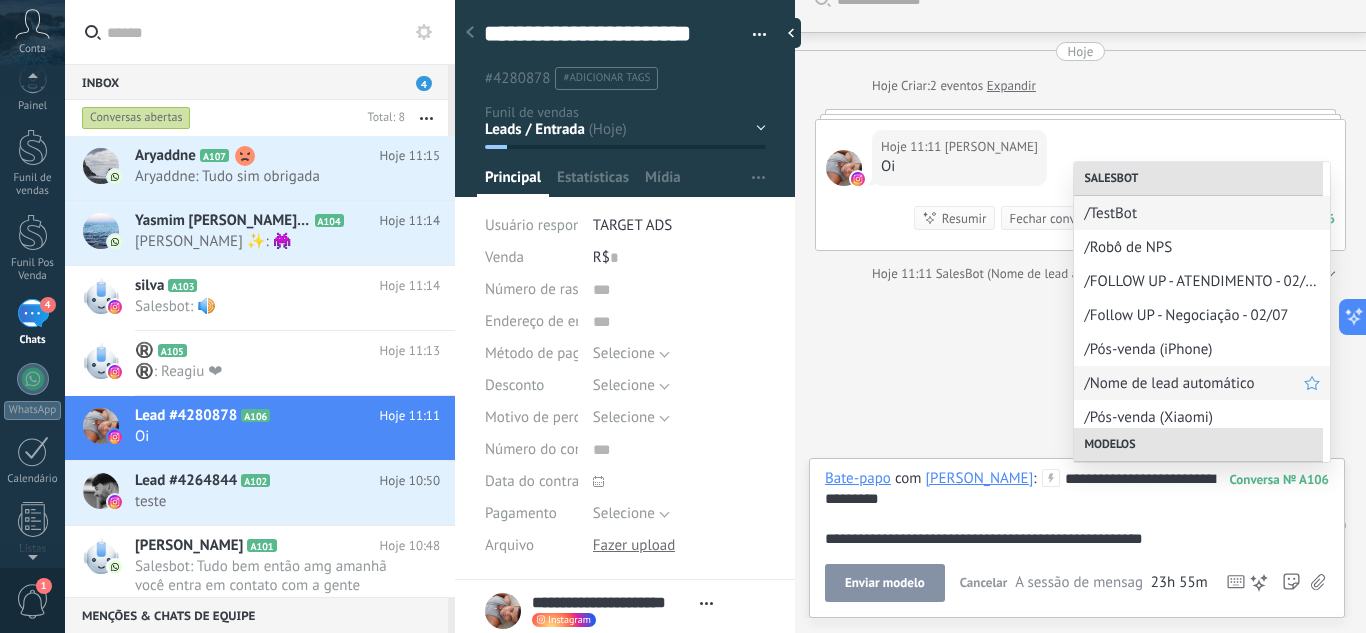 click on "/Nome de lead automático" at bounding box center (1194, 383) 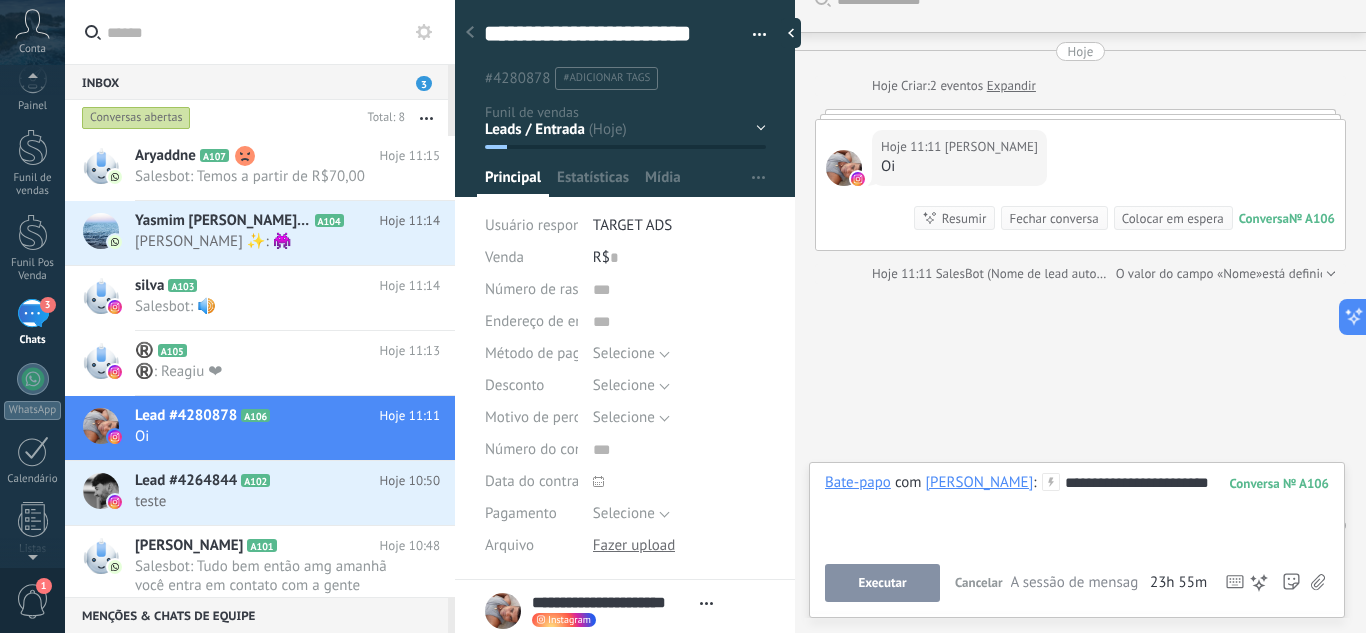 click 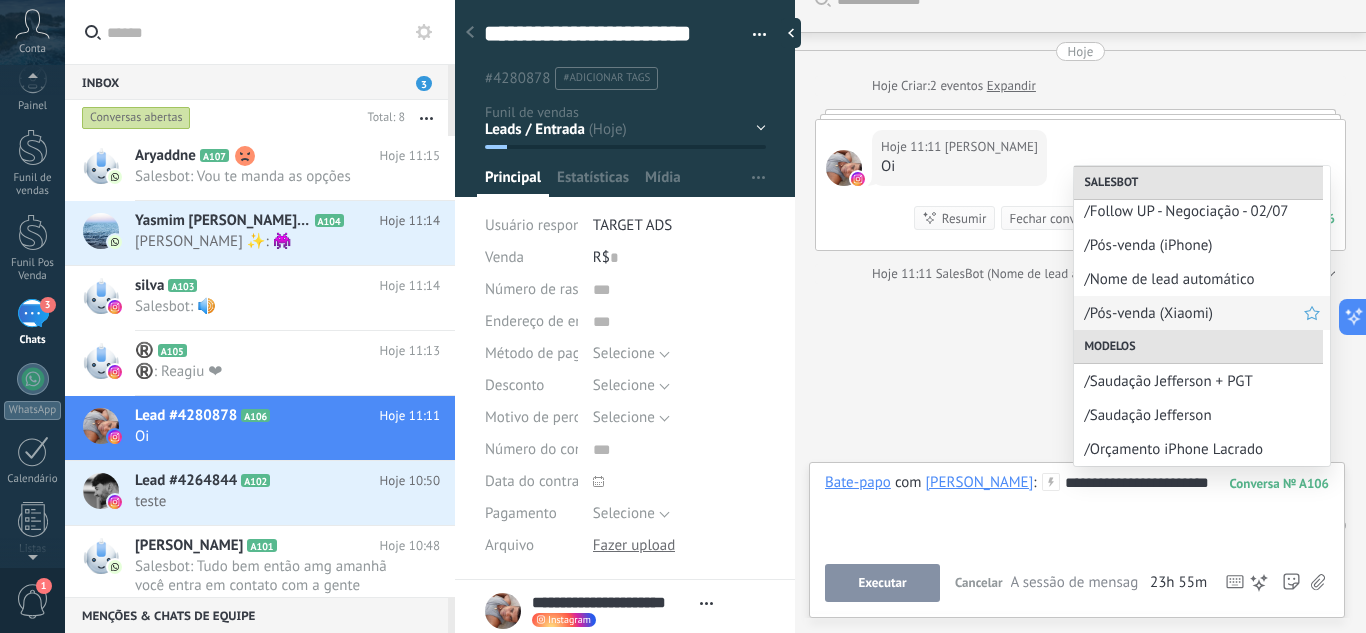 scroll, scrollTop: 100, scrollLeft: 0, axis: vertical 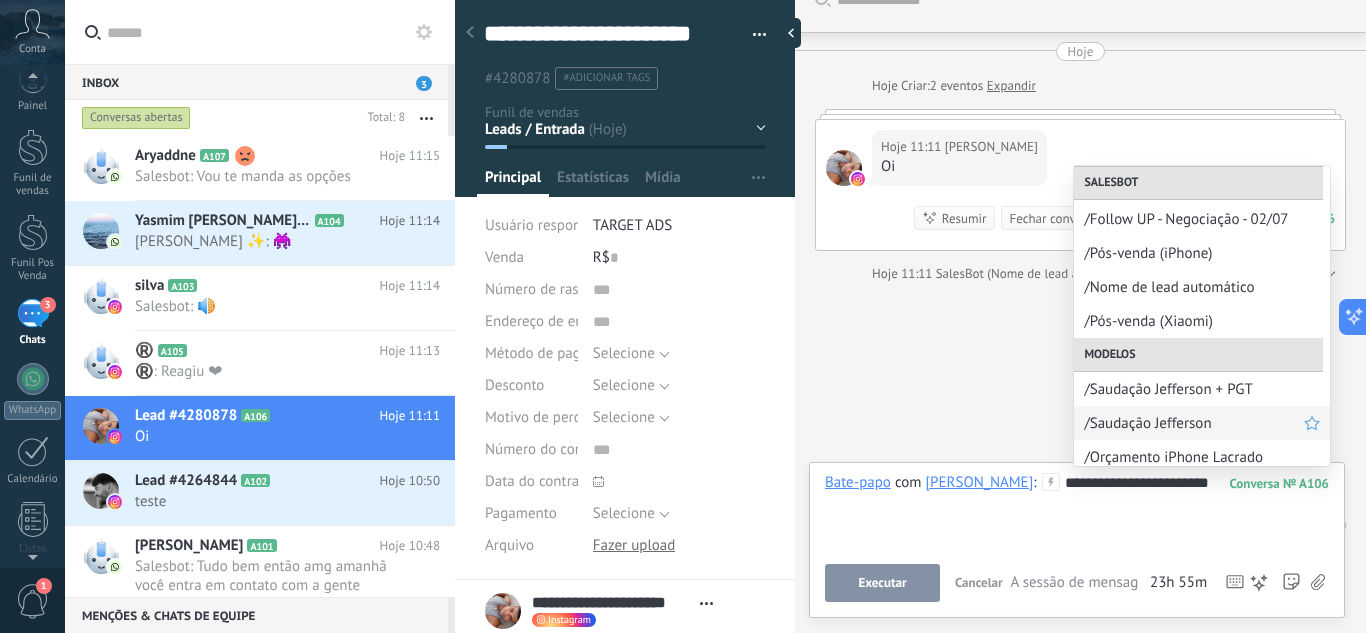 click on "/Saudação Jefferson" at bounding box center (1194, 423) 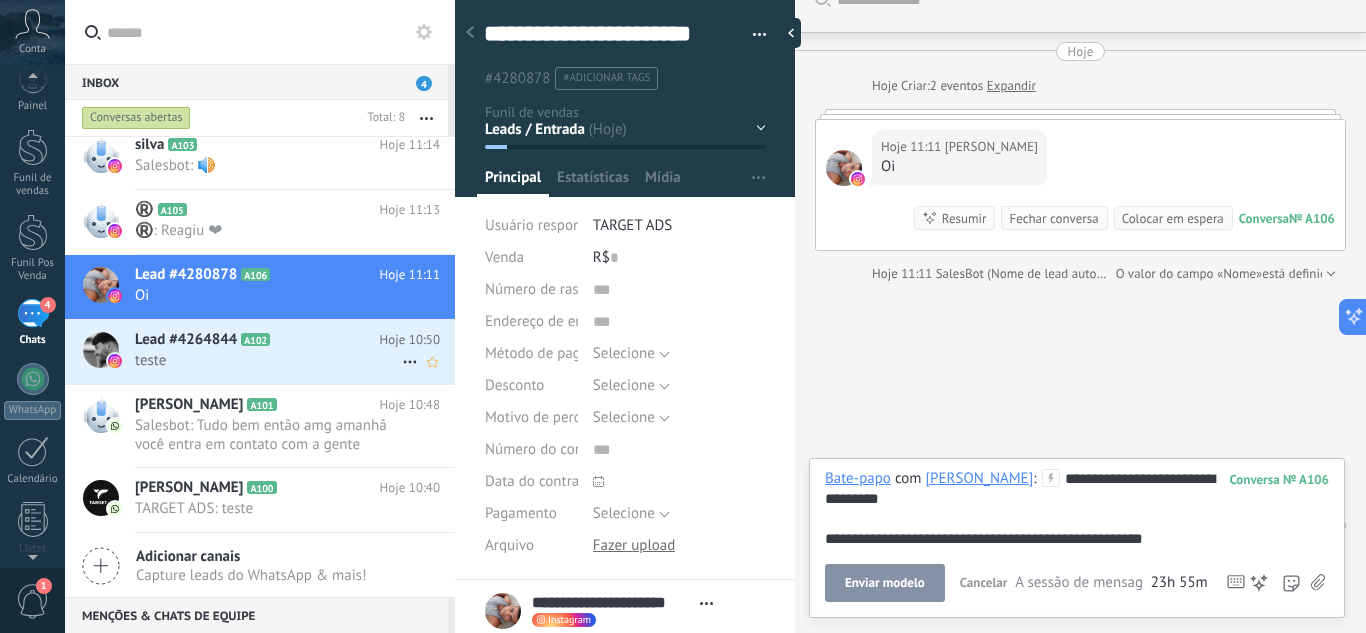 scroll, scrollTop: 0, scrollLeft: 0, axis: both 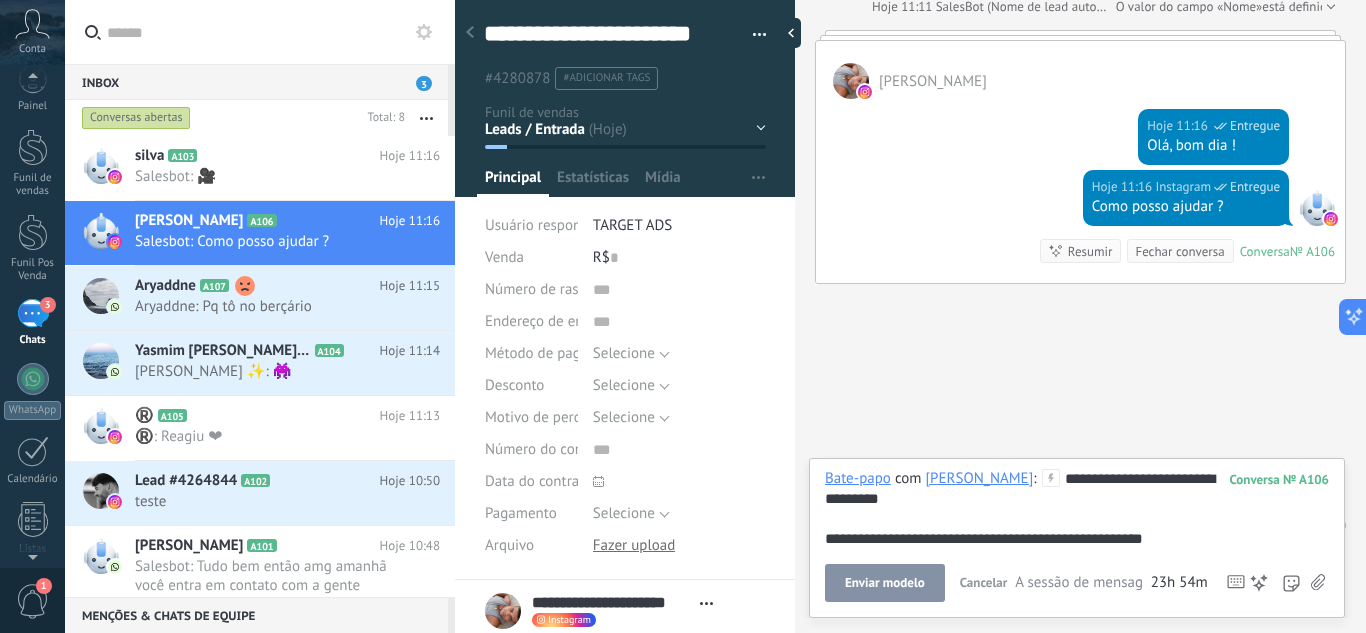 click 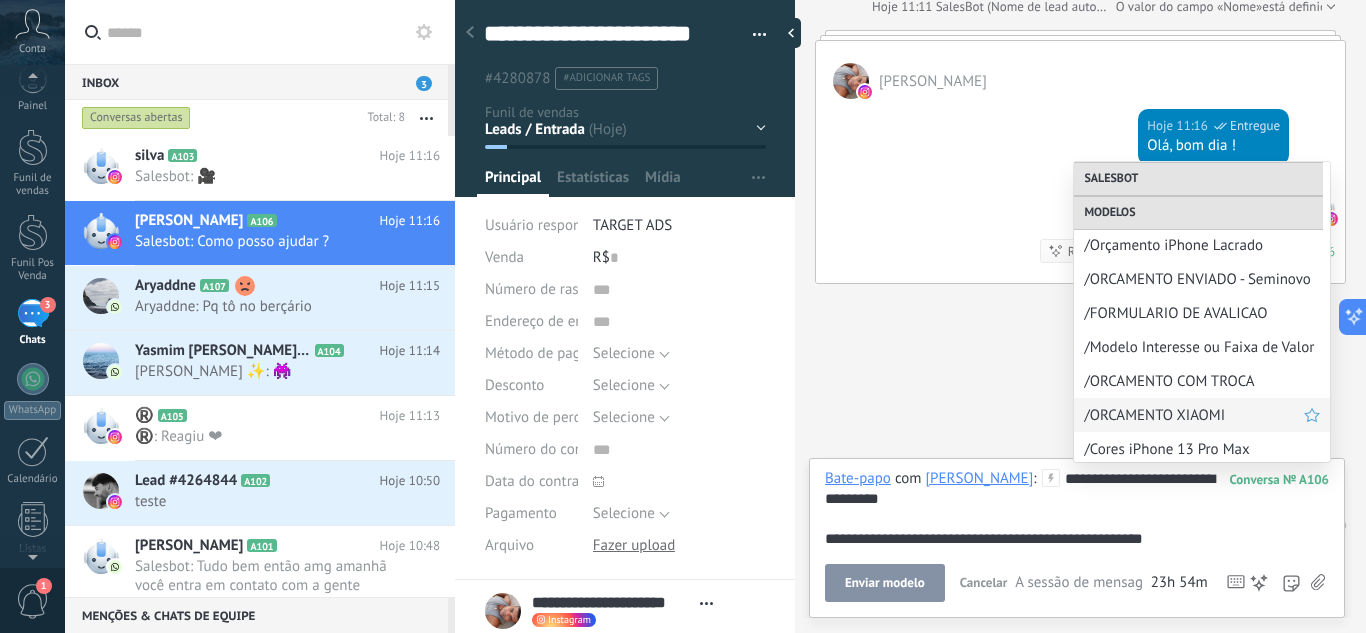scroll, scrollTop: 312, scrollLeft: 0, axis: vertical 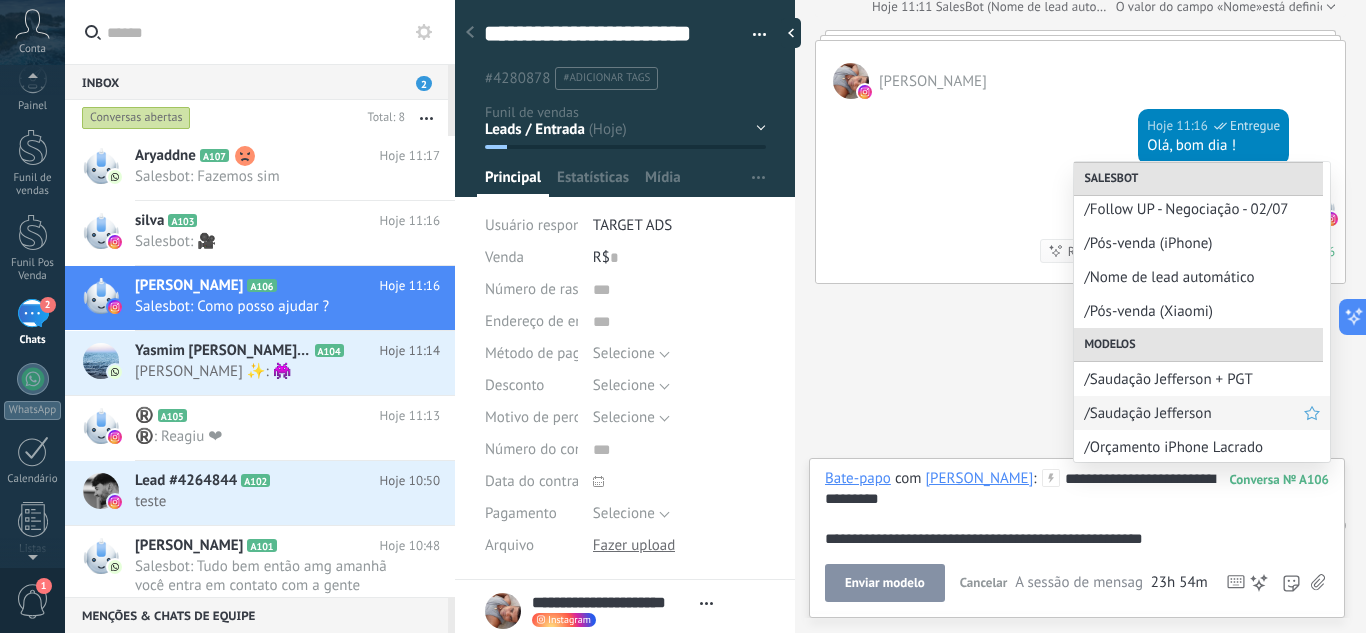 click on "/Saudação Jefferson" at bounding box center [1194, 413] 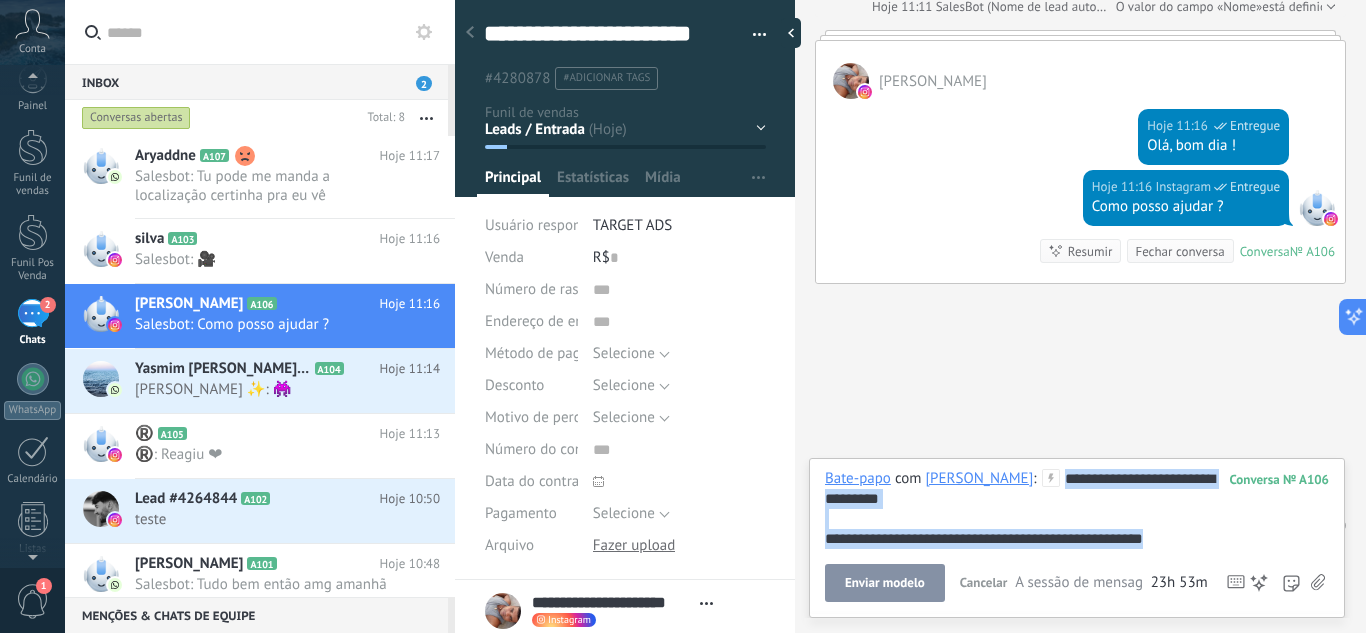 drag, startPoint x: 1178, startPoint y: 530, endPoint x: 1081, endPoint y: 451, distance: 125.09996 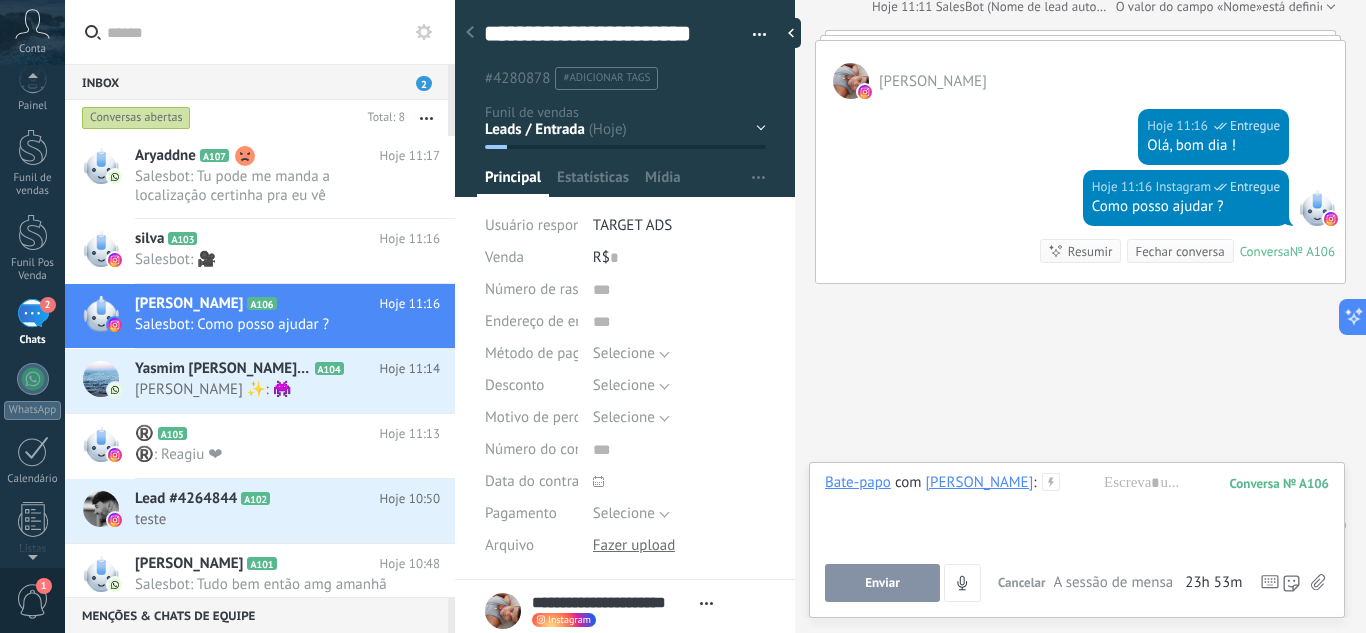 click 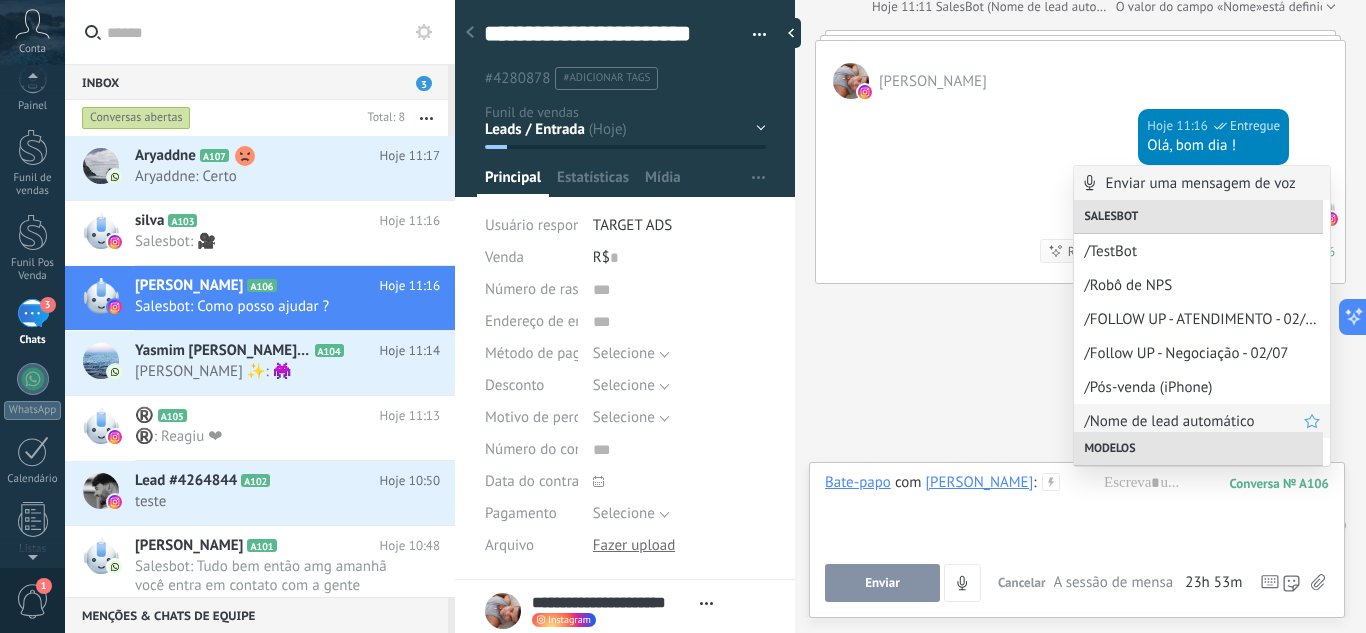 click on "/Nome de lead automático" at bounding box center [1194, 421] 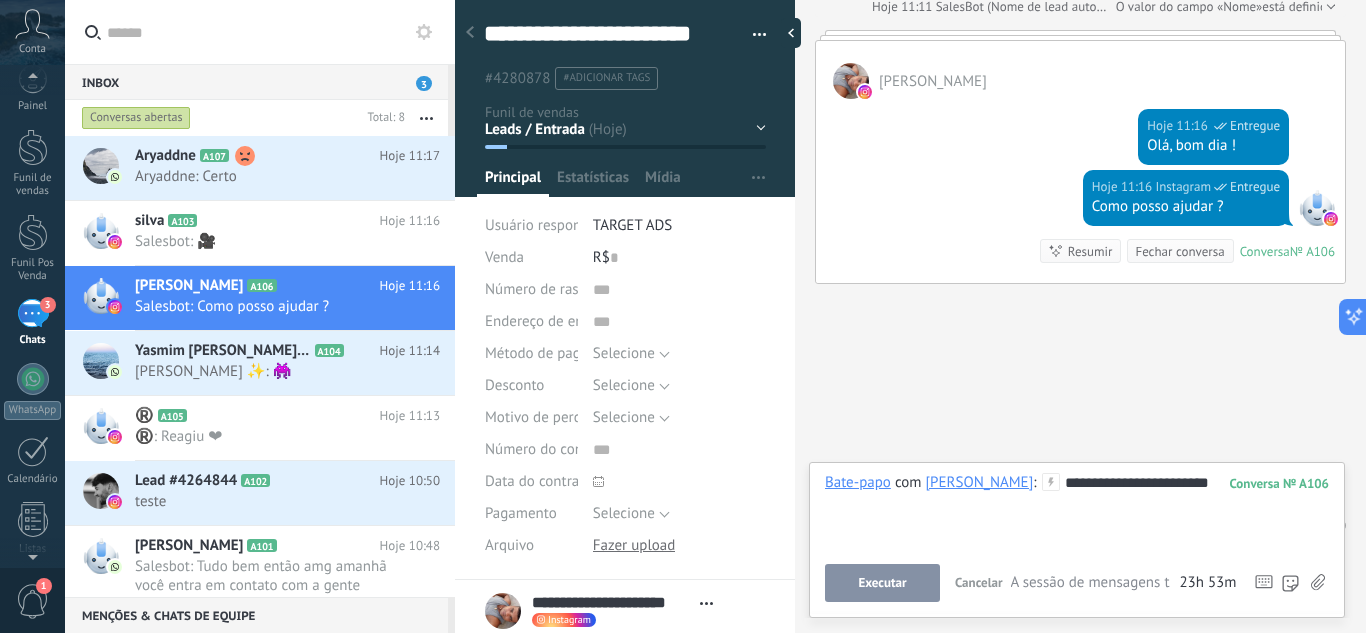 click on "[PERSON_NAME]" at bounding box center (980, 482) 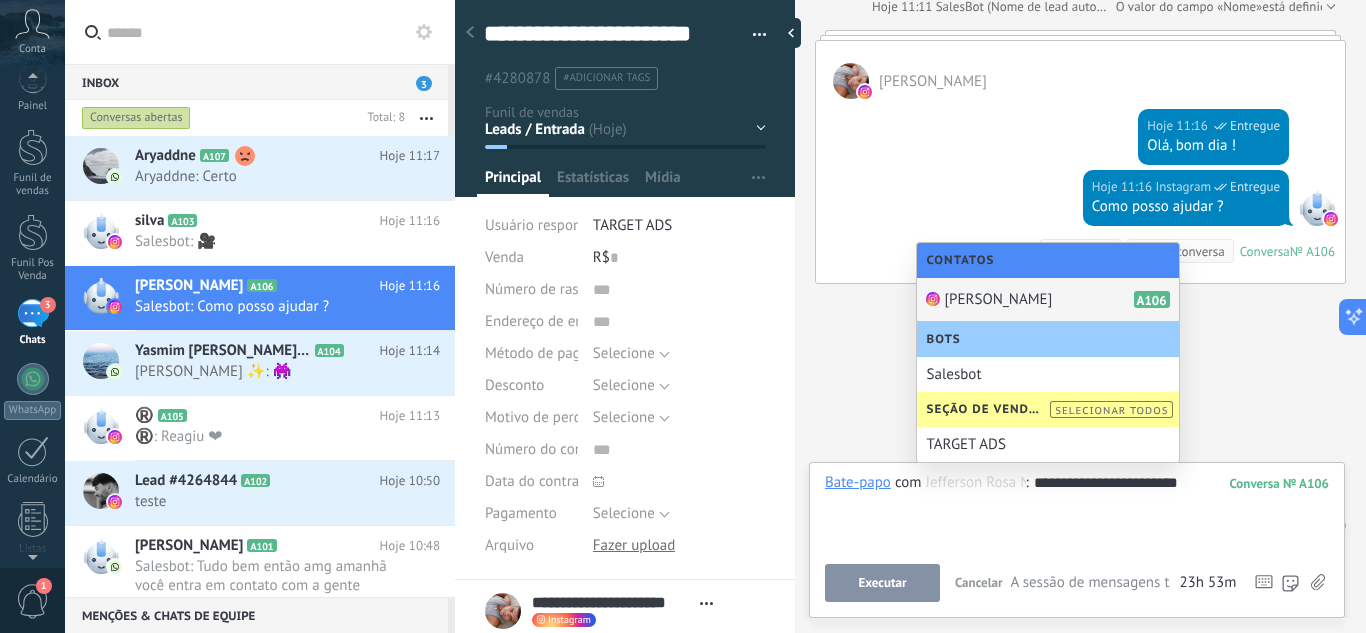 click on "[PERSON_NAME]" at bounding box center (999, 299) 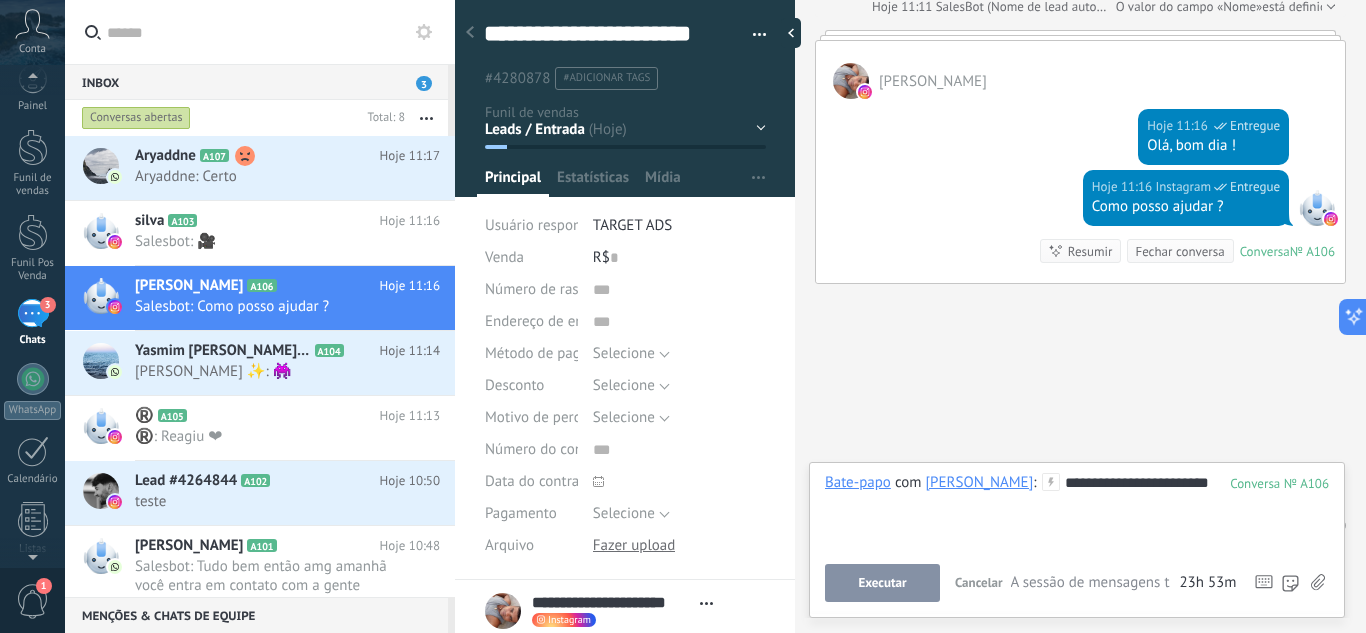 click on "**********" at bounding box center (1077, 511) 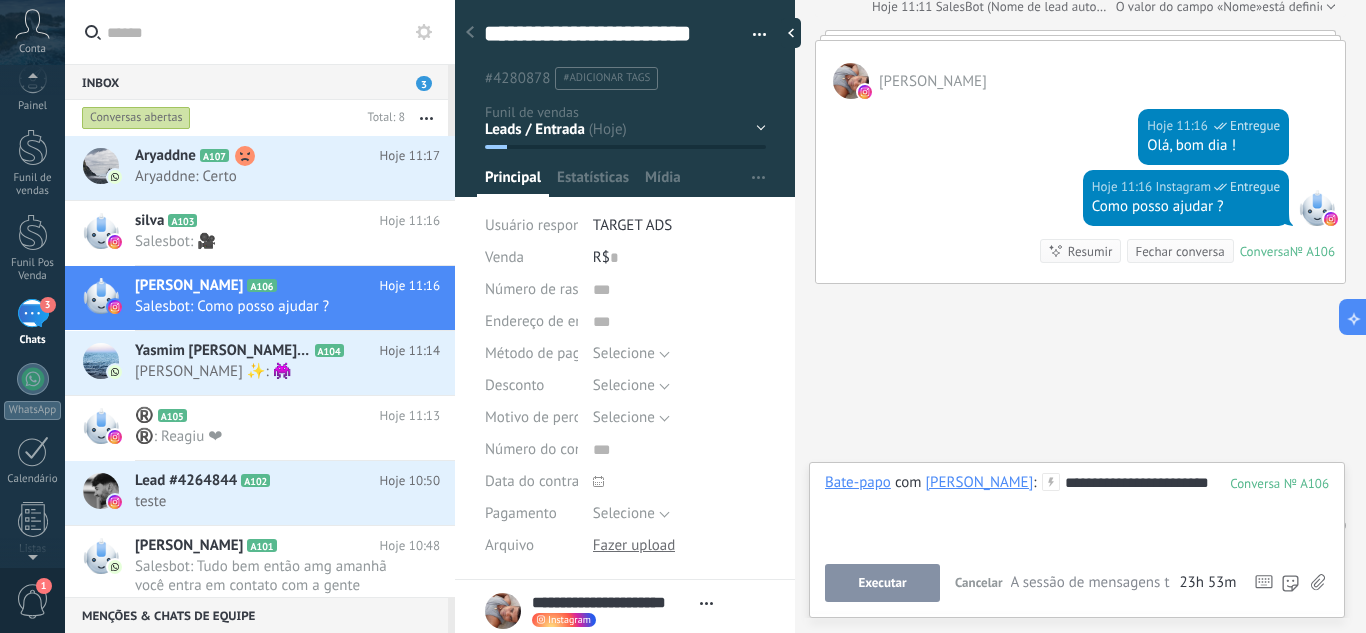 click 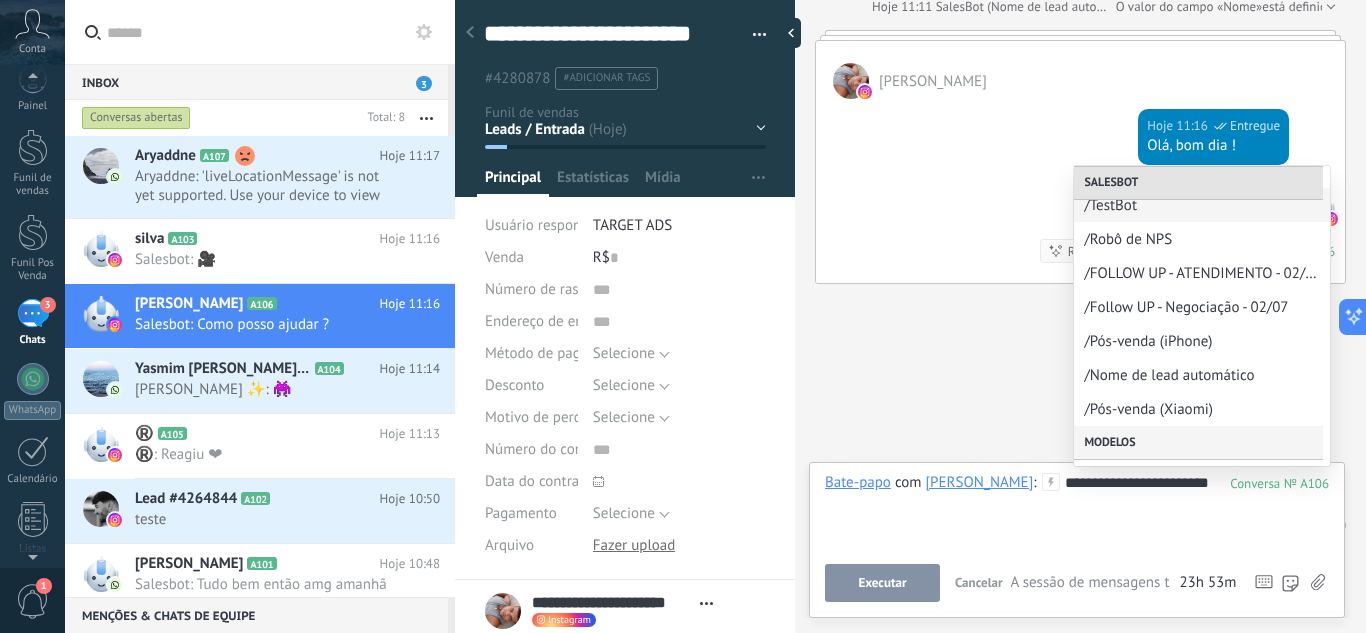 scroll, scrollTop: 112, scrollLeft: 0, axis: vertical 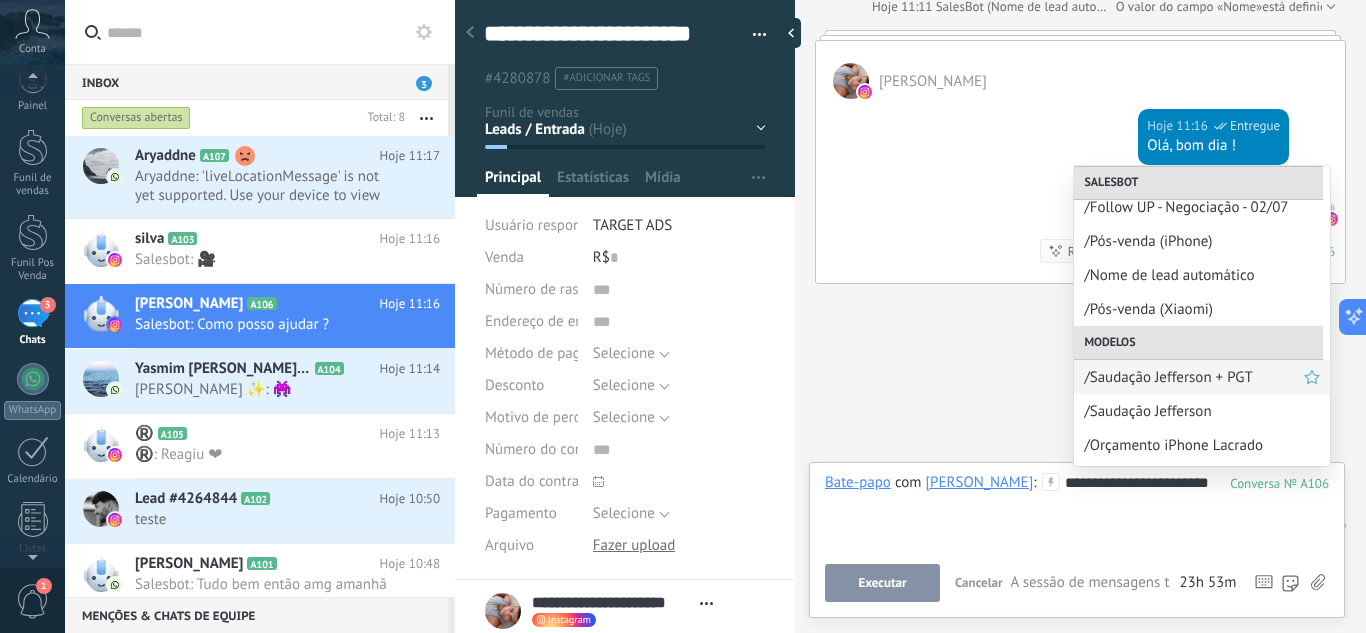 click on "/Saudação Jefferson + PGT" at bounding box center (1194, 377) 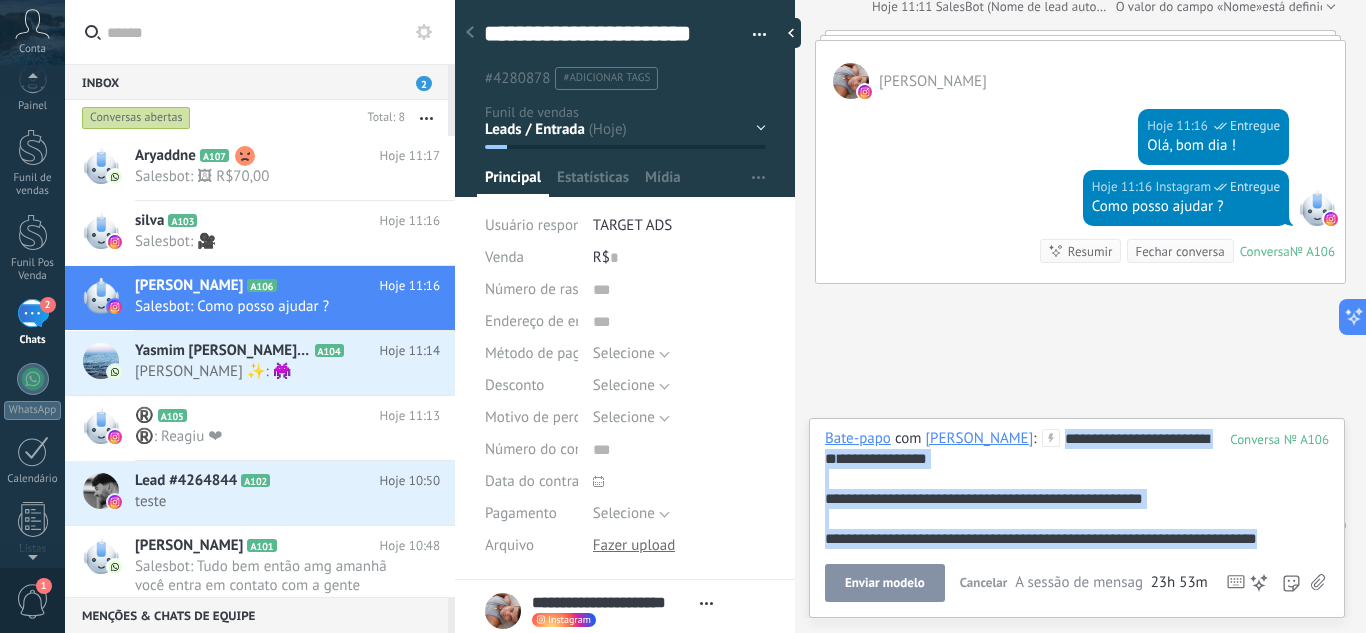 drag, startPoint x: 1132, startPoint y: 536, endPoint x: 637, endPoint y: 416, distance: 509.3378 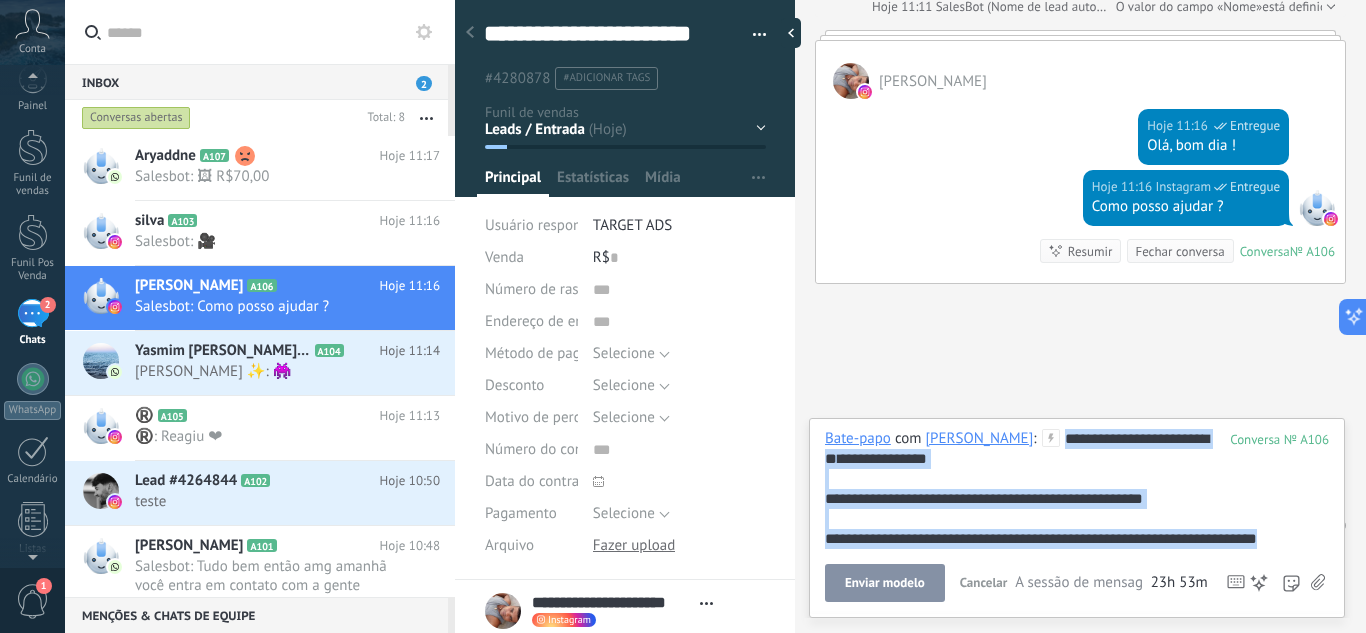 click on "**********" at bounding box center [910, 316] 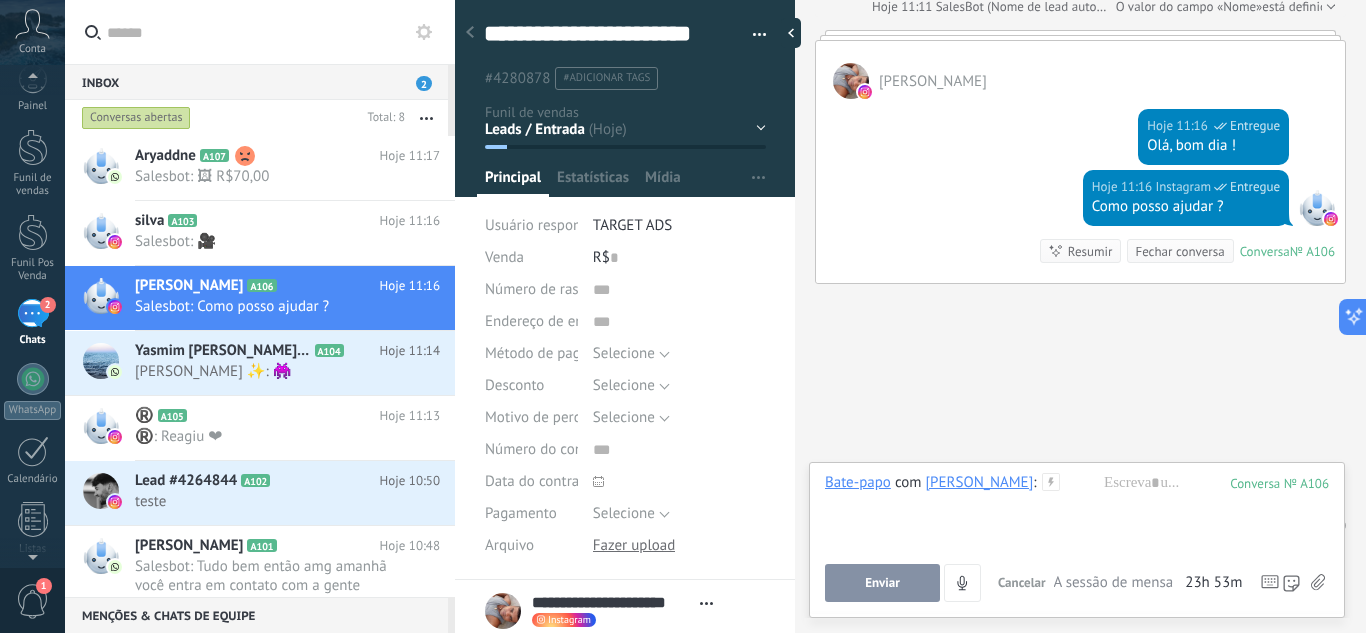 click 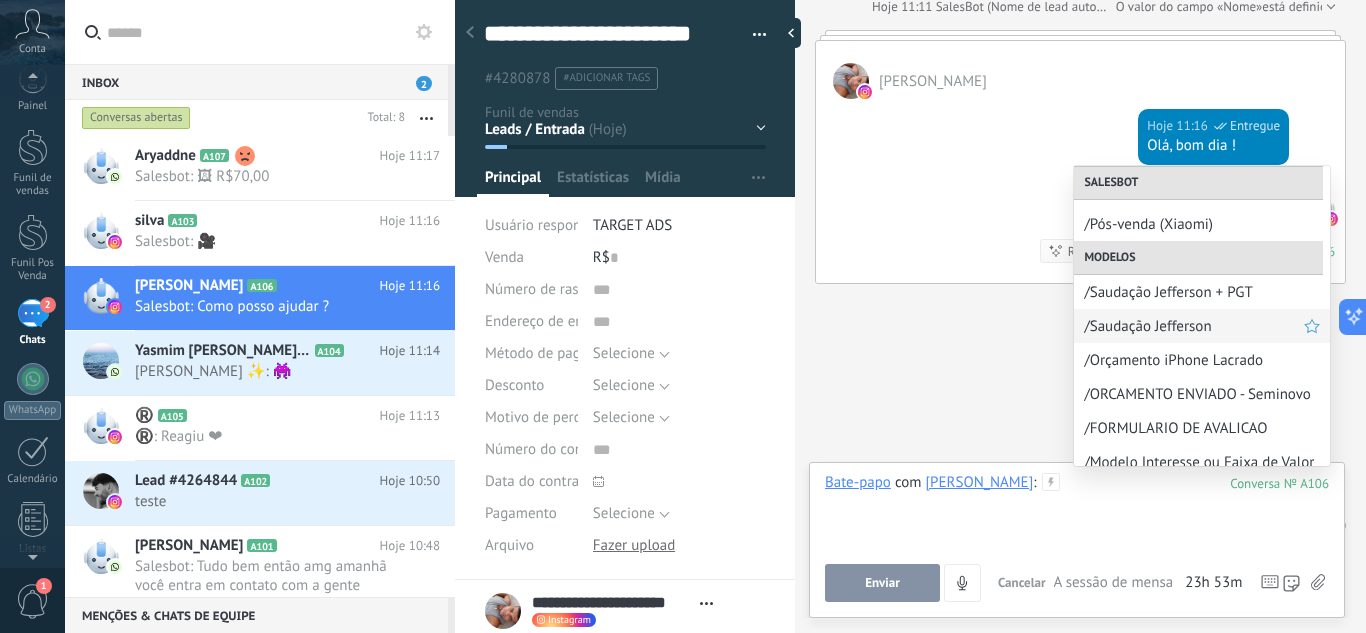 scroll, scrollTop: 200, scrollLeft: 0, axis: vertical 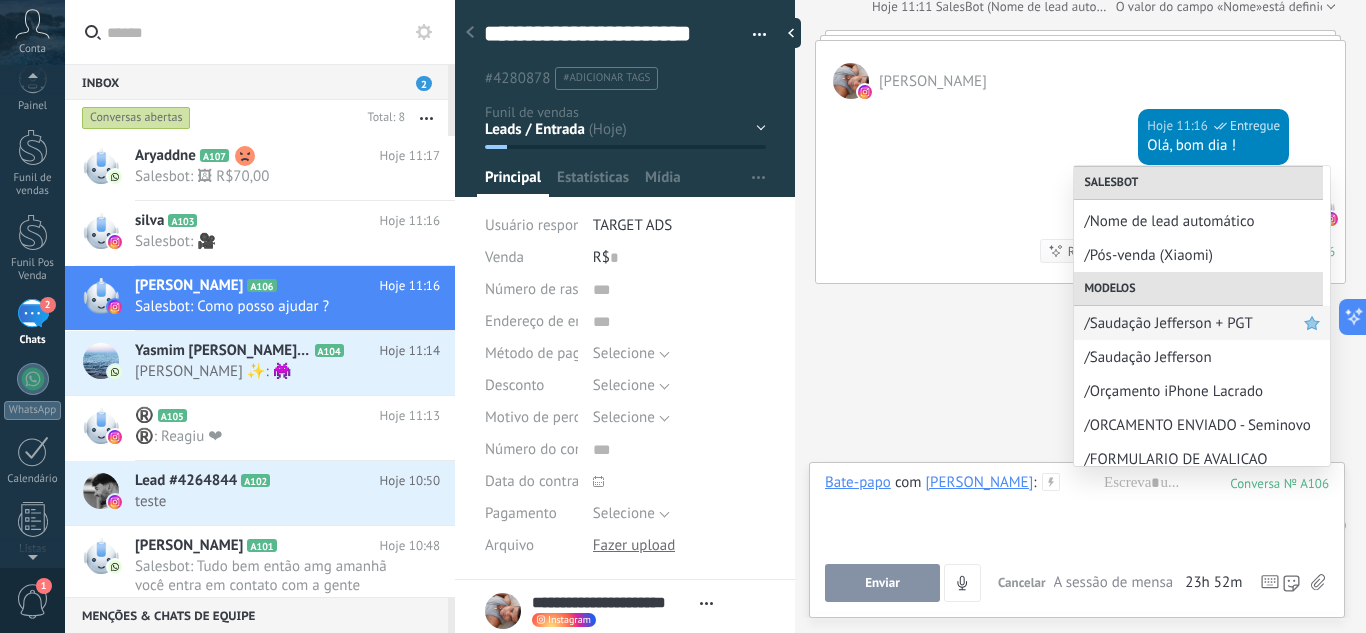 click 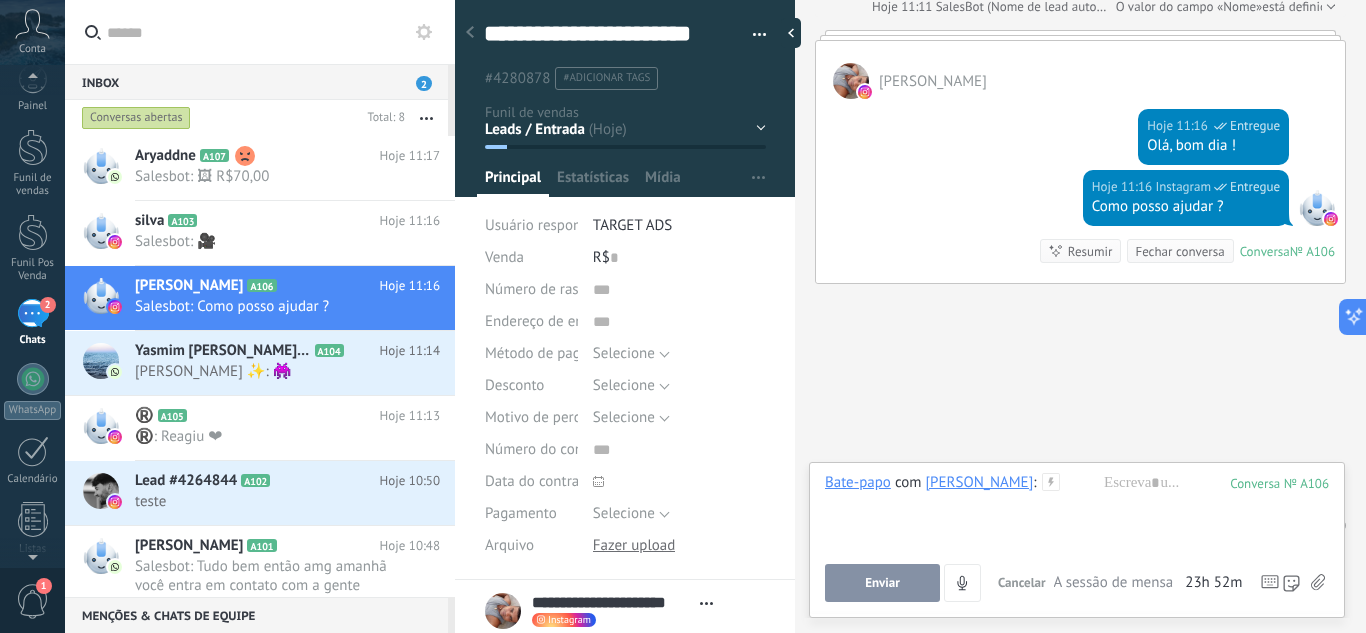 click 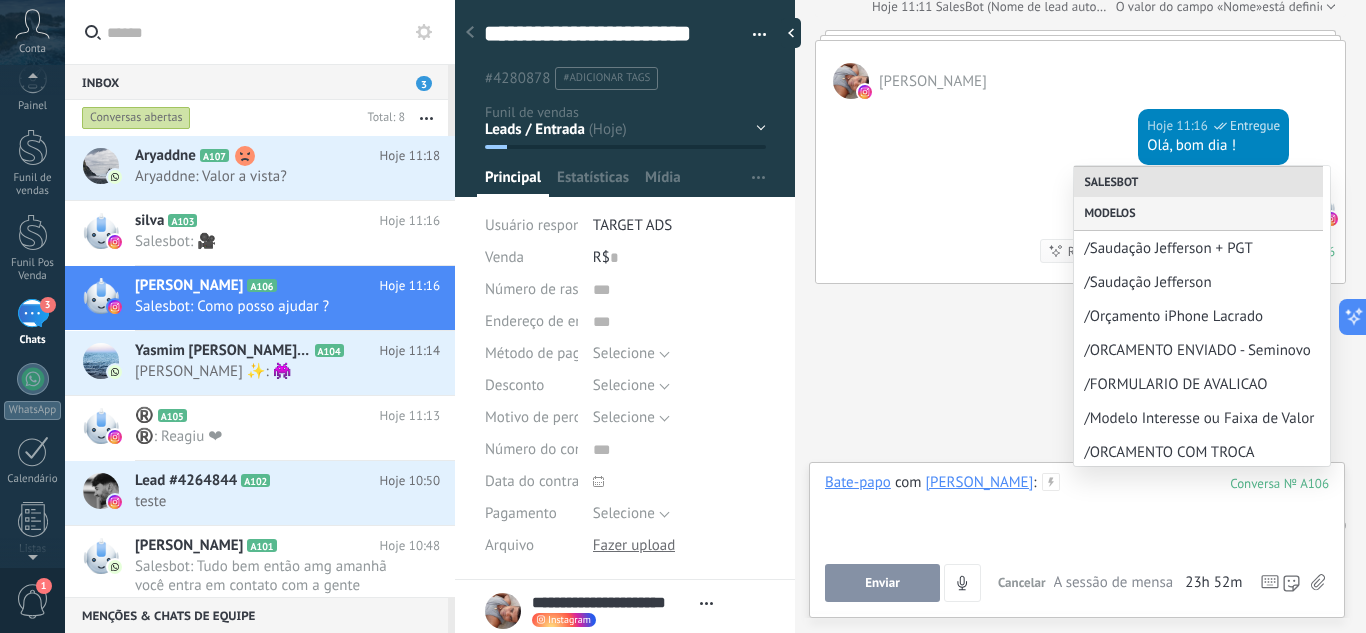 scroll, scrollTop: 246, scrollLeft: 0, axis: vertical 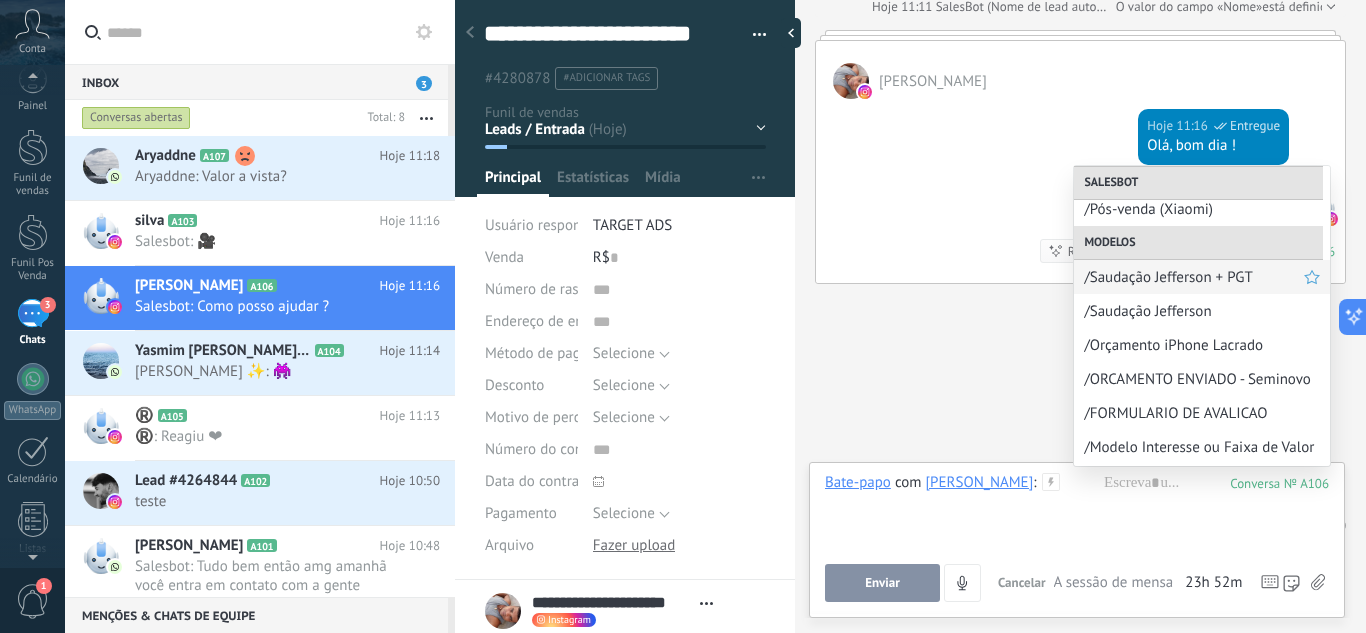click on "/Saudação Jefferson + PGT" at bounding box center (1194, 277) 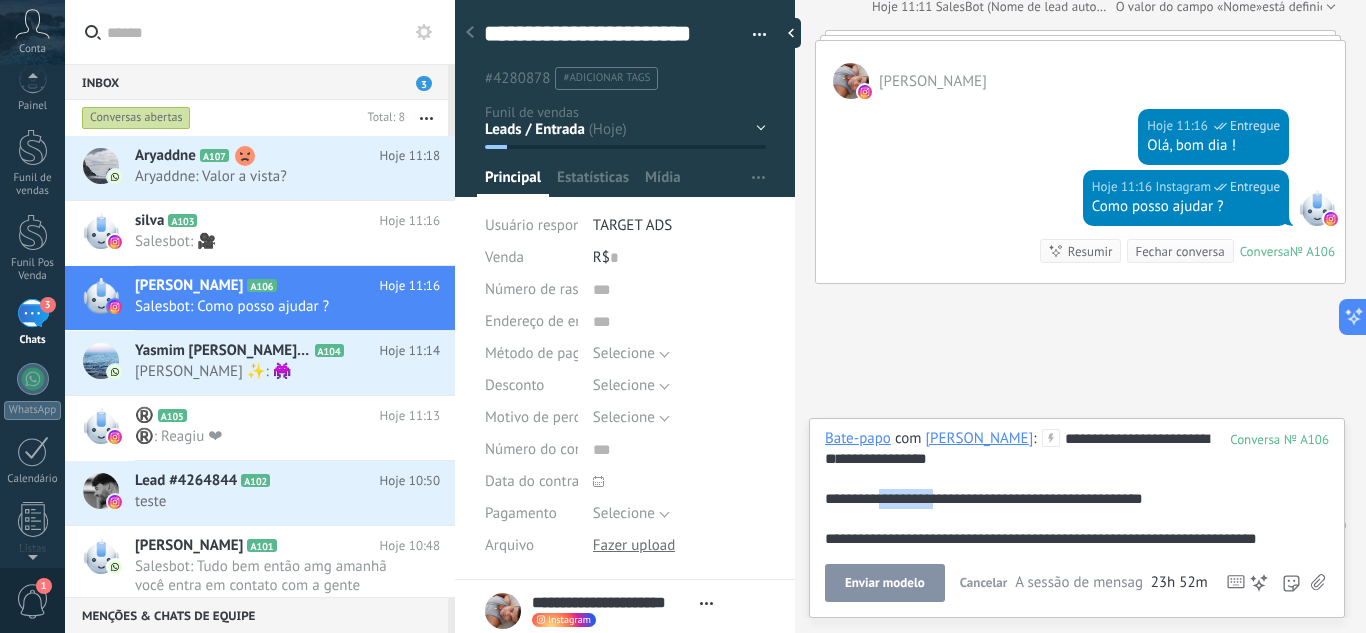 drag, startPoint x: 950, startPoint y: 492, endPoint x: 894, endPoint y: 496, distance: 56.142673 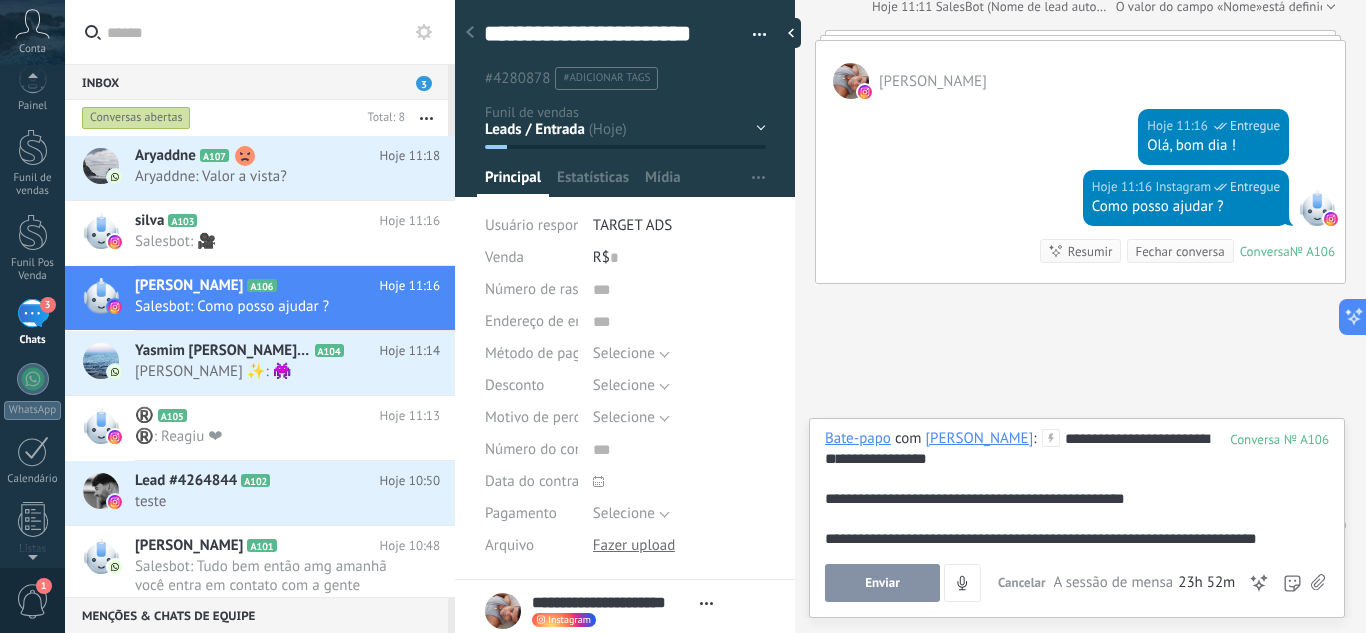 click on "**********" at bounding box center (1077, 489) 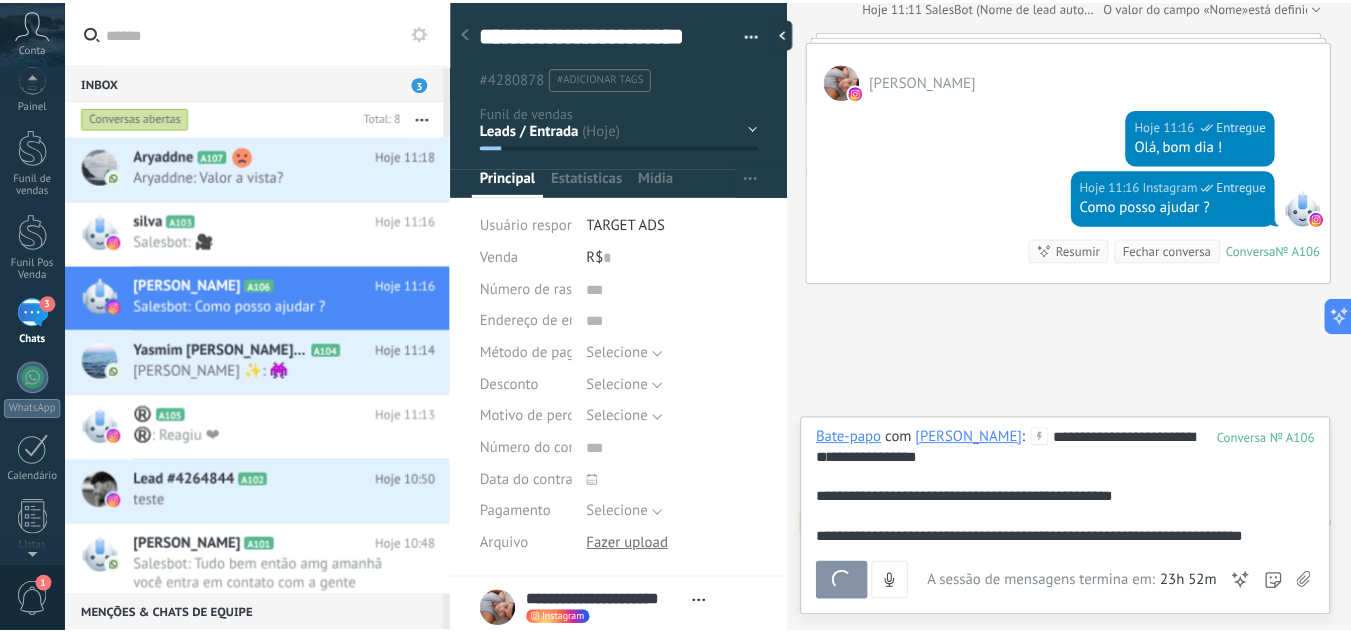 scroll, scrollTop: 431, scrollLeft: 0, axis: vertical 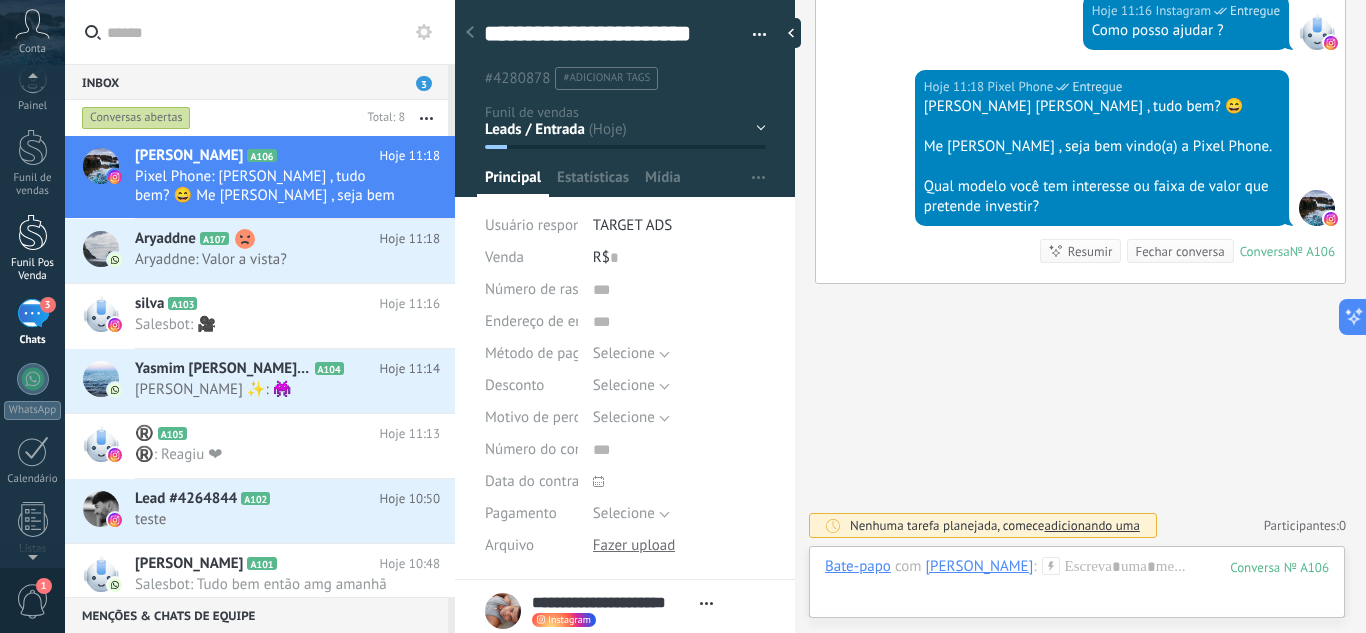 click at bounding box center (33, 232) 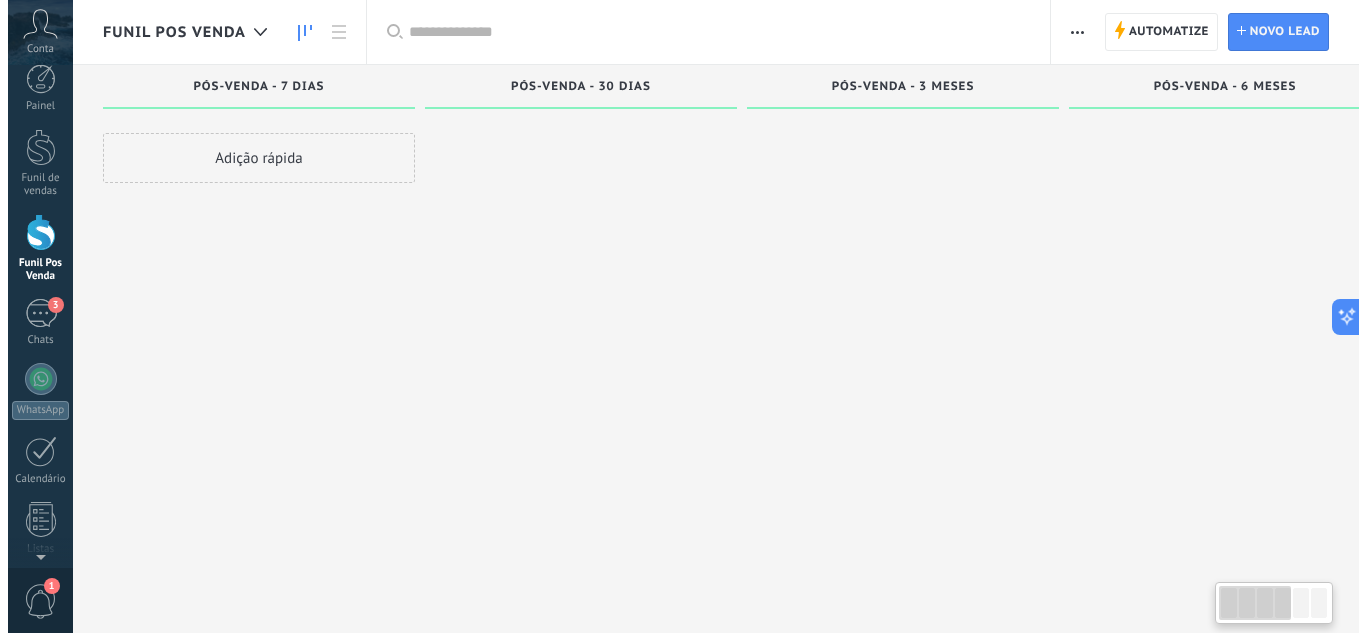 scroll, scrollTop: 0, scrollLeft: 0, axis: both 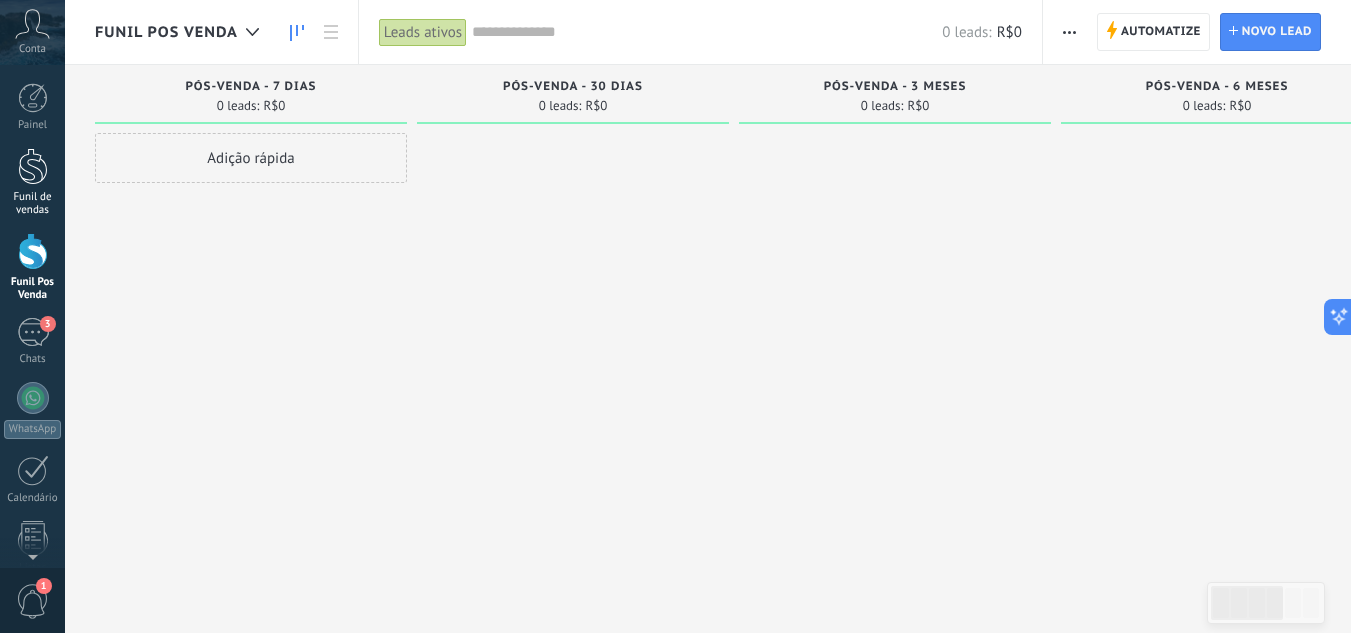 click at bounding box center [33, 166] 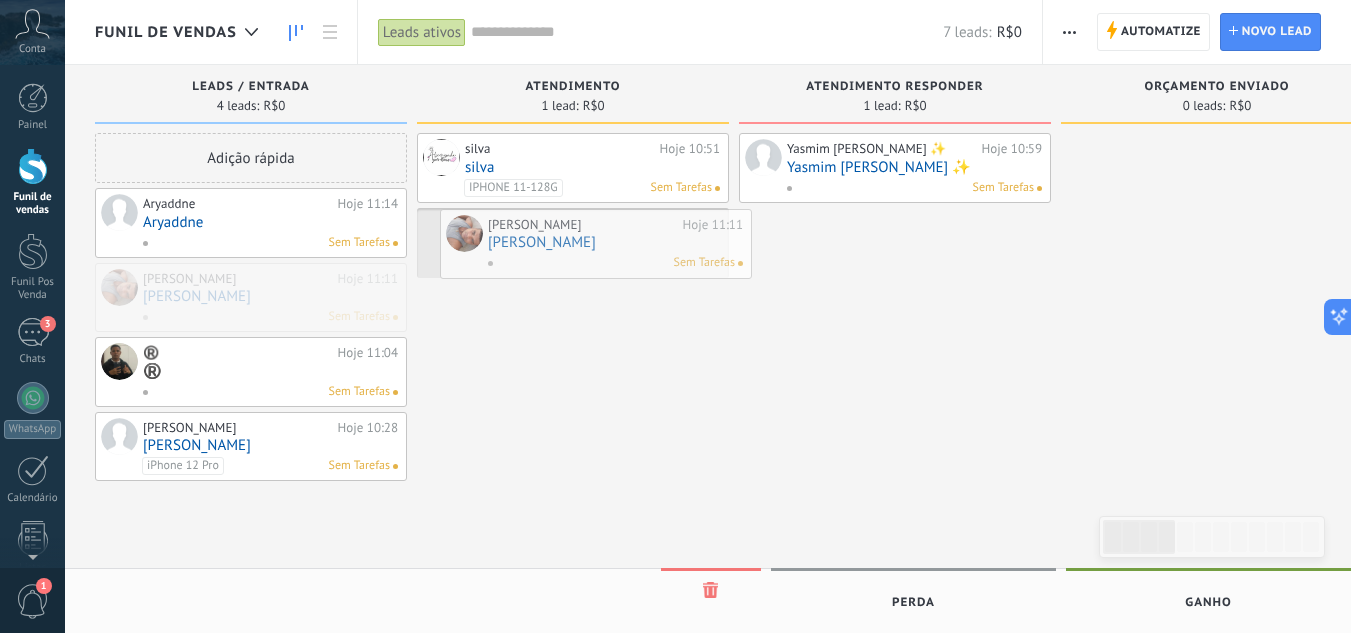 drag, startPoint x: 176, startPoint y: 289, endPoint x: 520, endPoint y: 235, distance: 348.2126 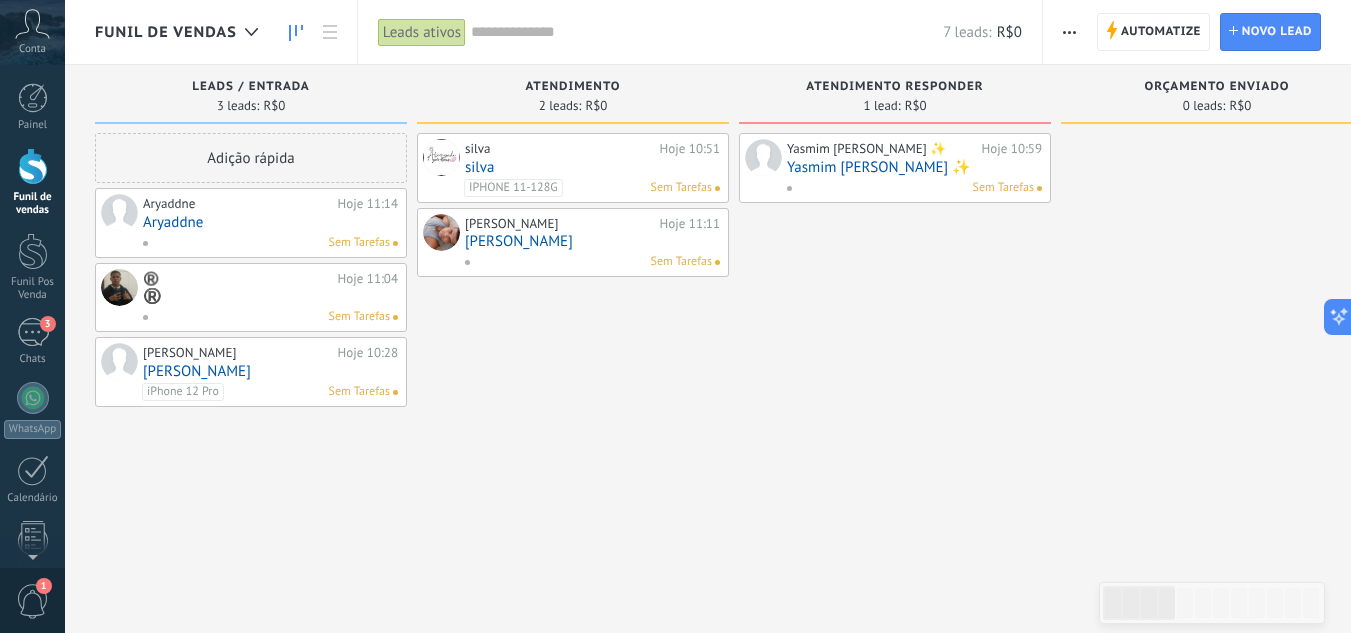 click on "Sem Tarefas" at bounding box center [910, 188] 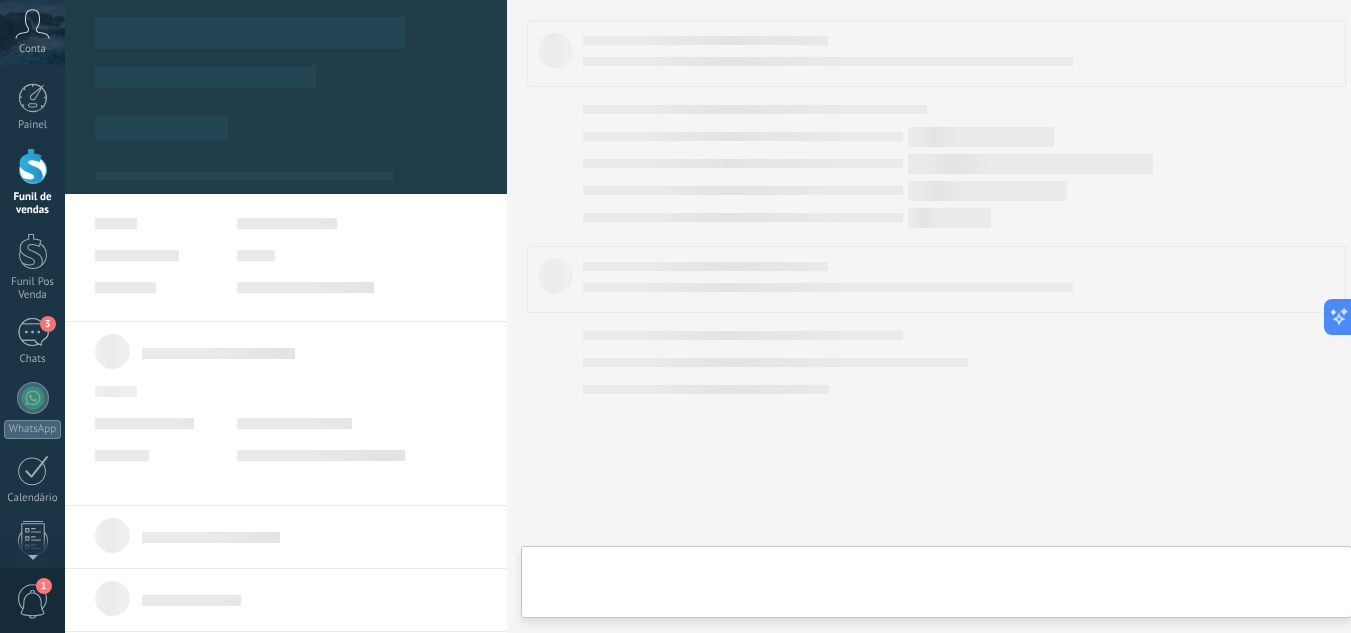 click at bounding box center (715, 316) 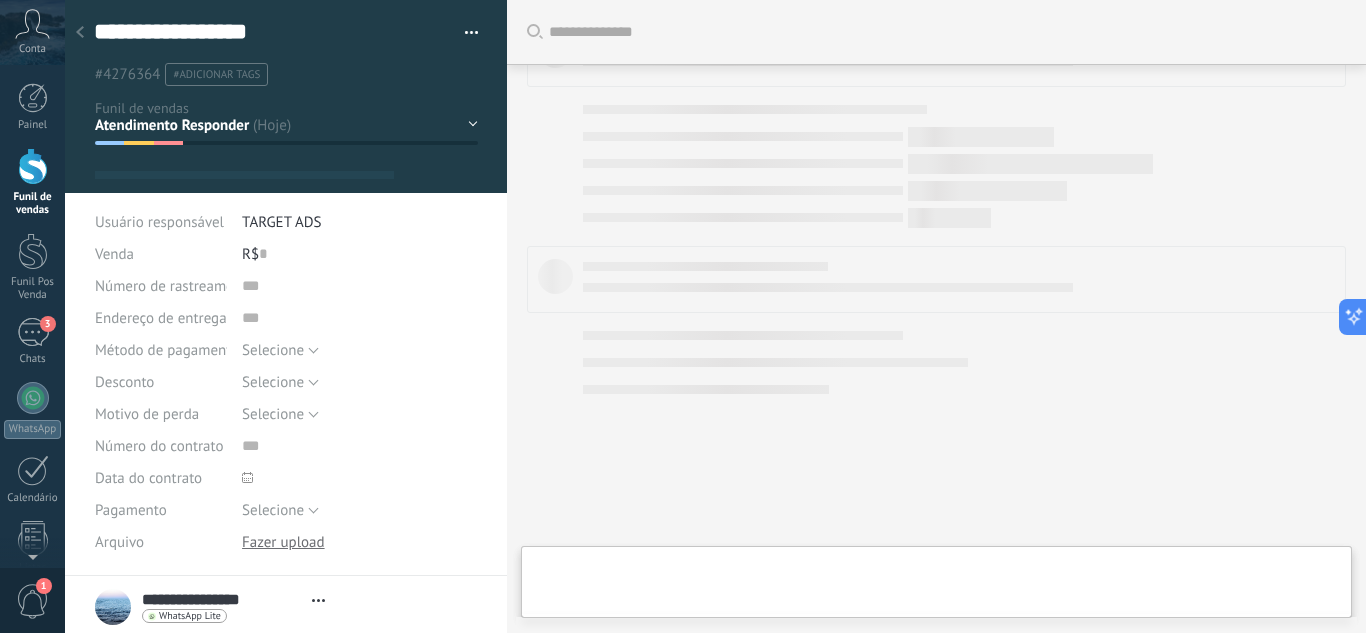 type on "**********" 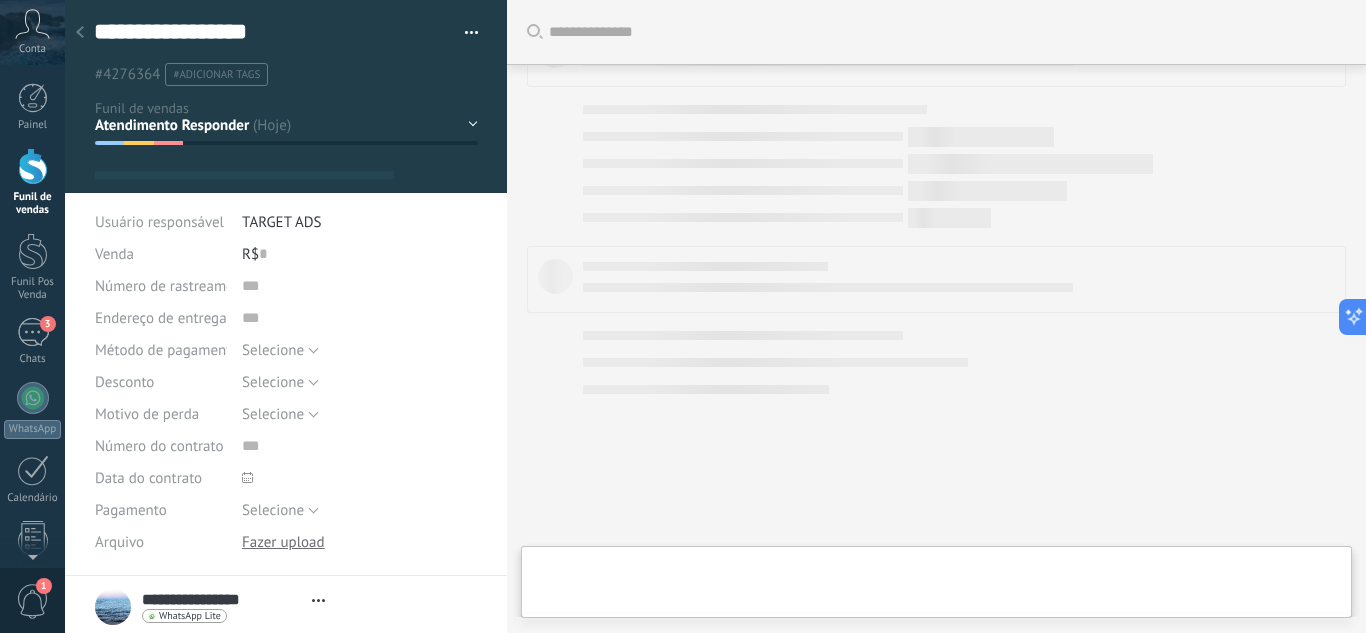scroll, scrollTop: 629, scrollLeft: 0, axis: vertical 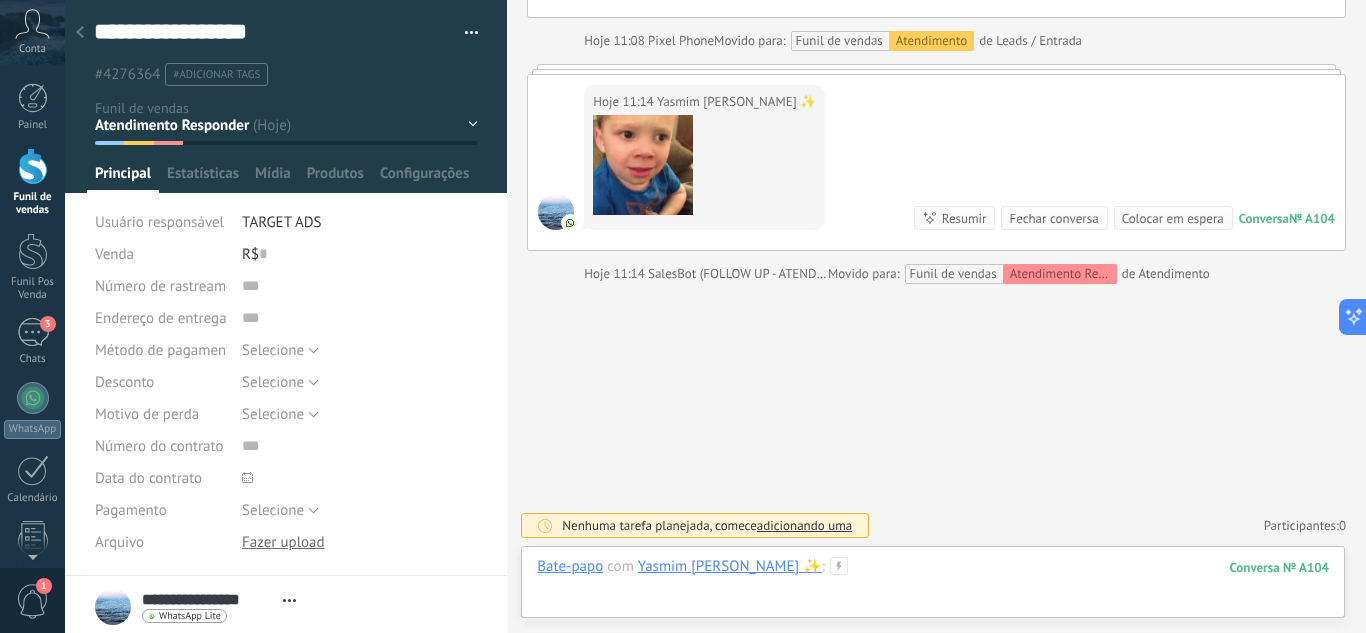 click at bounding box center (933, 587) 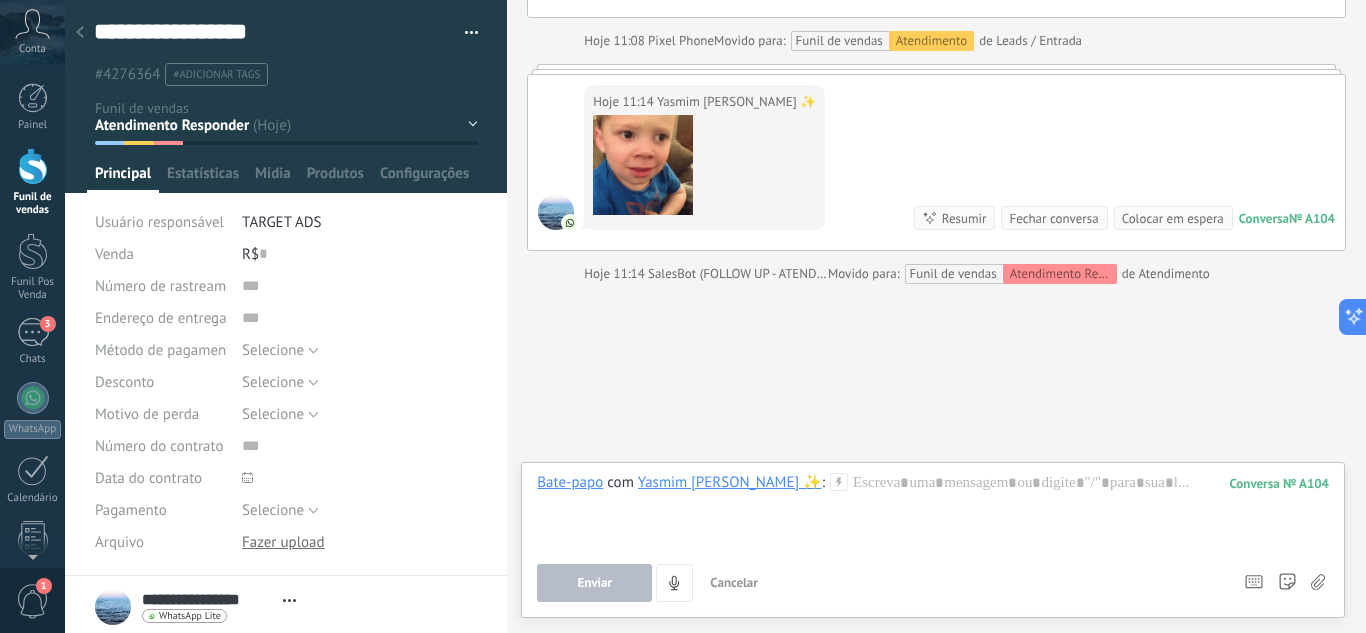 click 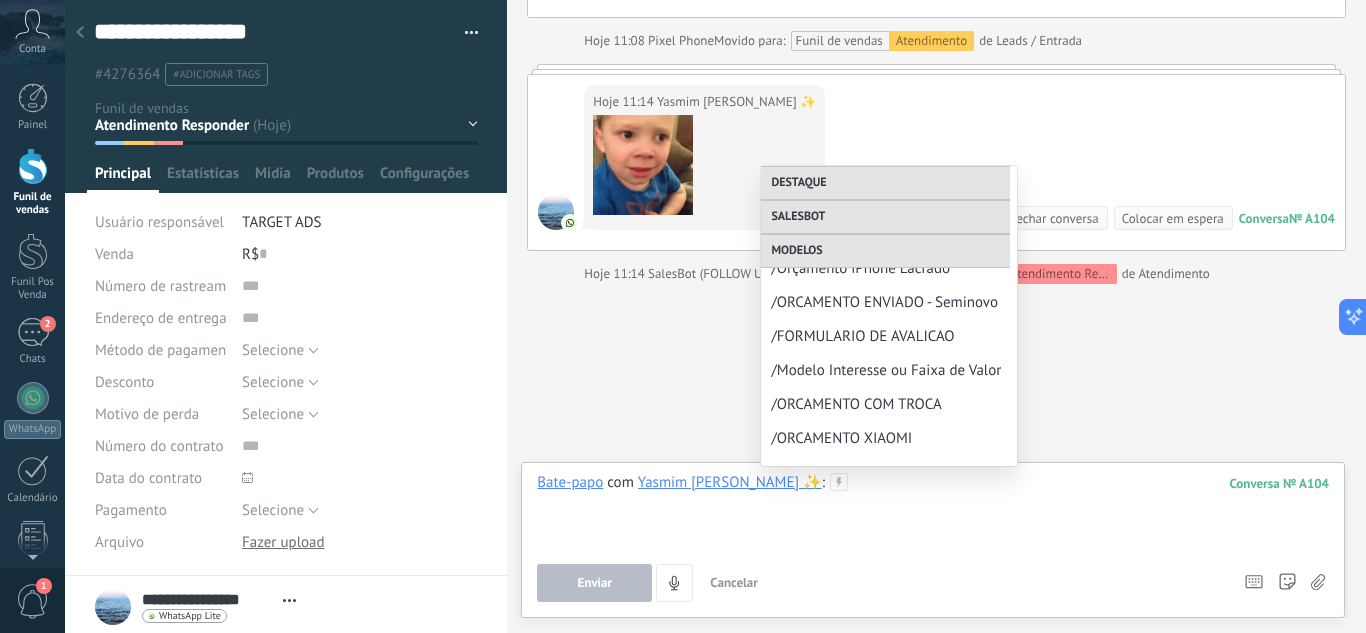 scroll, scrollTop: 414, scrollLeft: 0, axis: vertical 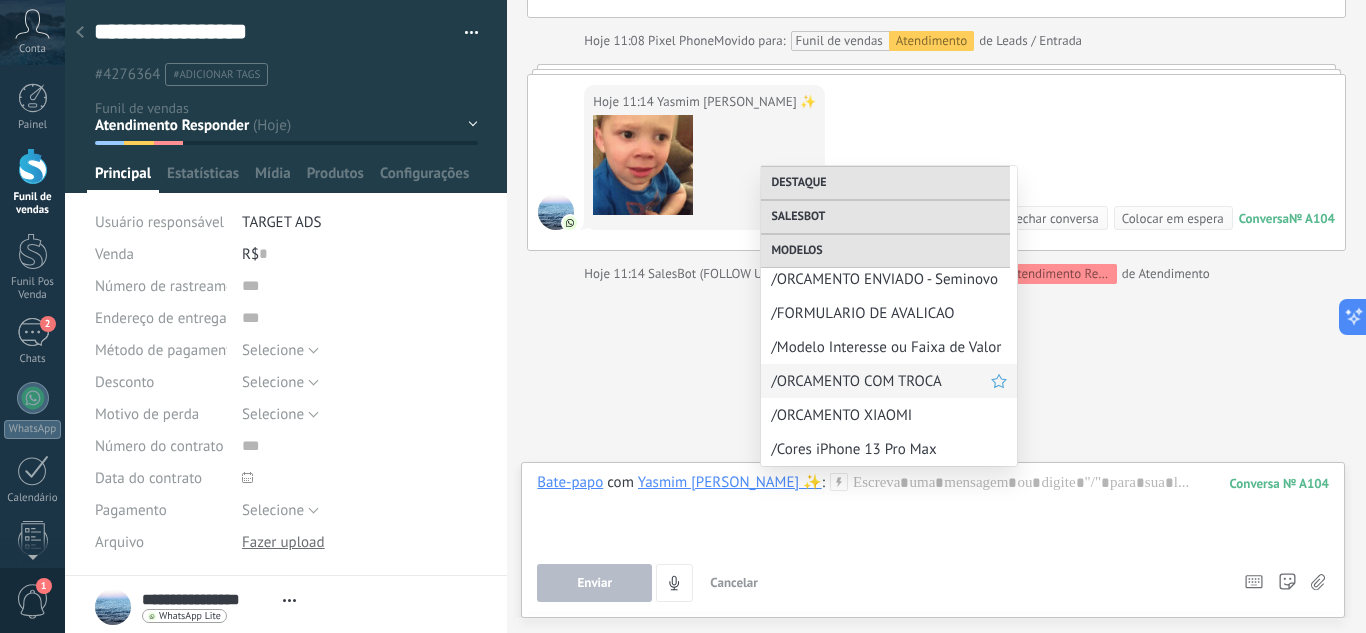 click on "/ORCAMENTO COM TROCA" at bounding box center (881, 381) 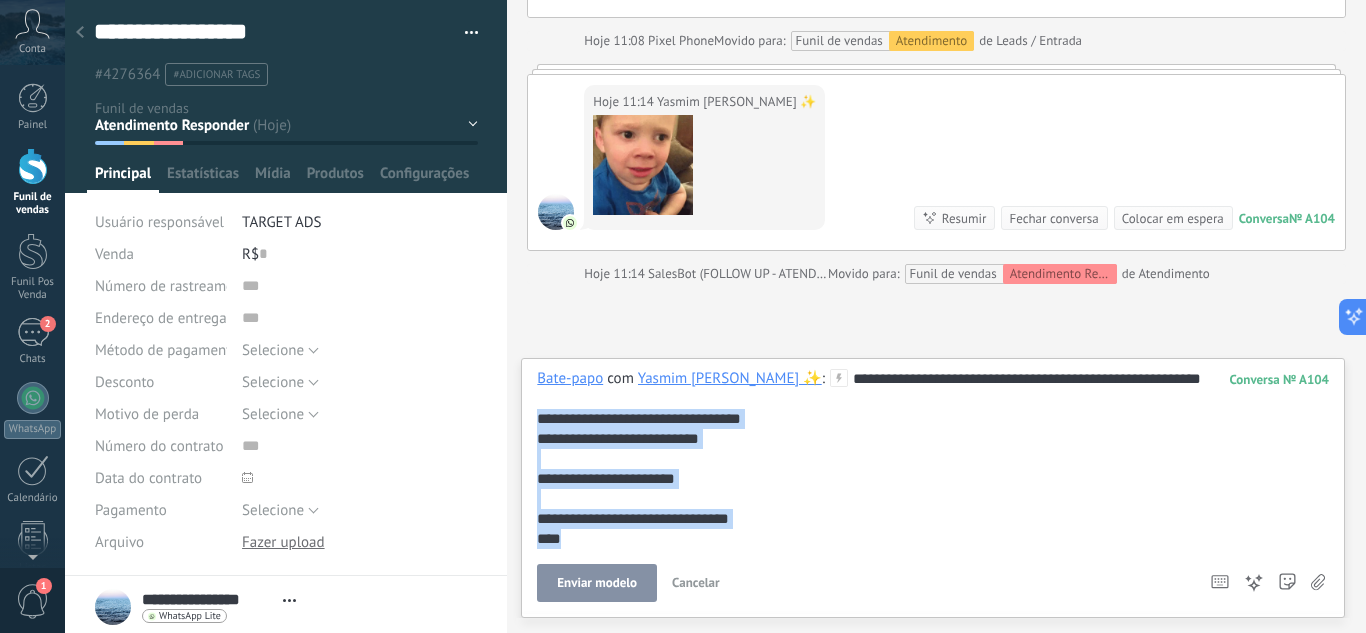 drag, startPoint x: 755, startPoint y: 547, endPoint x: 492, endPoint y: 409, distance: 297.00674 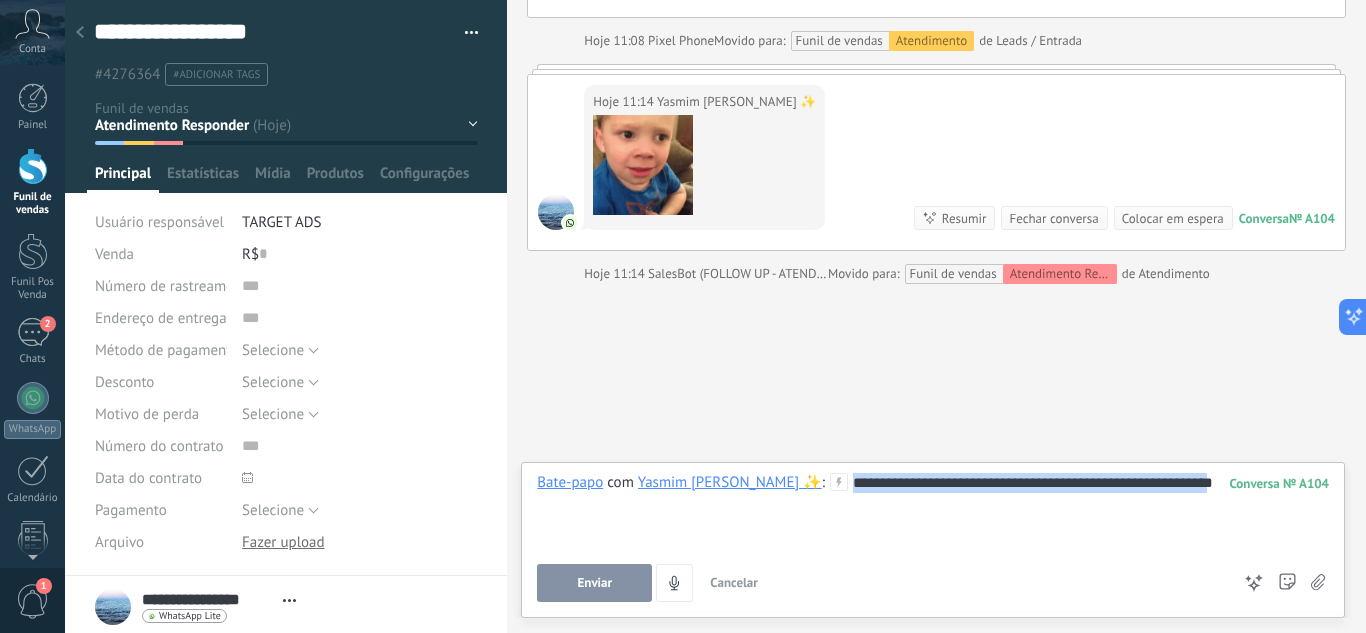 drag, startPoint x: 792, startPoint y: 474, endPoint x: 1185, endPoint y: 496, distance: 393.6153 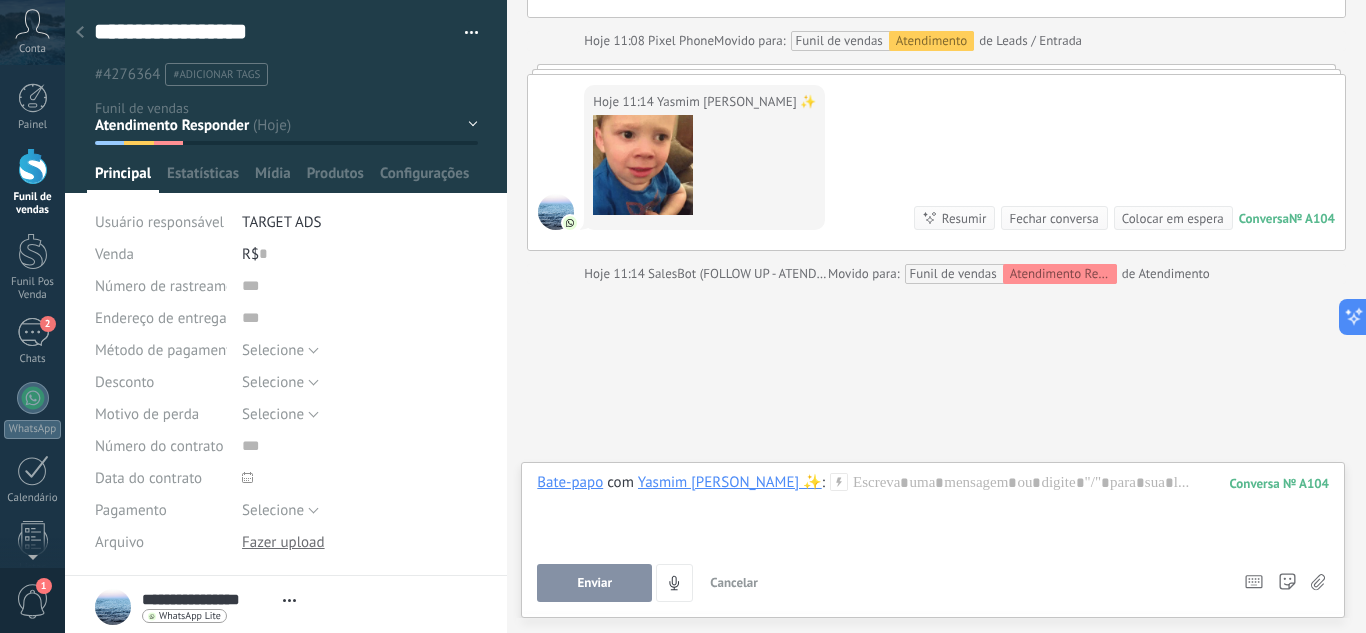 click 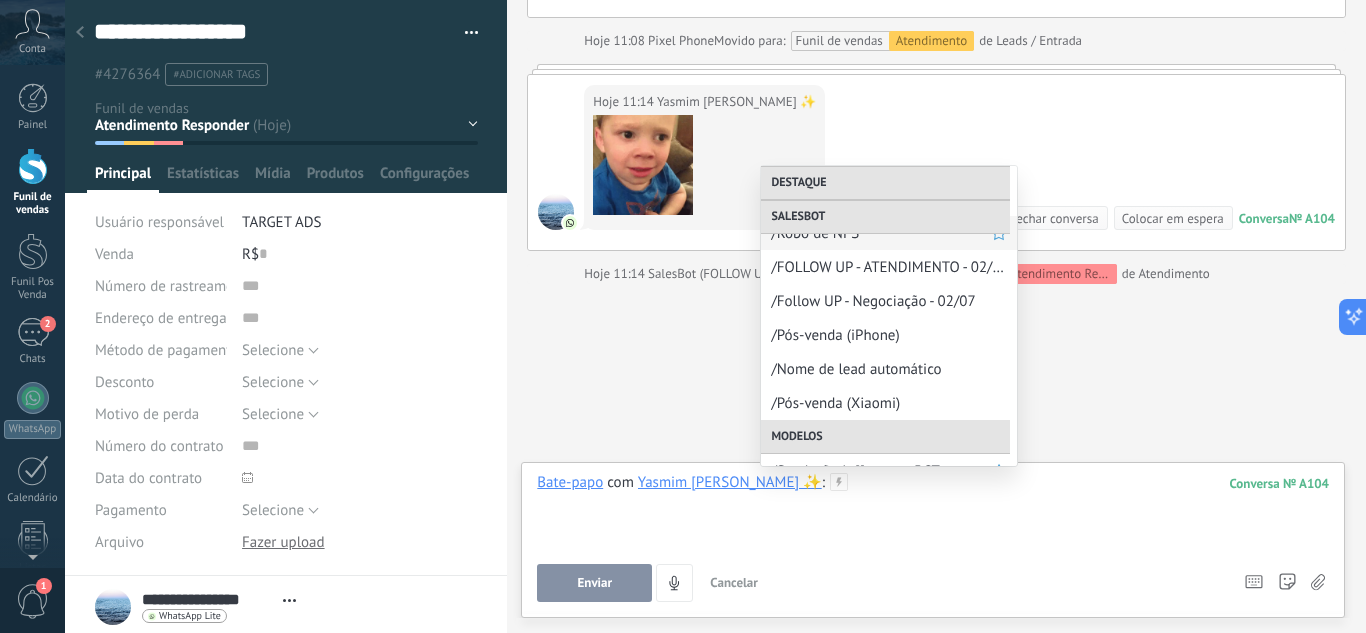 scroll, scrollTop: 300, scrollLeft: 0, axis: vertical 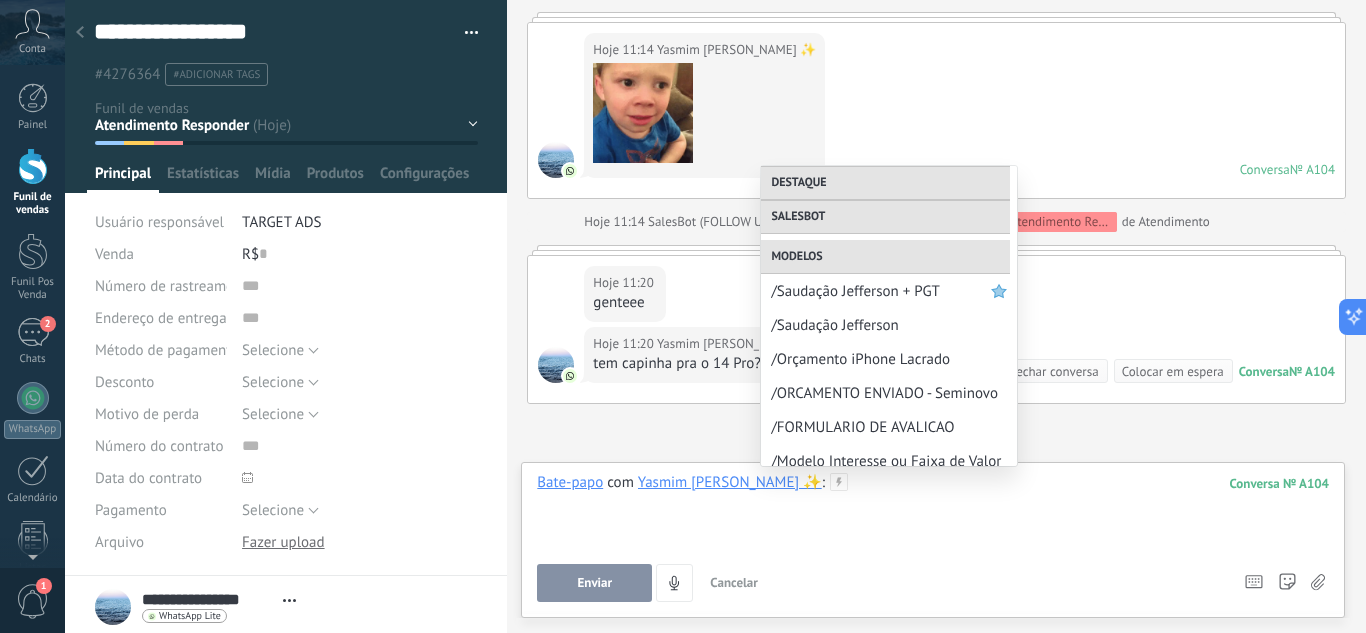 click at bounding box center (933, 511) 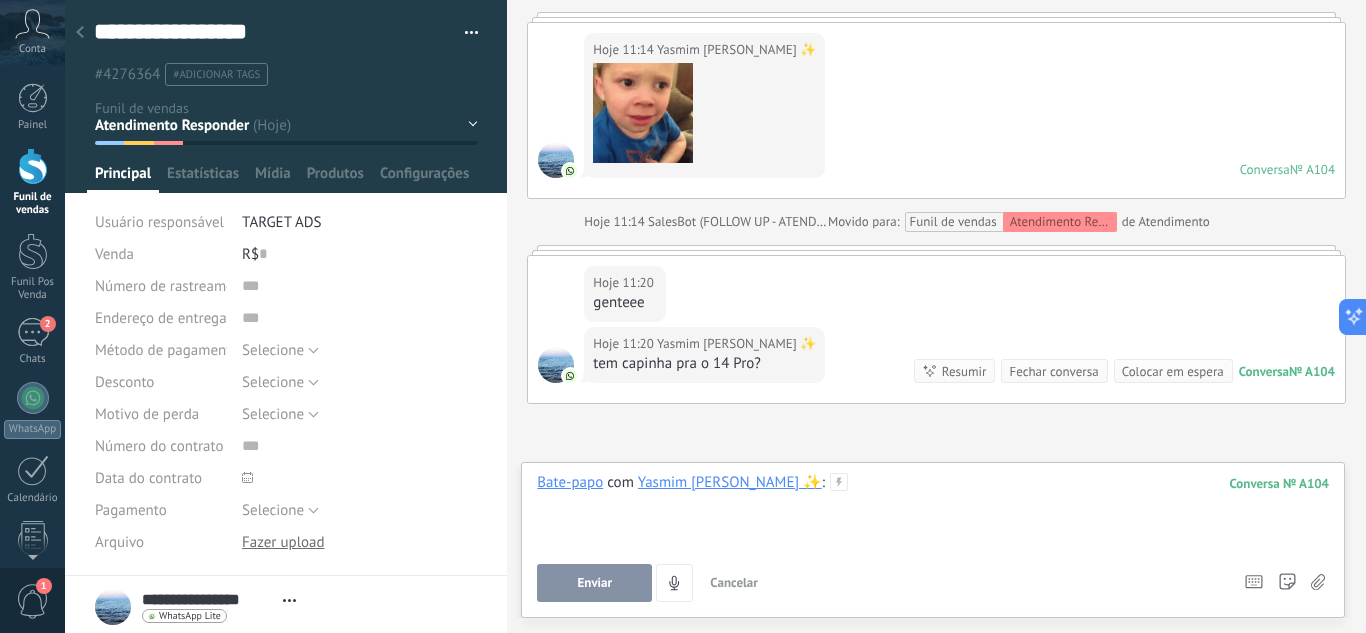click at bounding box center [933, 511] 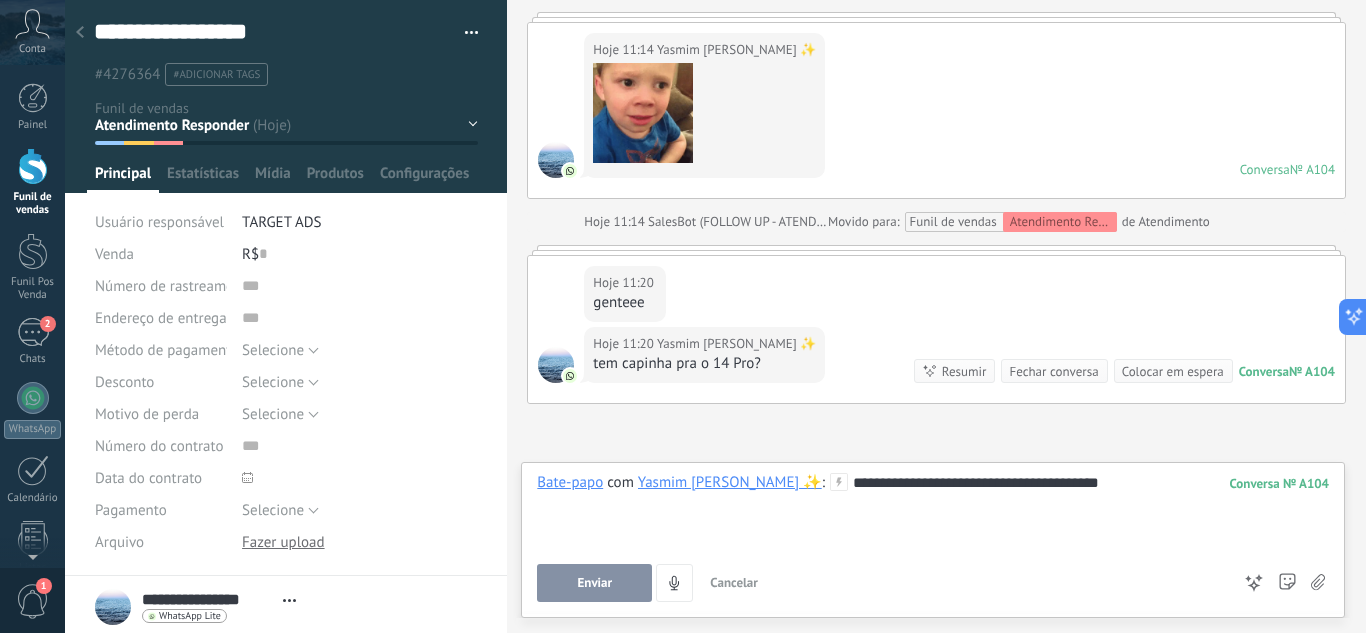 click on "Enviar" at bounding box center [595, 583] 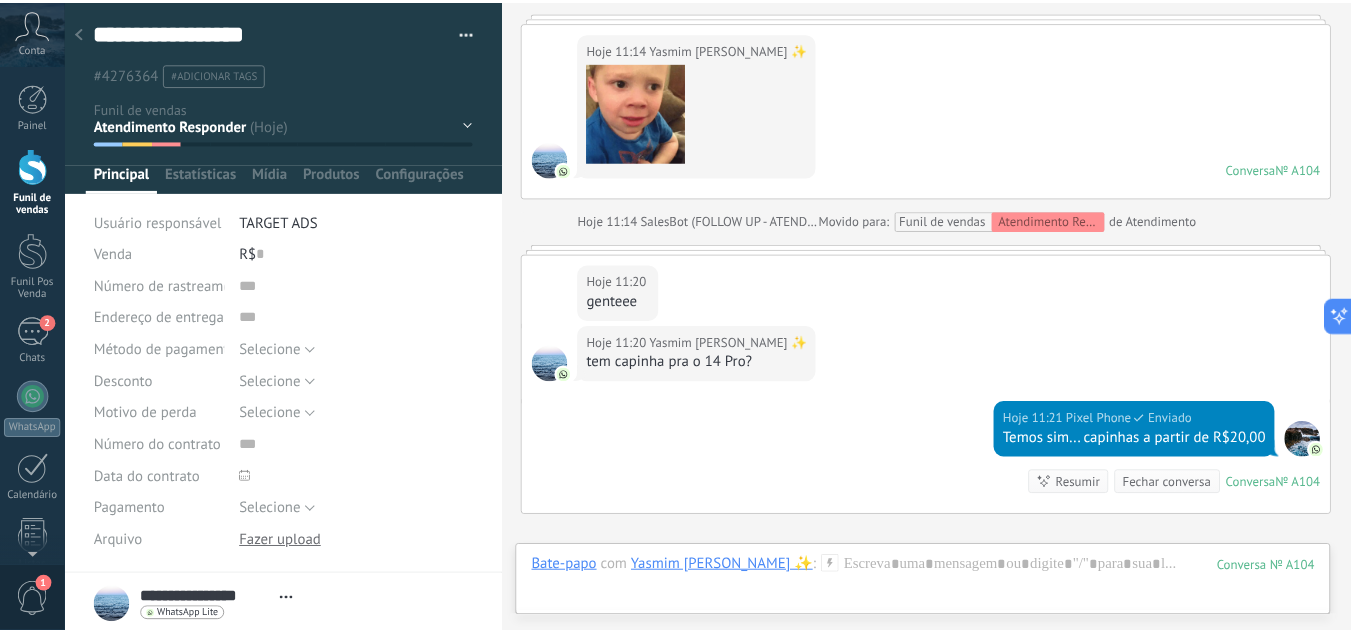 scroll, scrollTop: 914, scrollLeft: 0, axis: vertical 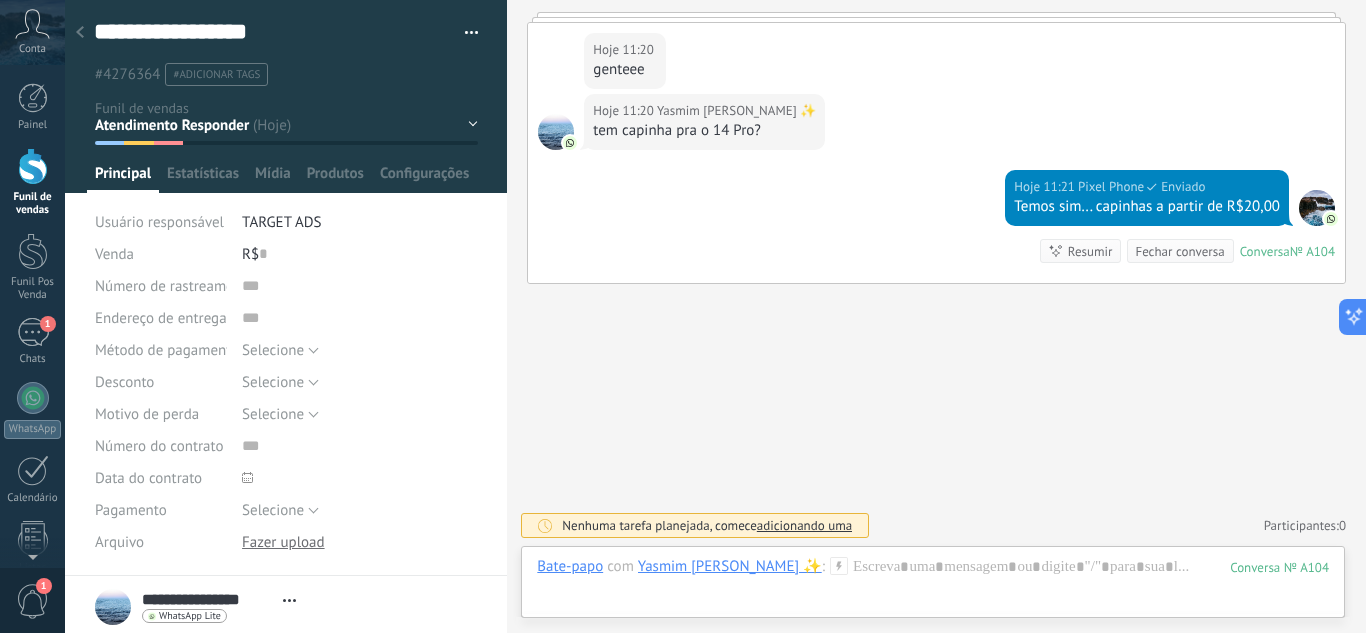 click at bounding box center (33, 166) 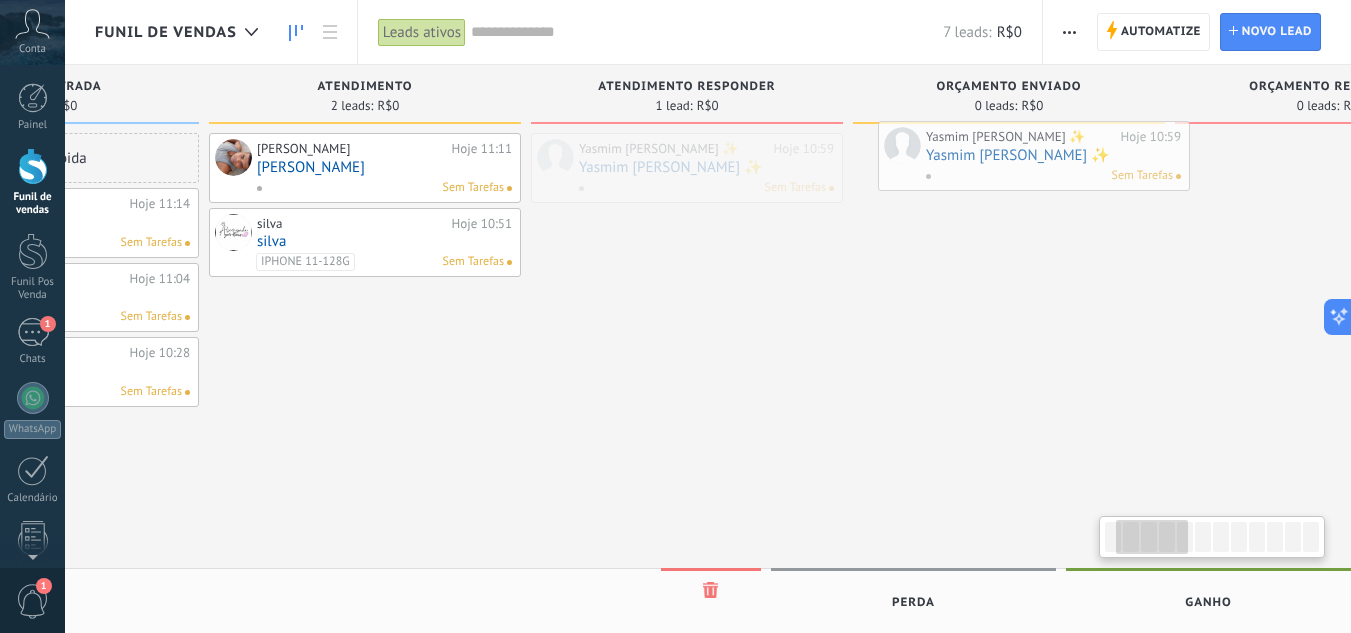 scroll, scrollTop: 0, scrollLeft: 218, axis: horizontal 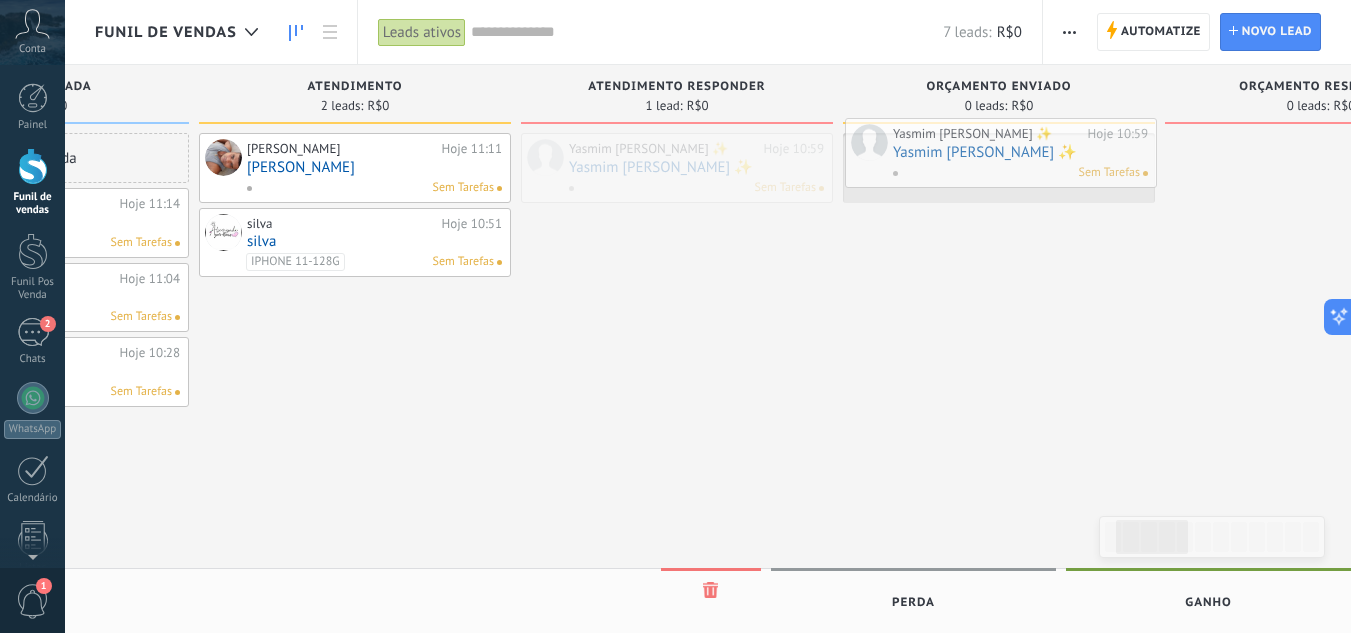 drag, startPoint x: 897, startPoint y: 182, endPoint x: 1003, endPoint y: 167, distance: 107.05606 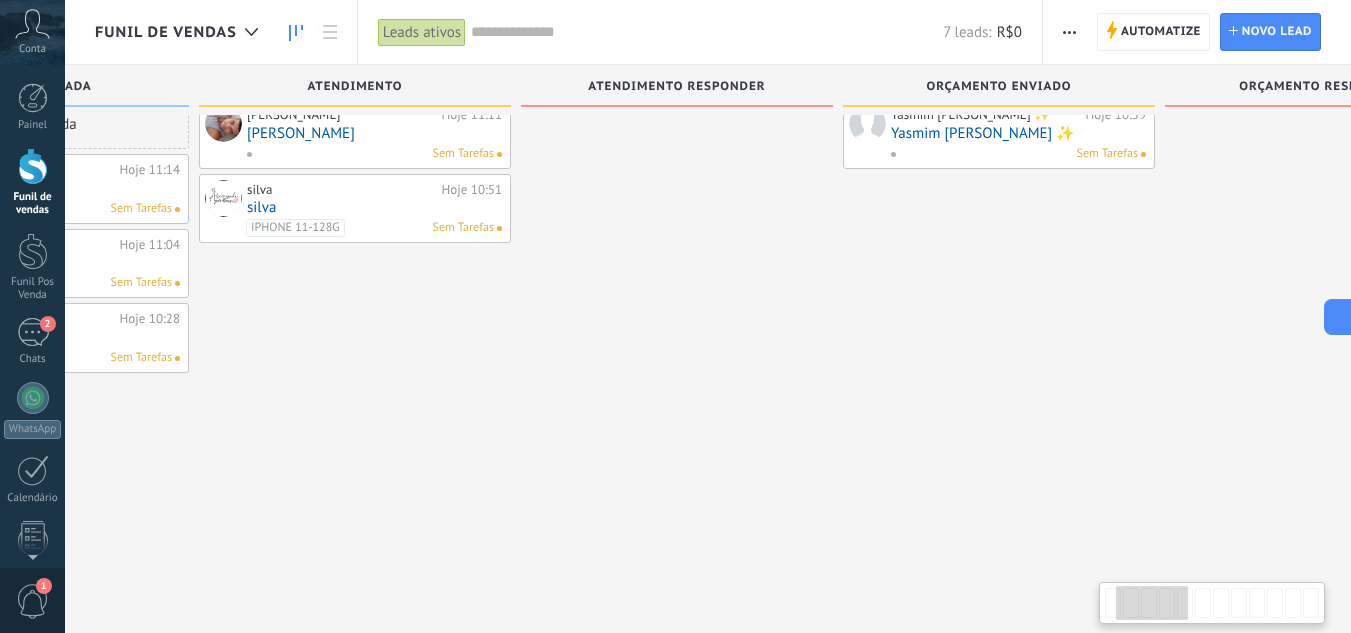 scroll, scrollTop: 0, scrollLeft: 0, axis: both 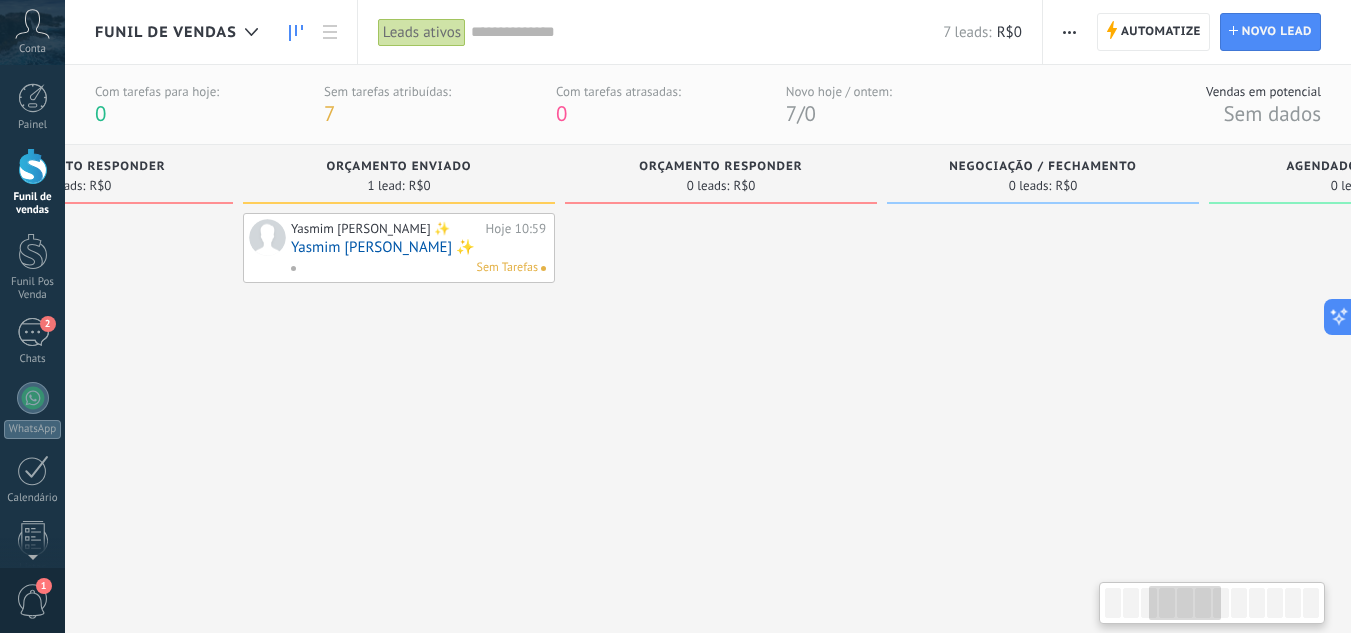 drag, startPoint x: 1328, startPoint y: 531, endPoint x: 833, endPoint y: 379, distance: 517.81177 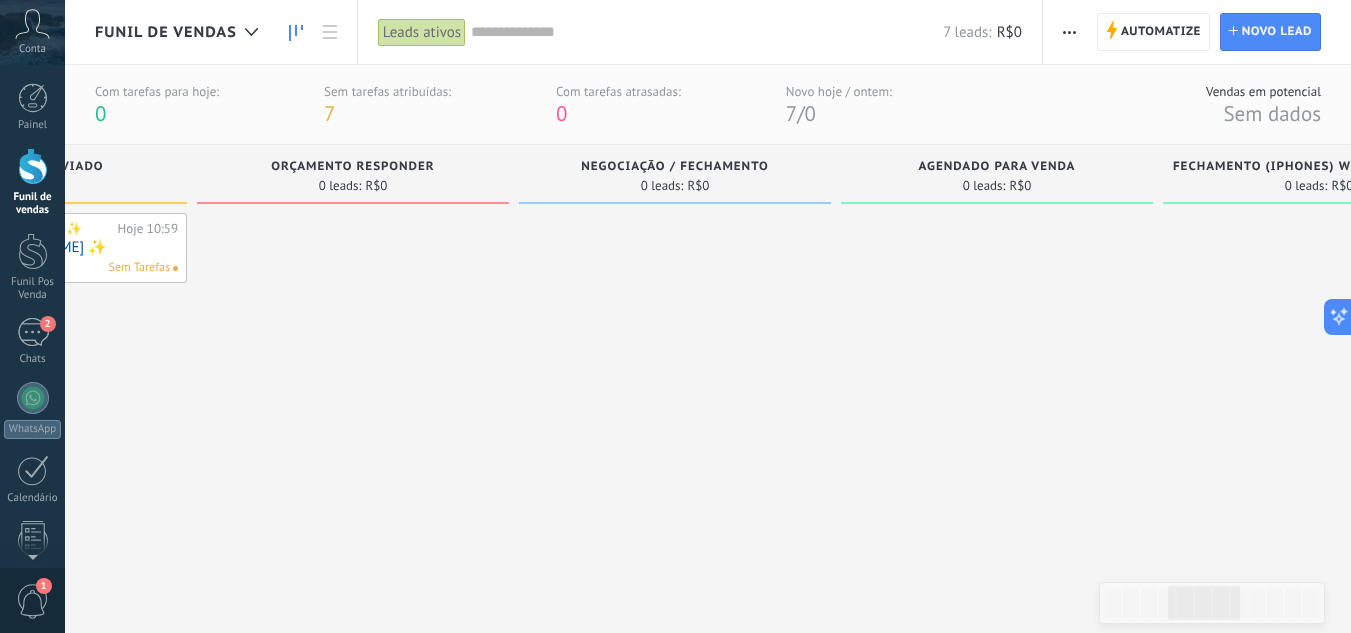 scroll, scrollTop: 0, scrollLeft: 773, axis: horizontal 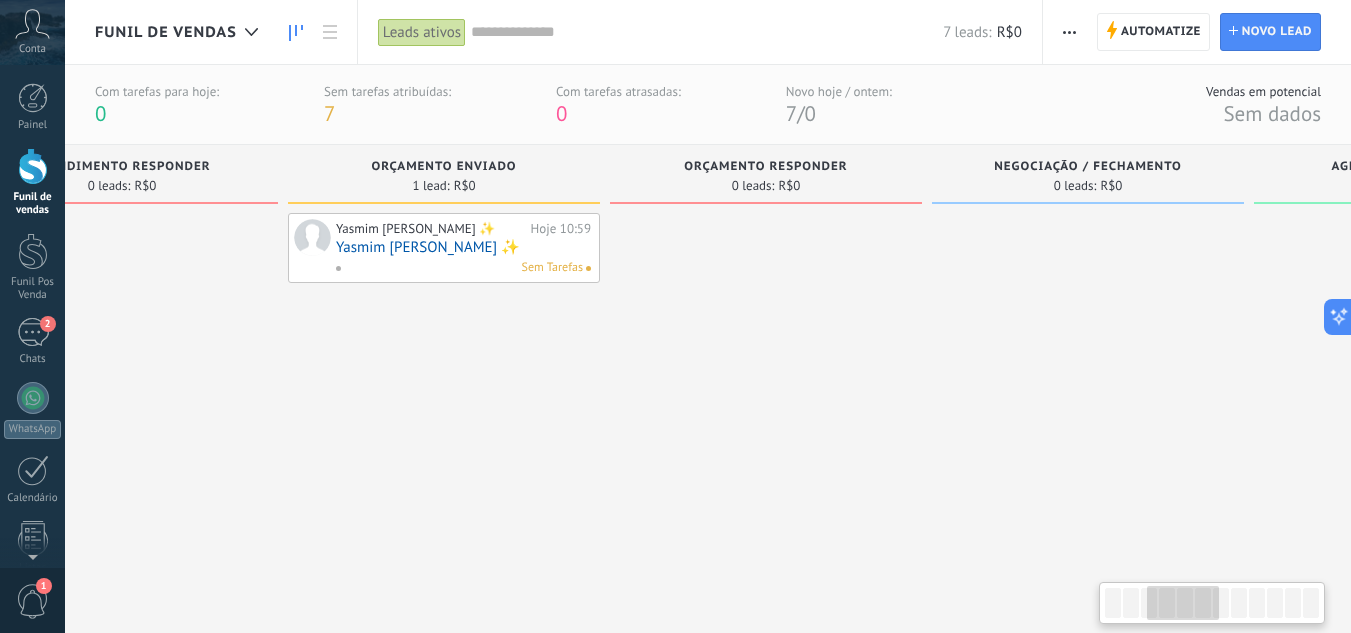 drag, startPoint x: 1082, startPoint y: 377, endPoint x: 770, endPoint y: 377, distance: 312 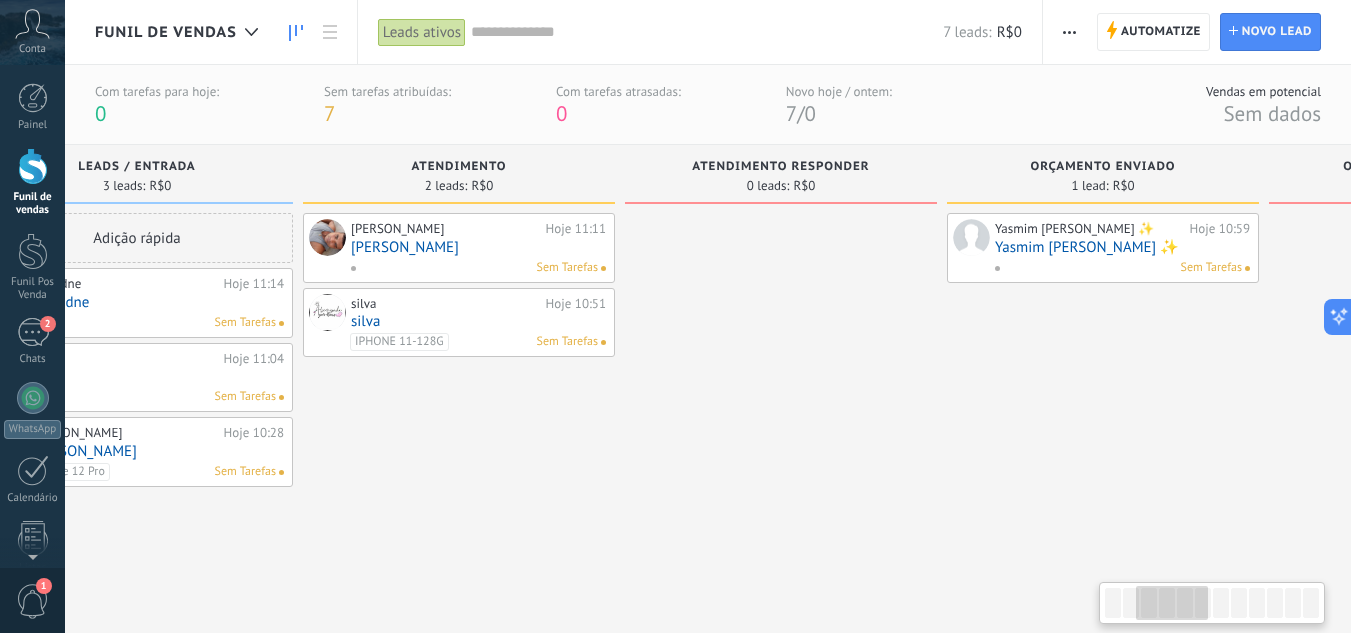 scroll, scrollTop: 0, scrollLeft: 74, axis: horizontal 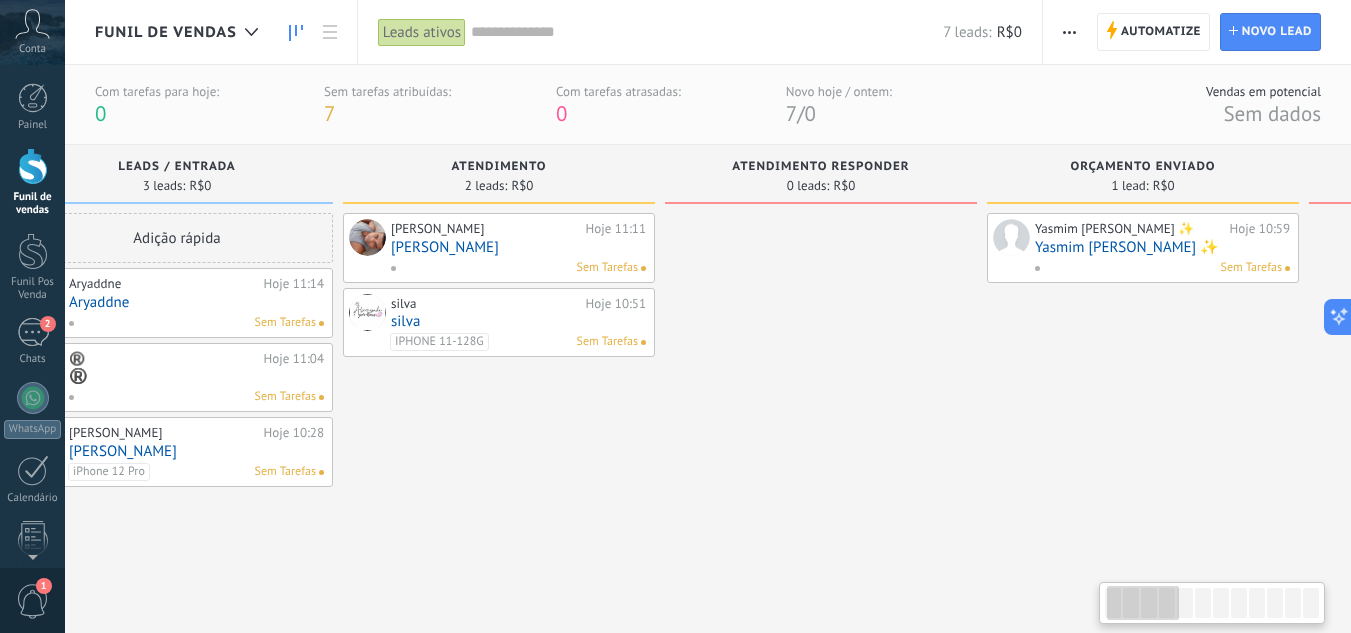 drag, startPoint x: 505, startPoint y: 442, endPoint x: 975, endPoint y: 397, distance: 472.14935 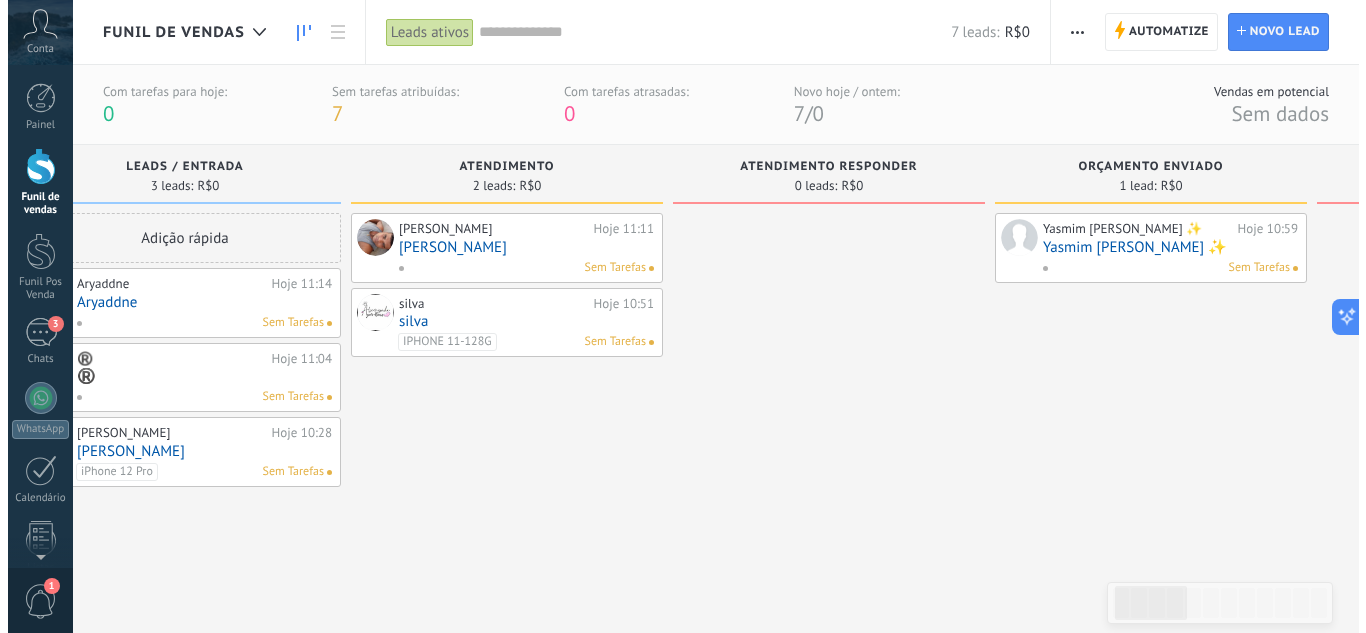 scroll, scrollTop: 0, scrollLeft: 0, axis: both 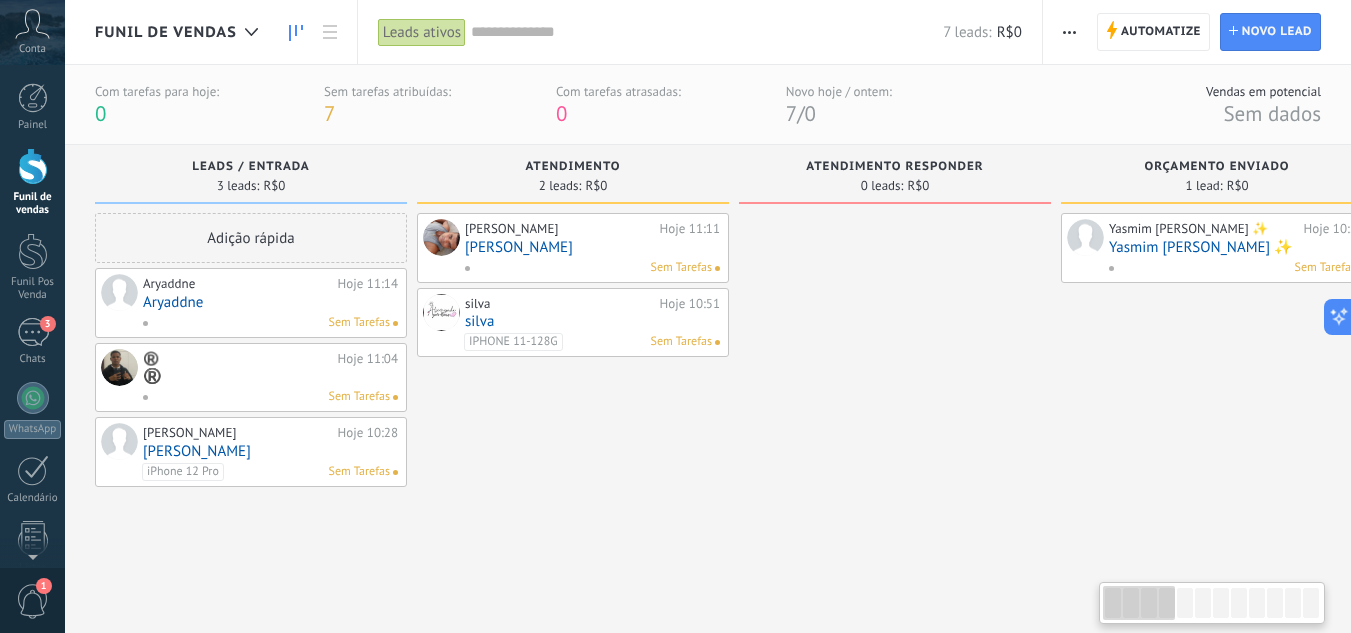 drag, startPoint x: 566, startPoint y: 490, endPoint x: 1026, endPoint y: 489, distance: 460.0011 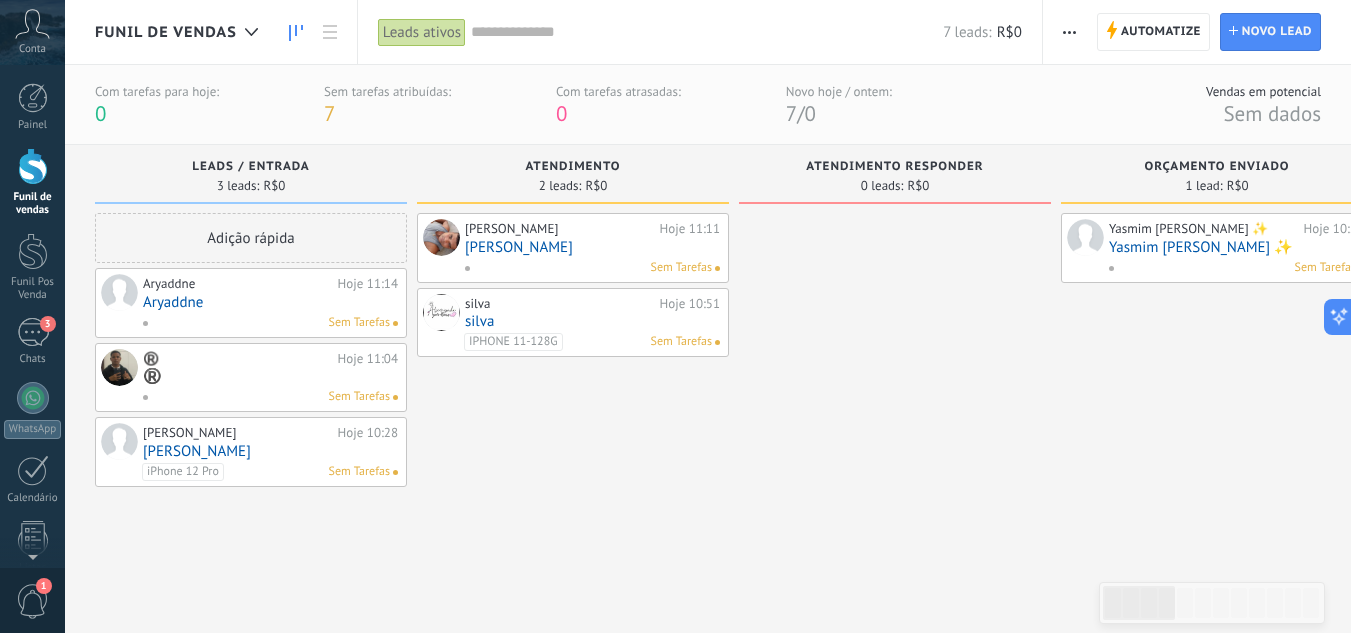 click on "Sem Tarefas" at bounding box center [266, 323] 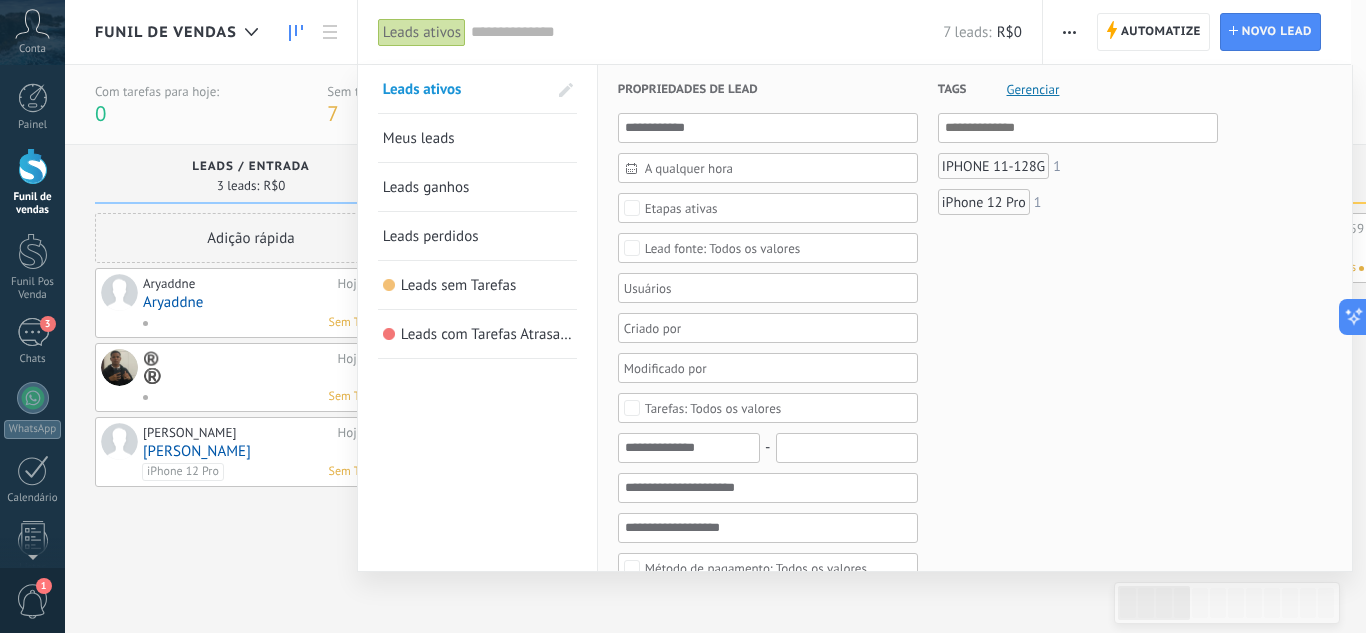 click at bounding box center (33, 166) 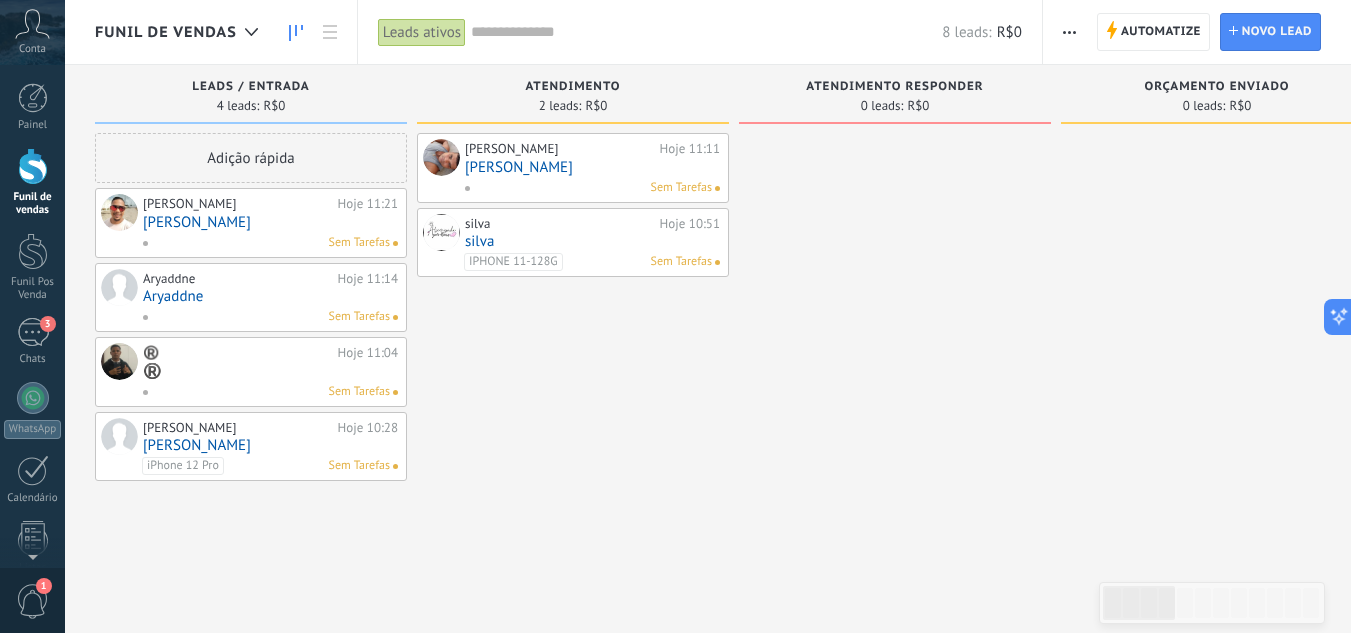 click on "Aryaddne" at bounding box center (270, 296) 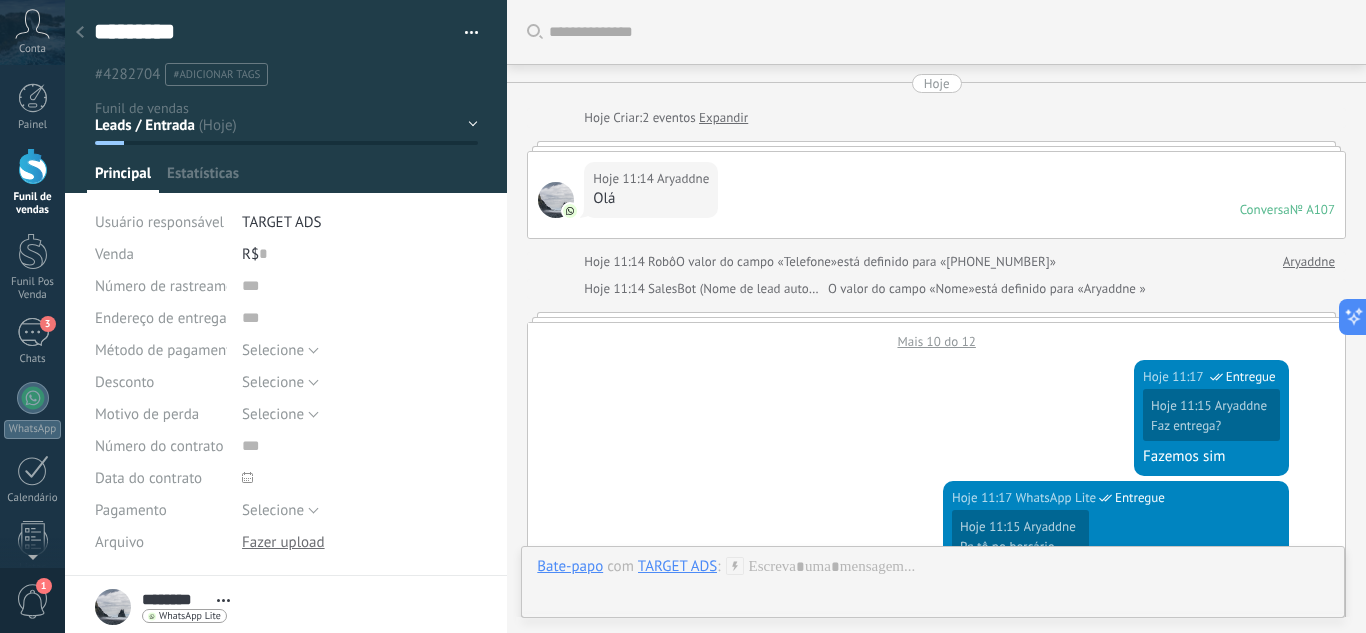 scroll, scrollTop: 30, scrollLeft: 0, axis: vertical 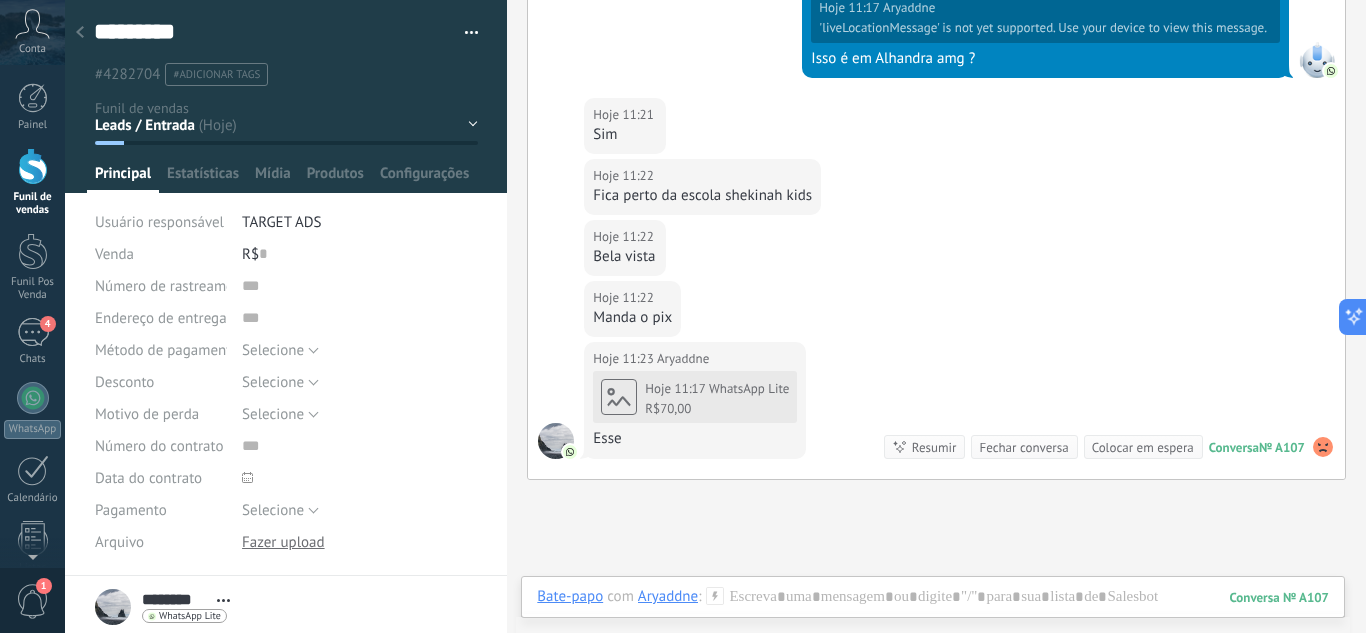 click at bounding box center [33, 166] 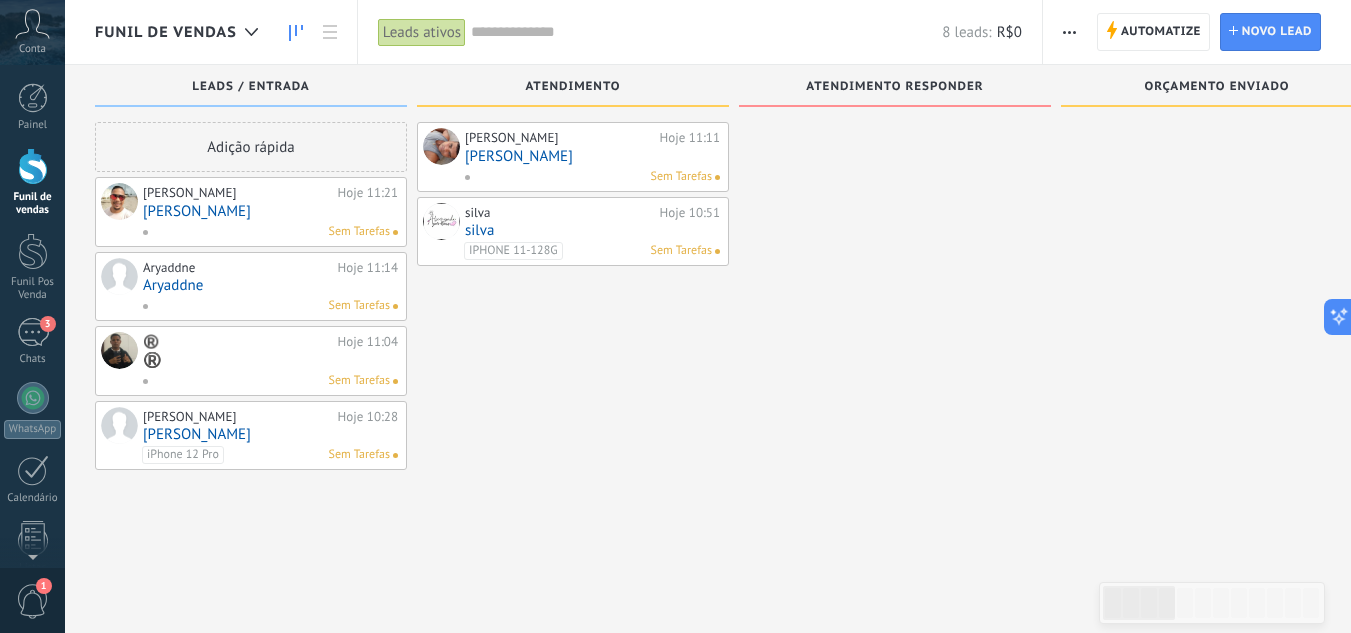 scroll, scrollTop: 0, scrollLeft: 0, axis: both 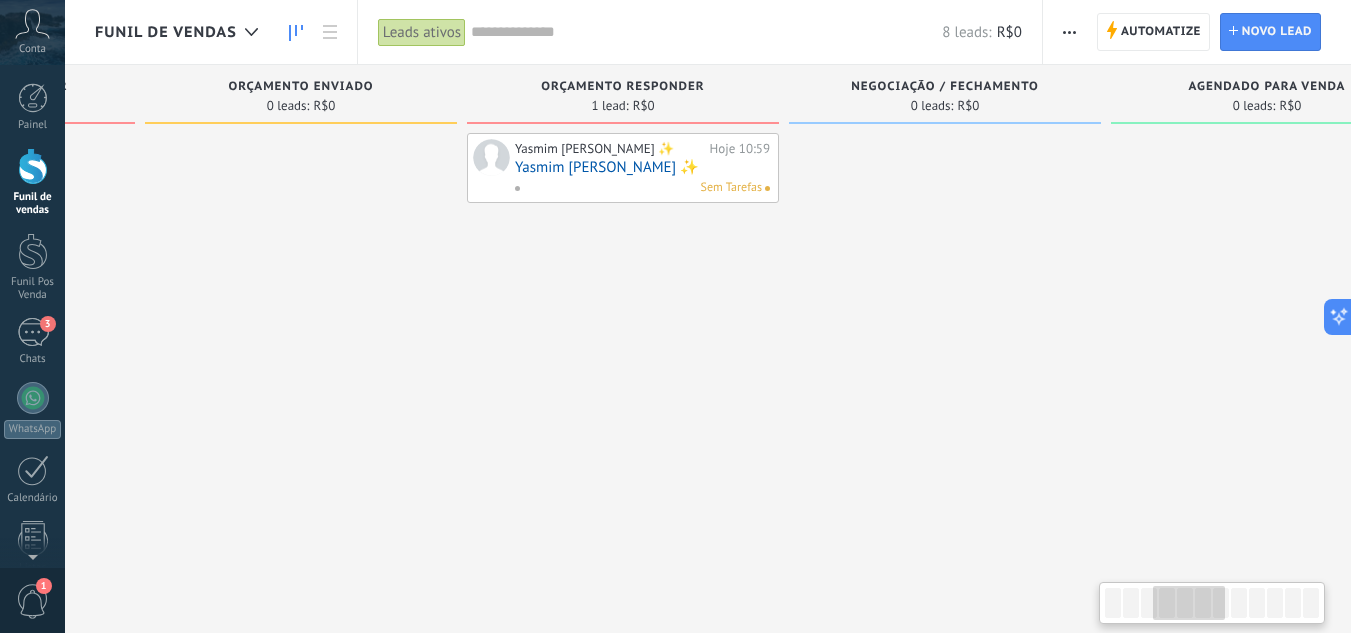 drag, startPoint x: 1098, startPoint y: 427, endPoint x: 191, endPoint y: 451, distance: 907.3175 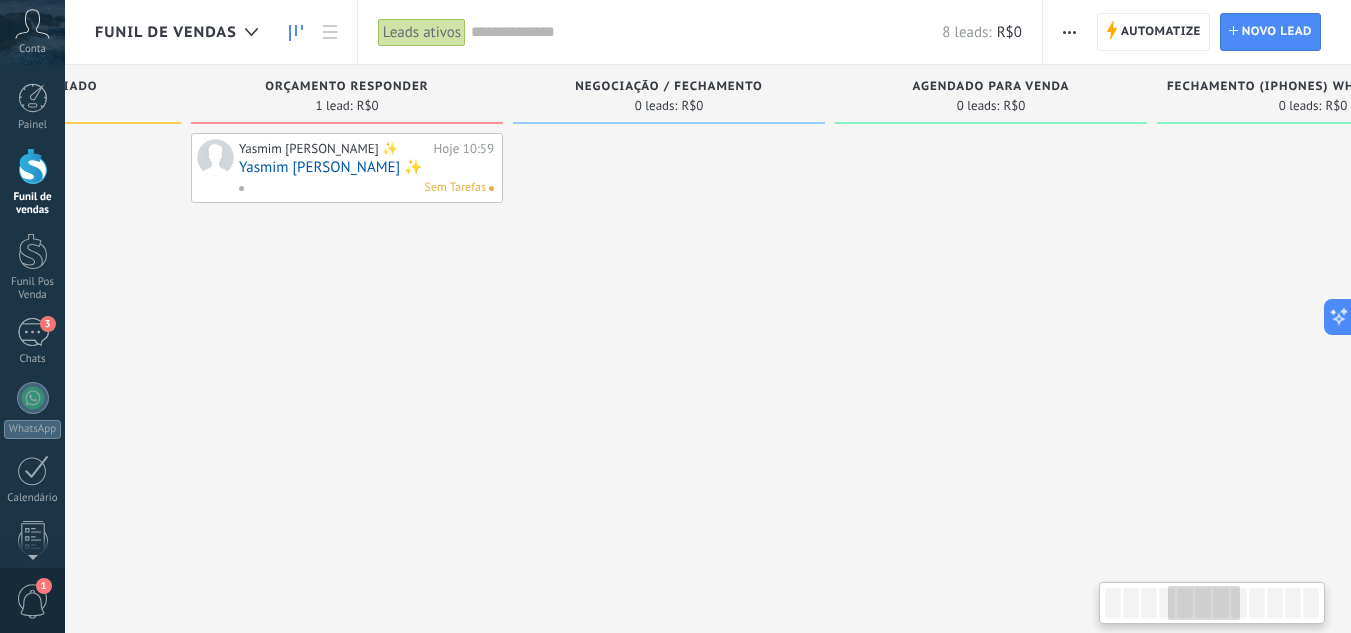 drag, startPoint x: 1013, startPoint y: 340, endPoint x: 758, endPoint y: 403, distance: 262.66708 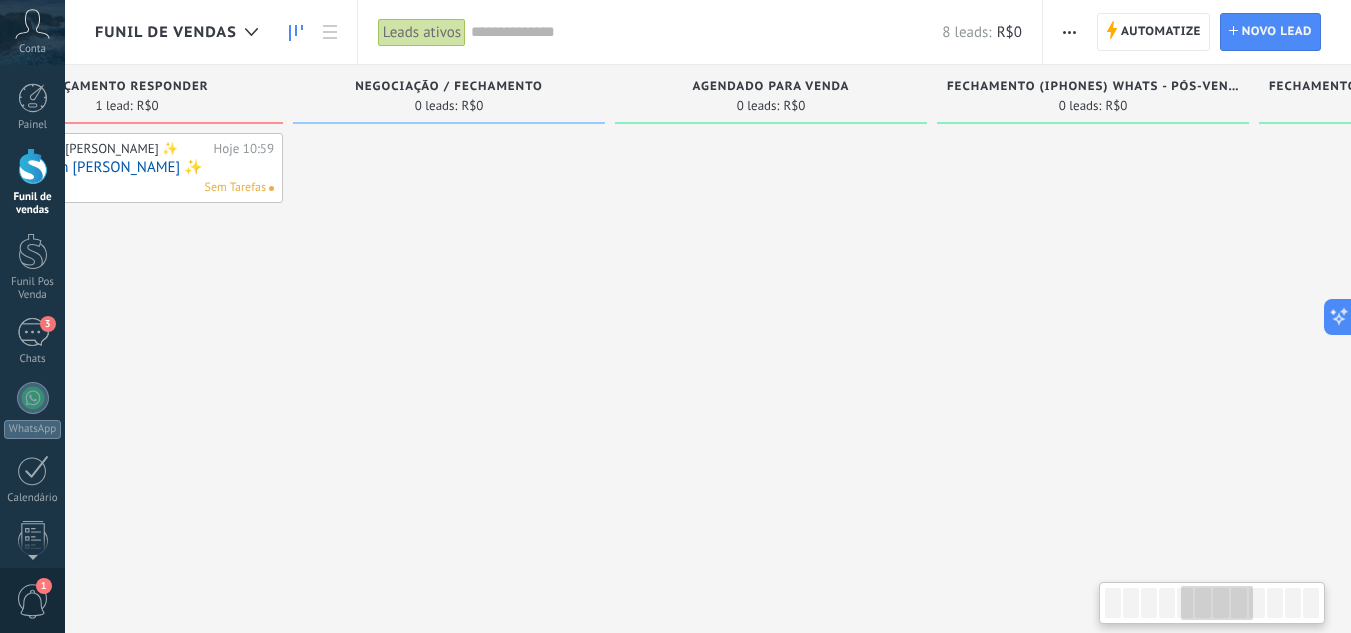 scroll, scrollTop: 0, scrollLeft: 1413, axis: horizontal 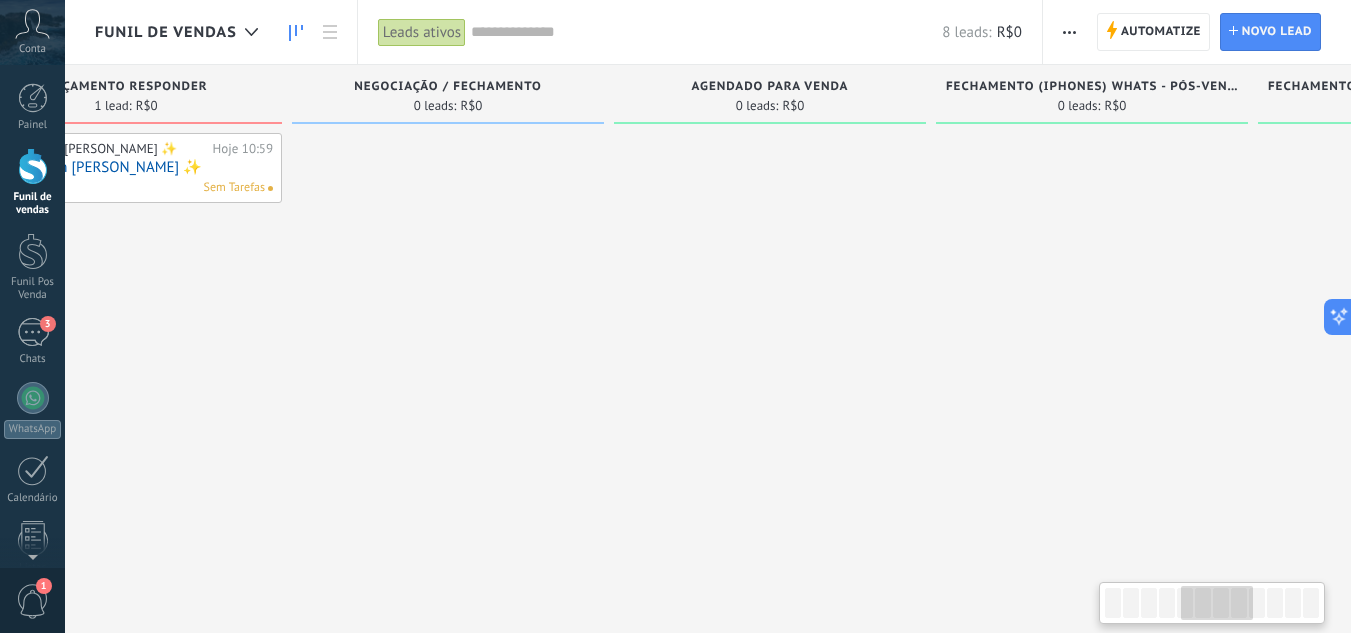 drag, startPoint x: 1112, startPoint y: 331, endPoint x: 892, endPoint y: 356, distance: 221.4159 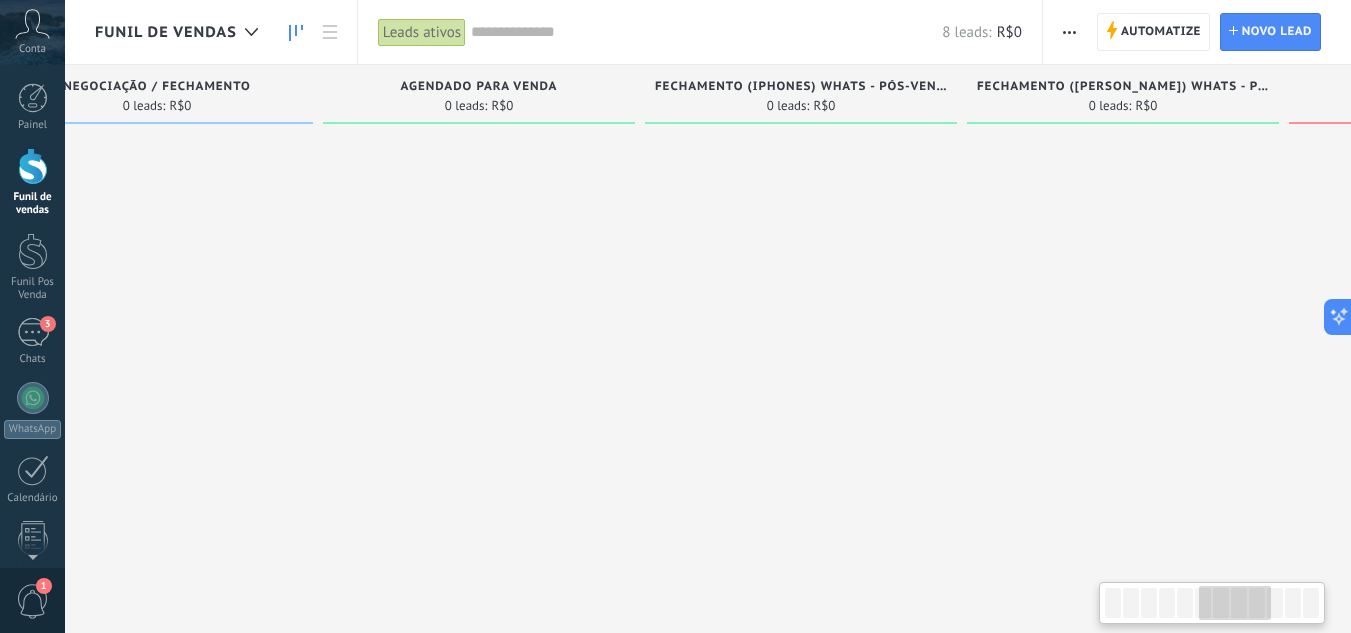 scroll, scrollTop: 0, scrollLeft: 1727, axis: horizontal 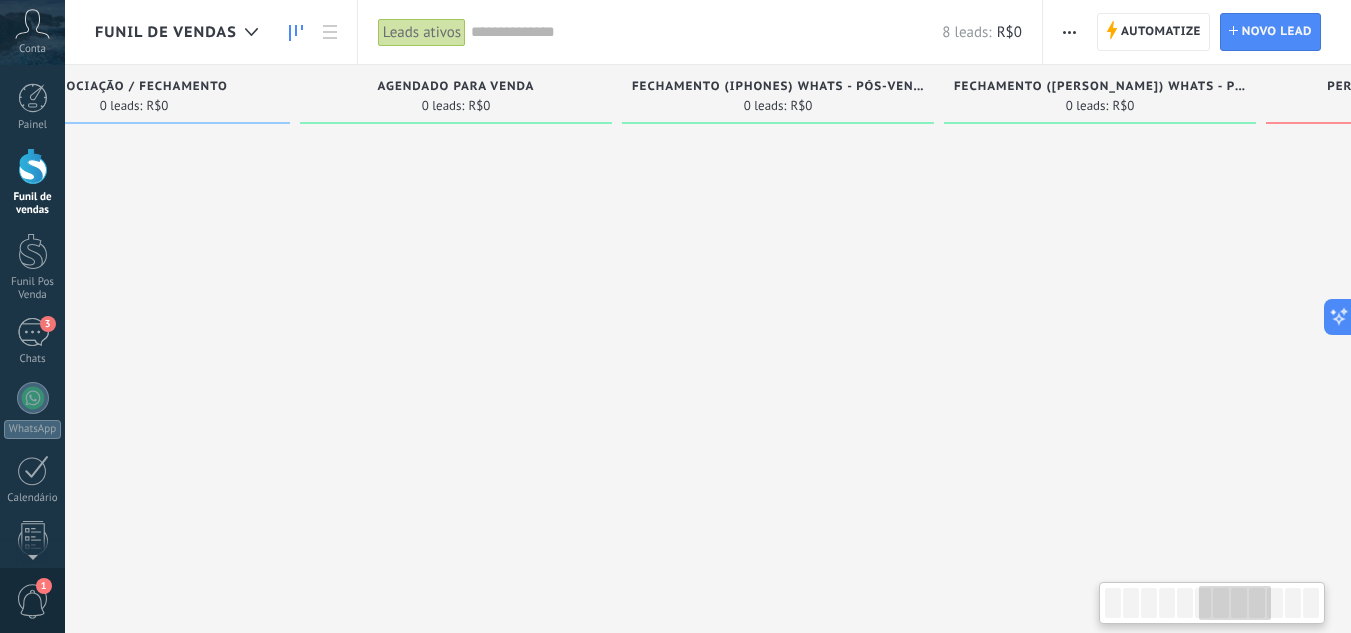 drag, startPoint x: 1164, startPoint y: 282, endPoint x: 856, endPoint y: 340, distance: 313.41345 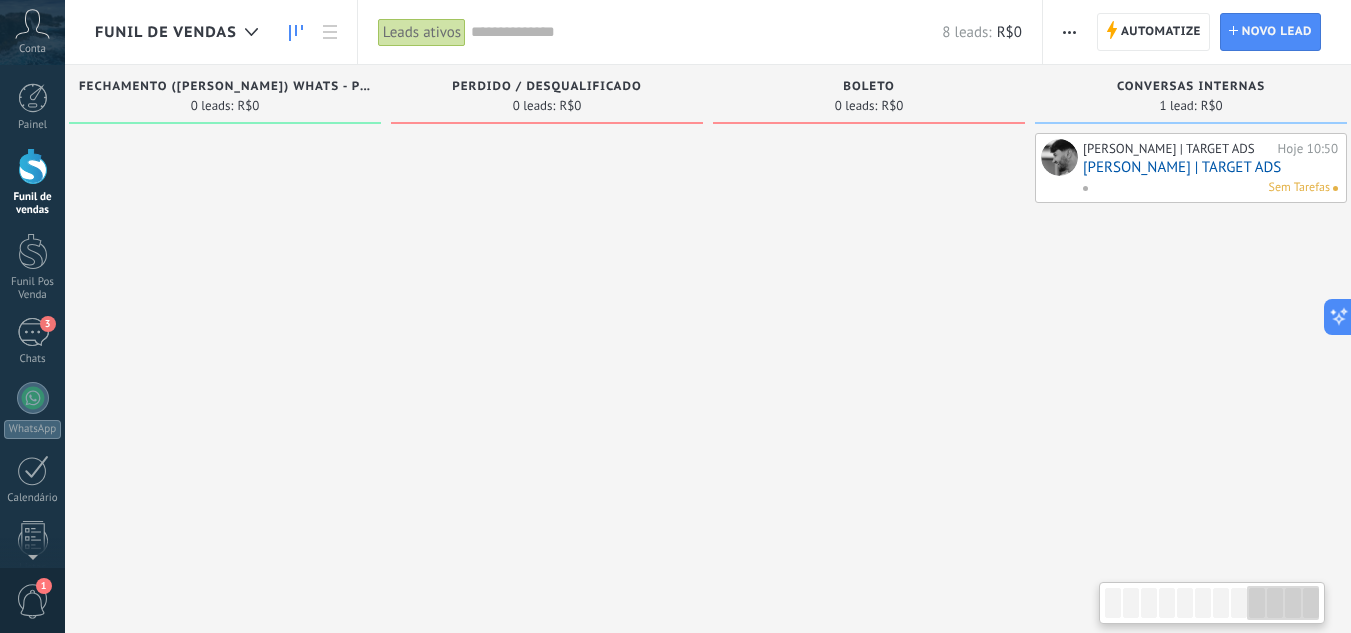 drag, startPoint x: 1163, startPoint y: 263, endPoint x: 277, endPoint y: 383, distance: 894.0895 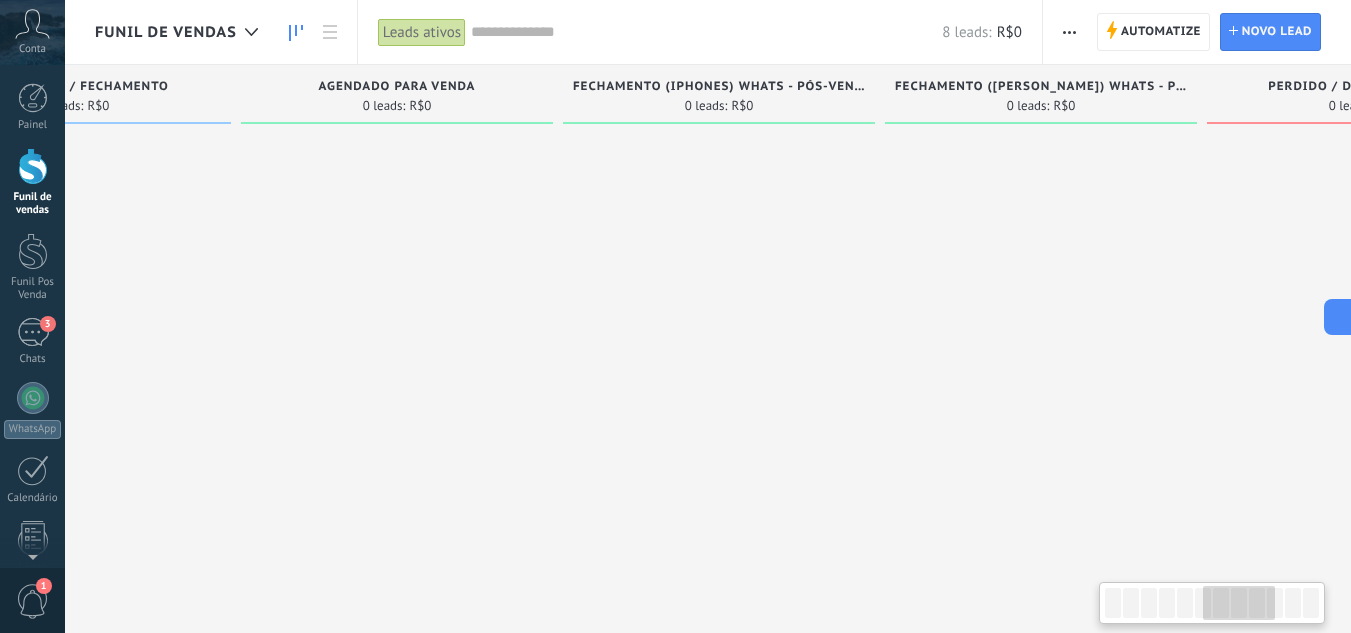 scroll, scrollTop: 0, scrollLeft: 1808, axis: horizontal 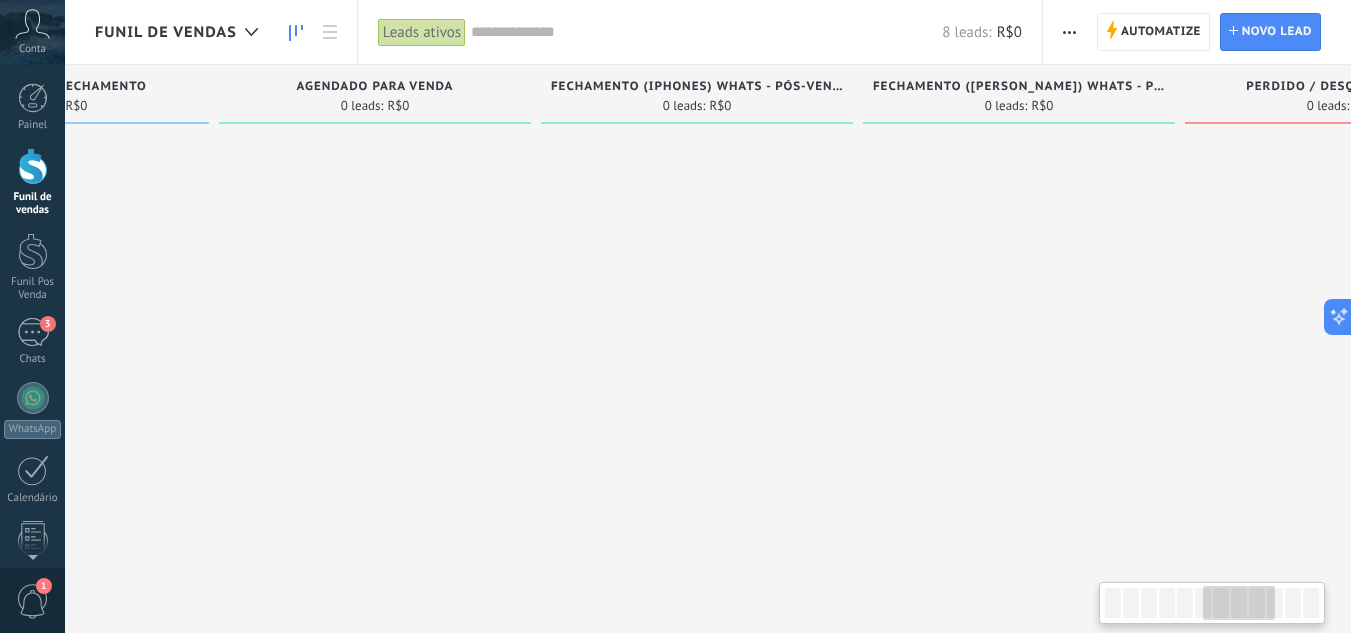 drag, startPoint x: 712, startPoint y: 387, endPoint x: 1294, endPoint y: 383, distance: 582.01373 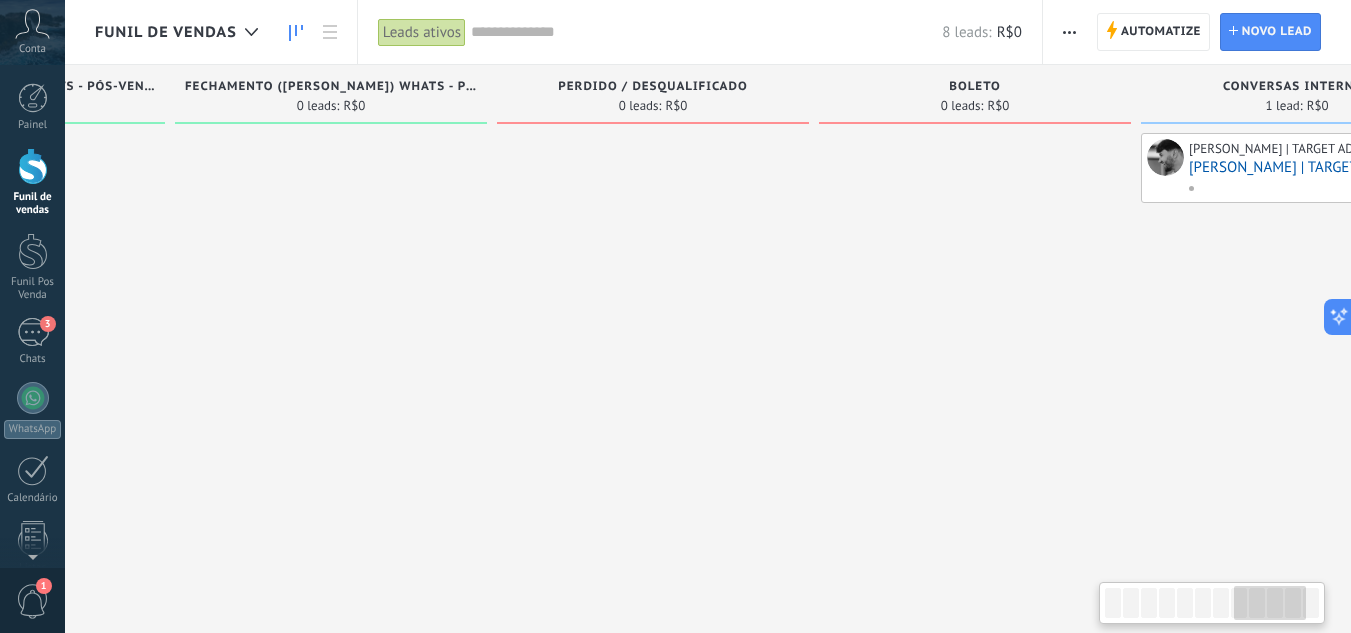 scroll, scrollTop: 0, scrollLeft: 2498, axis: horizontal 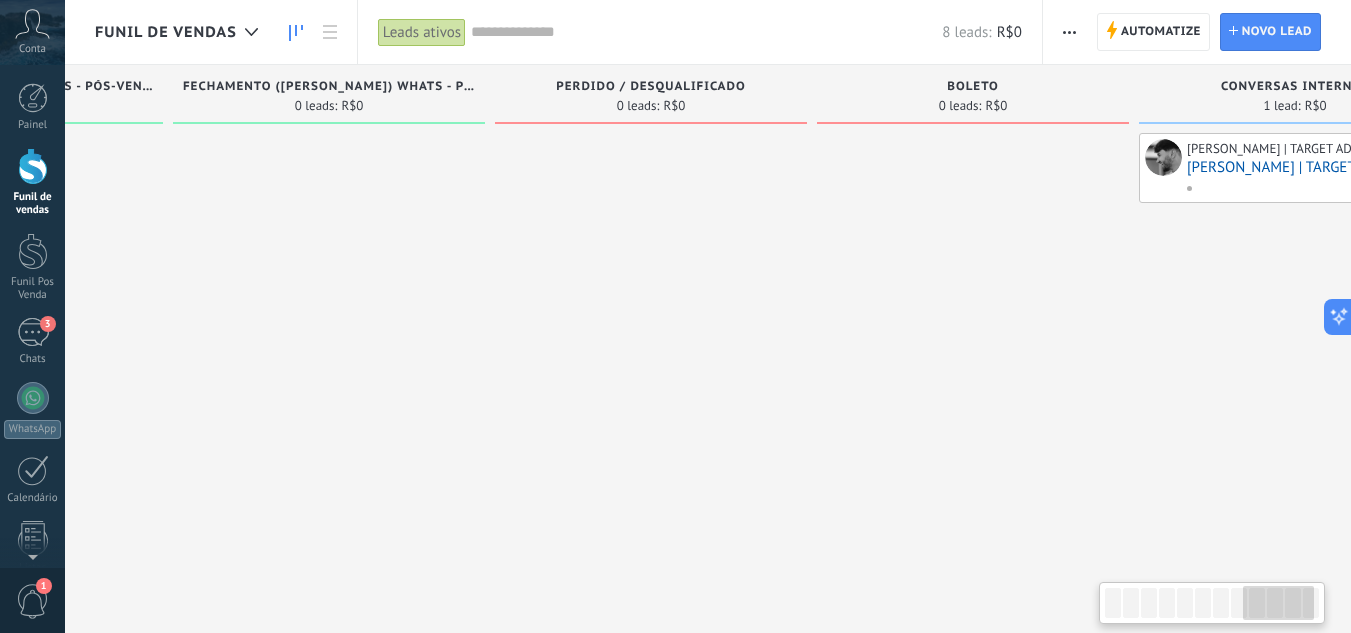 drag, startPoint x: 927, startPoint y: 272, endPoint x: 237, endPoint y: 275, distance: 690.00653 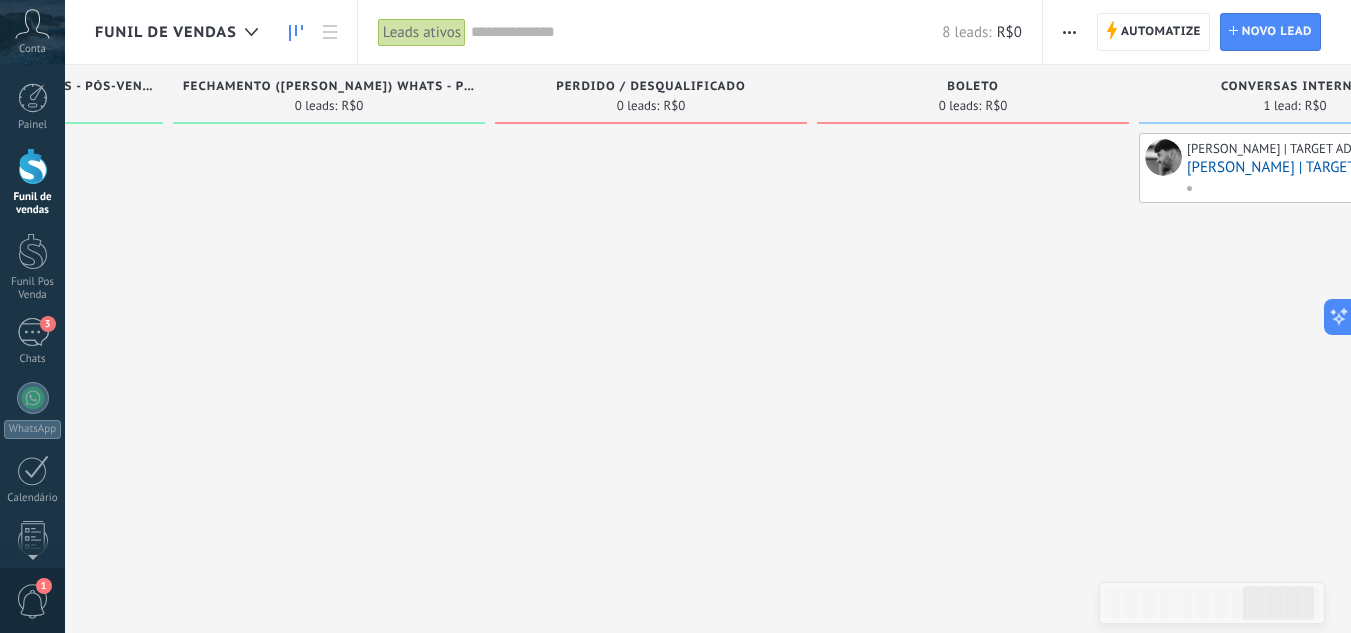 scroll, scrollTop: 0, scrollLeft: 2628, axis: horizontal 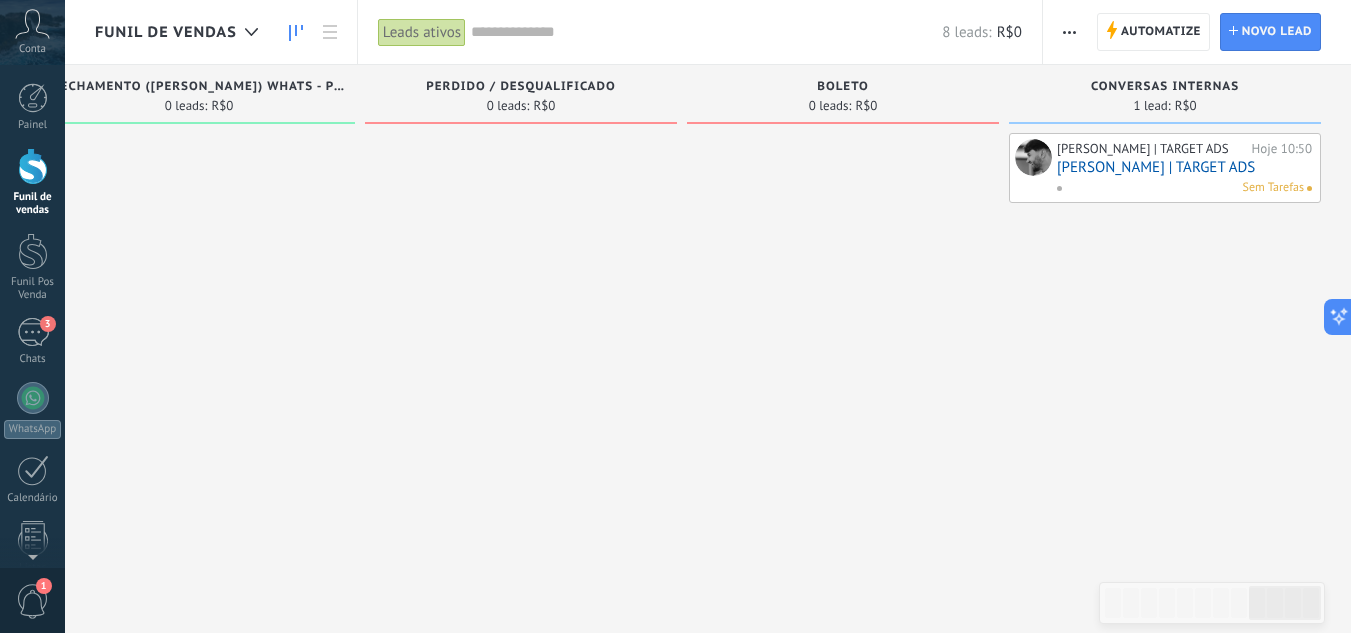 drag, startPoint x: 965, startPoint y: 295, endPoint x: 728, endPoint y: 291, distance: 237.03375 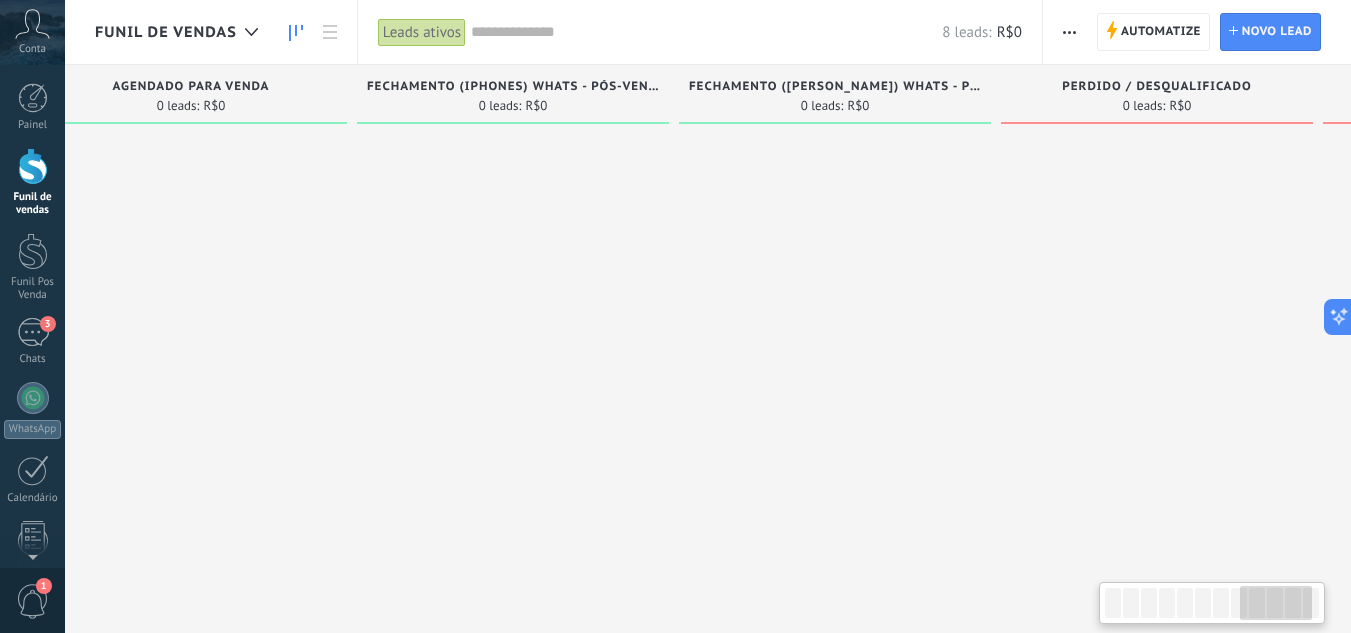 drag, startPoint x: 662, startPoint y: 352, endPoint x: 1365, endPoint y: 380, distance: 703.5574 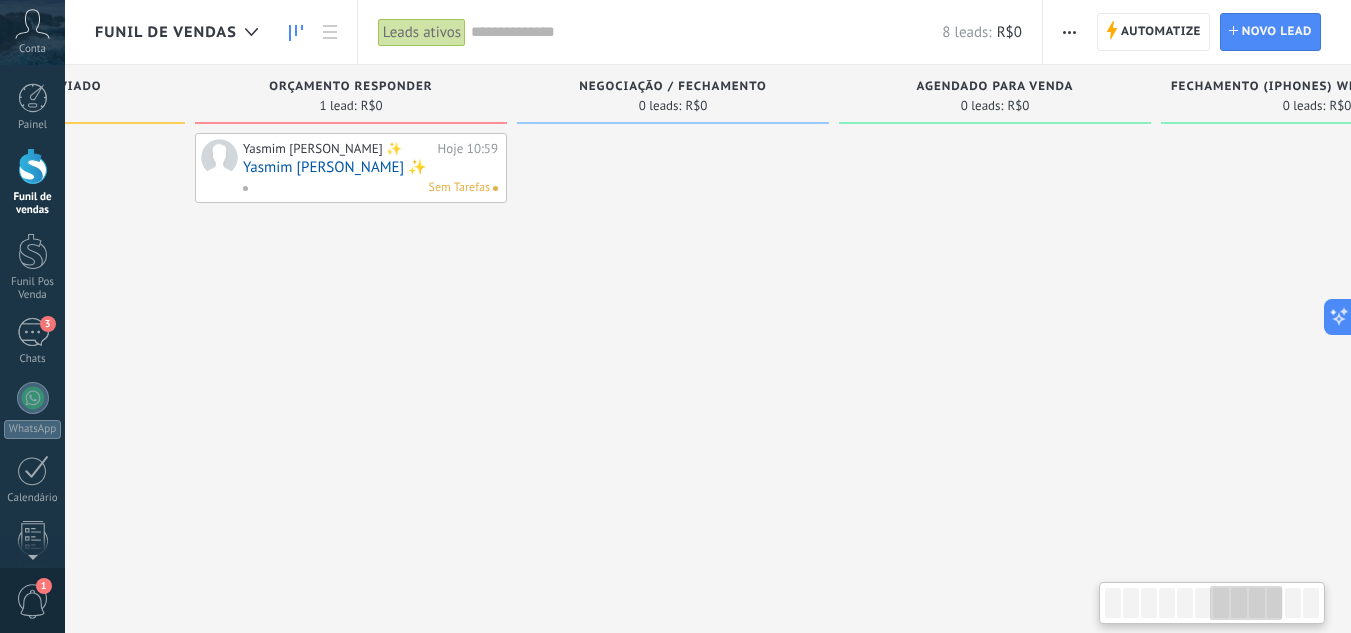 drag, startPoint x: 404, startPoint y: 239, endPoint x: 1365, endPoint y: 313, distance: 963.8449 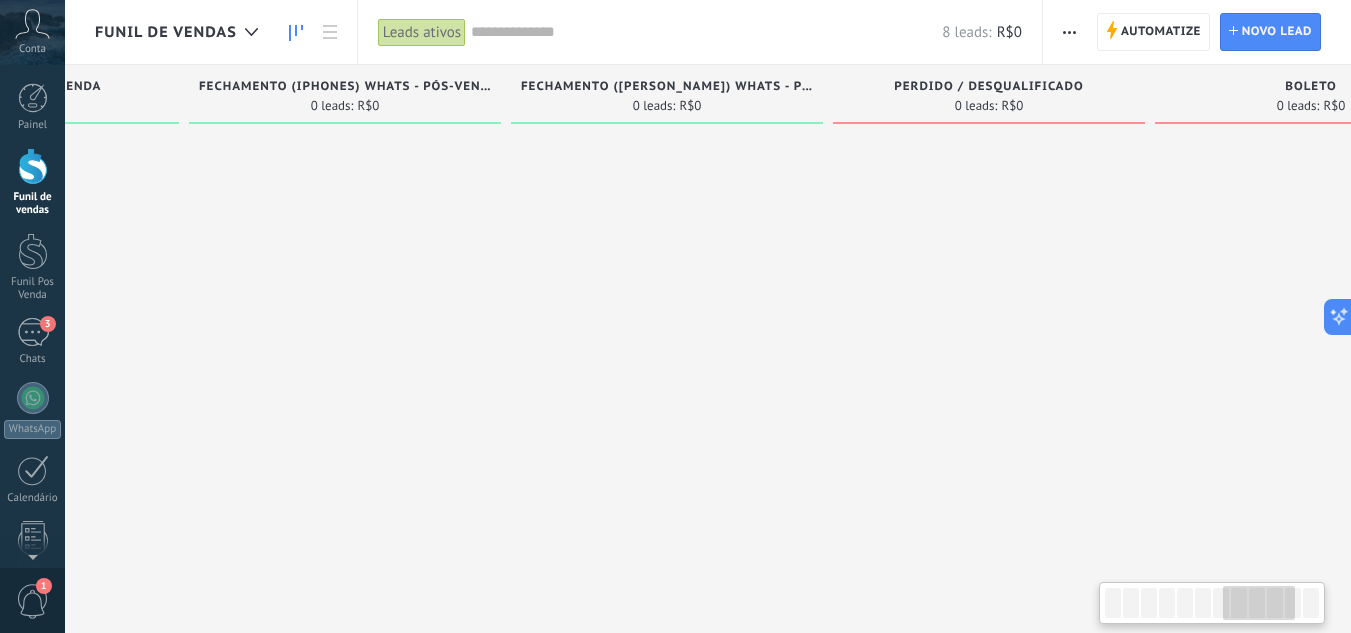 drag, startPoint x: 1096, startPoint y: 384, endPoint x: 863, endPoint y: 336, distance: 237.89284 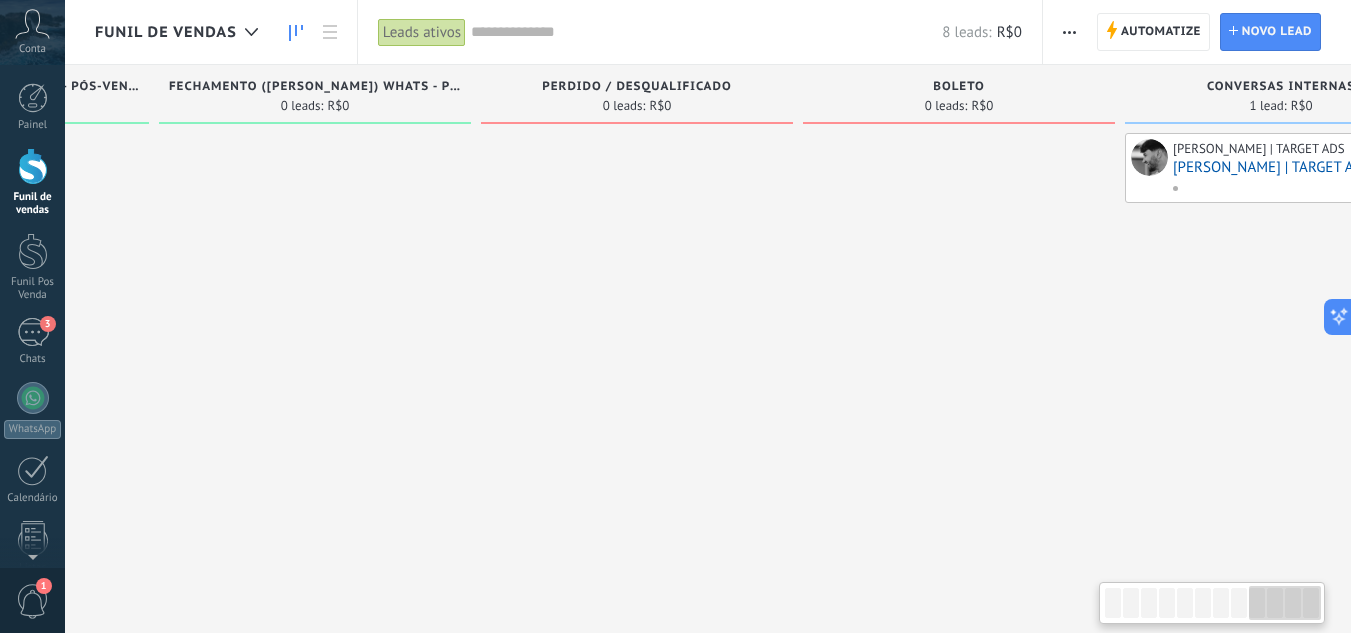 scroll, scrollTop: 0, scrollLeft: 2628, axis: horizontal 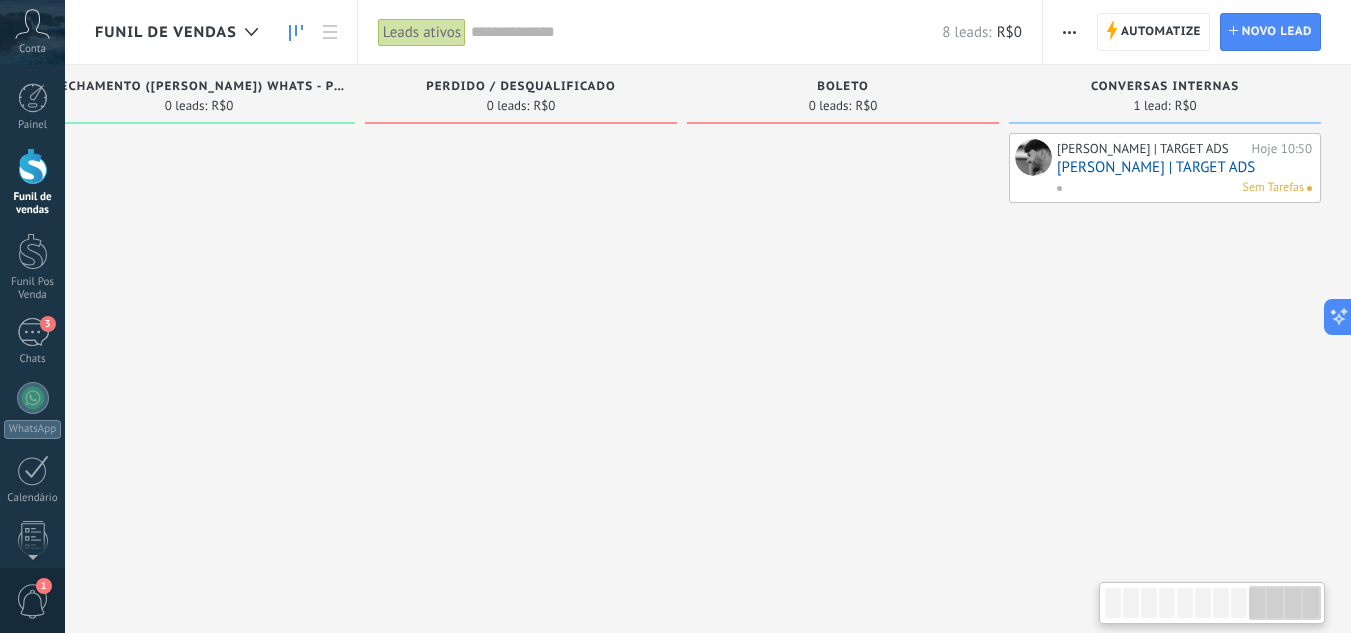 drag, startPoint x: 902, startPoint y: 309, endPoint x: 372, endPoint y: 285, distance: 530.5431 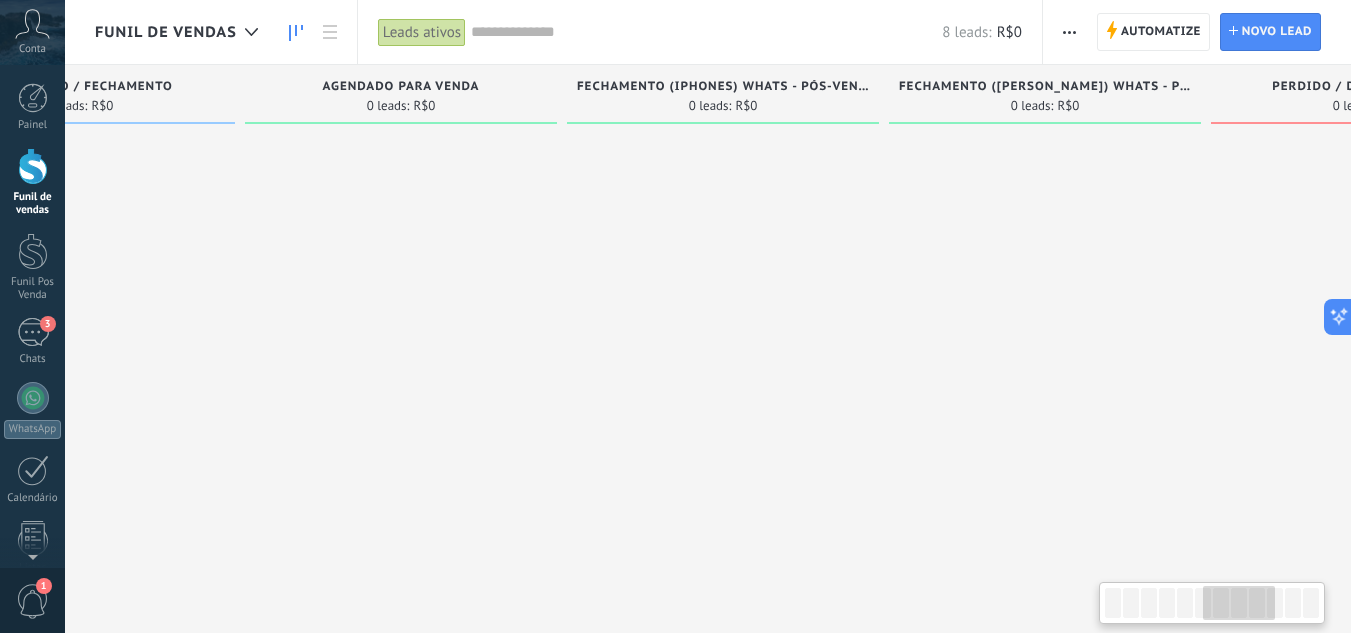 drag, startPoint x: 444, startPoint y: 258, endPoint x: 792, endPoint y: 299, distance: 350.40692 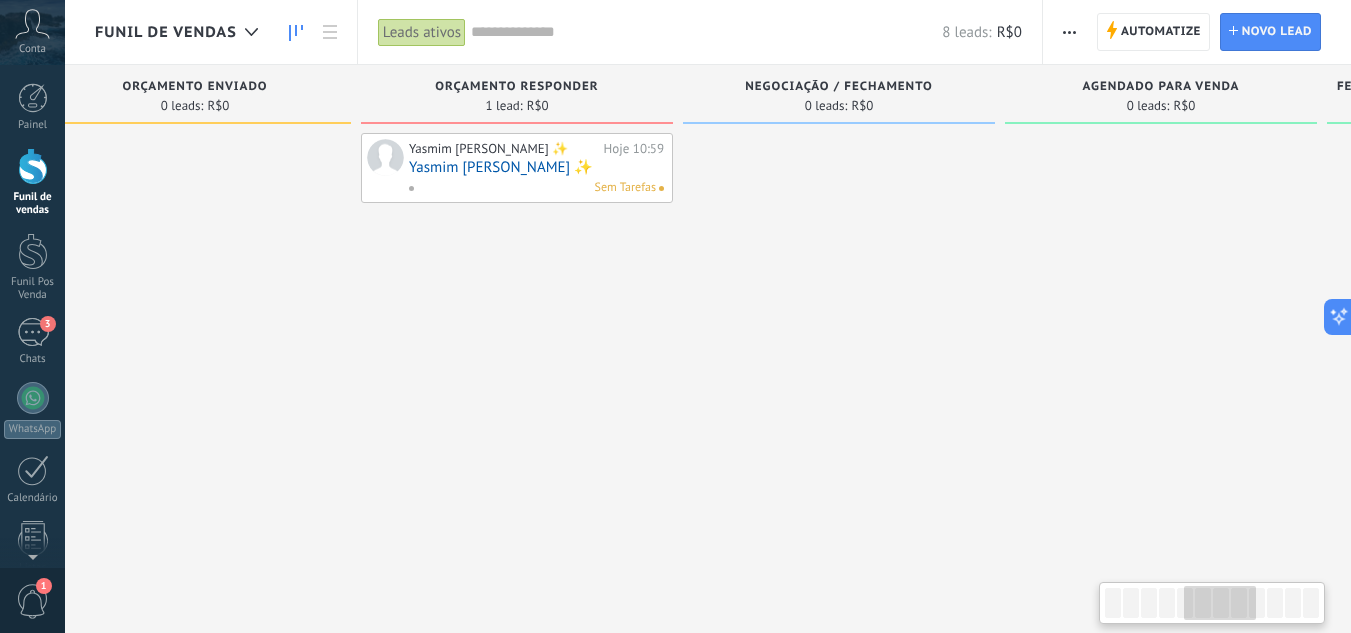 drag, startPoint x: 634, startPoint y: 258, endPoint x: 1158, endPoint y: 330, distance: 528.92346 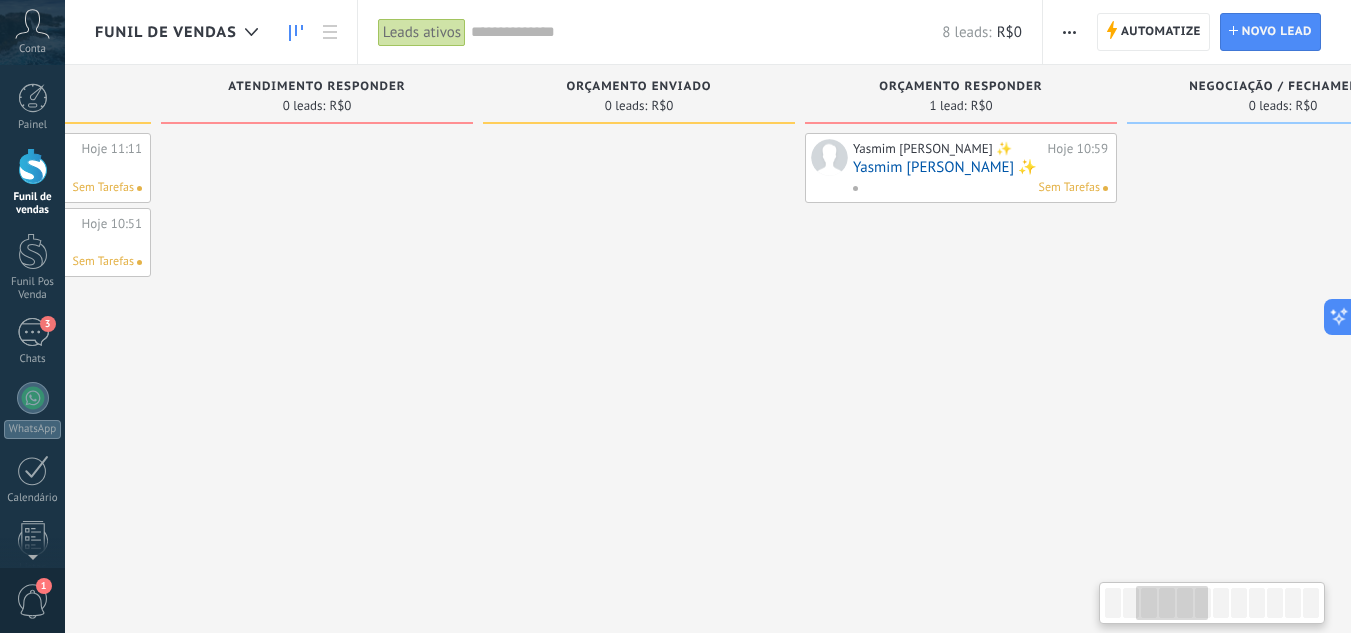 drag, startPoint x: 507, startPoint y: 319, endPoint x: 951, endPoint y: 364, distance: 446.27457 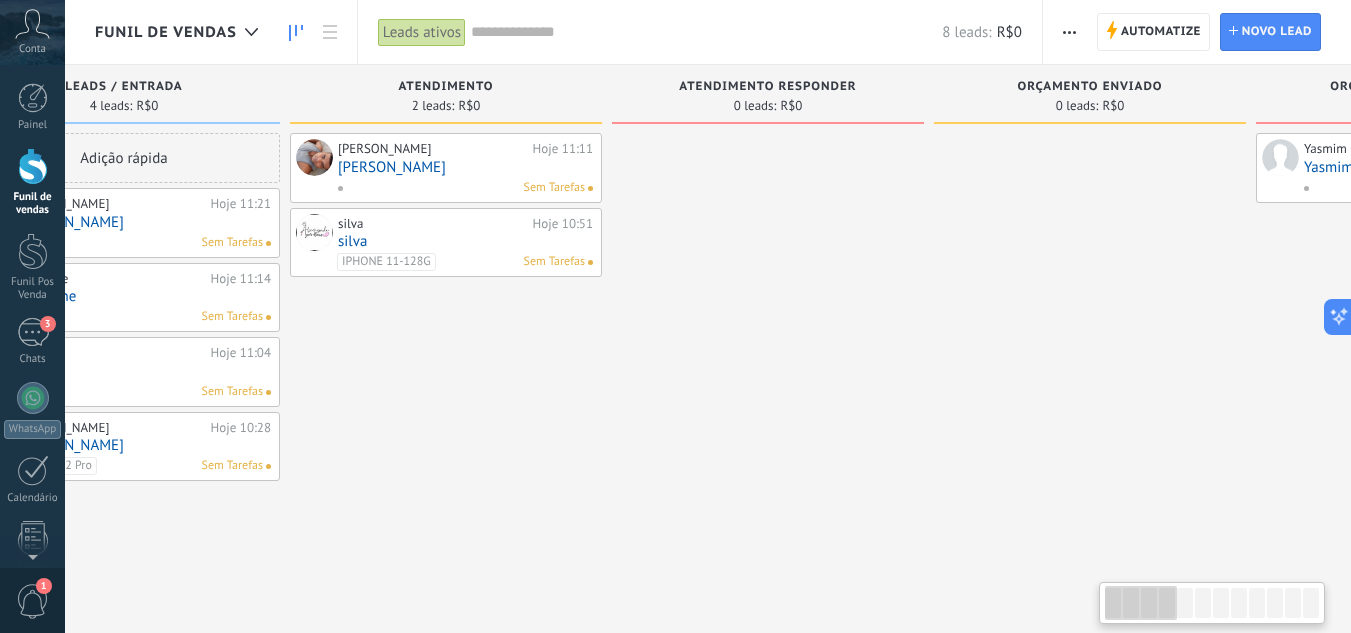 drag, startPoint x: 592, startPoint y: 329, endPoint x: 1139, endPoint y: 387, distance: 550.06635 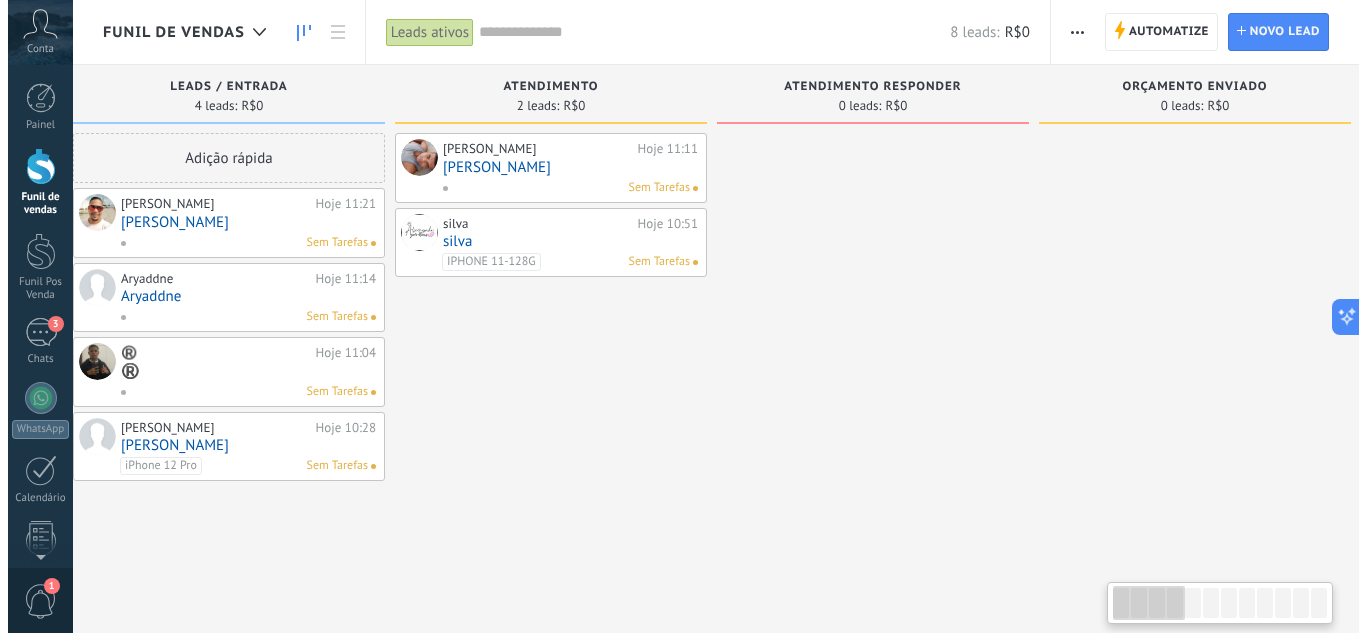 scroll, scrollTop: 0, scrollLeft: 0, axis: both 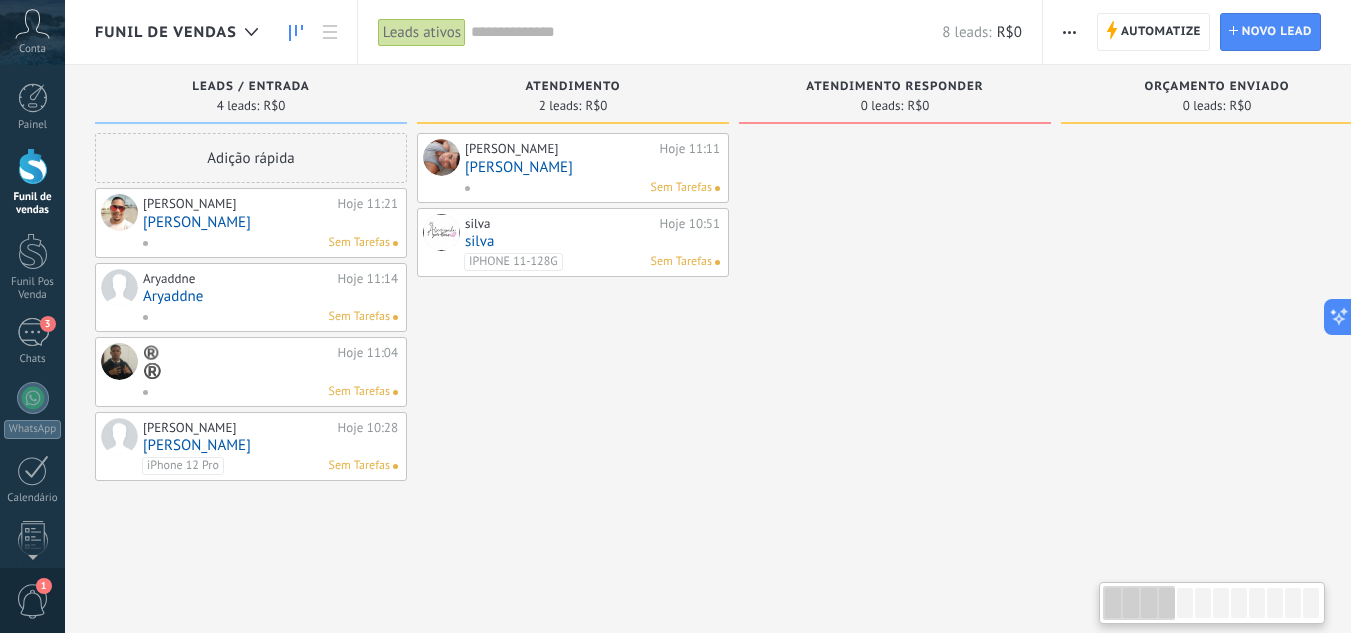 drag, startPoint x: 728, startPoint y: 365, endPoint x: 1082, endPoint y: 371, distance: 354.05084 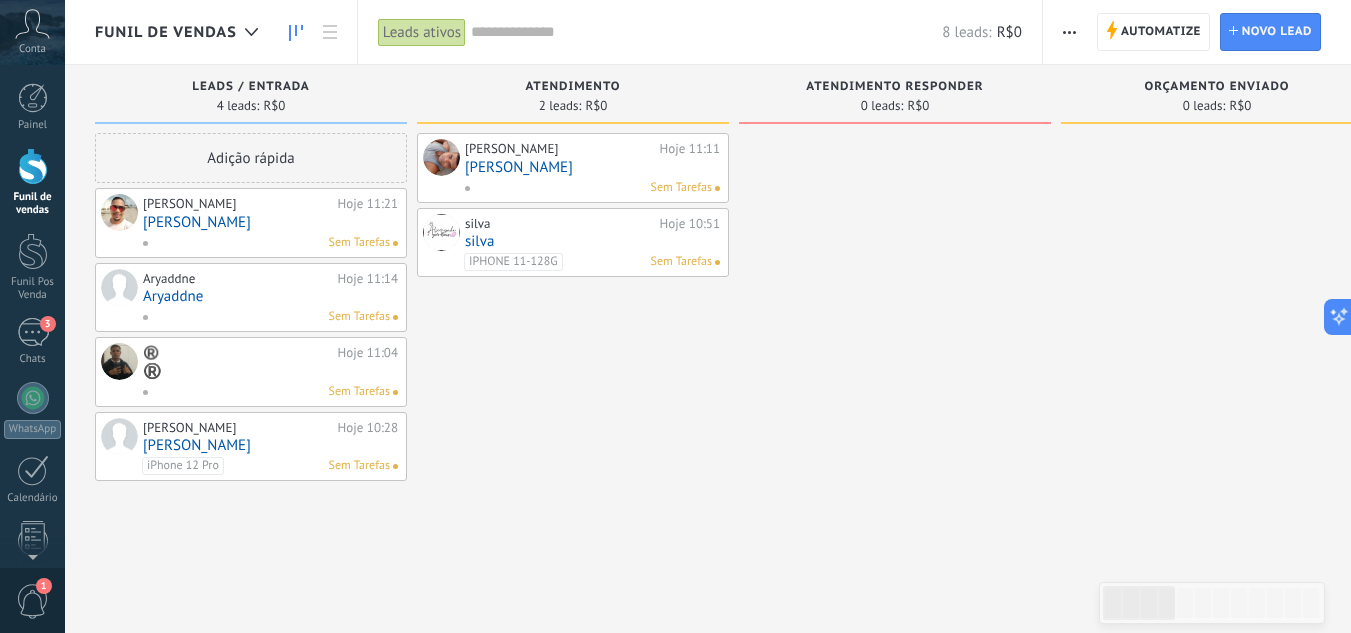 click on "[PERSON_NAME]" at bounding box center [270, 445] 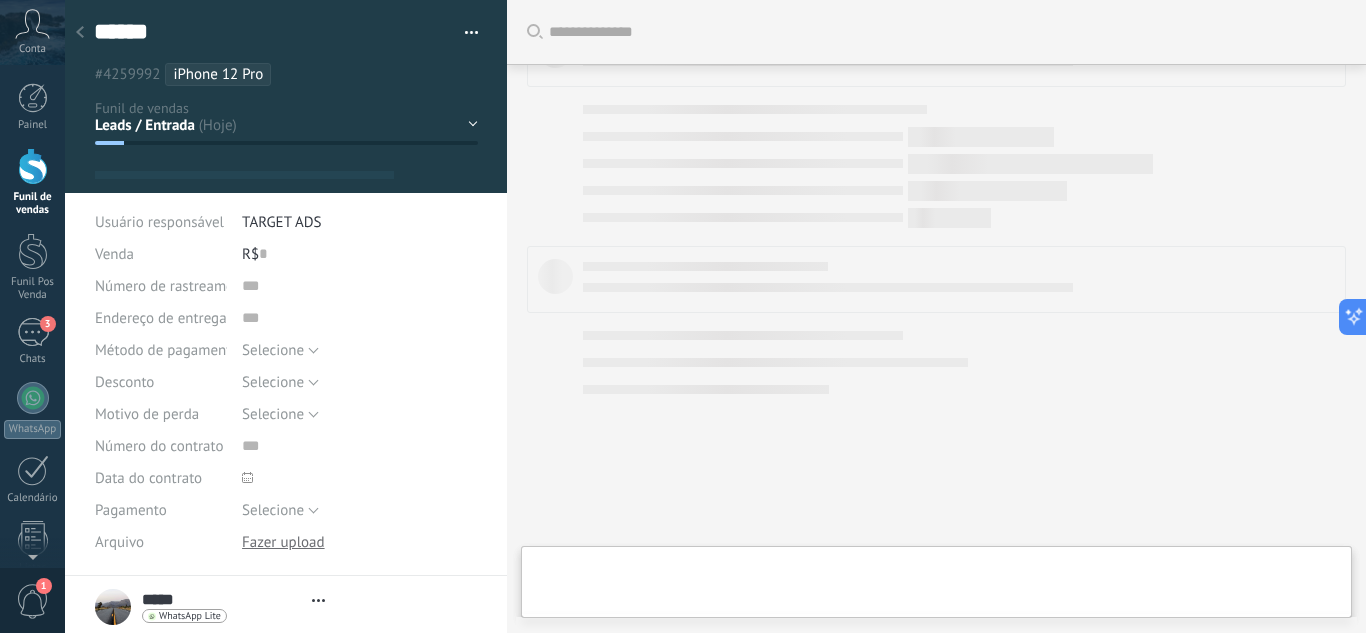 type on "*****" 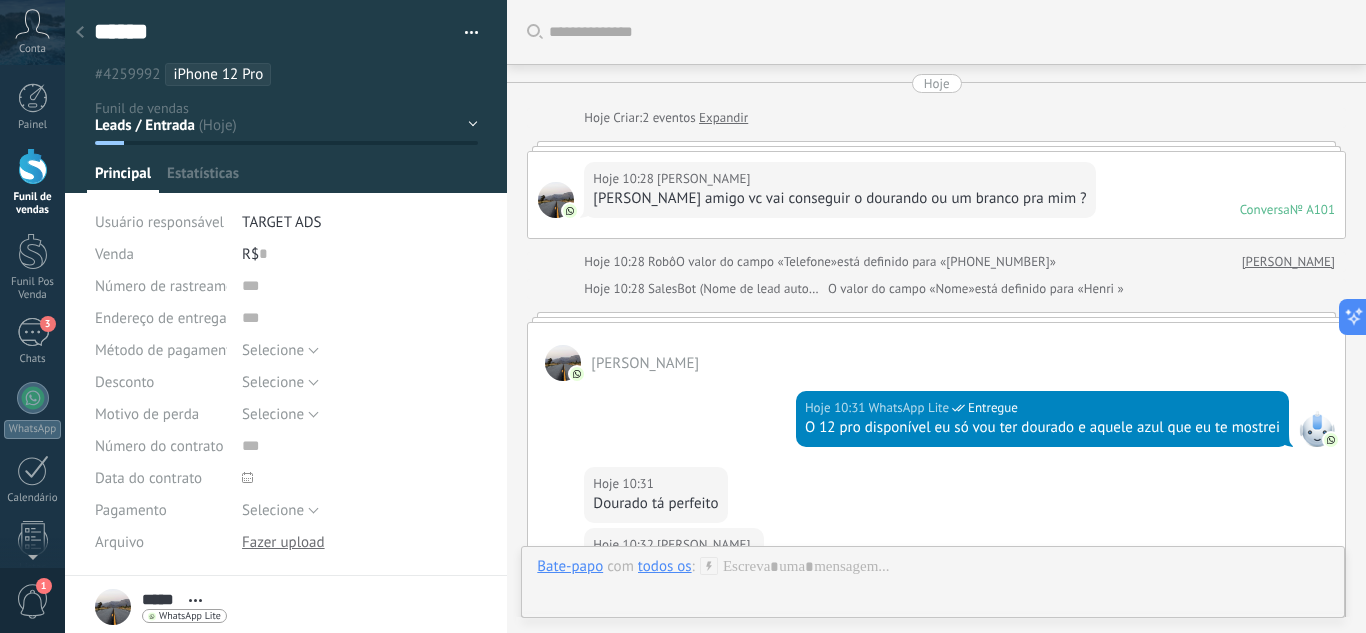 scroll, scrollTop: 964, scrollLeft: 0, axis: vertical 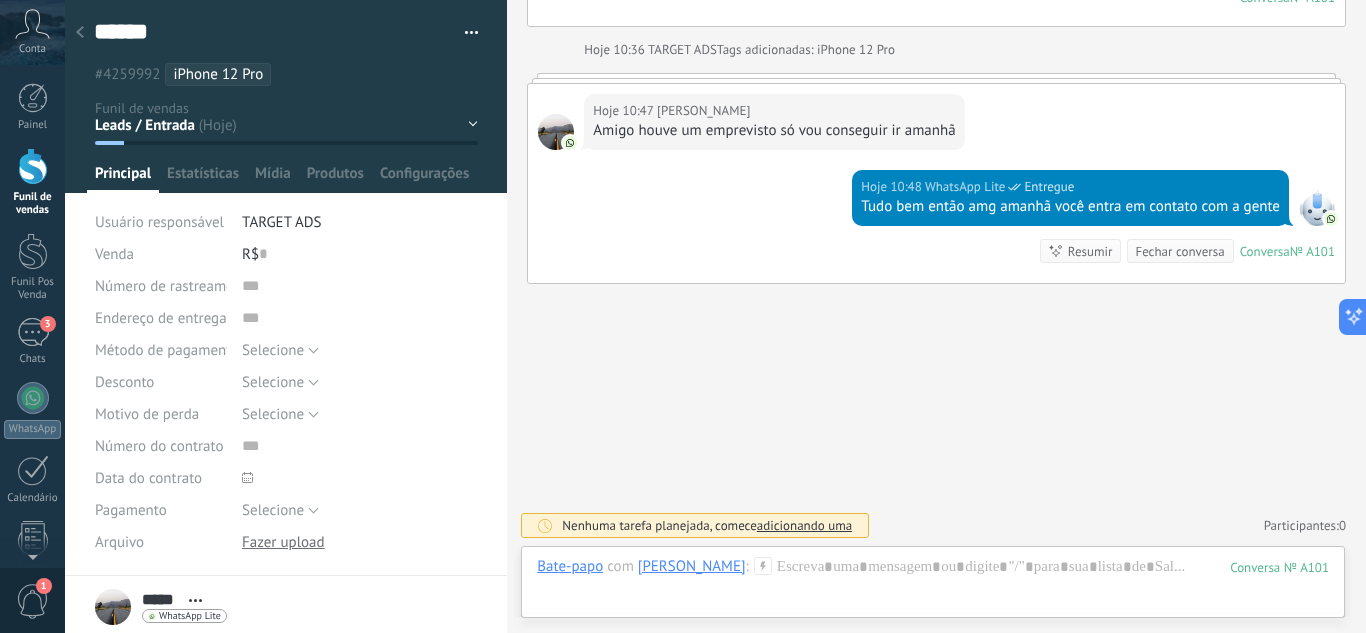 click on "adicionando uma" at bounding box center (804, 525) 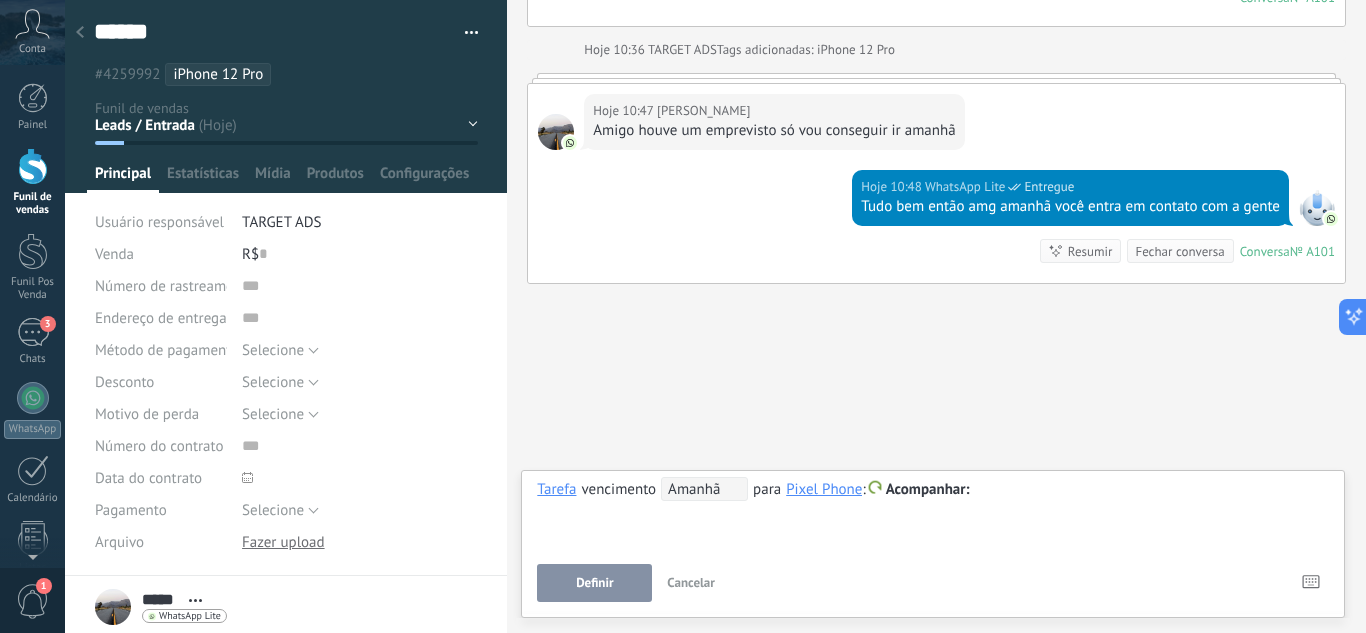 click on "Amanhã" at bounding box center (704, 489) 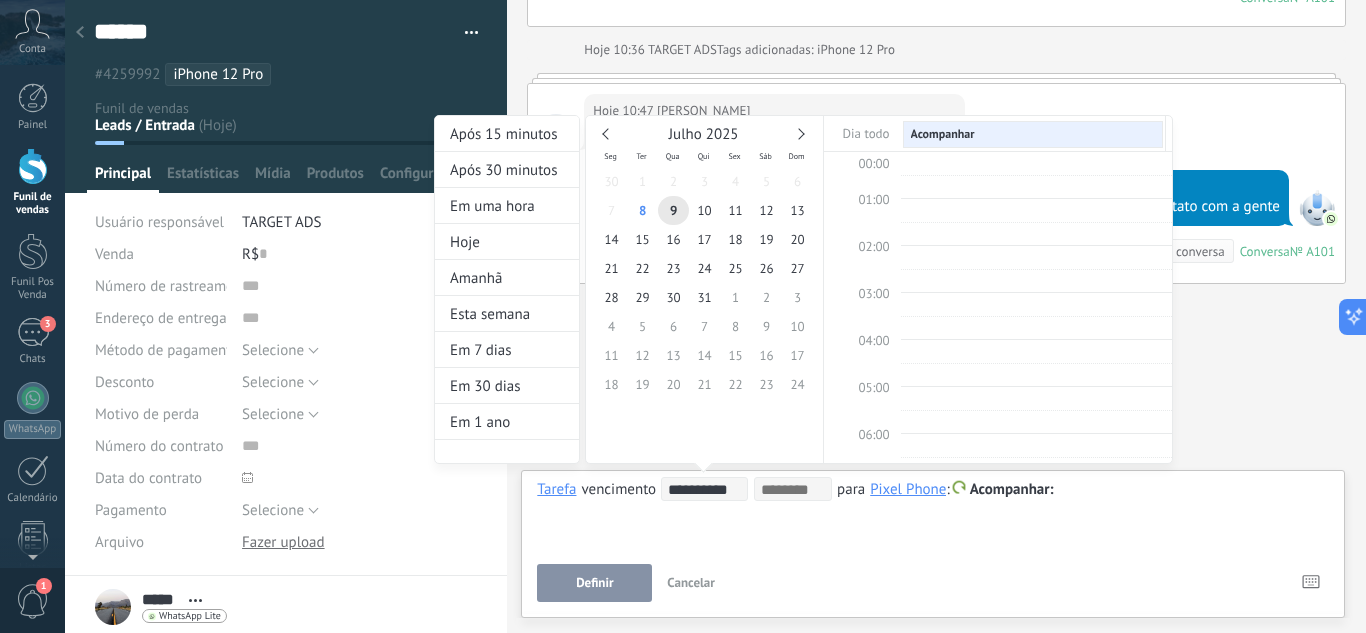 scroll, scrollTop: 377, scrollLeft: 0, axis: vertical 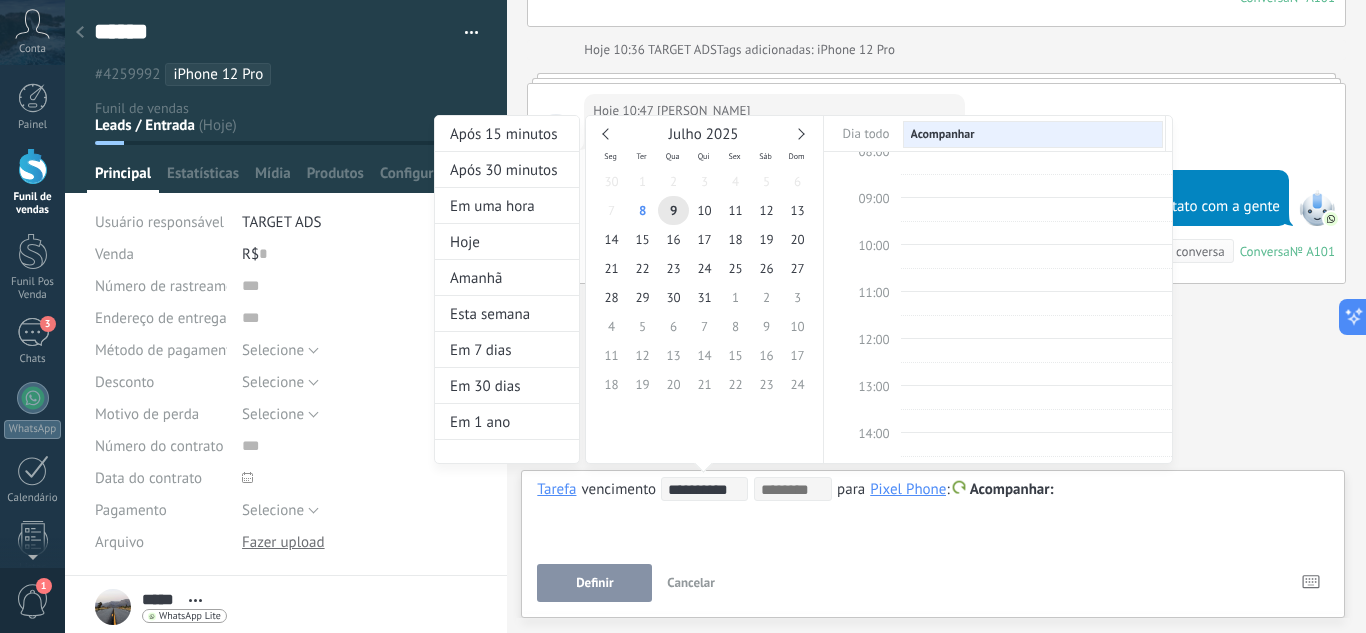 click at bounding box center (683, 316) 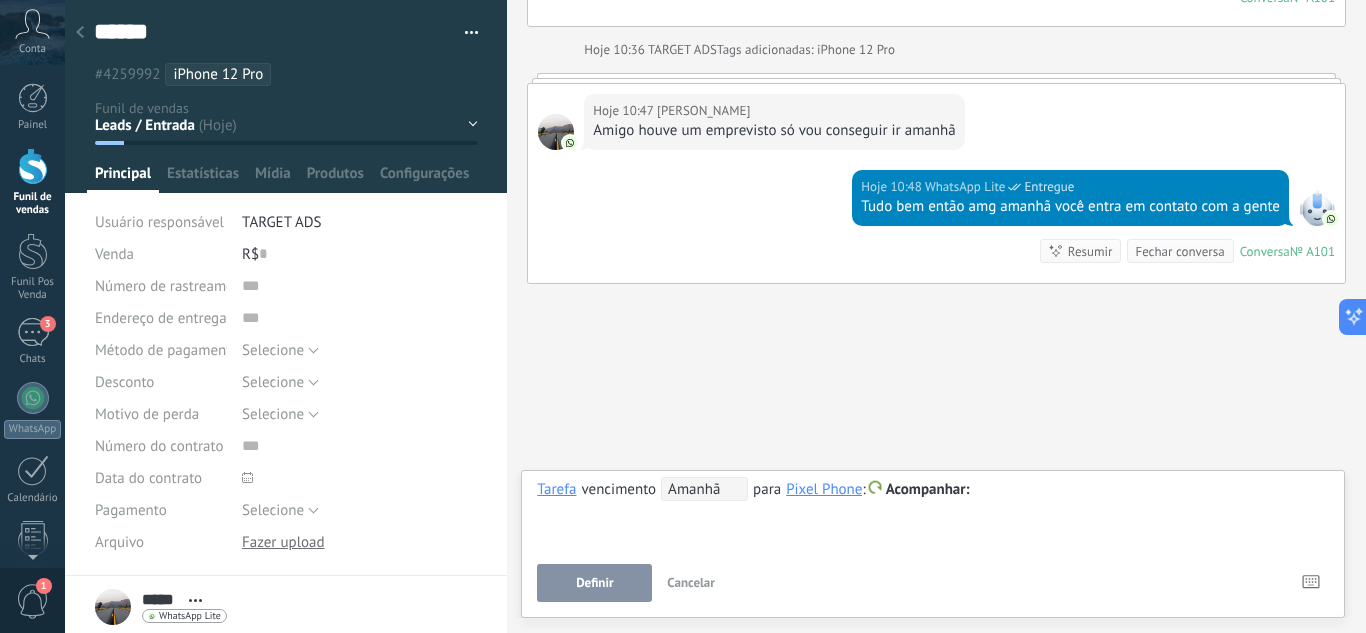 click on "**********" at bounding box center (933, 513) 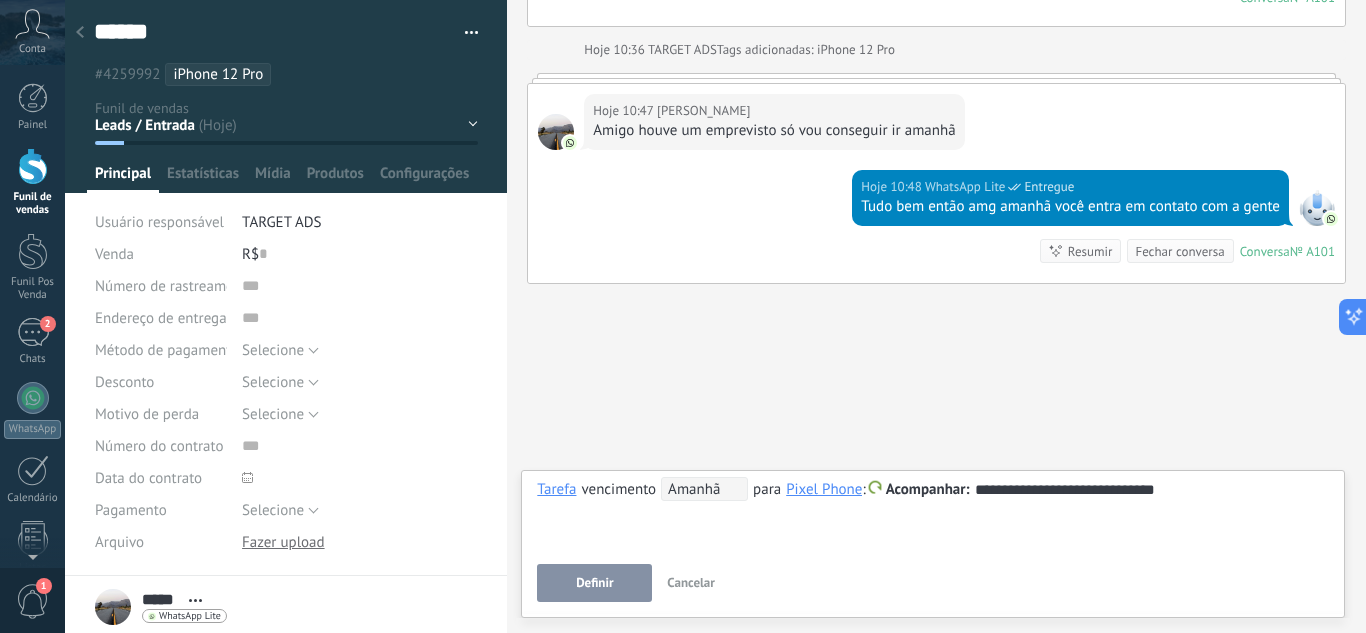 click on "**********" at bounding box center [933, 513] 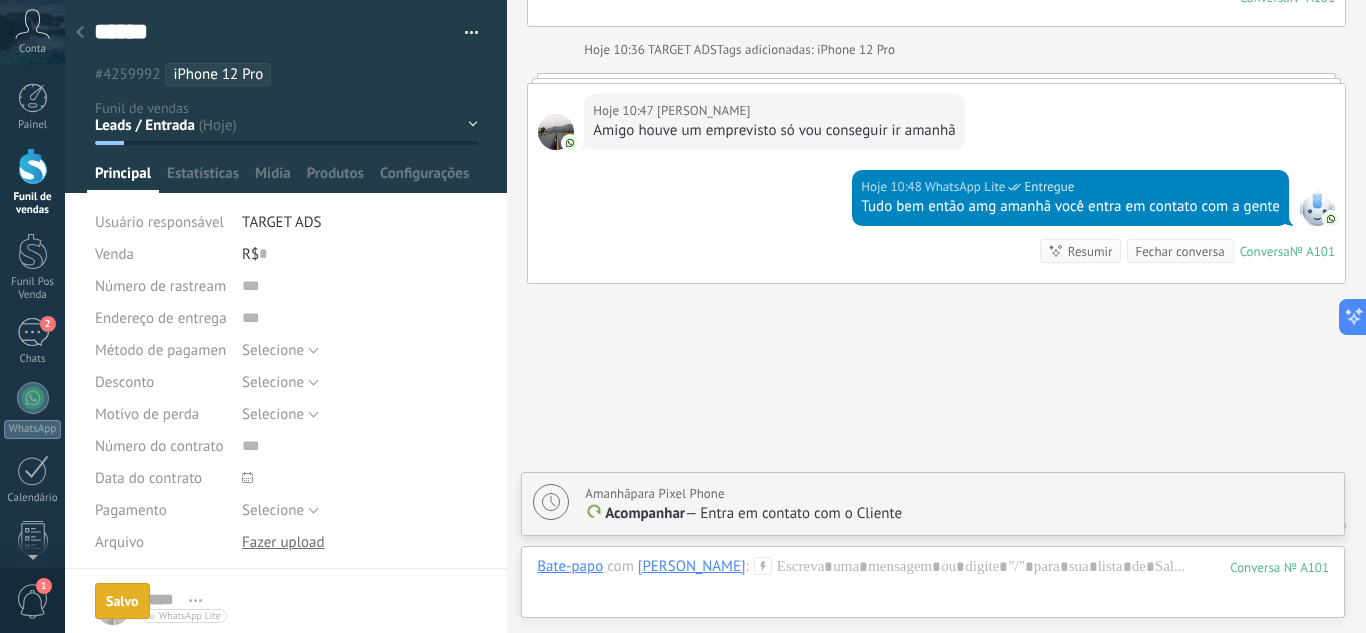 scroll, scrollTop: 1034, scrollLeft: 0, axis: vertical 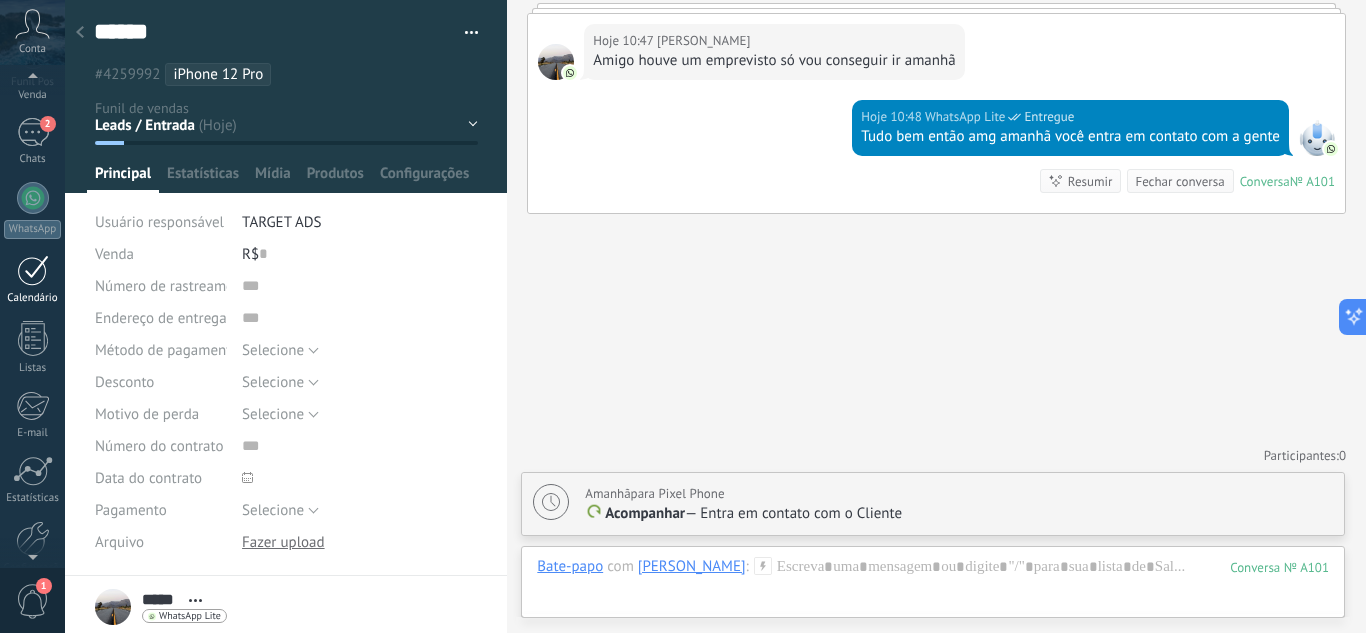 click at bounding box center [33, 270] 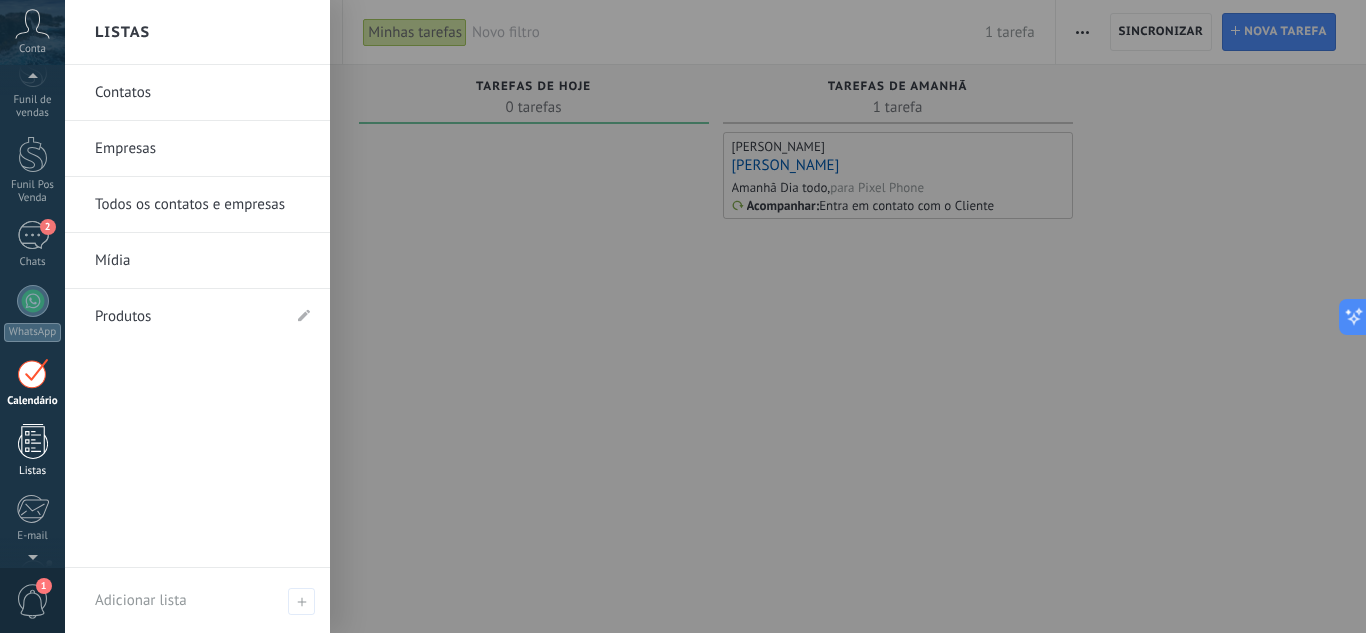 scroll, scrollTop: 0, scrollLeft: 0, axis: both 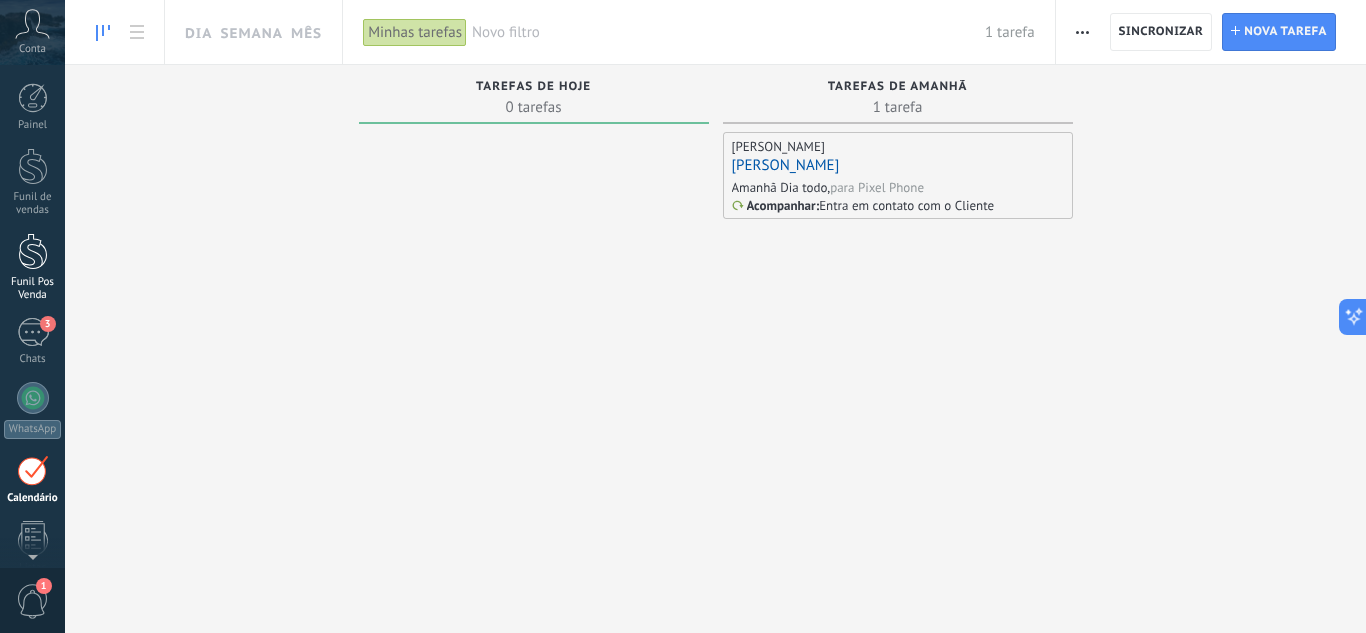 click at bounding box center (33, 251) 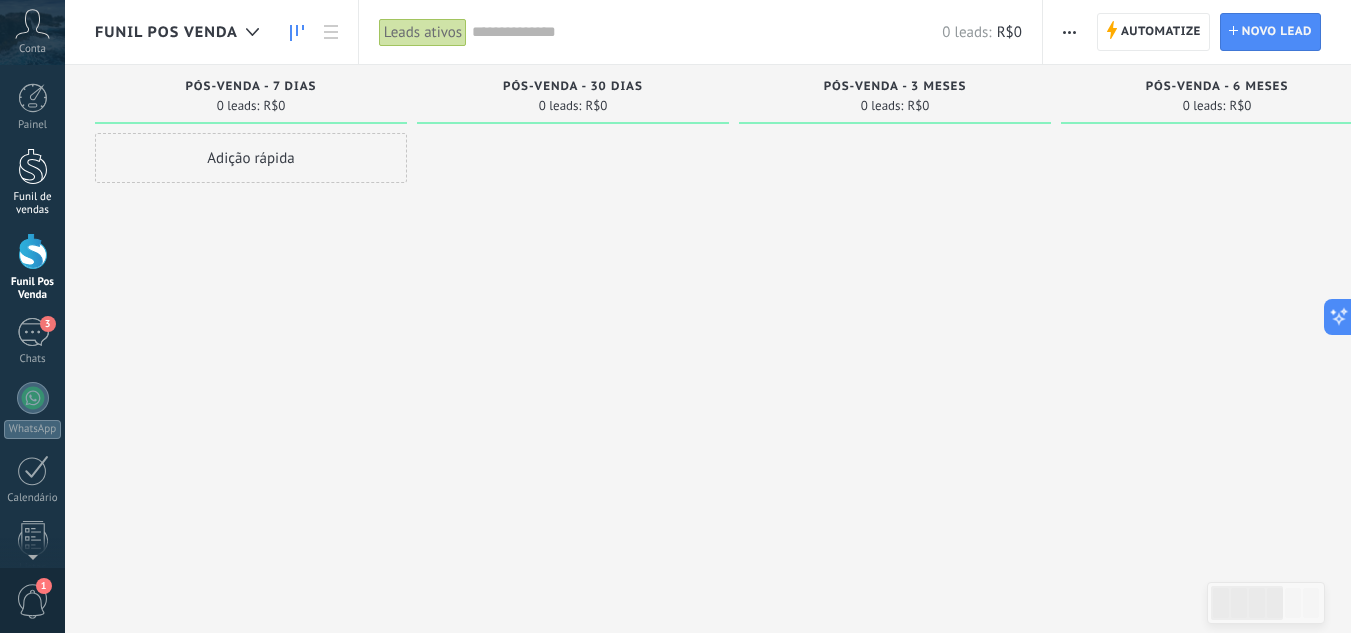click at bounding box center [33, 166] 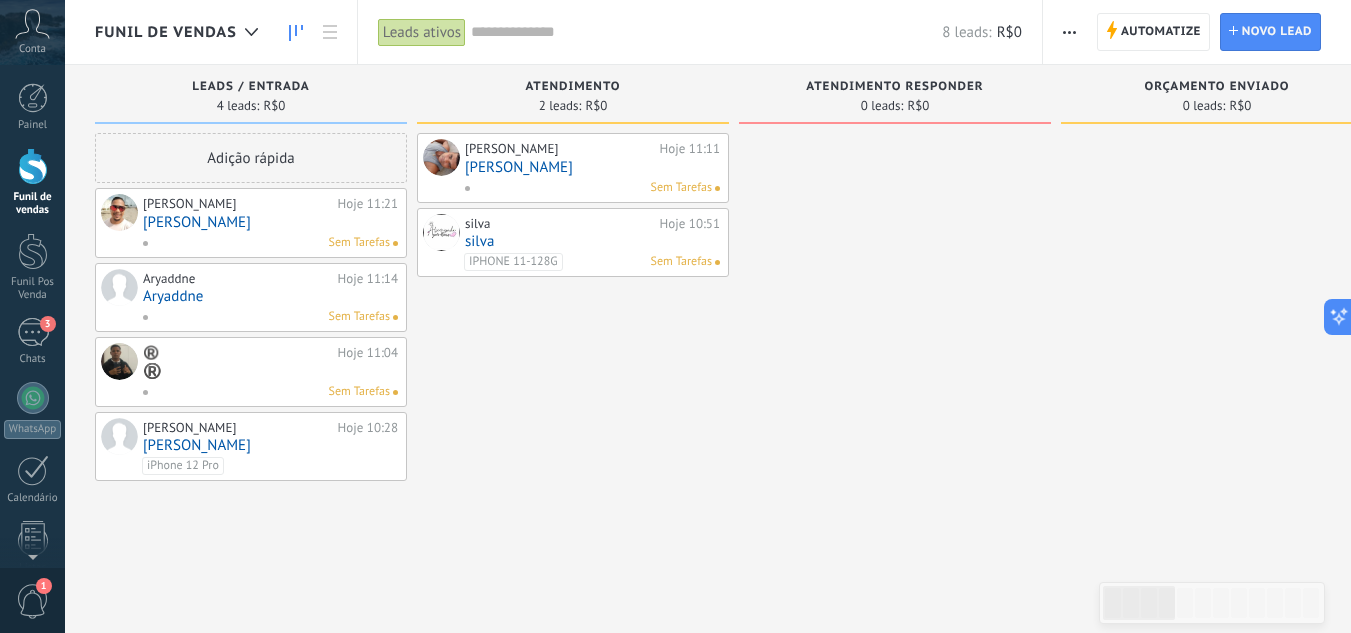 click on "®️" at bounding box center [270, 371] 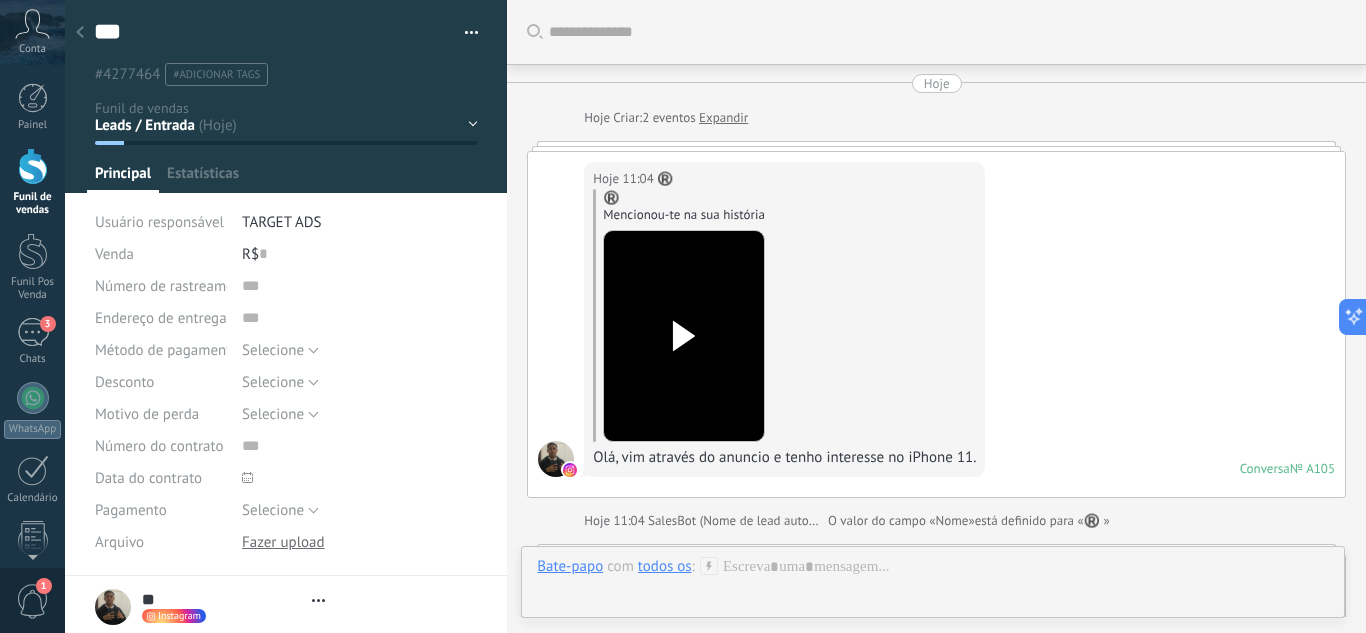 type on "**" 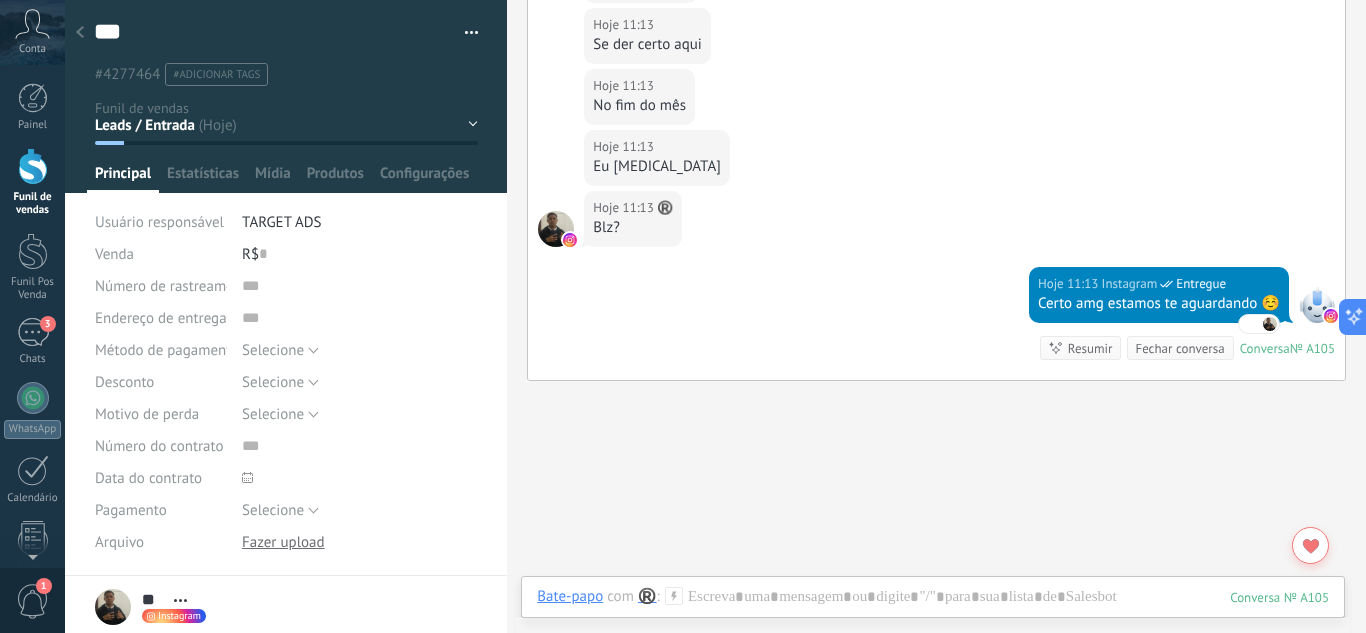 scroll, scrollTop: 1063, scrollLeft: 0, axis: vertical 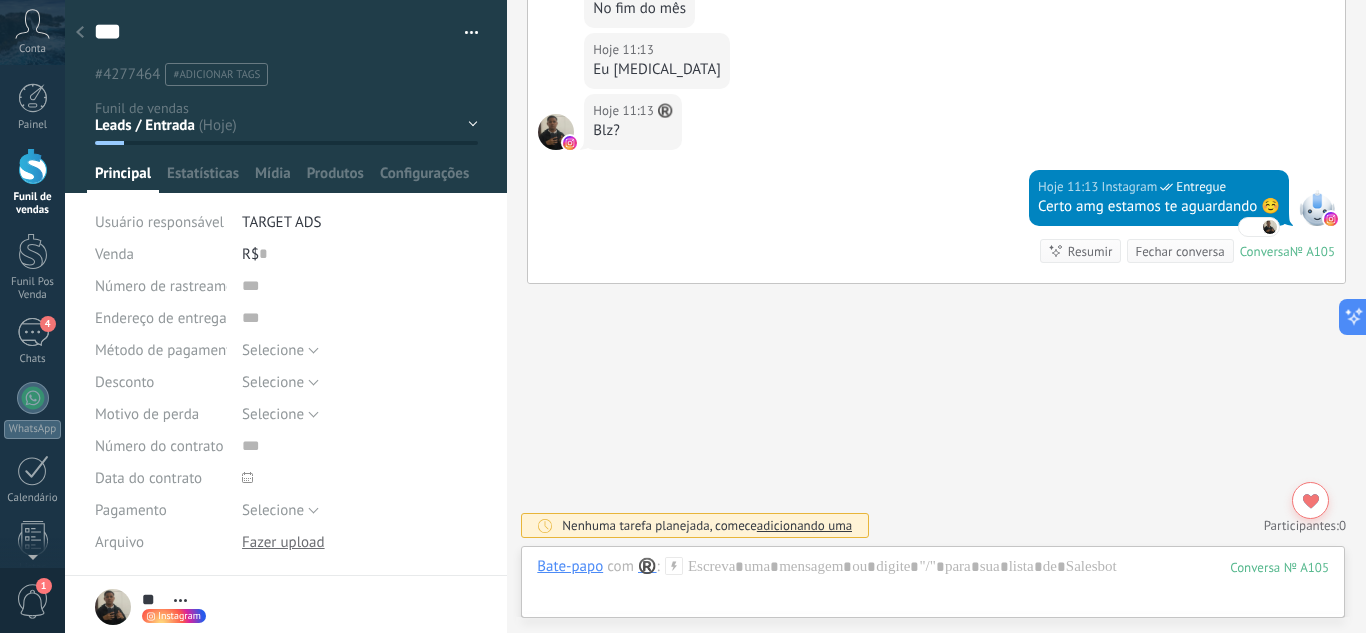 click on "Buscar Carregar mais Hoje Hoje Criar:  2  eventos   Expandir Hoje 11:04 ®️  ®️ Mencionou-te na sua história Olá, vim através do anuncio e tenho interesse no iPhone 11. Conversa  № A105 Conversa № A105 Hoje 11:04 SalesBot (Nome de lead automático)  O valor do campo «Nome»  está definido para «®️ » ®️  Mais 10 do 18 Hoje 11:07 Instagram  Entregue Certo vou simular e te passo os valores Hoje 11:07 ®️  Certo Hoje 11:12 Instagram  Entregue Vai ficar 14 parcelas de R$151,26 Hoje 11:13 ®️  Certo Hoje 11:13 ®️  Qualquer coisa Hoje 11:13 ®️  Se der certo aqui Hoje 11:13 ®️  No fim do mês Hoje 11:13 ®️  Eu [MEDICAL_DATA] Hoje 11:13 ®️  Blz? Hoje 11:13 Instagram  Entregue Certo amg estamos te aguardando ☺️ ❤ ®️ Conversa  № A105 Conversa № A105 Resumir Resumir Fechar conversa Hoje 11:13 SalesBot: Certo amg estamos te aguardando ☺️ Conversa № A105 Nenhuma tarefa planejada, comece   adicionando uma  Participantes:  0 Adicionar membro Bots:  0" at bounding box center [936, -215] 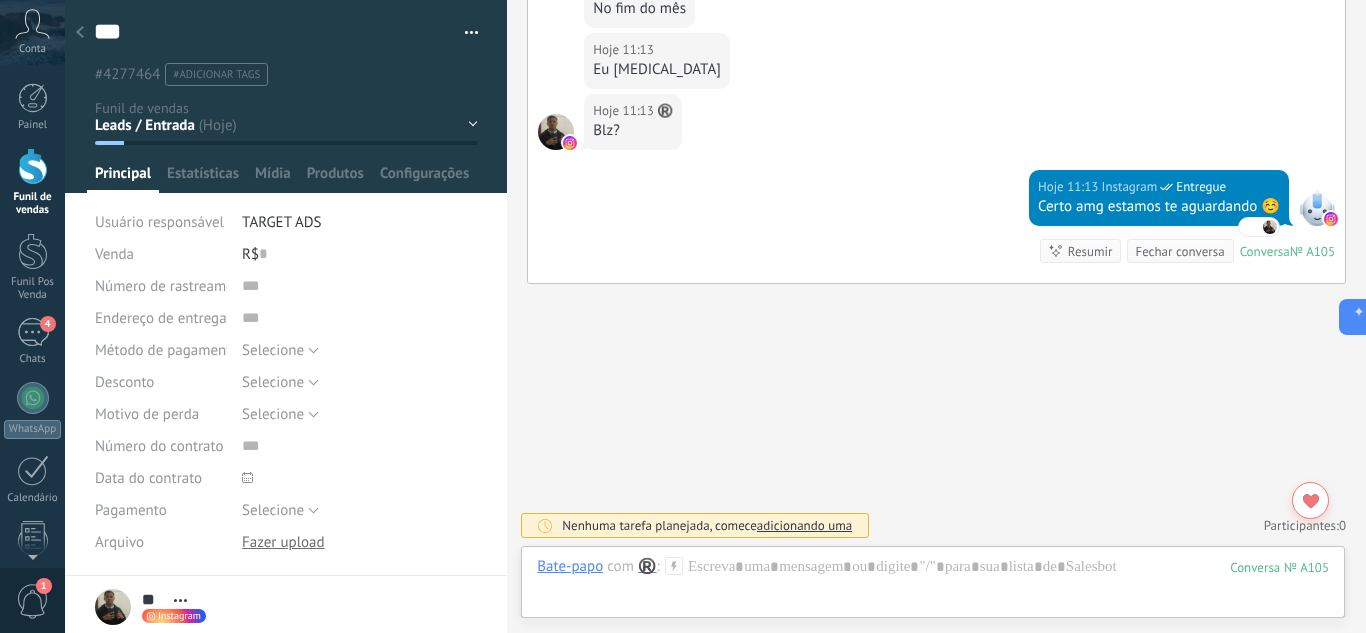 click on "Buscar Carregar mais Hoje Hoje Criar:  2  eventos   Expandir Hoje 11:04 ®️  ®️ Mencionou-te na sua história Olá, vim através do anuncio e tenho interesse no iPhone 11. Conversa  № A105 Conversa № A105 Hoje 11:04 SalesBot (Nome de lead automático)  O valor do campo «Nome»  está definido para «®️ » ®️  Mais 10 do 18 Hoje 11:07 Instagram  Entregue Certo vou simular e te passo os valores Hoje 11:07 ®️  Certo Hoje 11:12 Instagram  Entregue Vai ficar 14 parcelas de R$151,26 Hoje 11:13 ®️  Certo Hoje 11:13 ®️  Qualquer coisa Hoje 11:13 ®️  Se der certo aqui Hoje 11:13 ®️  No fim do mês Hoje 11:13 ®️  Eu [MEDICAL_DATA] Hoje 11:13 ®️  Blz? Hoje 11:13 Instagram  Entregue Certo amg estamos te aguardando ☺️ ❤ ®️ Conversa  № A105 Conversa № A105 Resumir Resumir Fechar conversa Hoje 11:13 SalesBot: Certo amg estamos te aguardando ☺️ Conversa № A105 Nenhuma tarefa planejada, comece   adicionando uma  Participantes:  0 Adicionar membro Bots:  0" at bounding box center [936, -215] 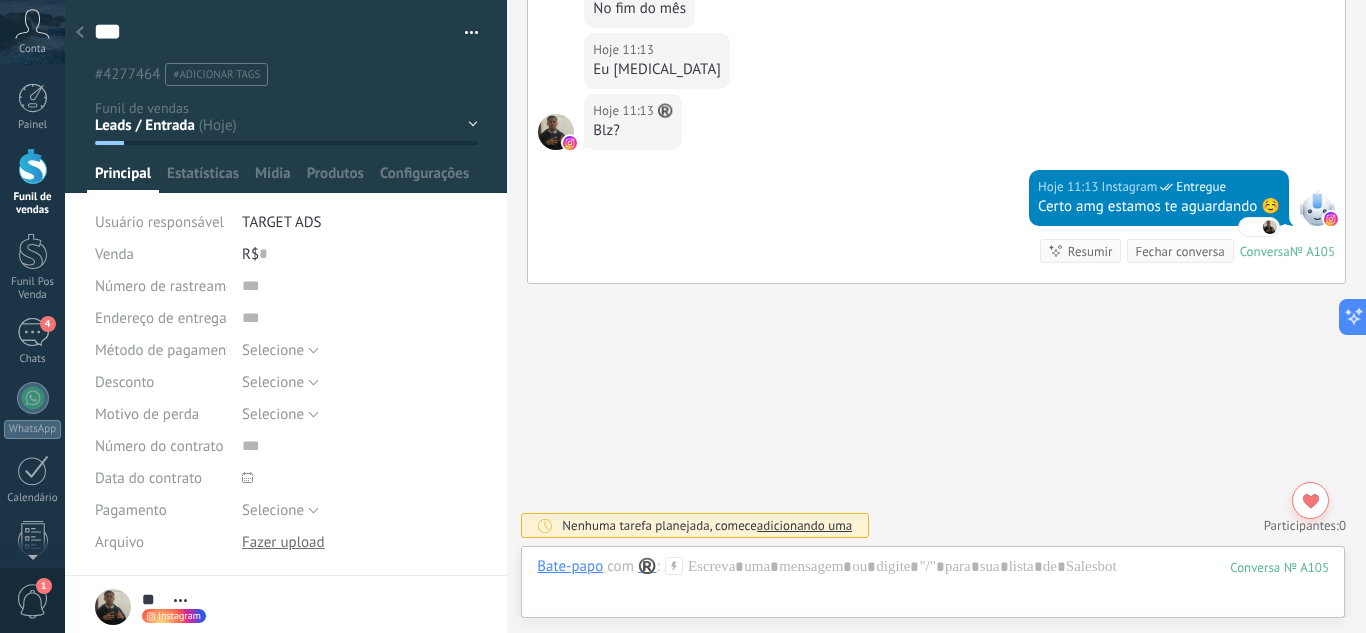 click on "adicionando uma" at bounding box center [804, 525] 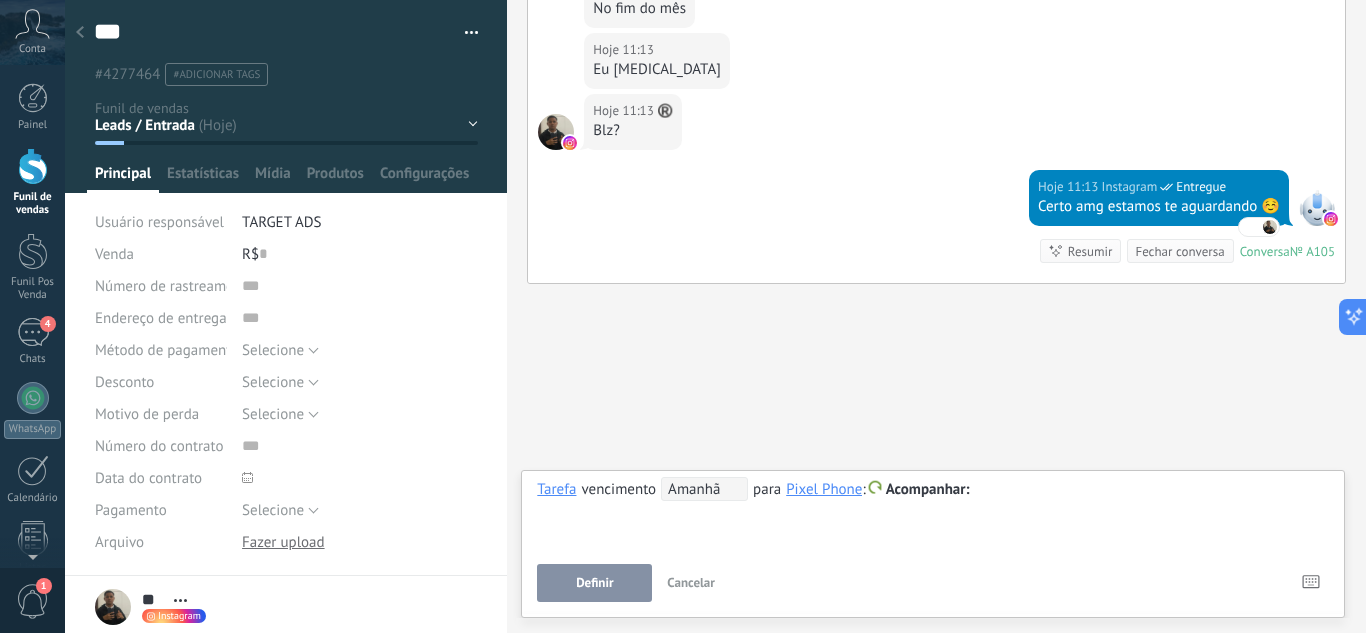 click on "Amanhã" at bounding box center [704, 489] 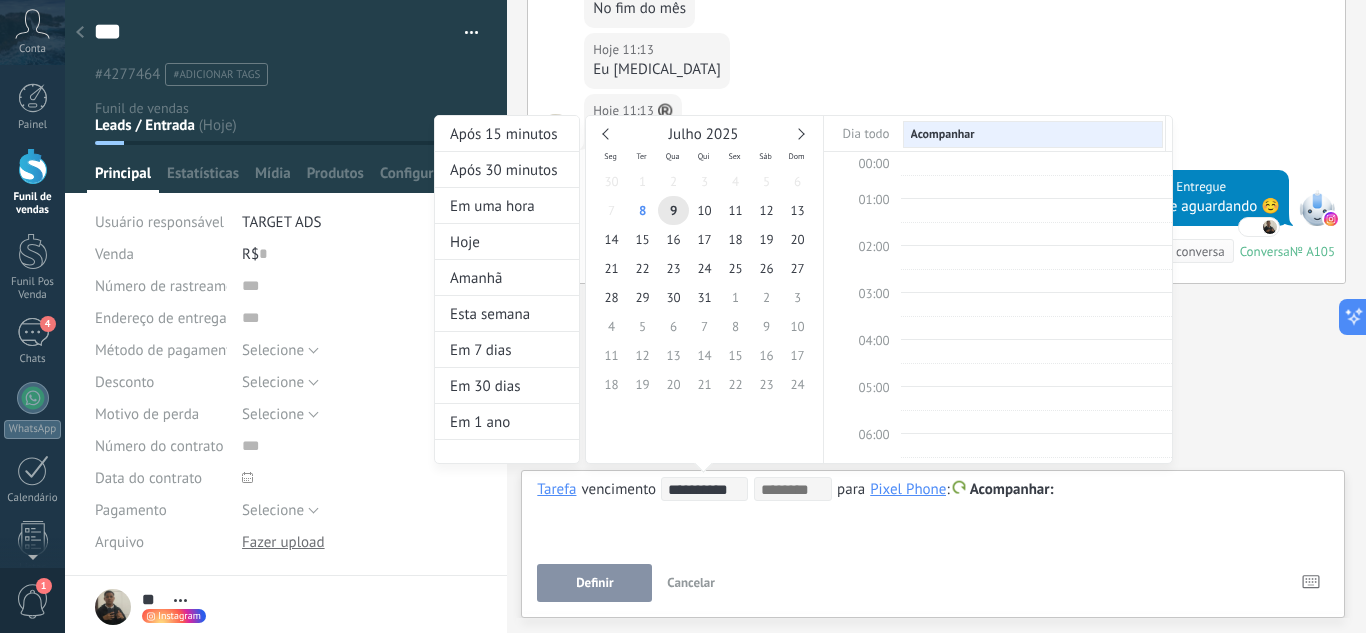 scroll, scrollTop: 377, scrollLeft: 0, axis: vertical 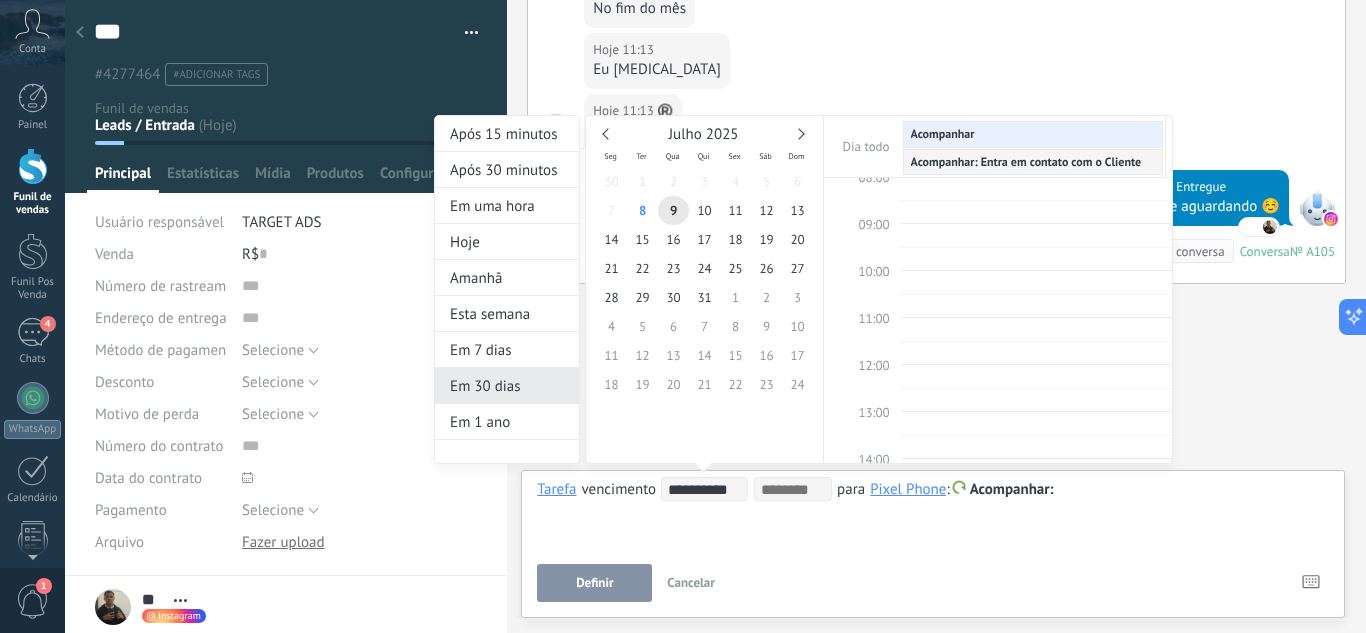 click on "Em 30 dias" at bounding box center (507, 386) 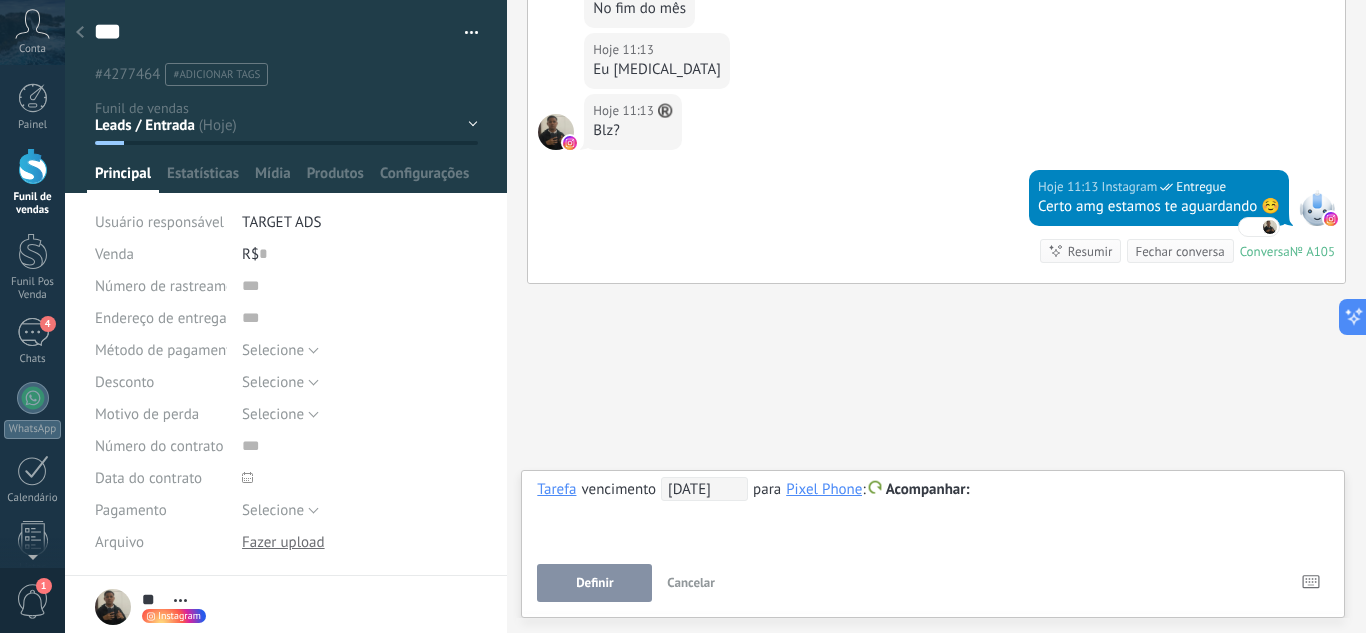 click on "[DATE]" at bounding box center (704, 489) 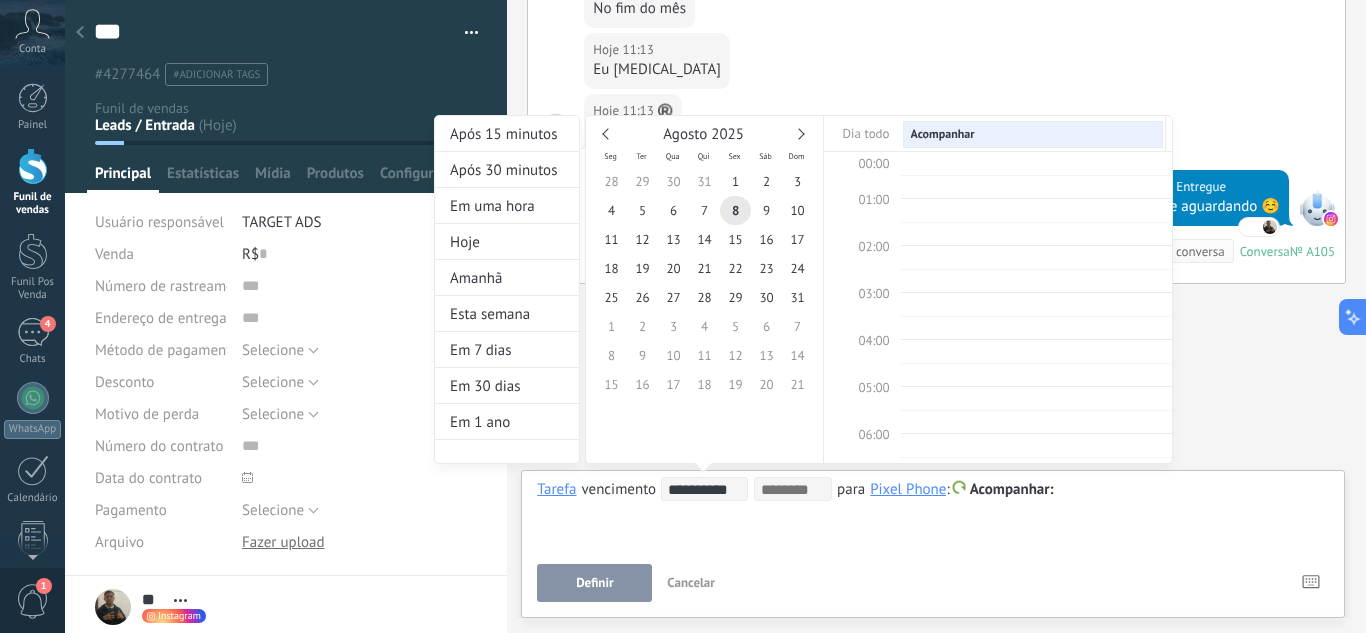 scroll, scrollTop: 377, scrollLeft: 0, axis: vertical 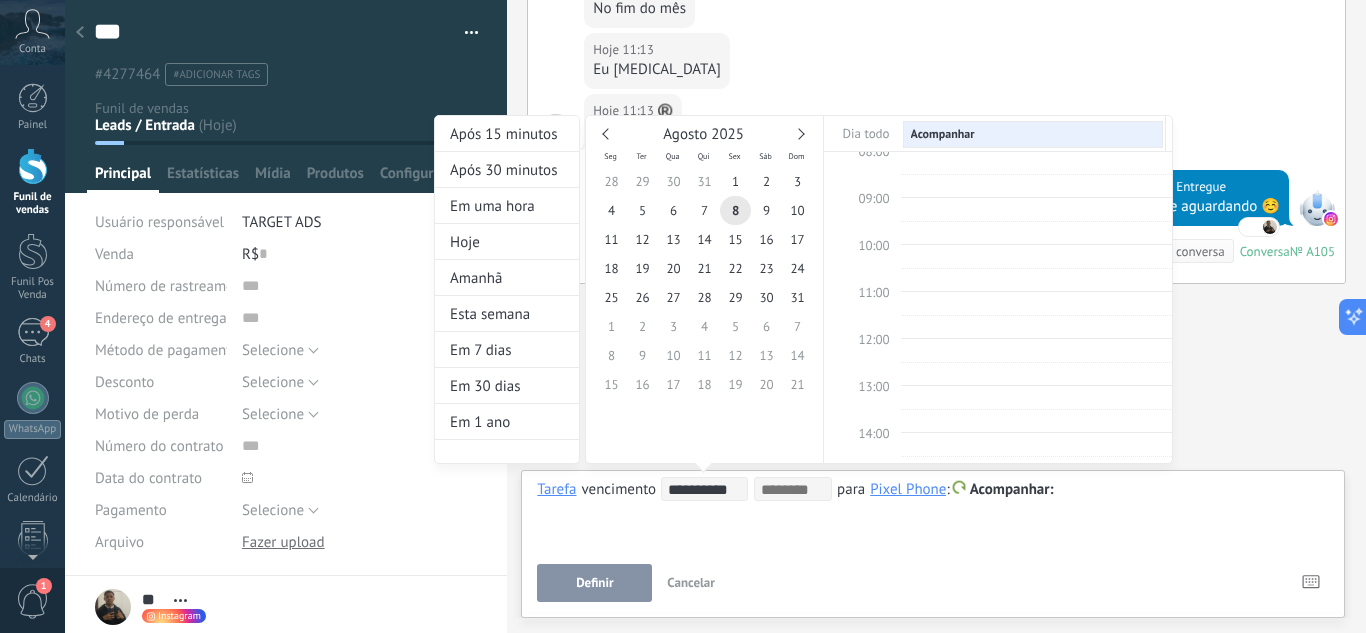 click at bounding box center (607, 133) 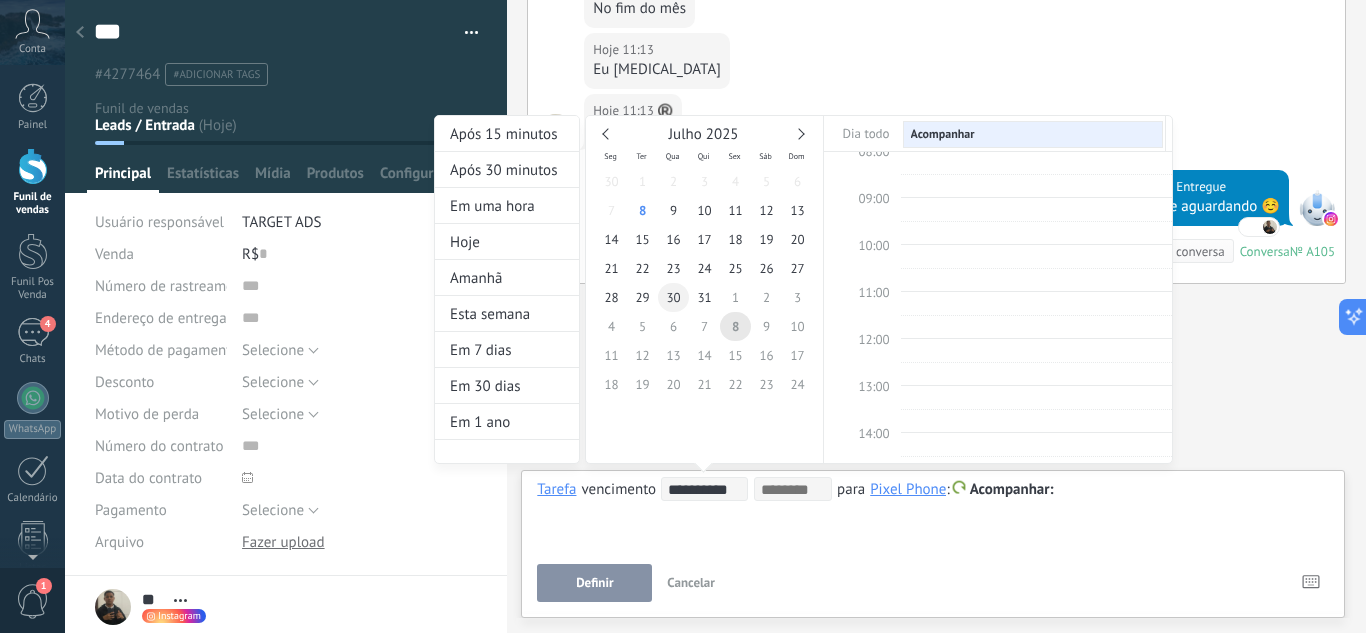 type on "**********" 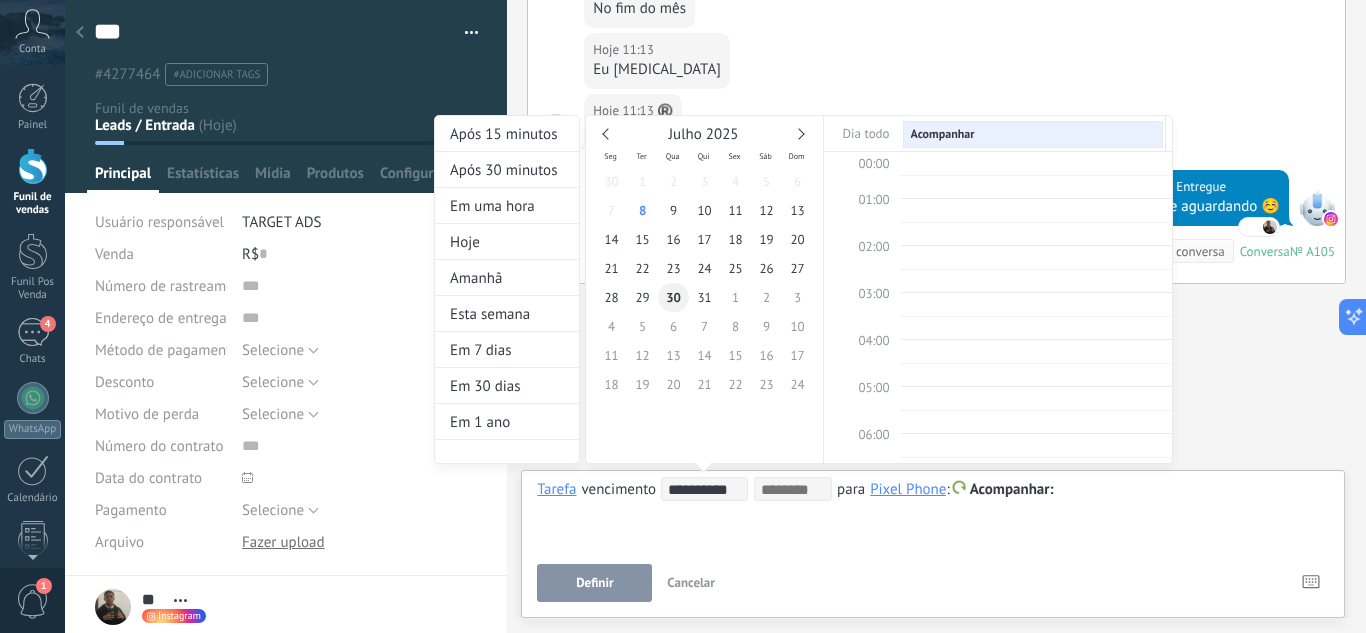 scroll, scrollTop: 377, scrollLeft: 0, axis: vertical 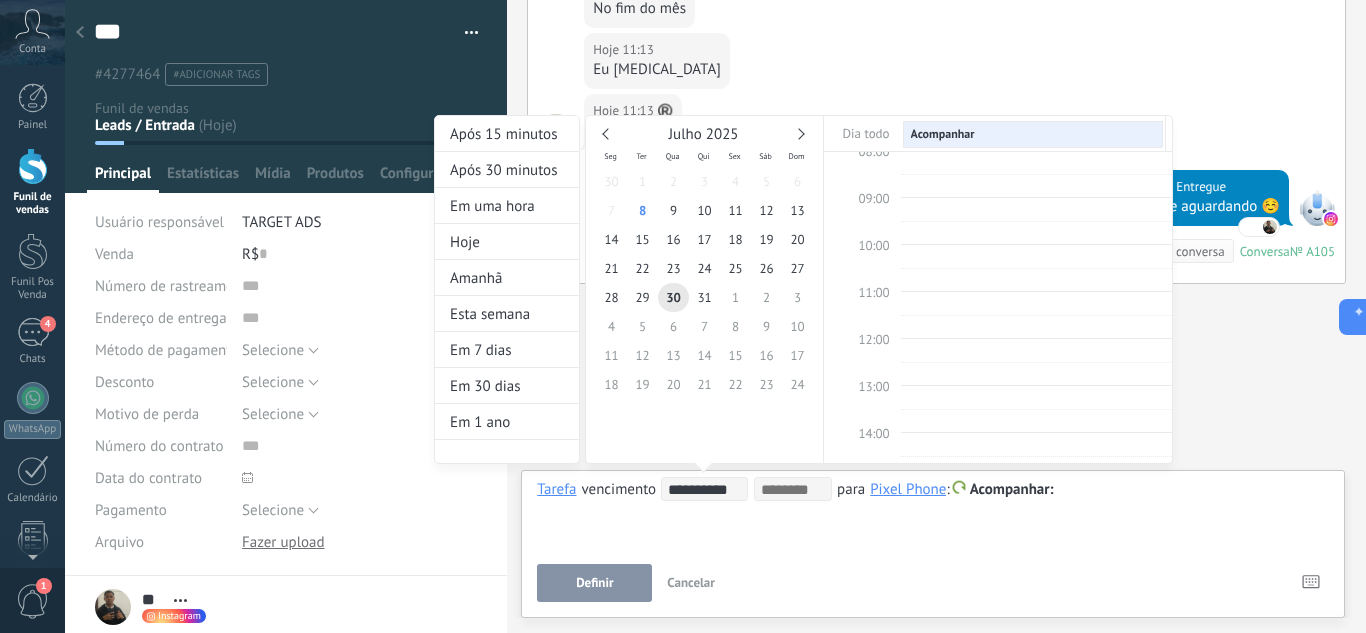 click at bounding box center [683, 316] 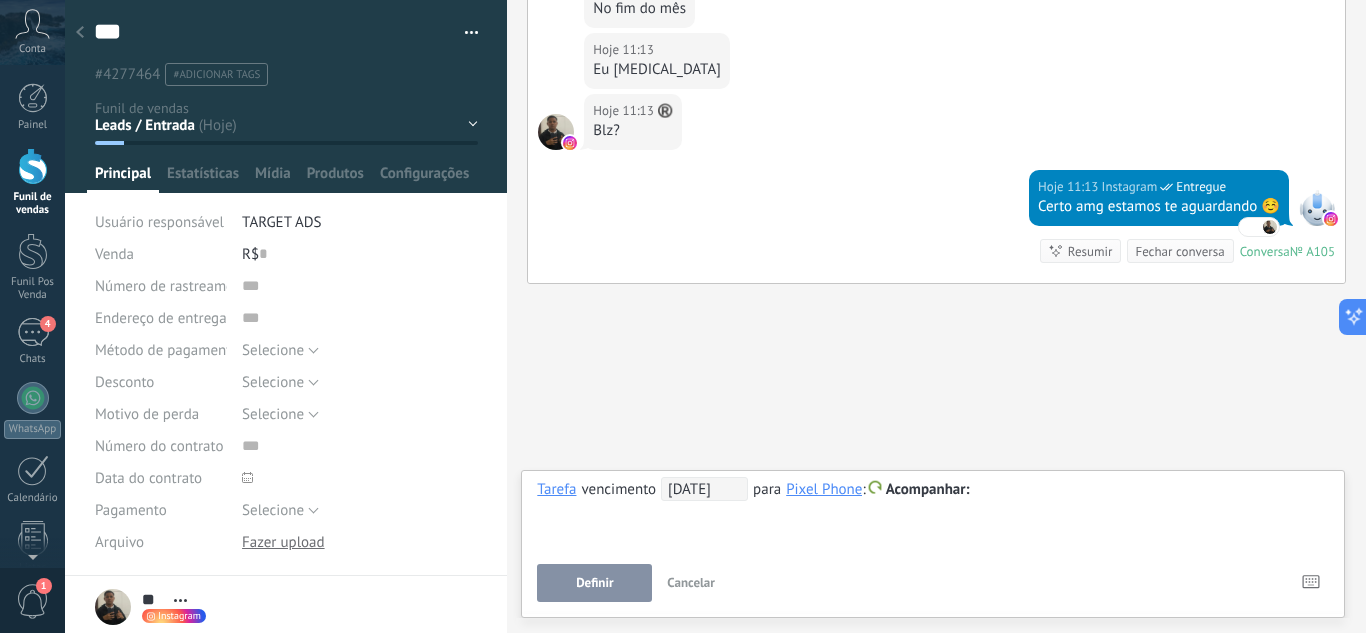 click at bounding box center [933, 490] 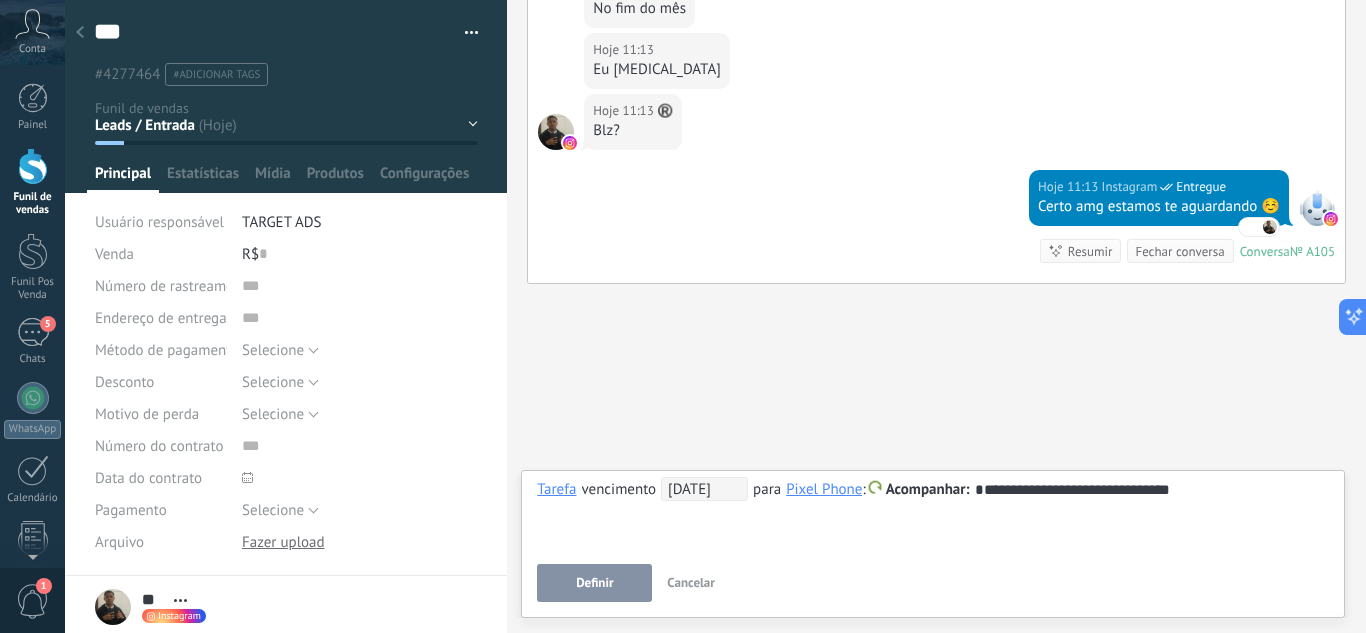 click on "Definir" at bounding box center (594, 583) 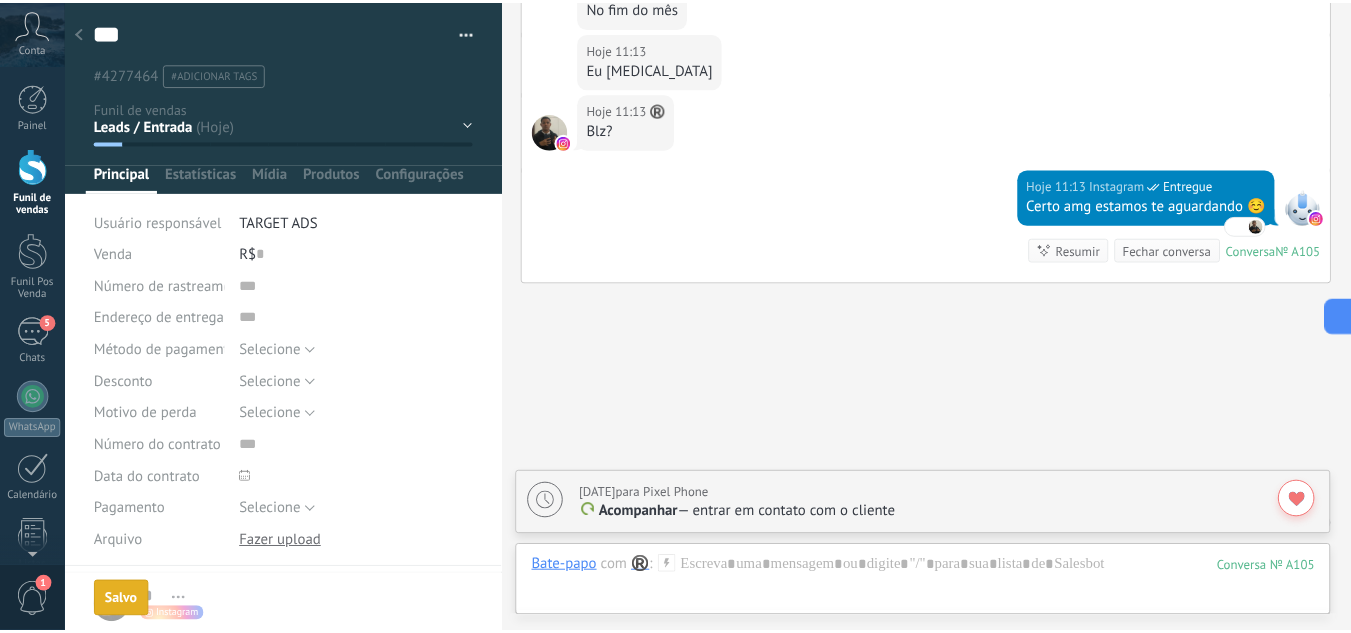 scroll, scrollTop: 1133, scrollLeft: 0, axis: vertical 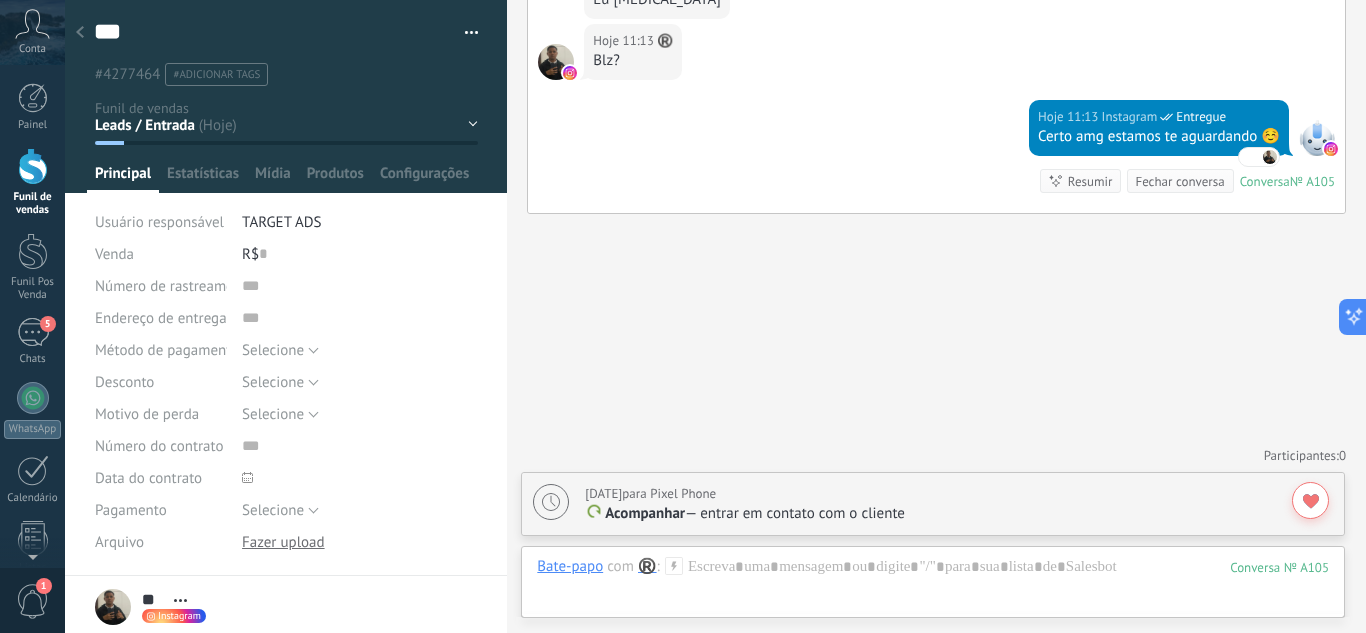 click at bounding box center (33, 166) 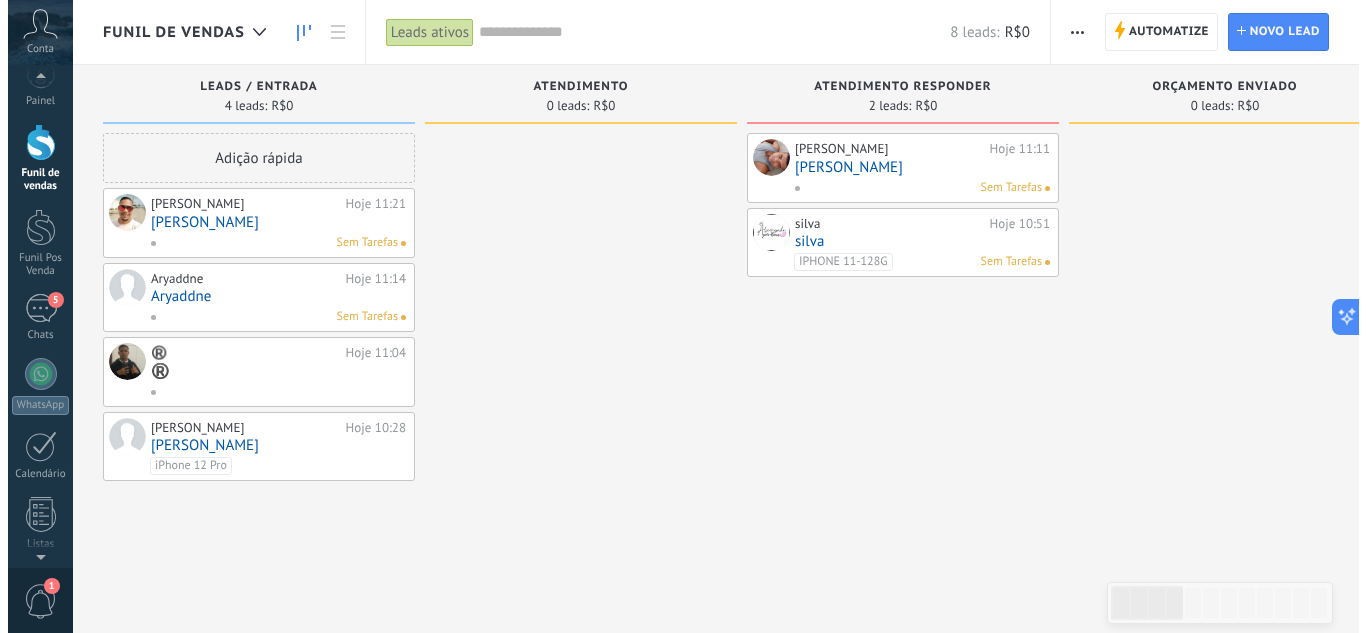scroll, scrollTop: 0, scrollLeft: 0, axis: both 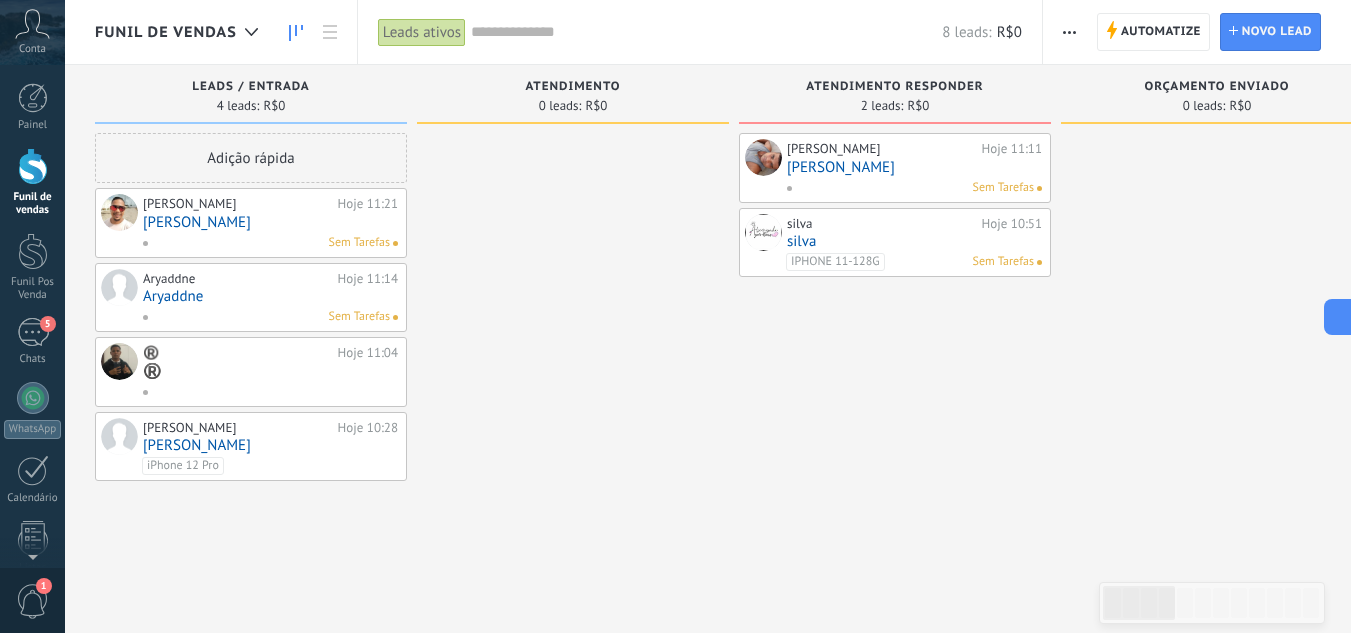 click on "Aryaddne" at bounding box center (270, 296) 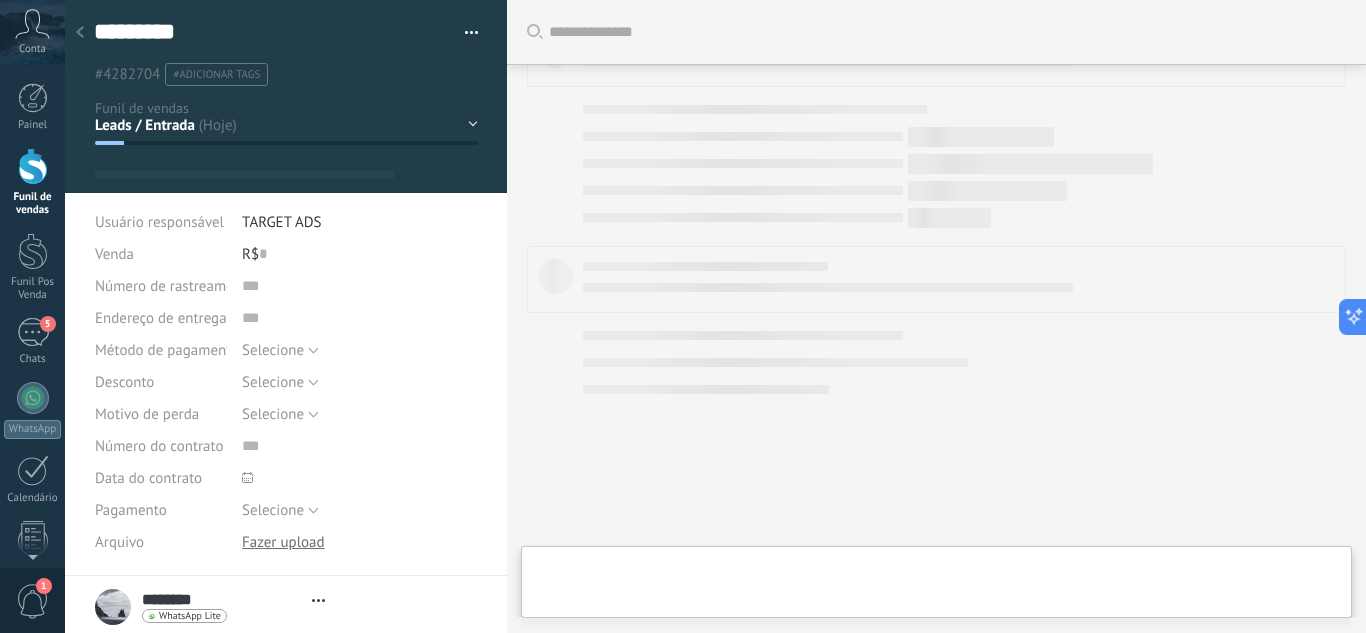 type on "********" 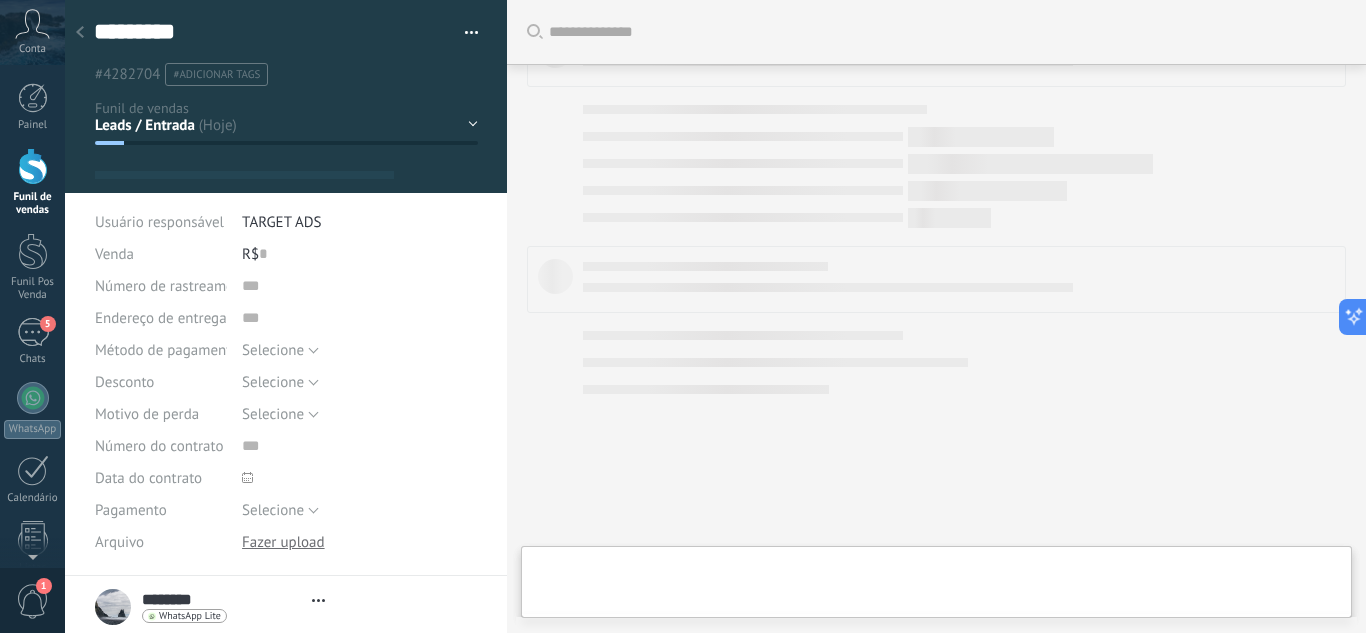 scroll, scrollTop: 890, scrollLeft: 0, axis: vertical 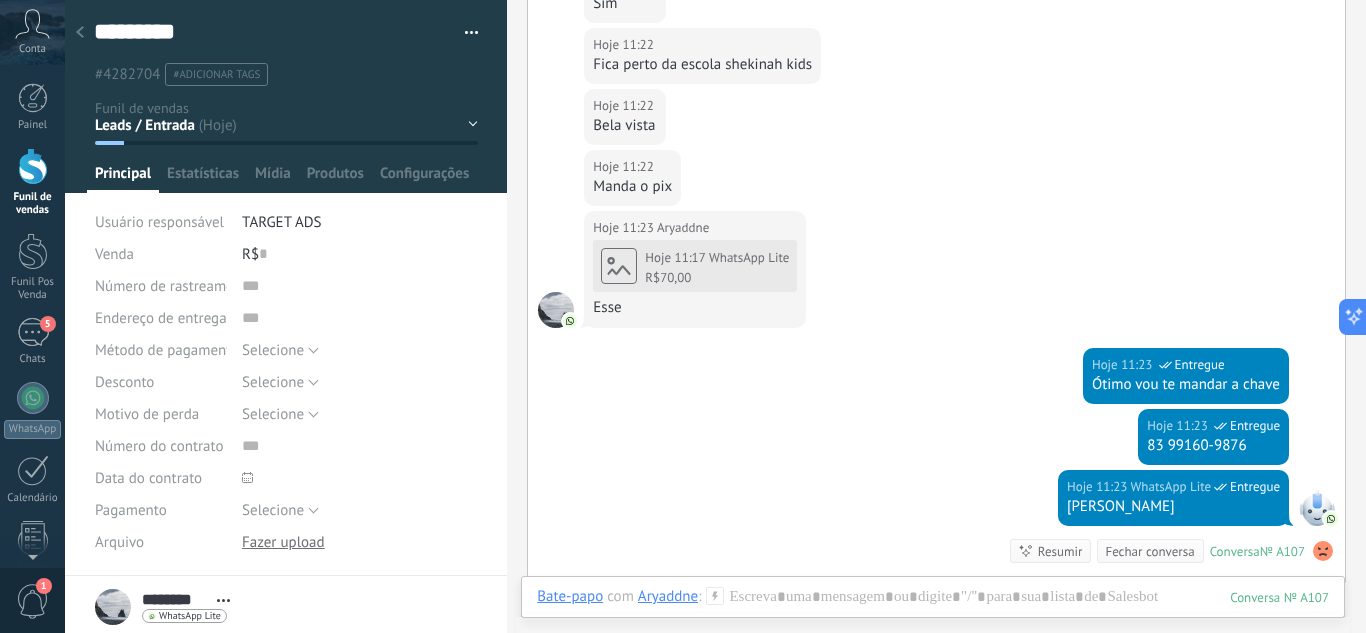 click at bounding box center (33, 166) 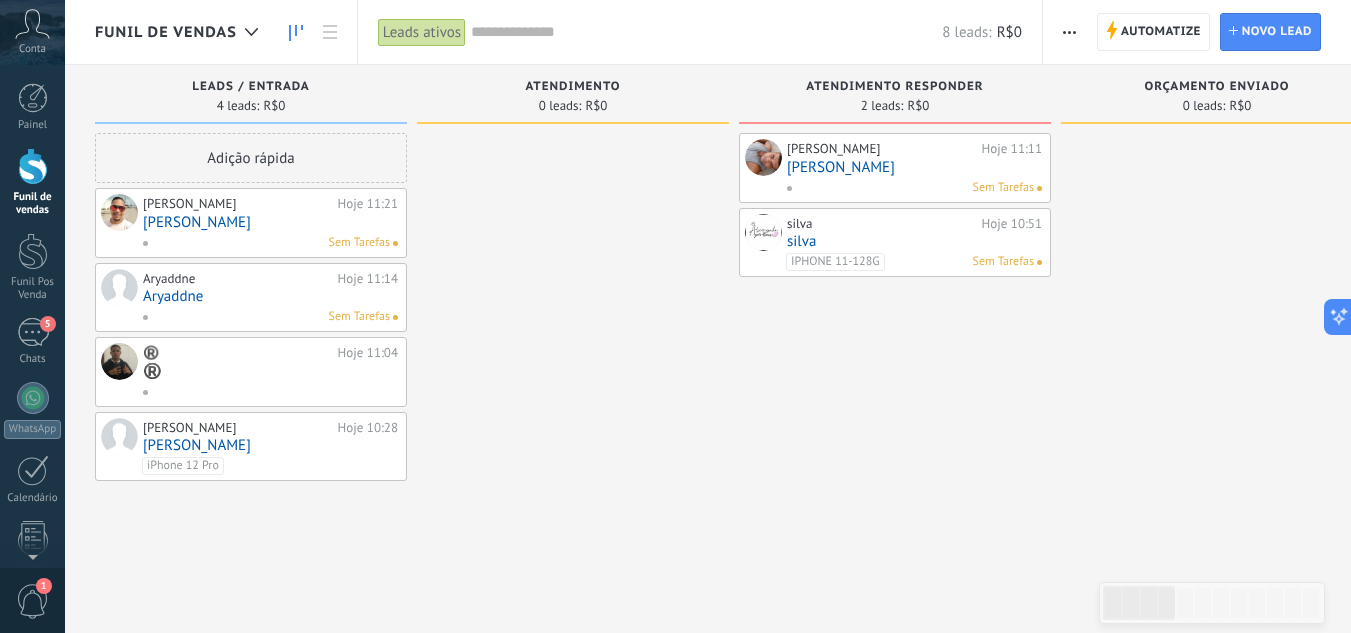 click on "®️ Hoje 11:04 ®️" at bounding box center (270, 372) 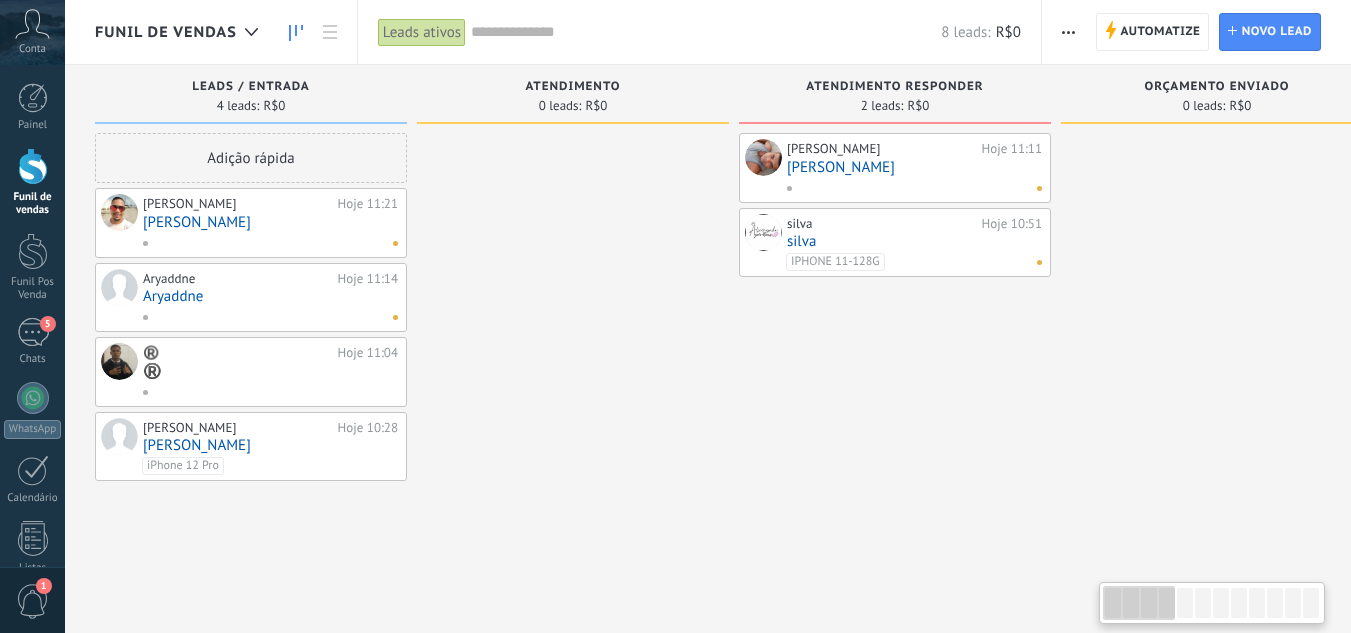 scroll, scrollTop: 0, scrollLeft: 0, axis: both 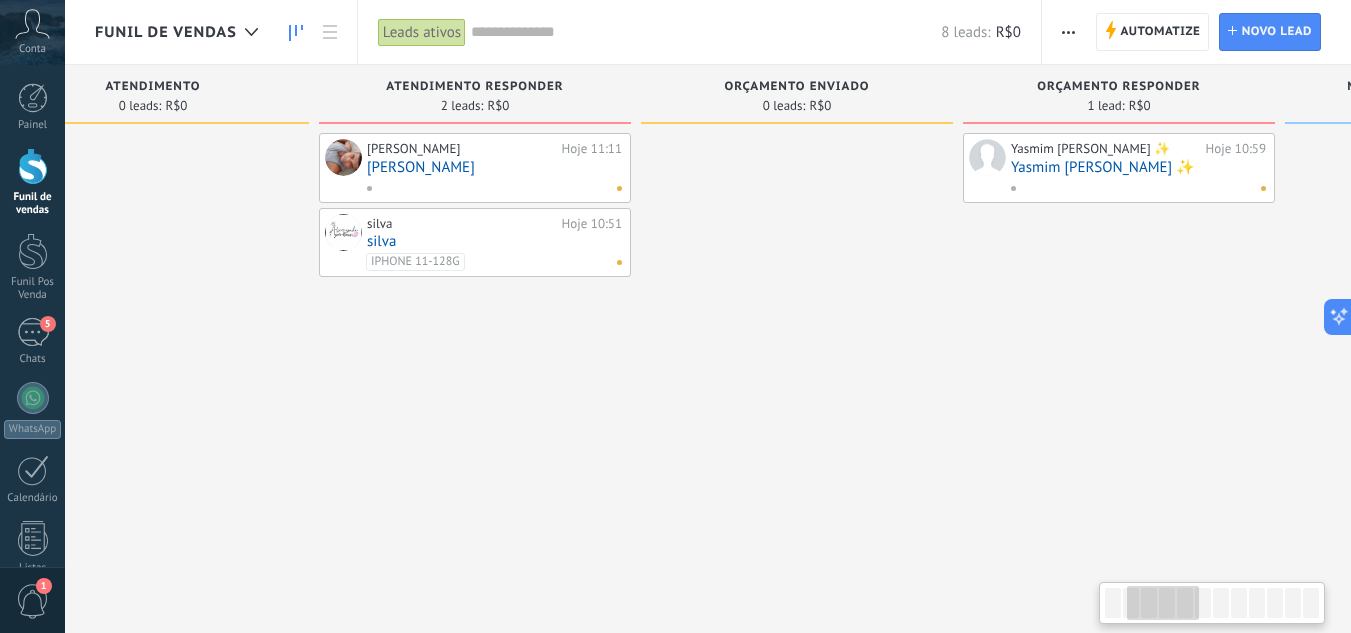 drag, startPoint x: 705, startPoint y: 439, endPoint x: 282, endPoint y: 378, distance: 427.3757 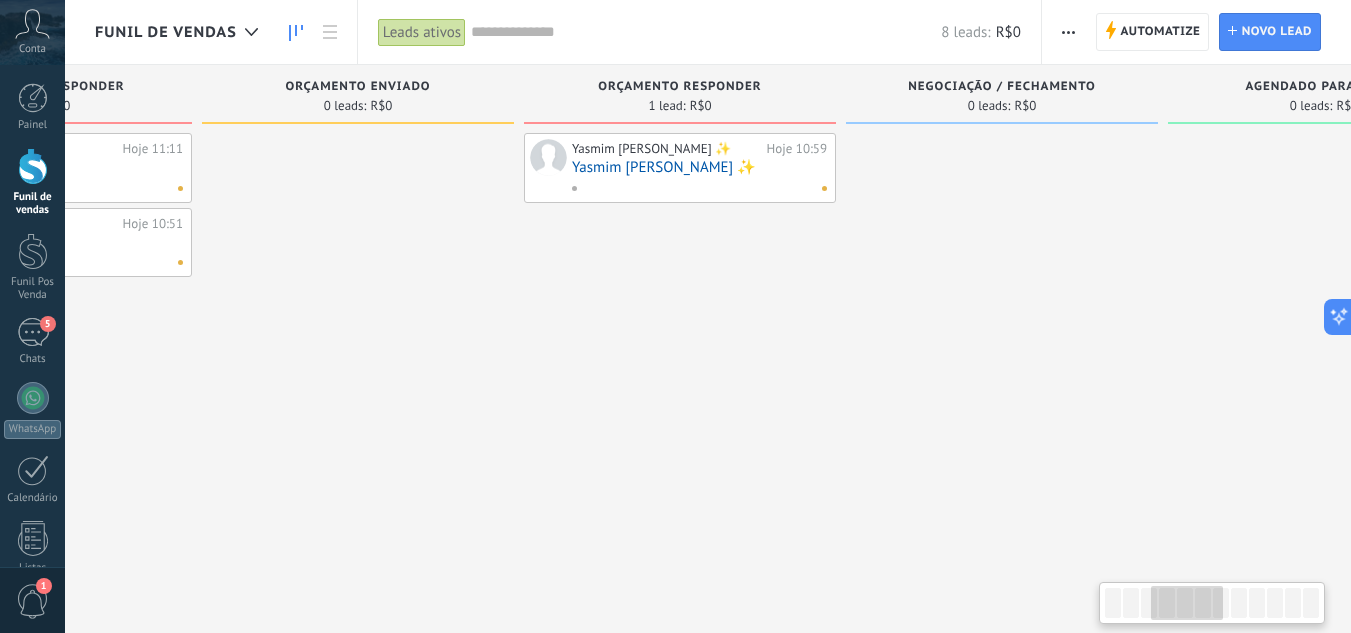 drag, startPoint x: 896, startPoint y: 408, endPoint x: 460, endPoint y: 388, distance: 436.45847 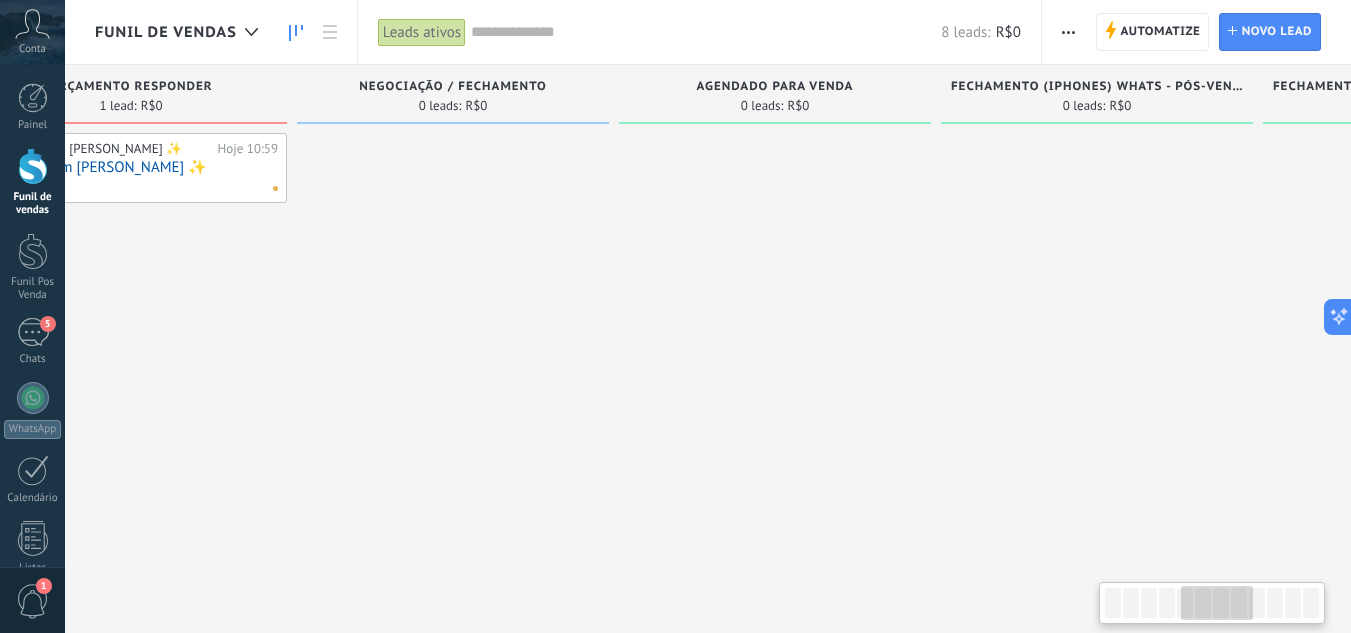 drag, startPoint x: 1025, startPoint y: 430, endPoint x: 476, endPoint y: 402, distance: 549.71356 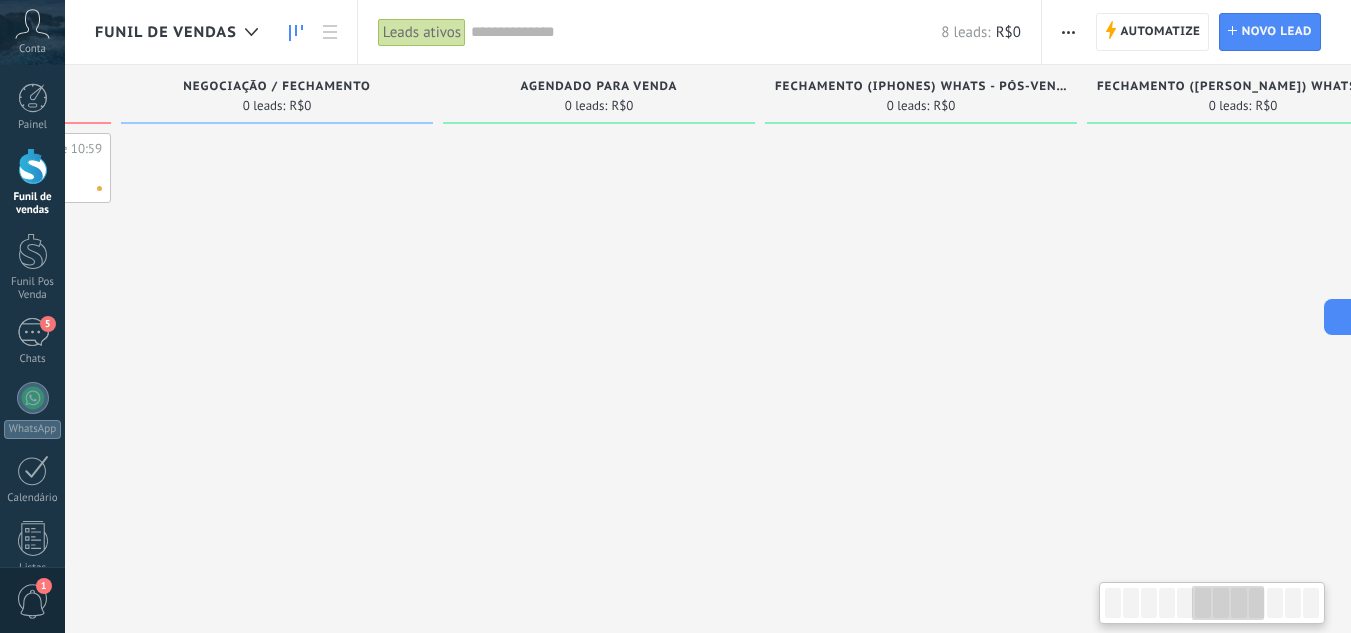 scroll, scrollTop: 0, scrollLeft: 1562, axis: horizontal 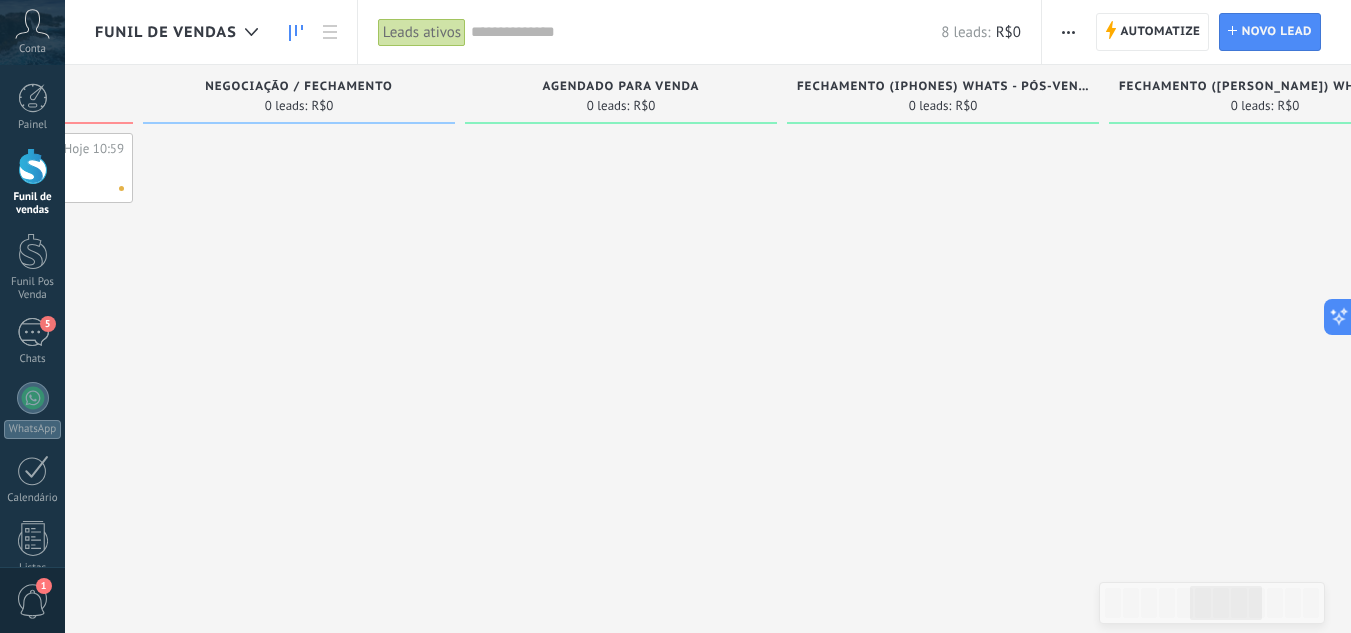 drag, startPoint x: 1051, startPoint y: 446, endPoint x: 897, endPoint y: 426, distance: 155.29327 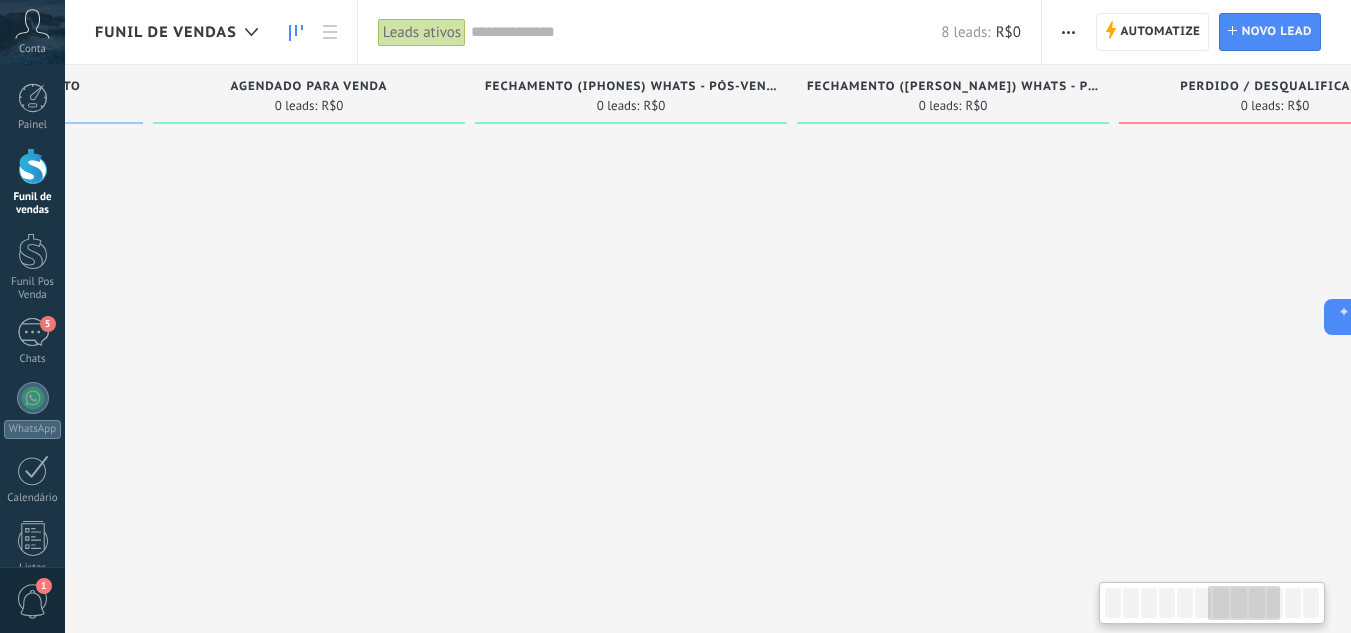 drag, startPoint x: 928, startPoint y: 225, endPoint x: 611, endPoint y: 295, distance: 324.63672 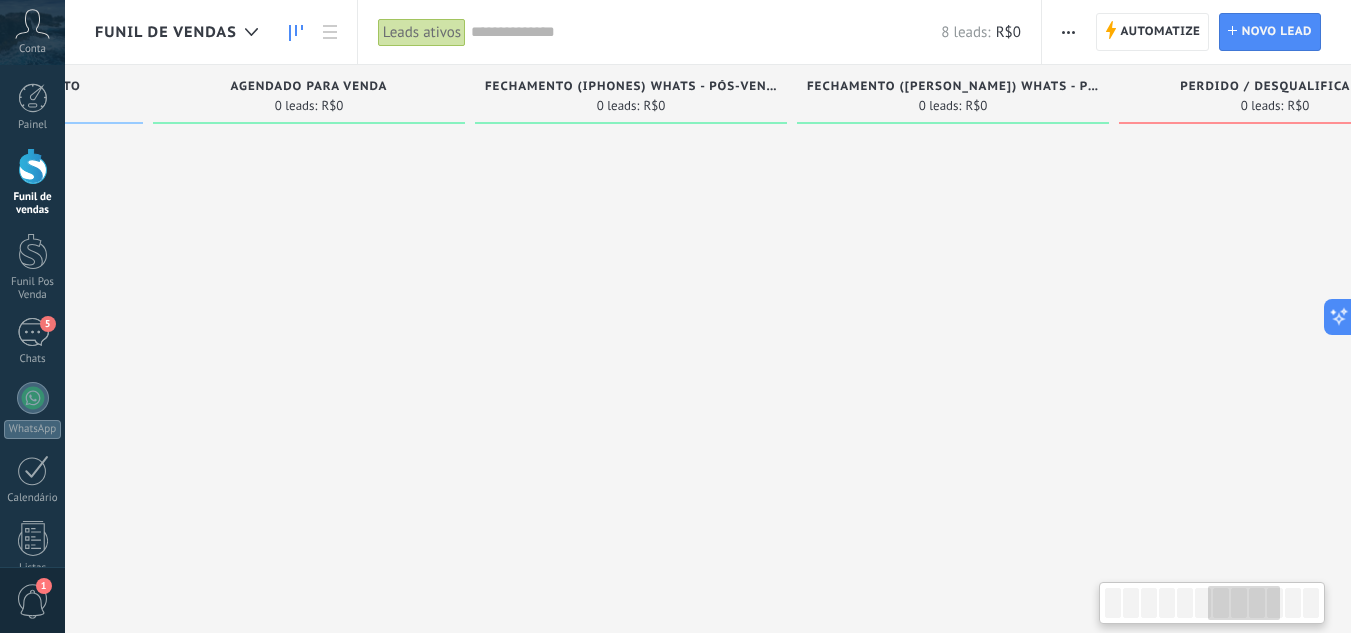scroll, scrollTop: 0, scrollLeft: 1878, axis: horizontal 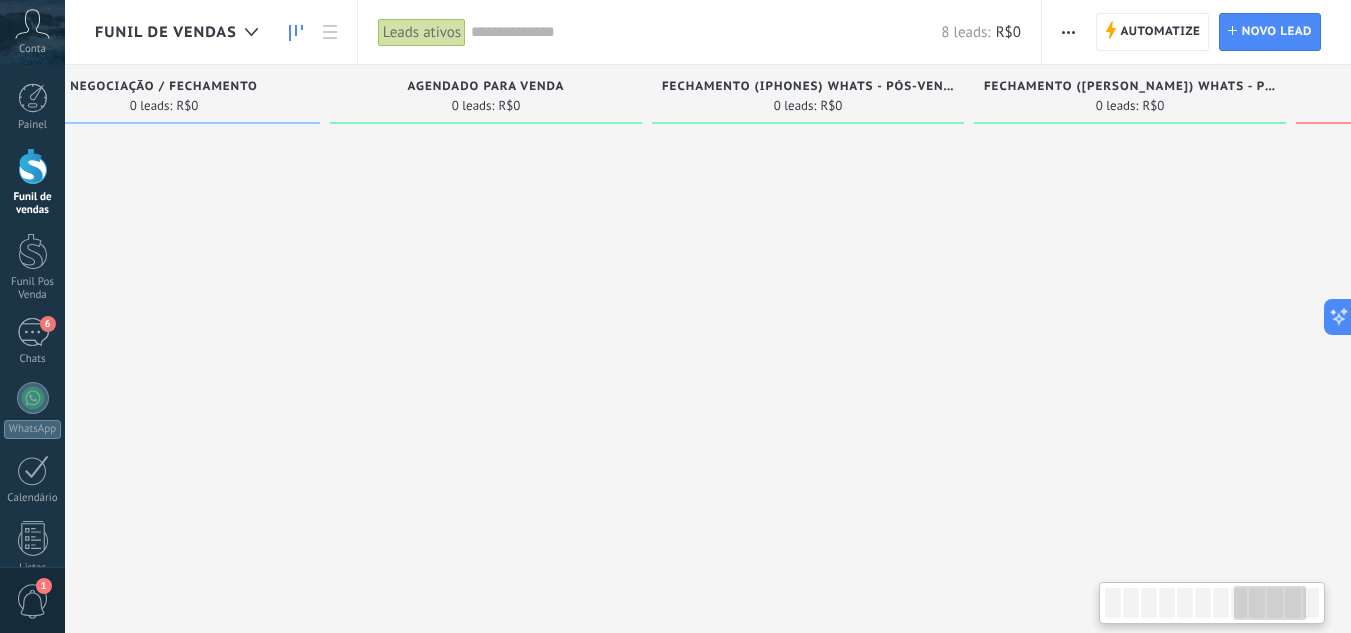 drag, startPoint x: 997, startPoint y: 269, endPoint x: 1227, endPoint y: 239, distance: 231.94827 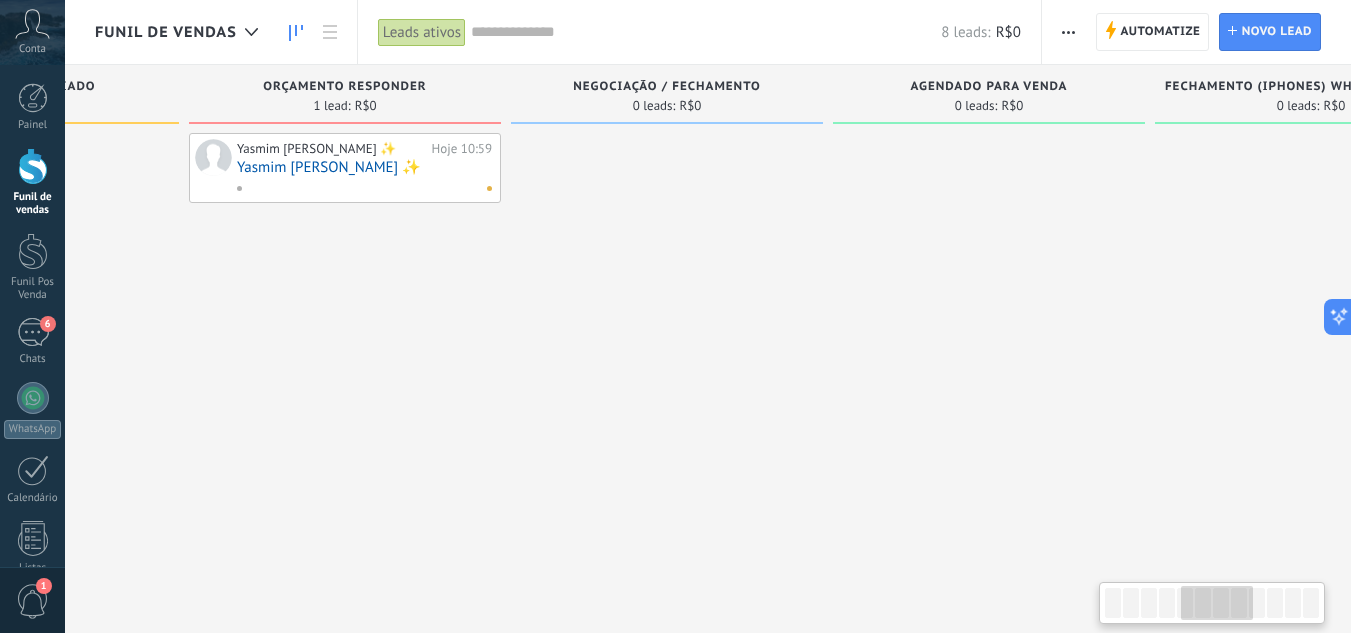 drag, startPoint x: 572, startPoint y: 289, endPoint x: 978, endPoint y: 294, distance: 406.0308 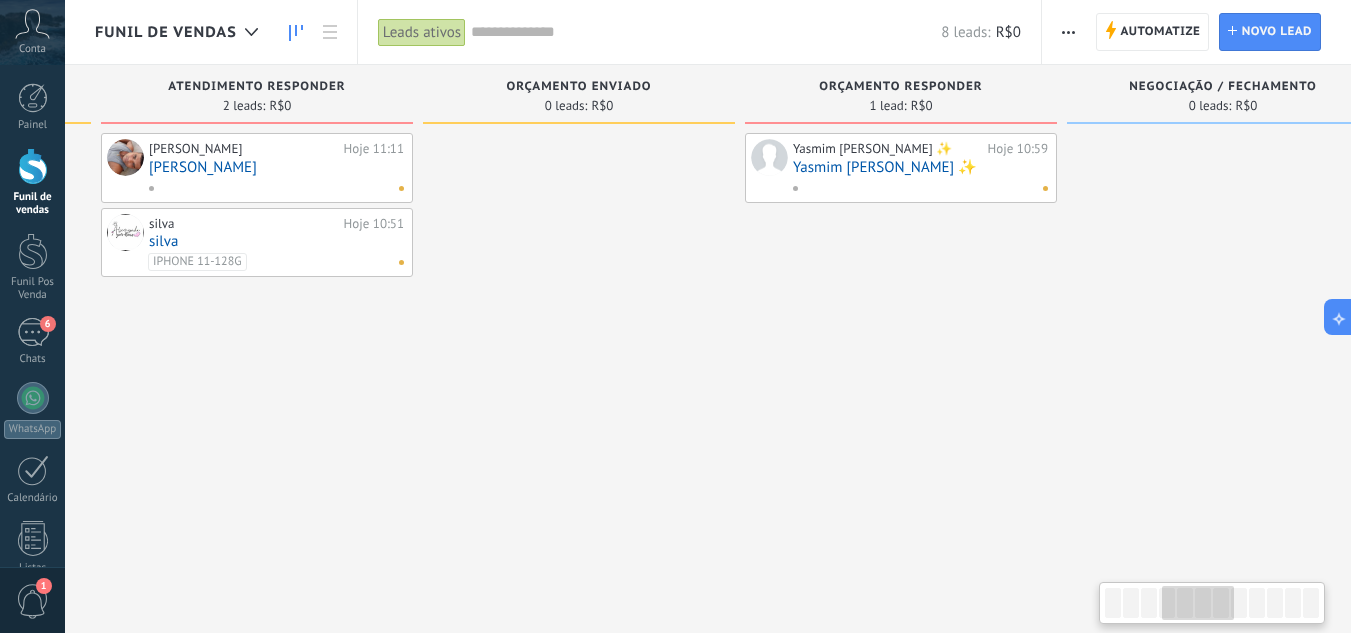 drag, startPoint x: 634, startPoint y: 327, endPoint x: 1055, endPoint y: 307, distance: 421.4748 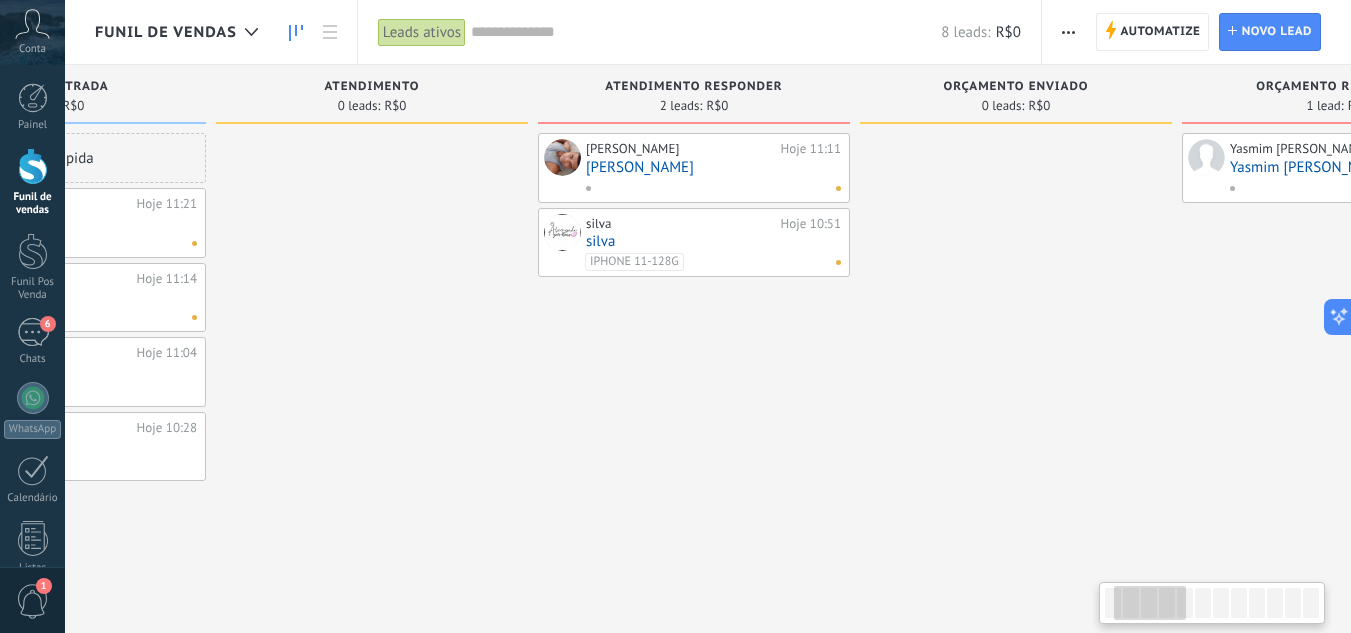 drag, startPoint x: 756, startPoint y: 377, endPoint x: 1043, endPoint y: 367, distance: 287.17416 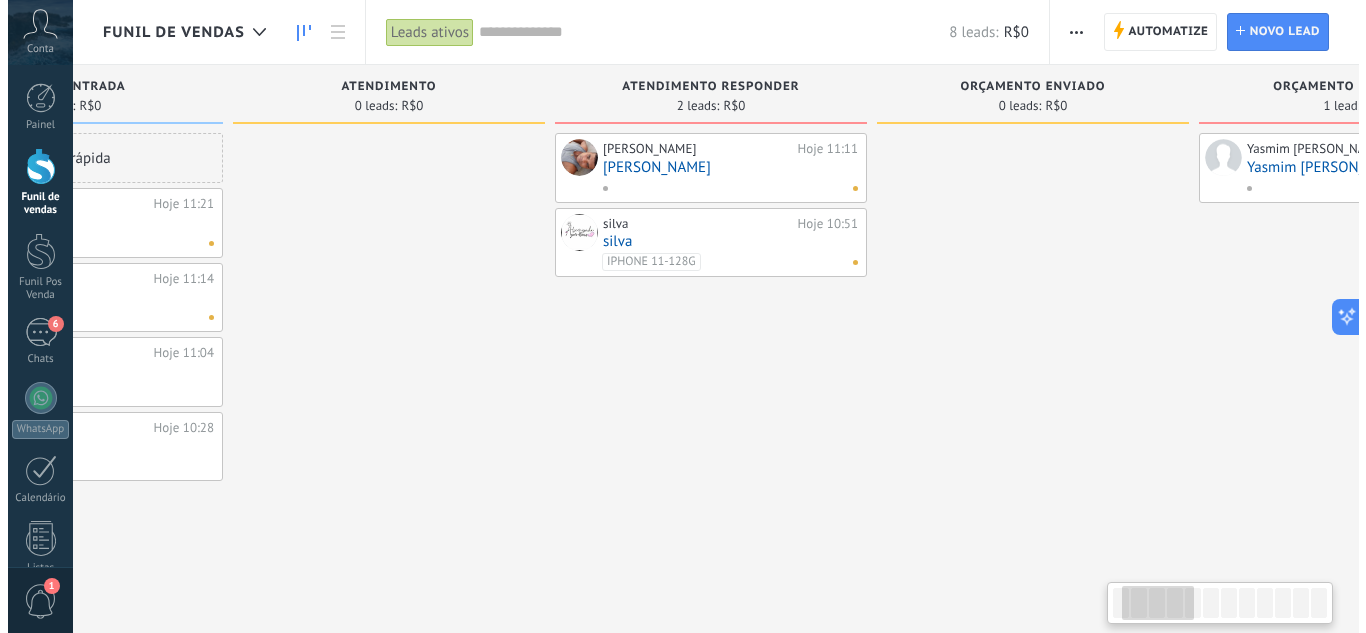 scroll, scrollTop: 0, scrollLeft: 0, axis: both 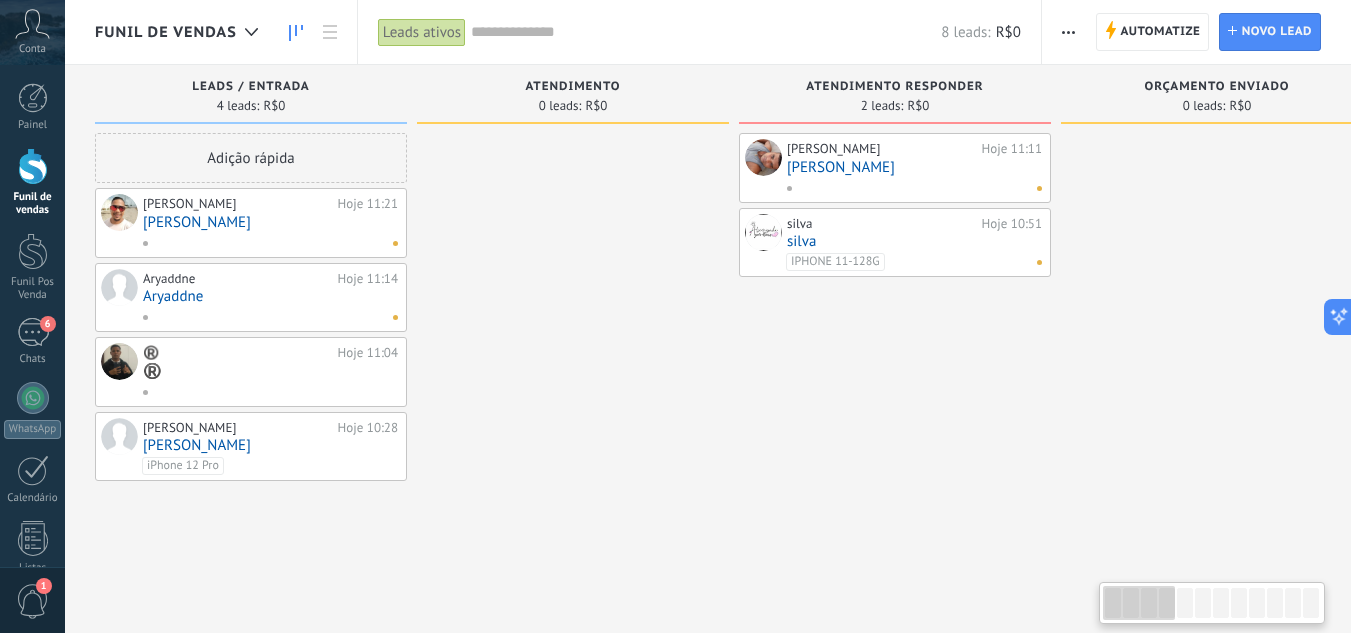 drag, startPoint x: 670, startPoint y: 380, endPoint x: 1227, endPoint y: 360, distance: 557.35895 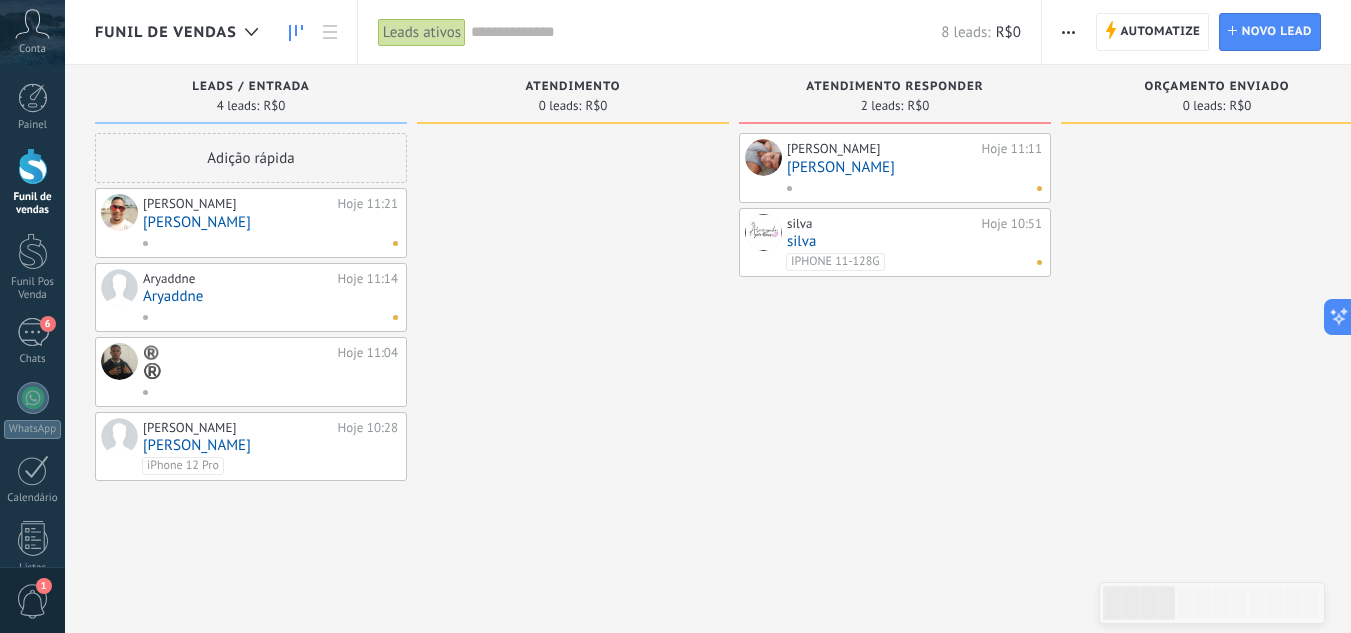 drag, startPoint x: 669, startPoint y: 390, endPoint x: 1019, endPoint y: 396, distance: 350.05142 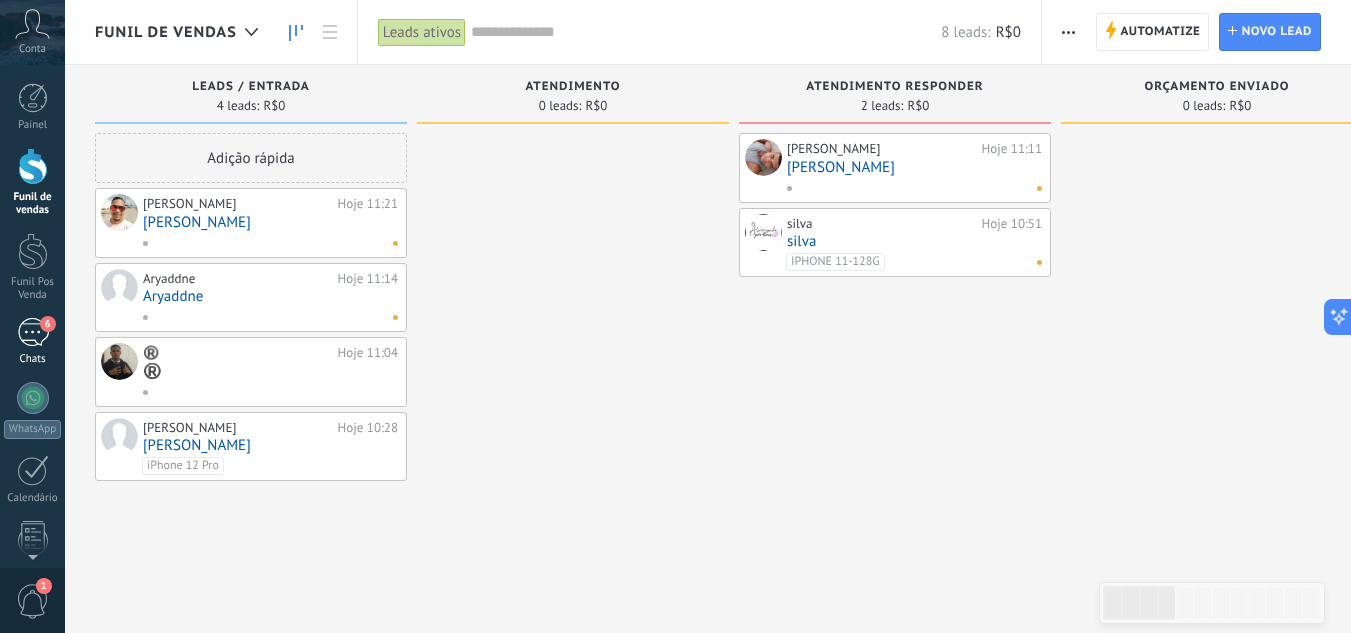click on "Painel
Funil de vendas
Funil Pos Venda
6
Chats
WhatsApp" at bounding box center (32, 474) 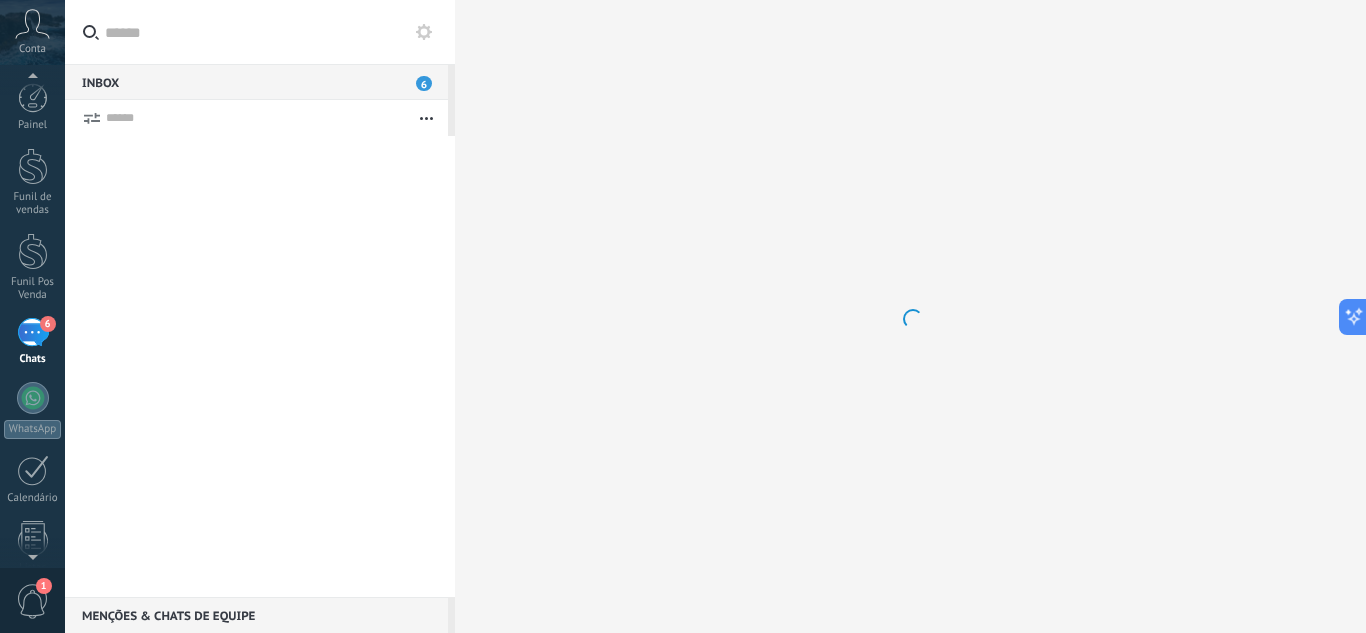 scroll, scrollTop: 19, scrollLeft: 0, axis: vertical 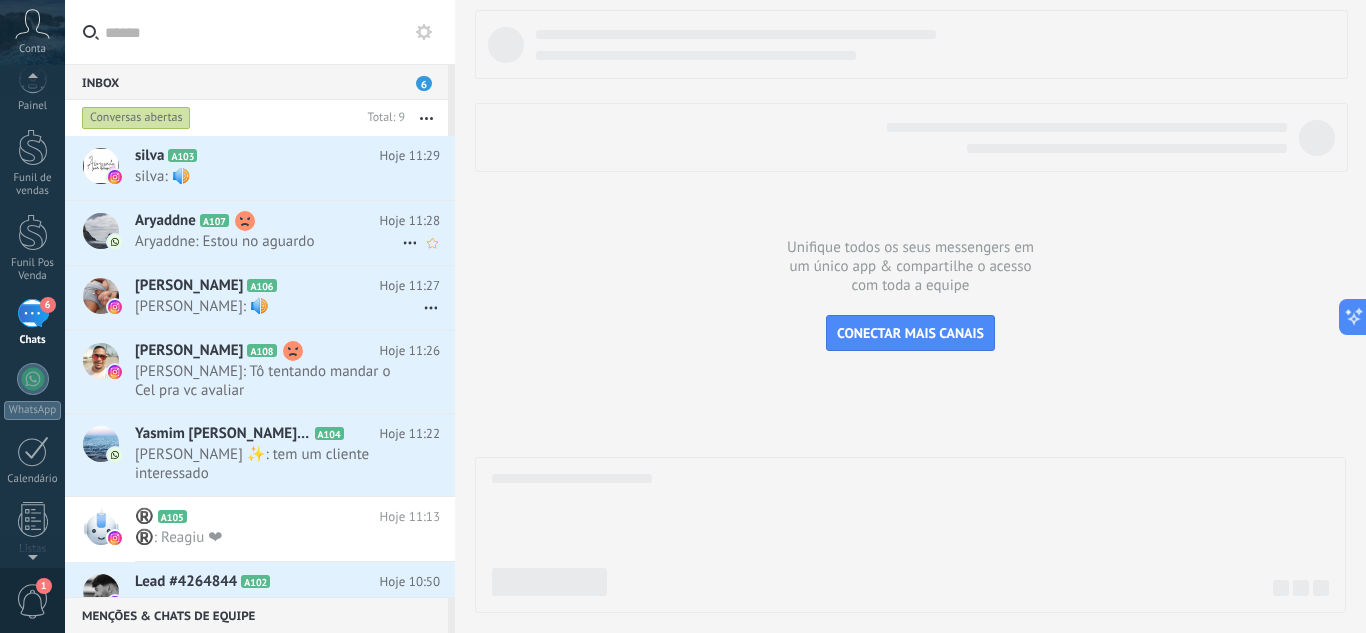 click on "Aryaddne
A107" at bounding box center [257, 221] 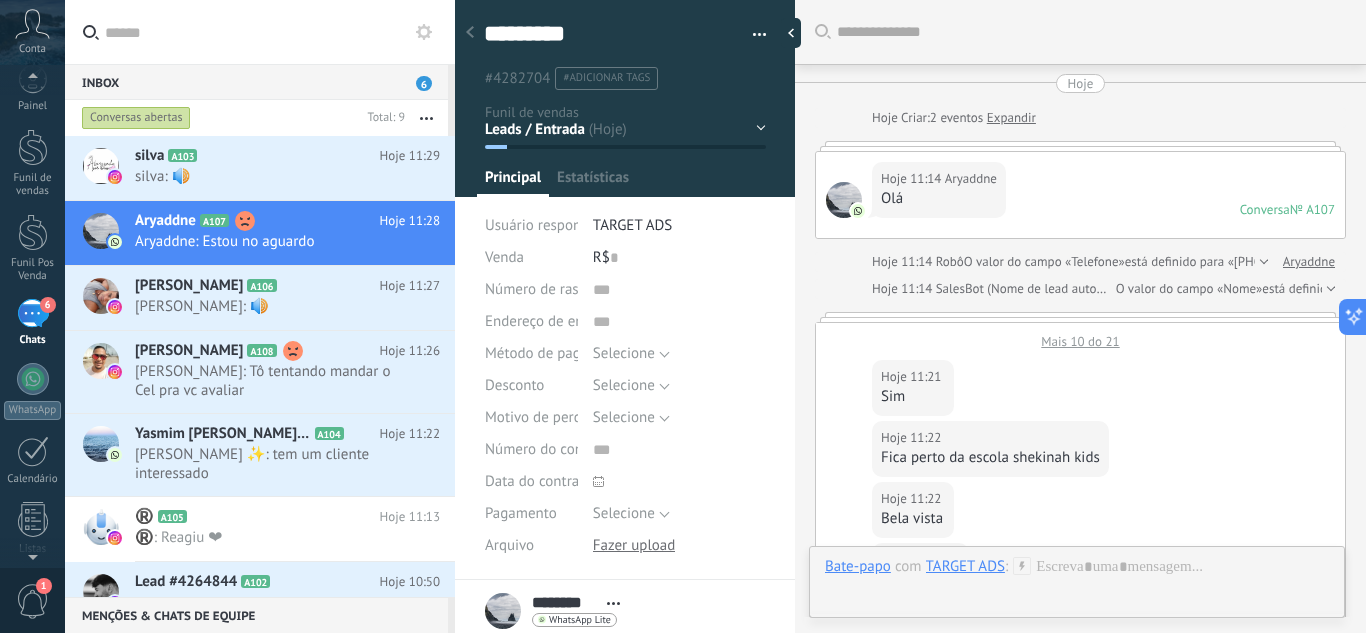 scroll, scrollTop: 30, scrollLeft: 0, axis: vertical 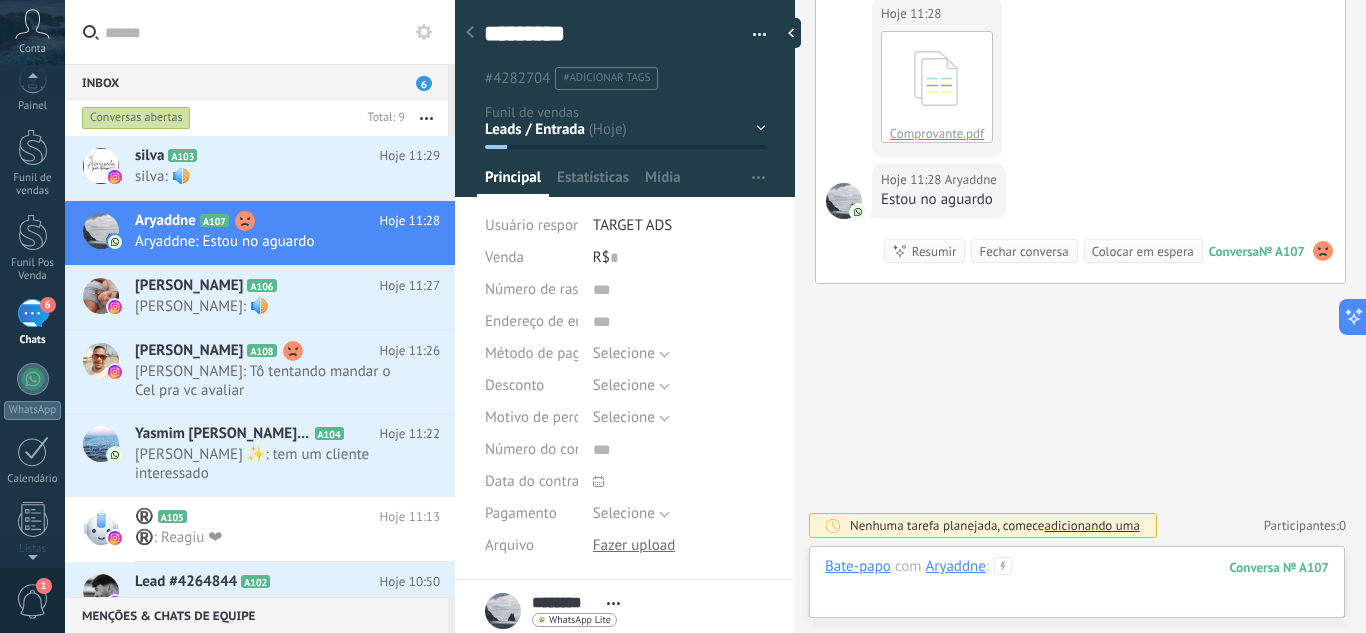 click at bounding box center [1077, 587] 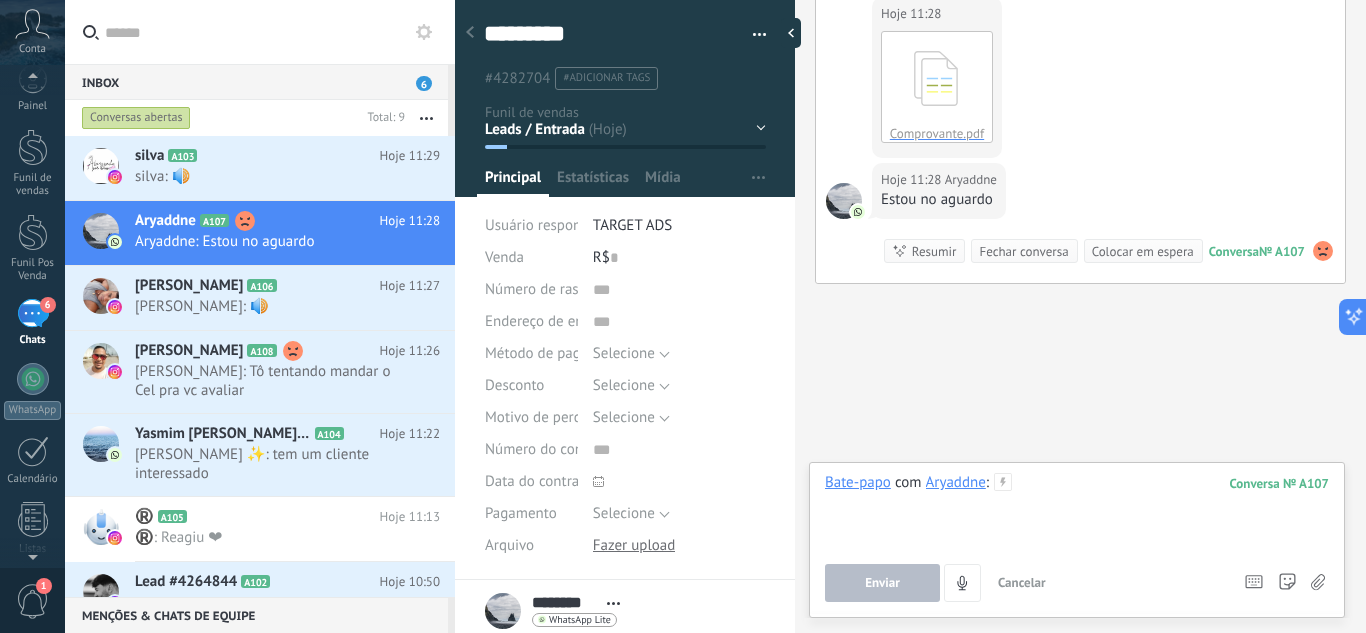 type 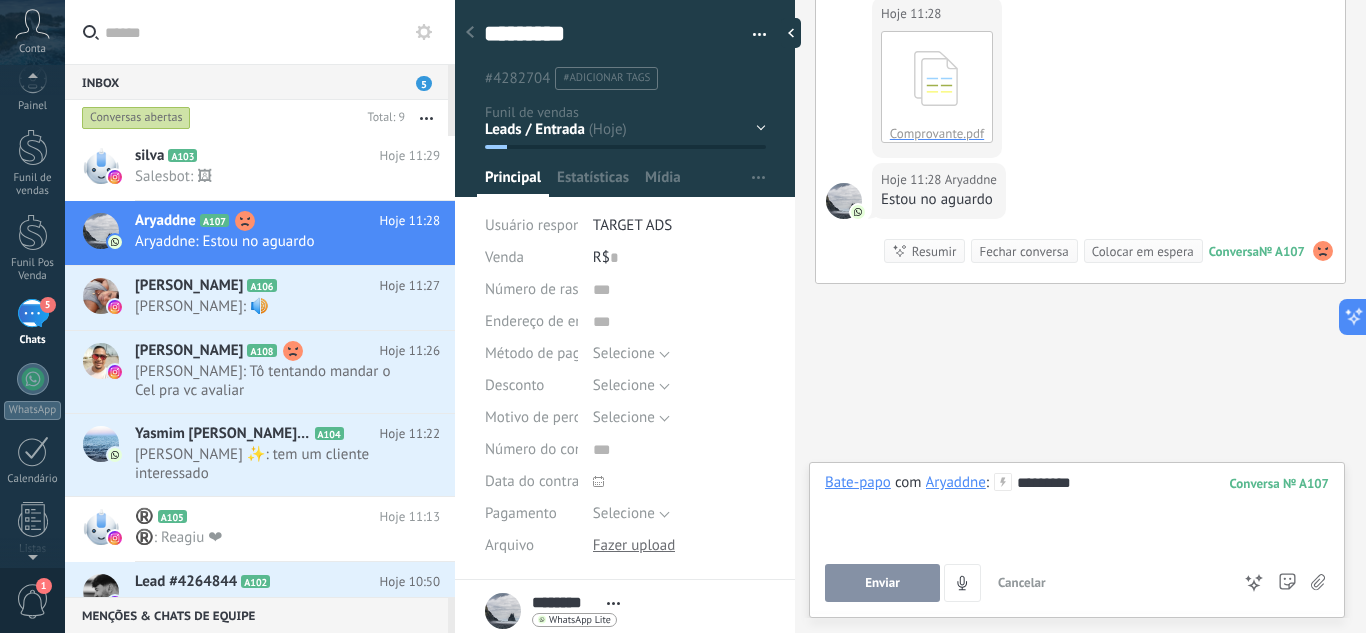 click on "Enviar" at bounding box center [882, 583] 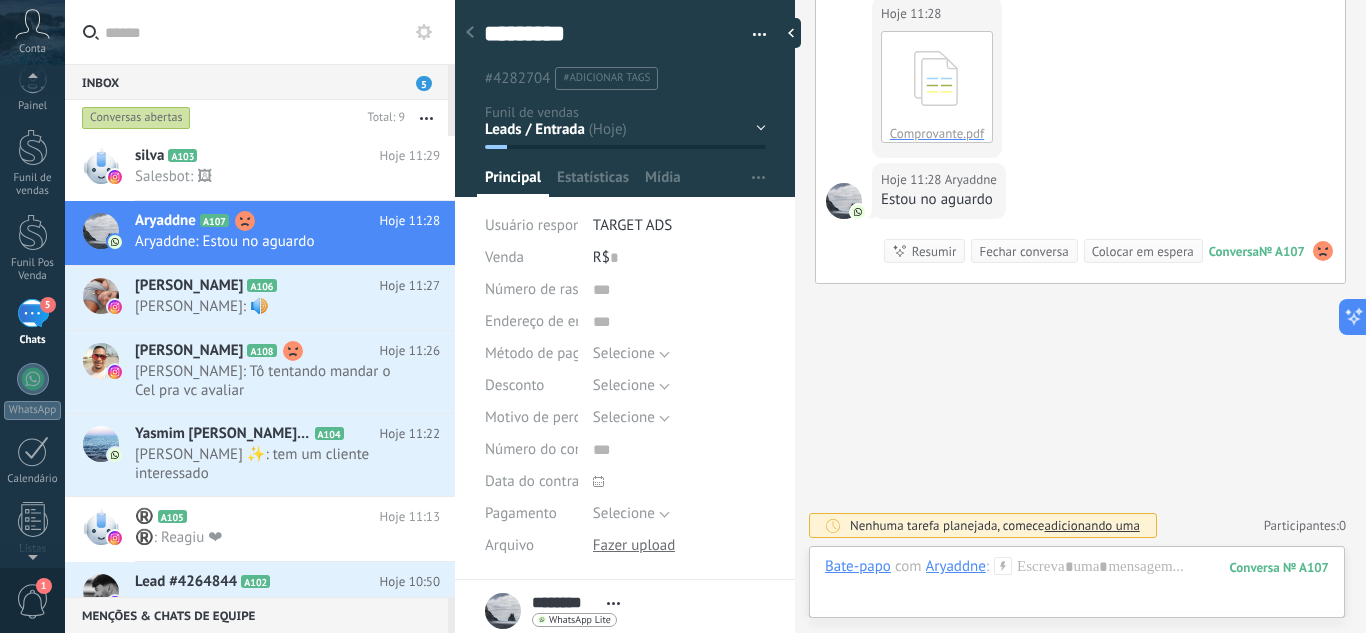 scroll, scrollTop: 1011, scrollLeft: 0, axis: vertical 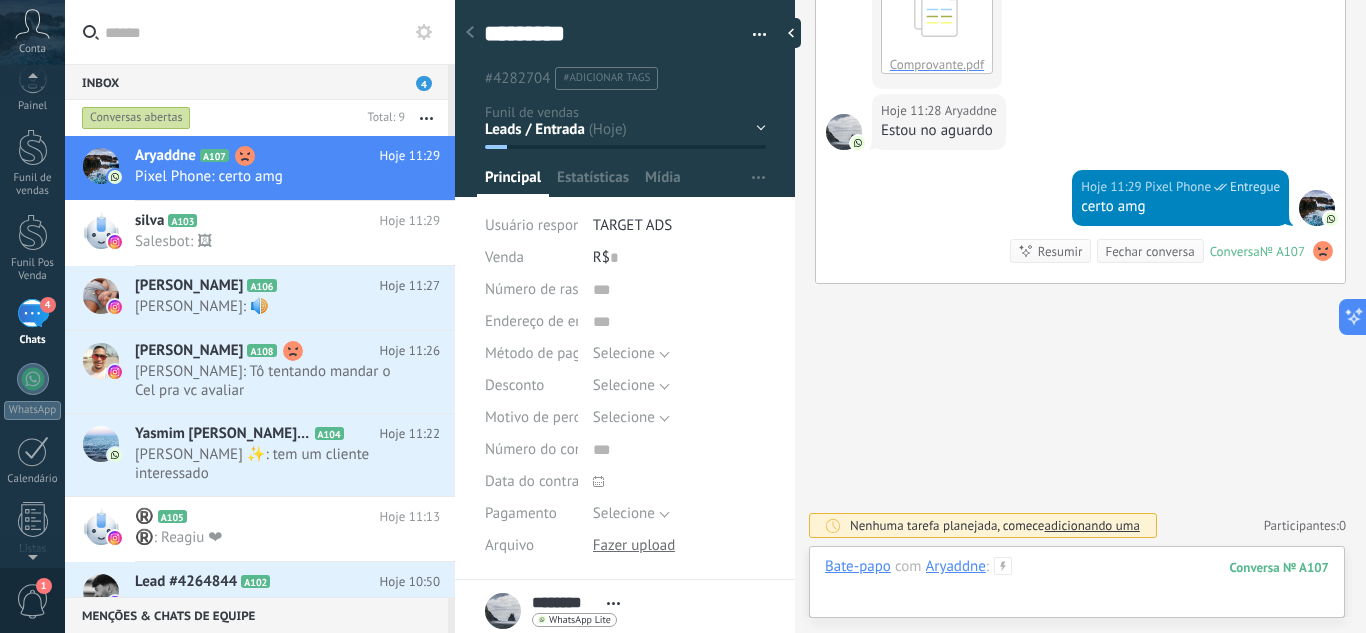 click at bounding box center [1077, 587] 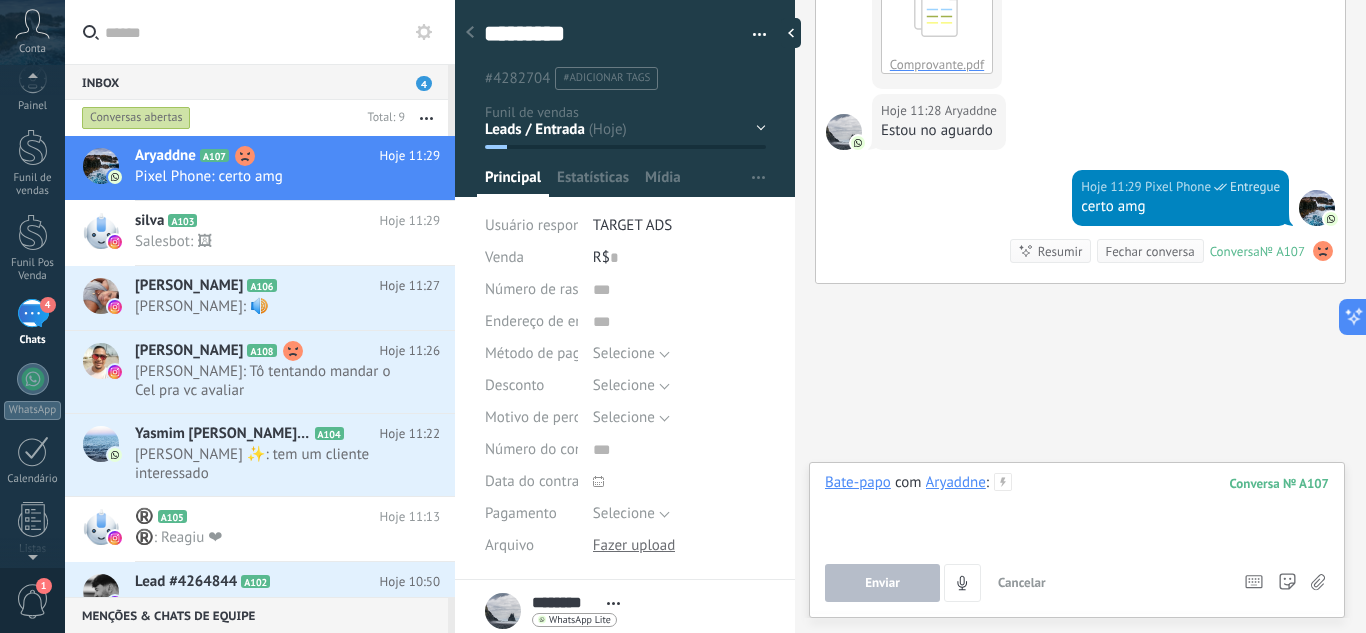 type 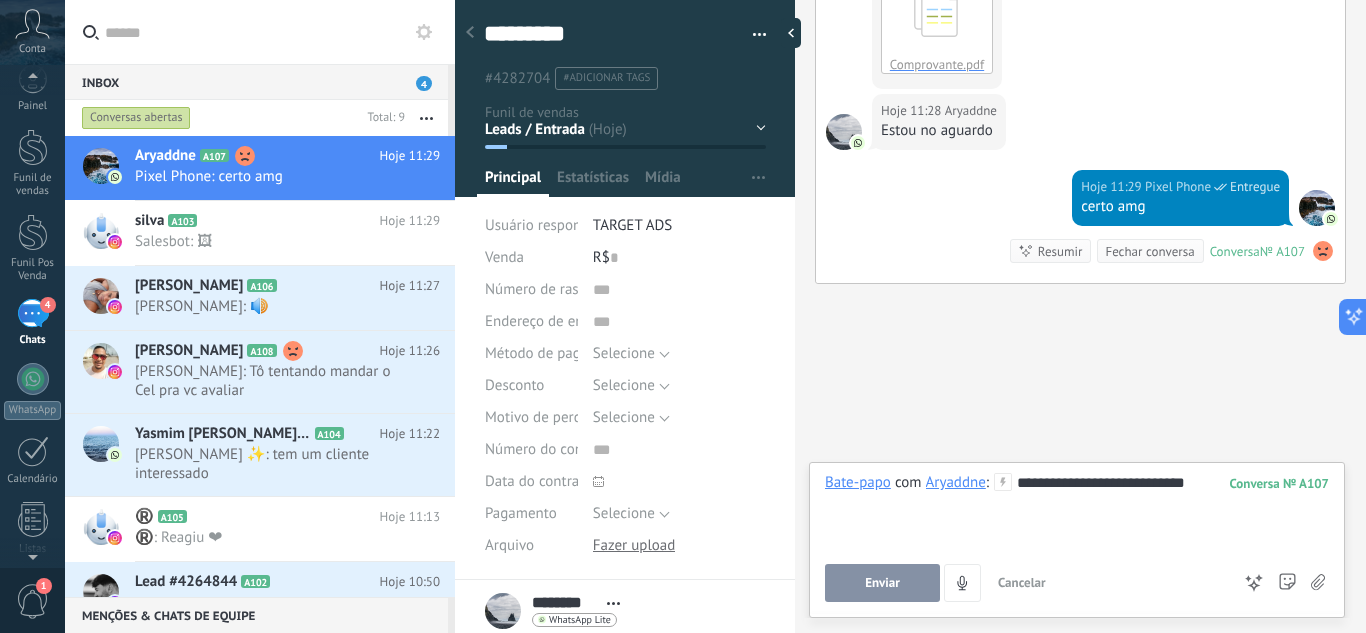 click on "Enviar" at bounding box center (882, 583) 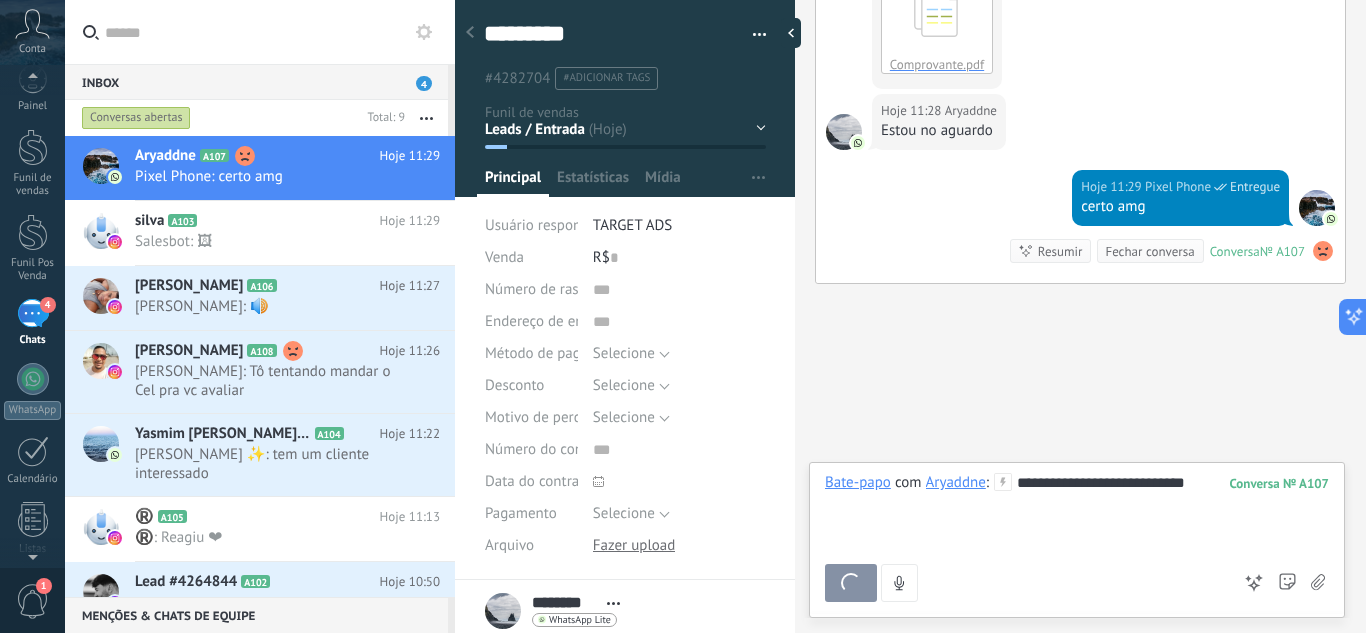 scroll, scrollTop: 1072, scrollLeft: 0, axis: vertical 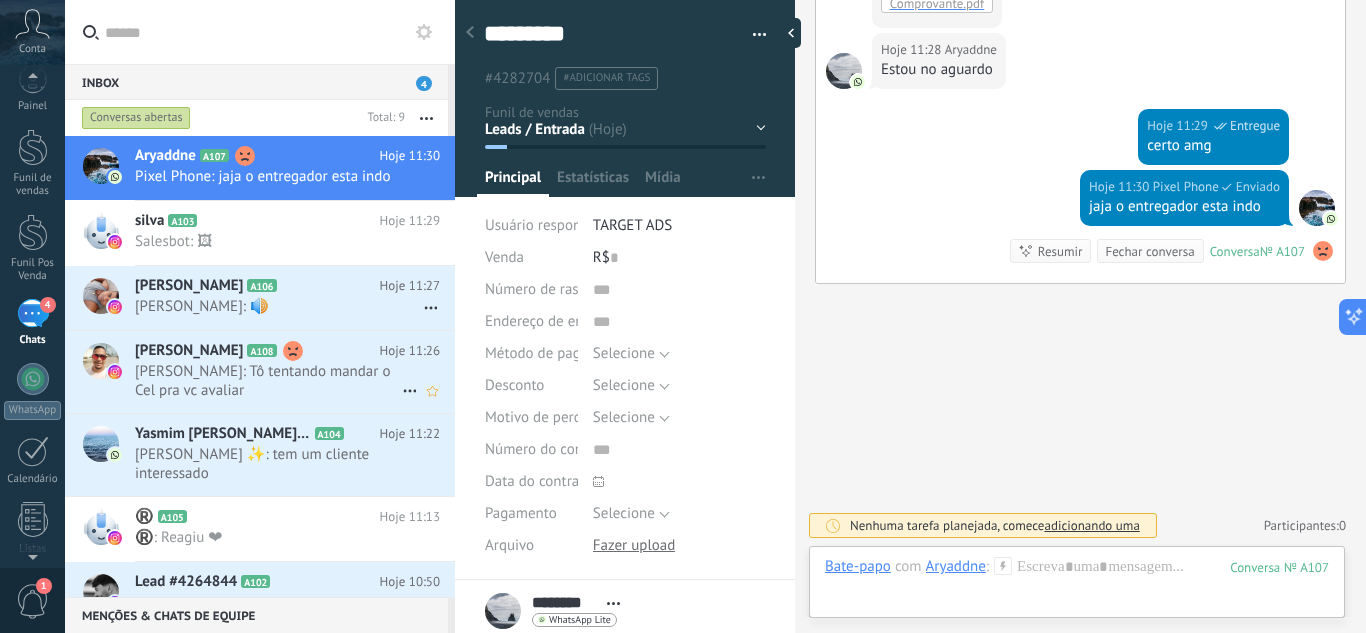 click on "diogenes williams: Tô tentando mandar o Cel pra vc avaliar" at bounding box center [268, 381] 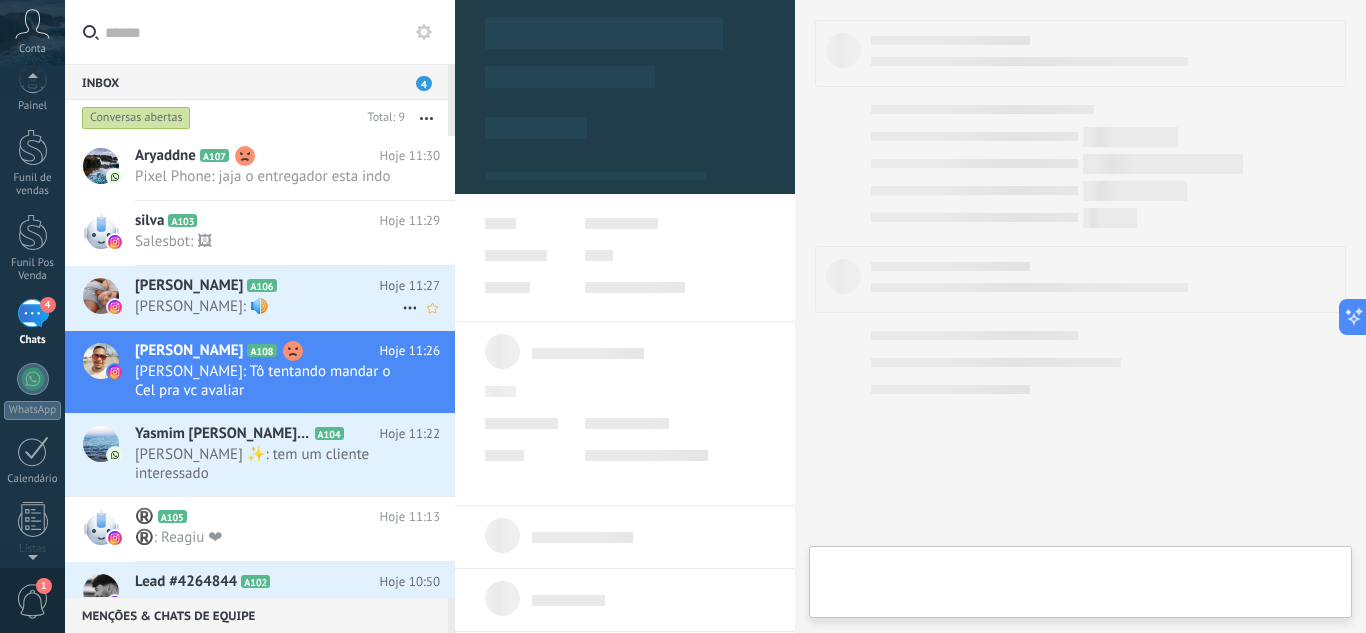 click on "Jefferson Rosa Marinho: 🔊" at bounding box center [268, 306] 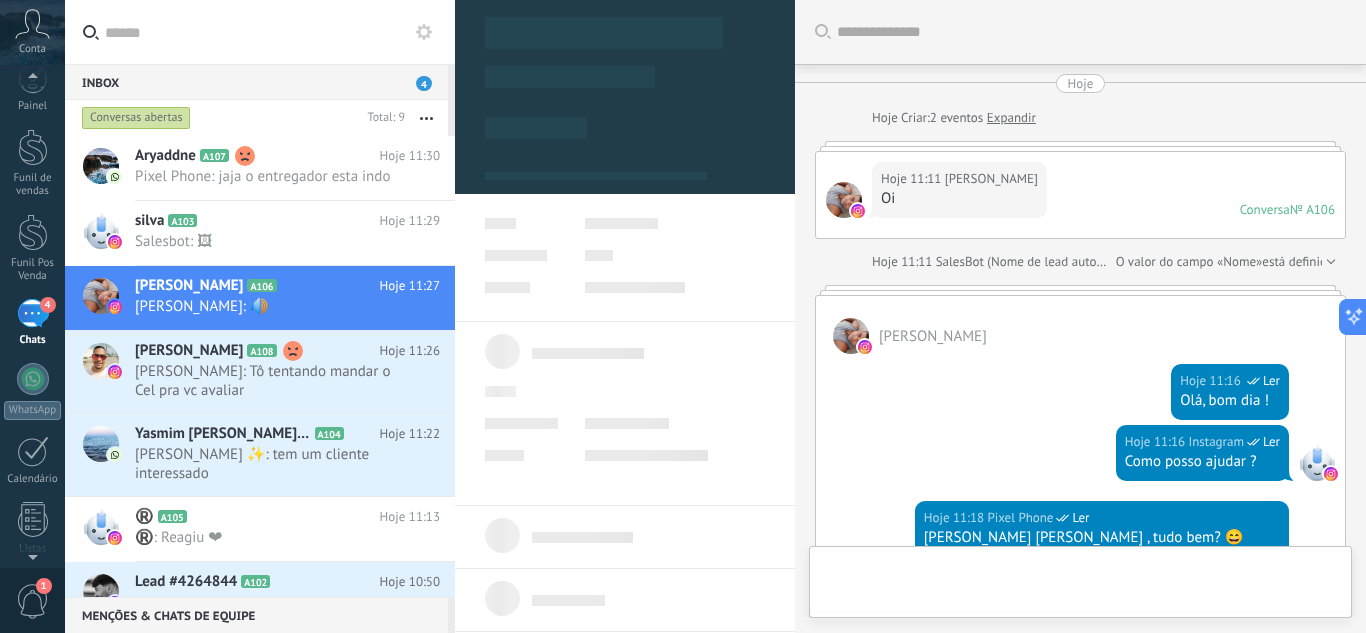 type on "**********" 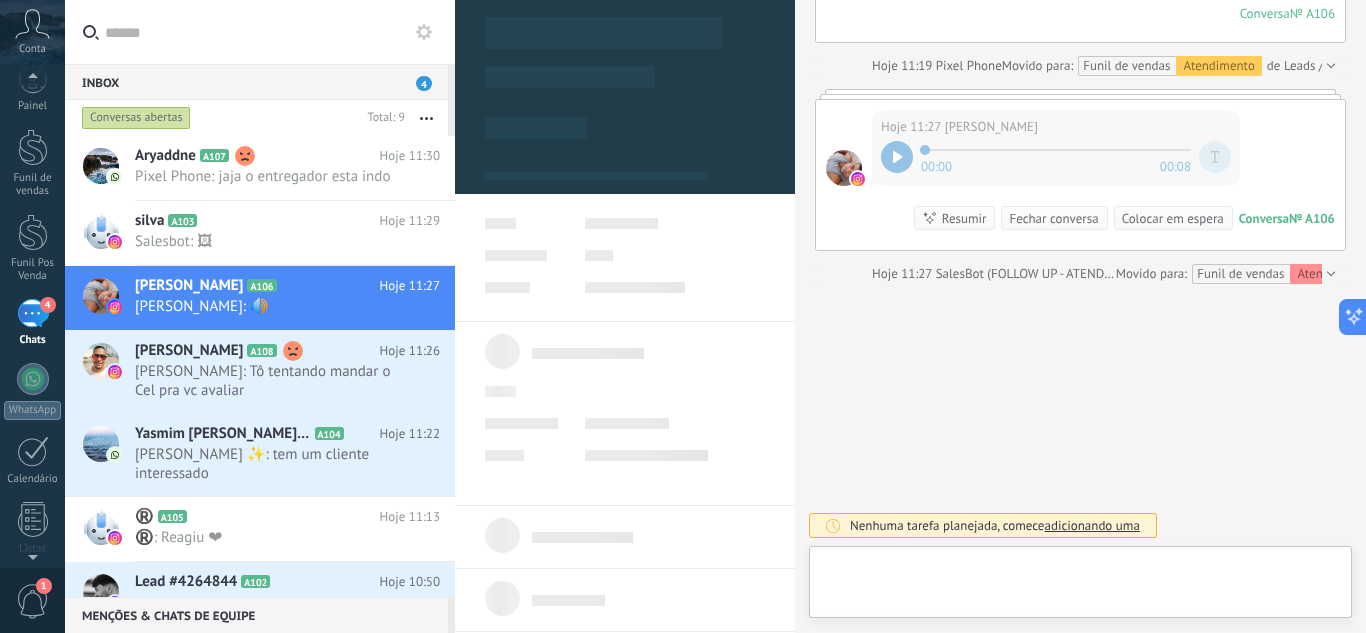 scroll, scrollTop: 30, scrollLeft: 0, axis: vertical 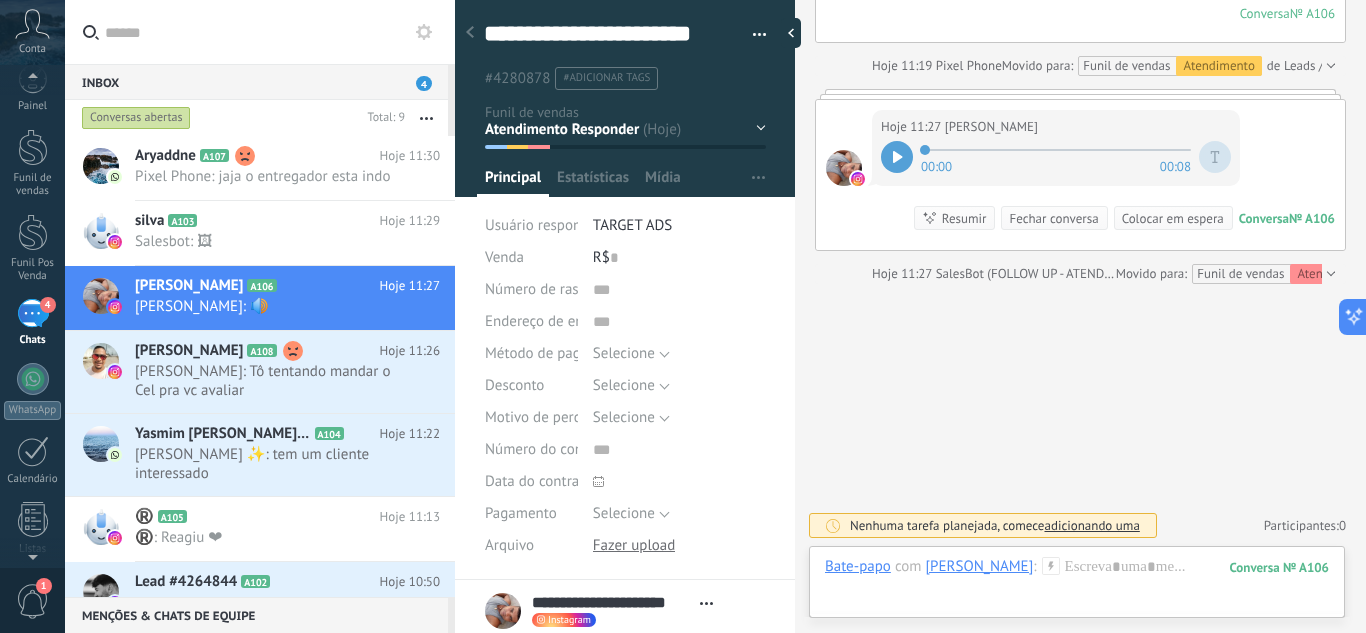 click at bounding box center [897, 157] 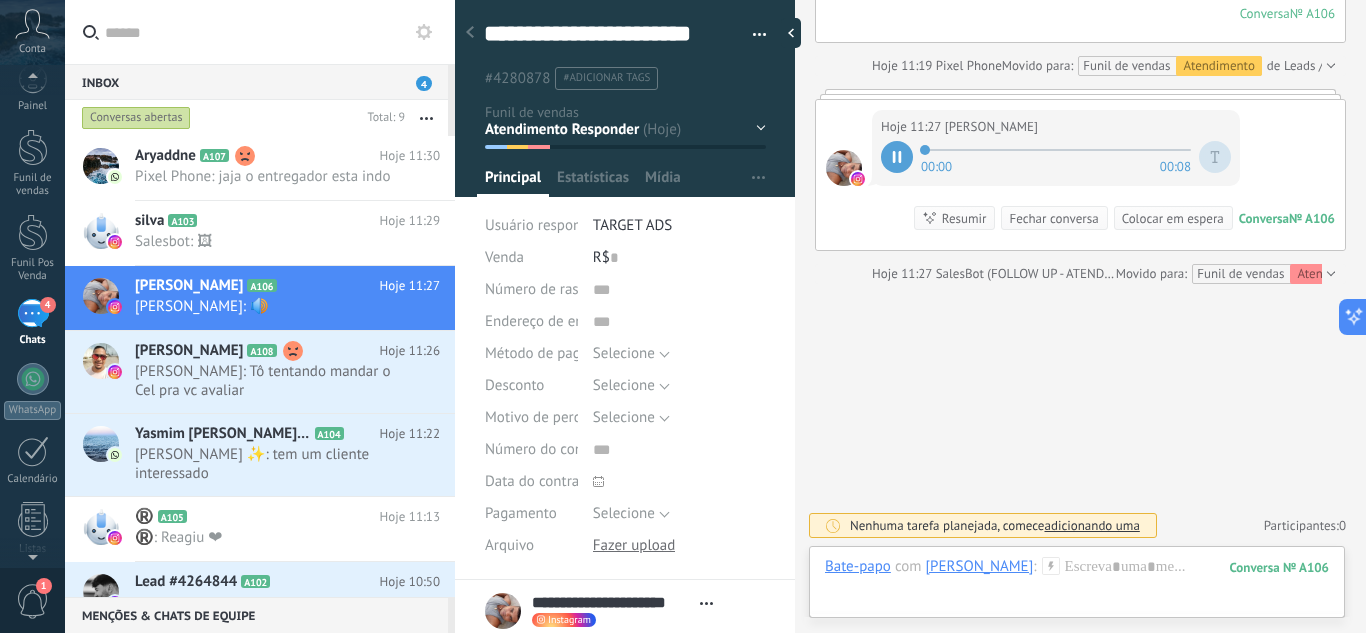 click at bounding box center [897, 157] 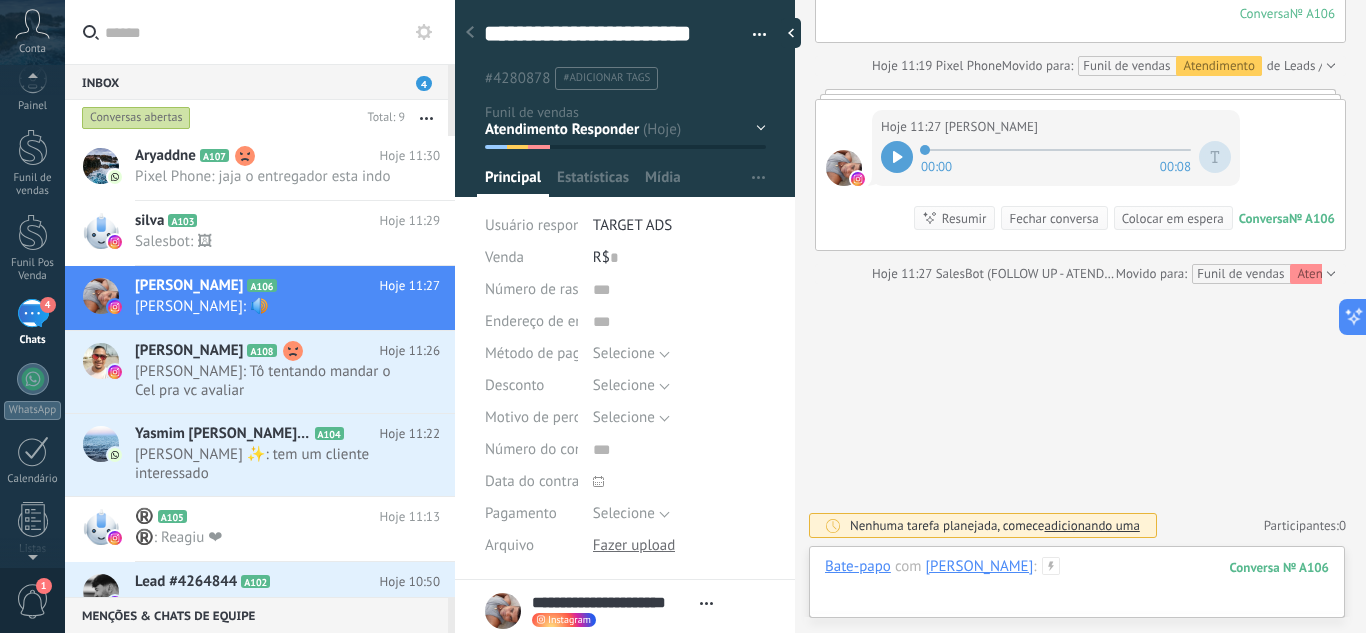 click at bounding box center (1077, 587) 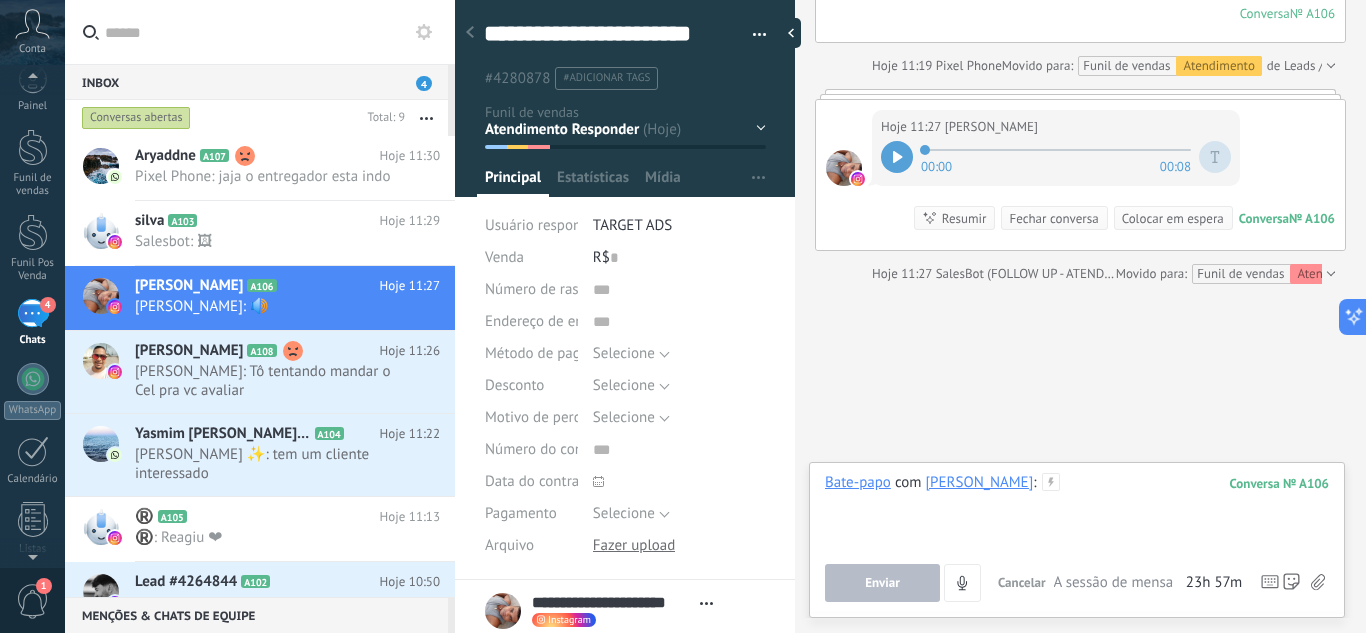 type 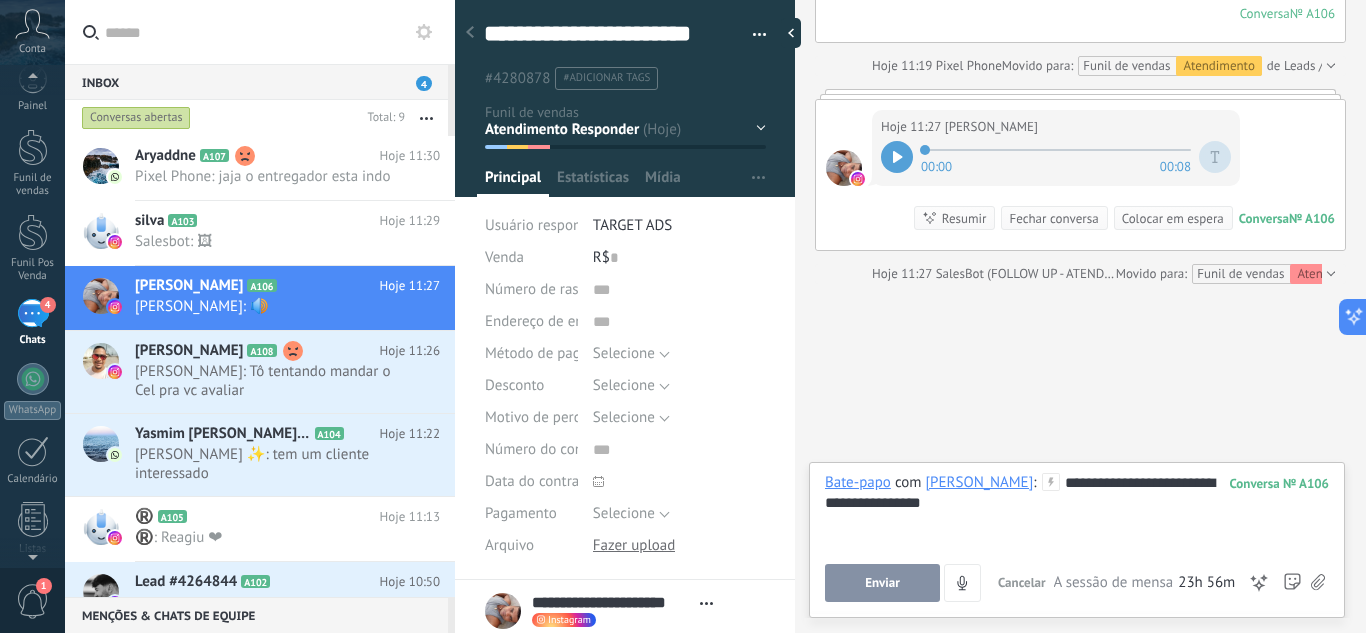 click on "Enviar" at bounding box center [882, 583] 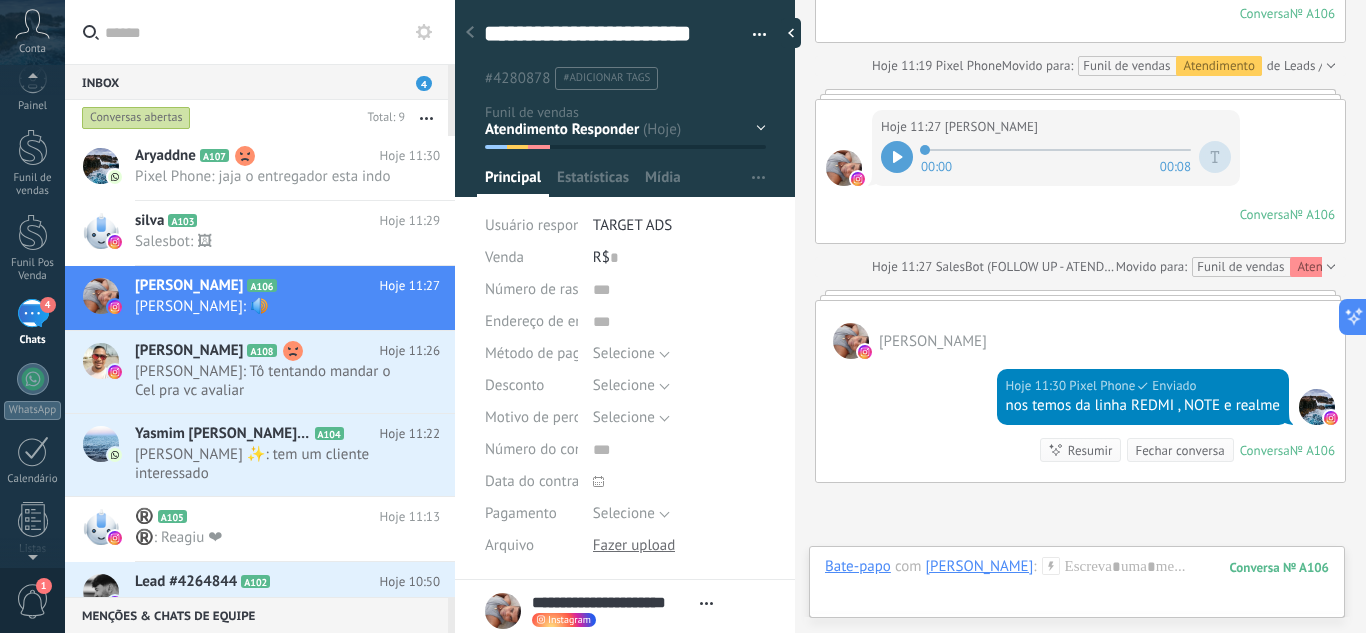 scroll, scrollTop: 652, scrollLeft: 0, axis: vertical 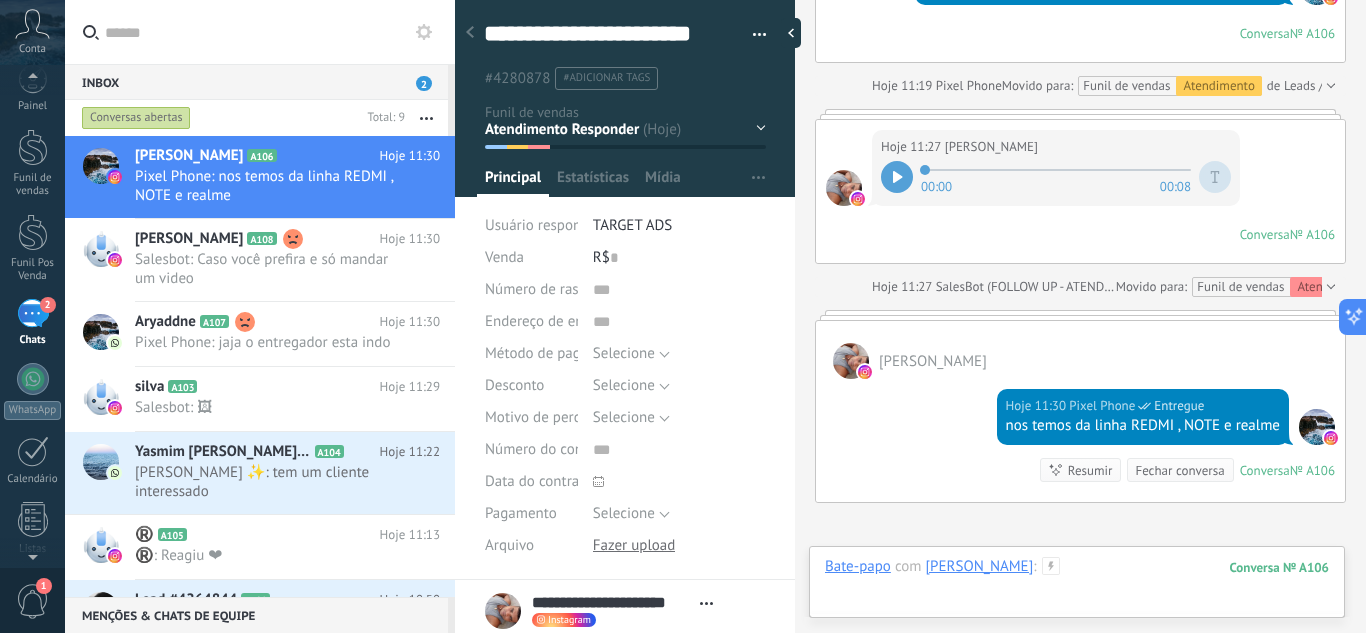 click at bounding box center [1077, 587] 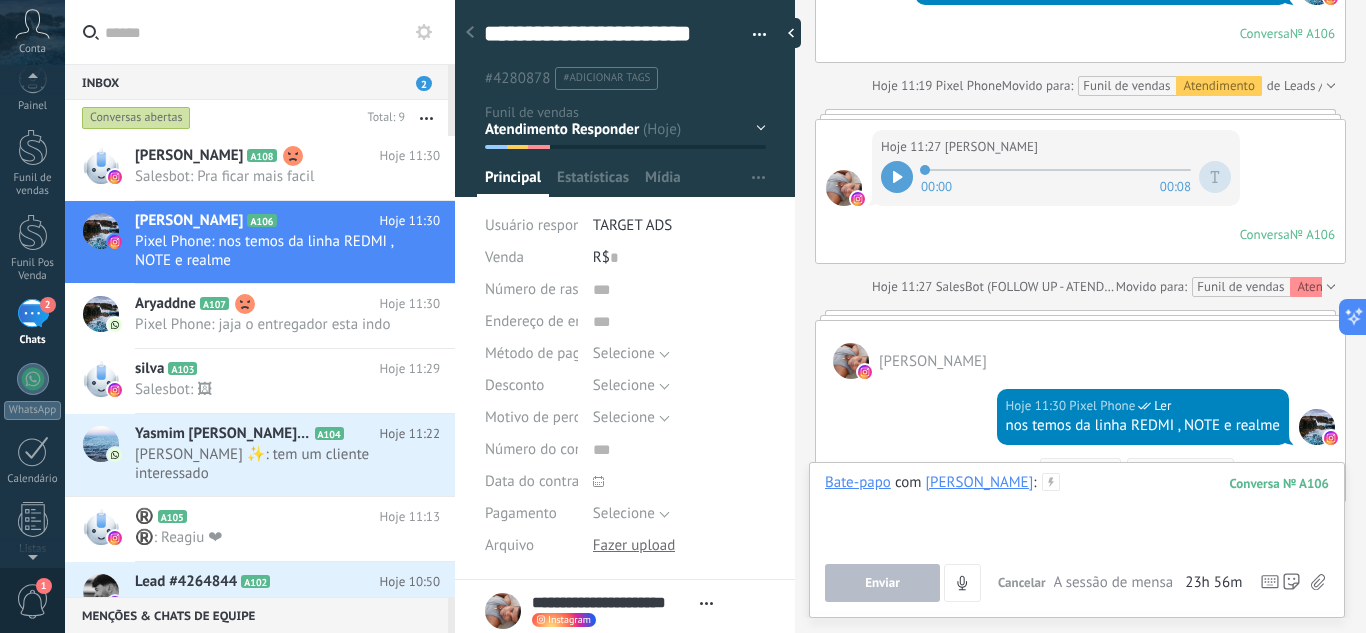 type 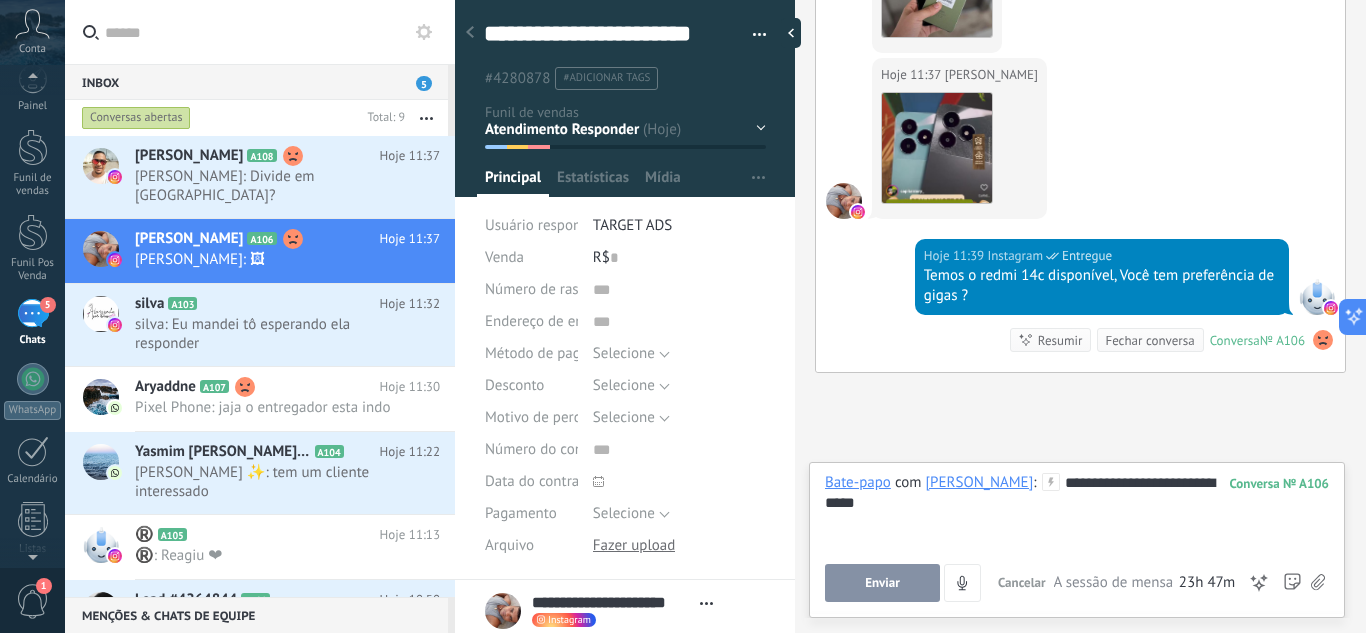 scroll, scrollTop: 2225, scrollLeft: 0, axis: vertical 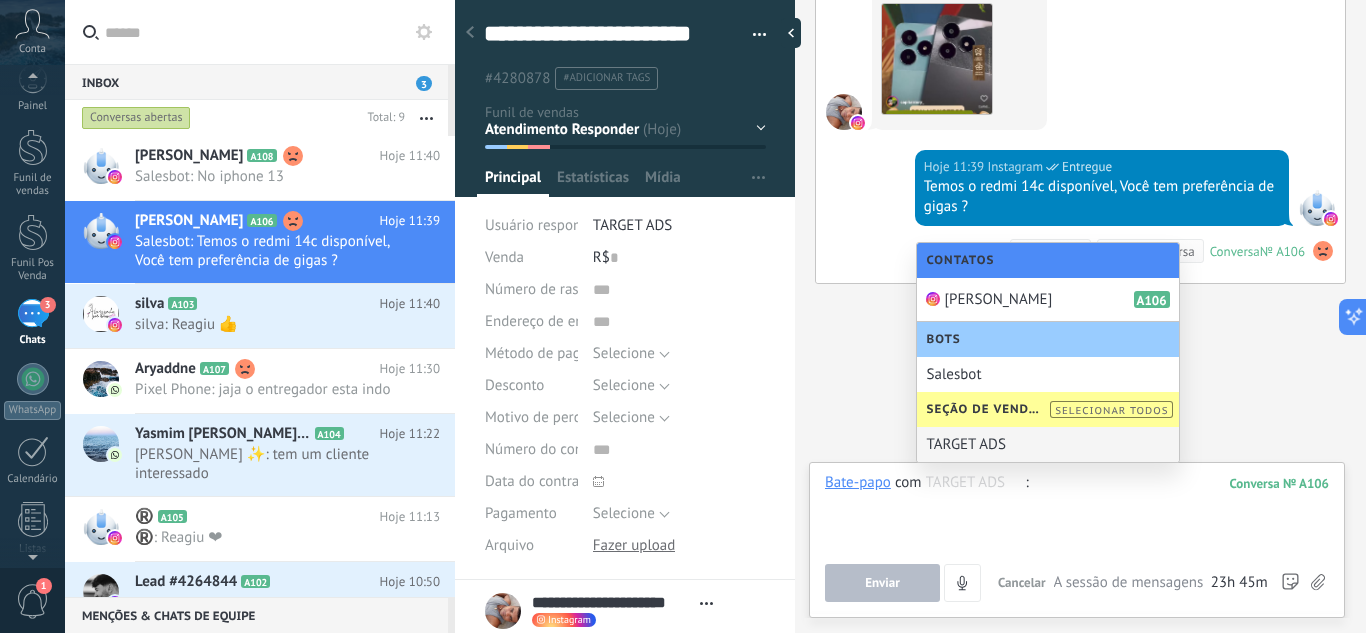 click on "Buscar Carregar mais Hoje Hoje Criar:  2  eventos   Expandir Hoje 11:11 Jefferson Rosa Marinho  Oi Conversa  № A106 Conversa № A106 Hoje 11:11 SalesBot (Nome de lead automático)  O valor do campo «Nome»  está definido para «Jefferson Rosa Marinho » Jefferson Rosa Marinho  Hoje 11:16 Instagram  Ler Olá, bom dia ! Hoje 11:16 Instagram  Ler Como posso ajudar ? Hoje 11:18 Pixel Phone  Ler Olá Jefferson Rosa Marinho , tudo bem? 😄   Me chamo Antony , seja bem vindo(a) a Pixel Phone.   Qual modelo você tem interesse ou faixa de  valor que pretende investir? Conversa  № A106 Conversa № A106 Hoje 11:19 Pixel Phone  Movido para: Funil de vendas Atendimento de Leads / Entrada Hoje 11:27 Jefferson Rosa Marinho  00:00 00:08 Conversa  № A106 Conversa № A106 Hoje 11:27 SalesBot (FOLLOW UP - ATENDIMENTO - 02/07)  Movido para: Funil de vendas Atendimento Responder de Atendimento Jefferson Rosa Marinho  Hoje 11:30 Pixel Phone  Ler nos temos da linha REDMI , NOTE e realme Hoje 11:31 0" at bounding box center (1080, -796) 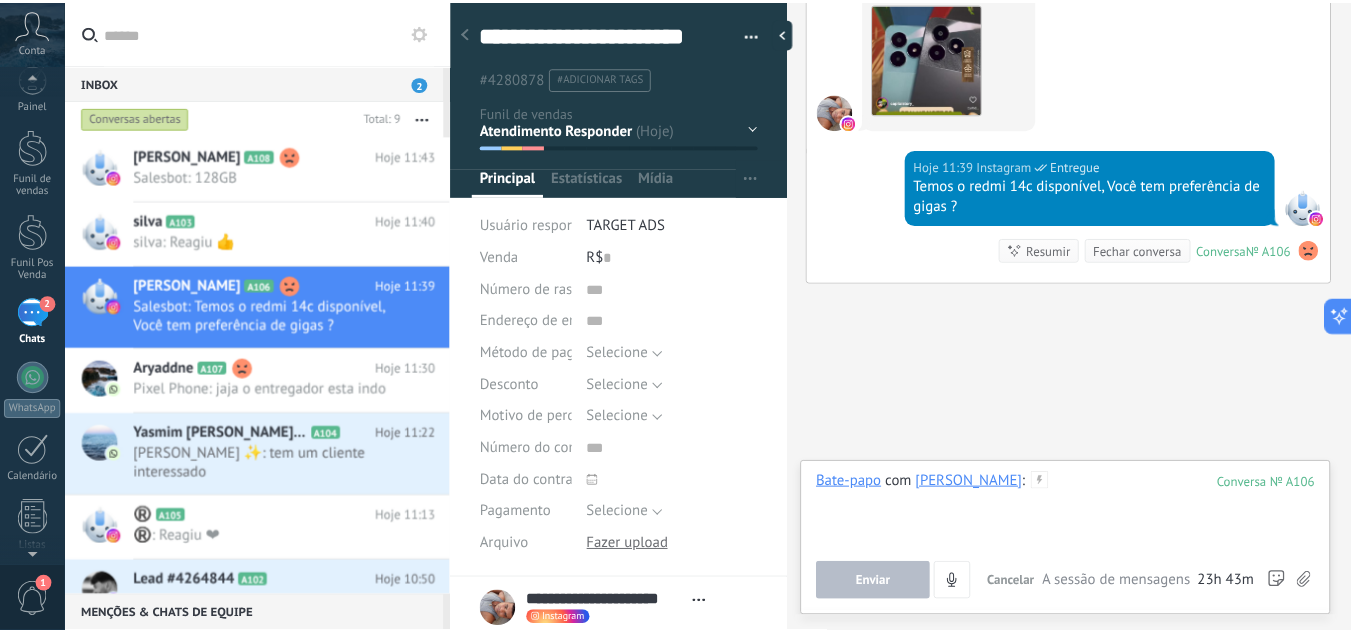 scroll, scrollTop: 0, scrollLeft: 0, axis: both 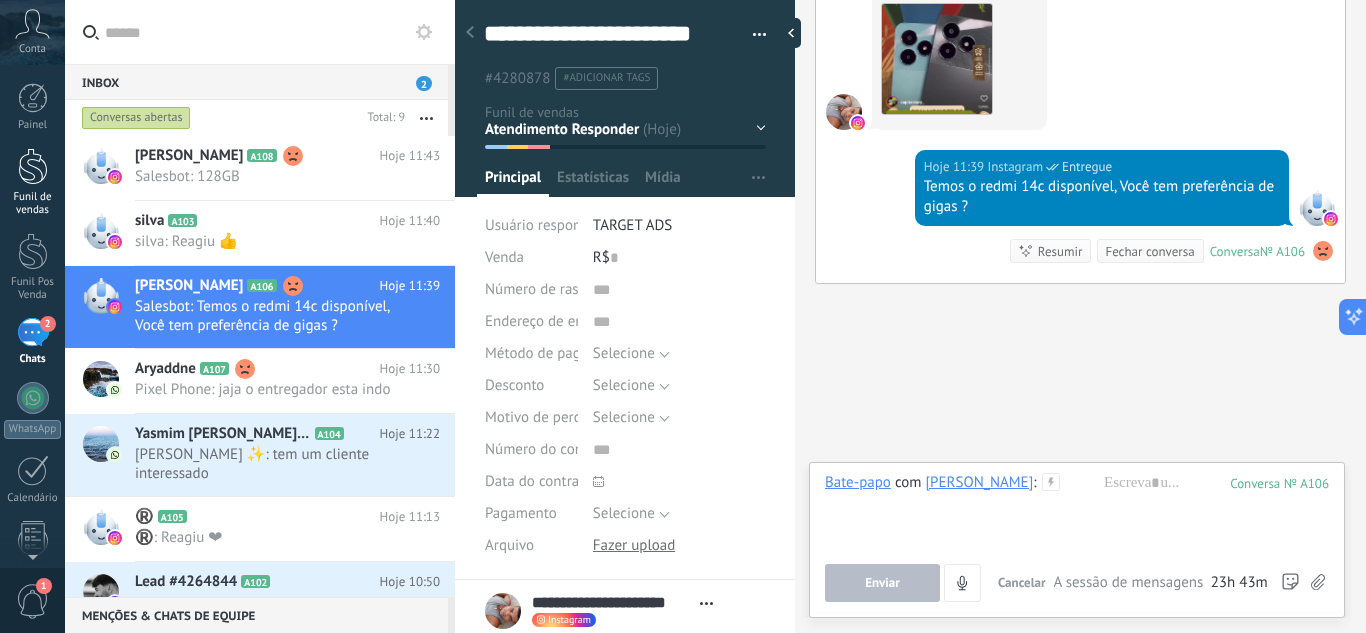 click at bounding box center (33, 166) 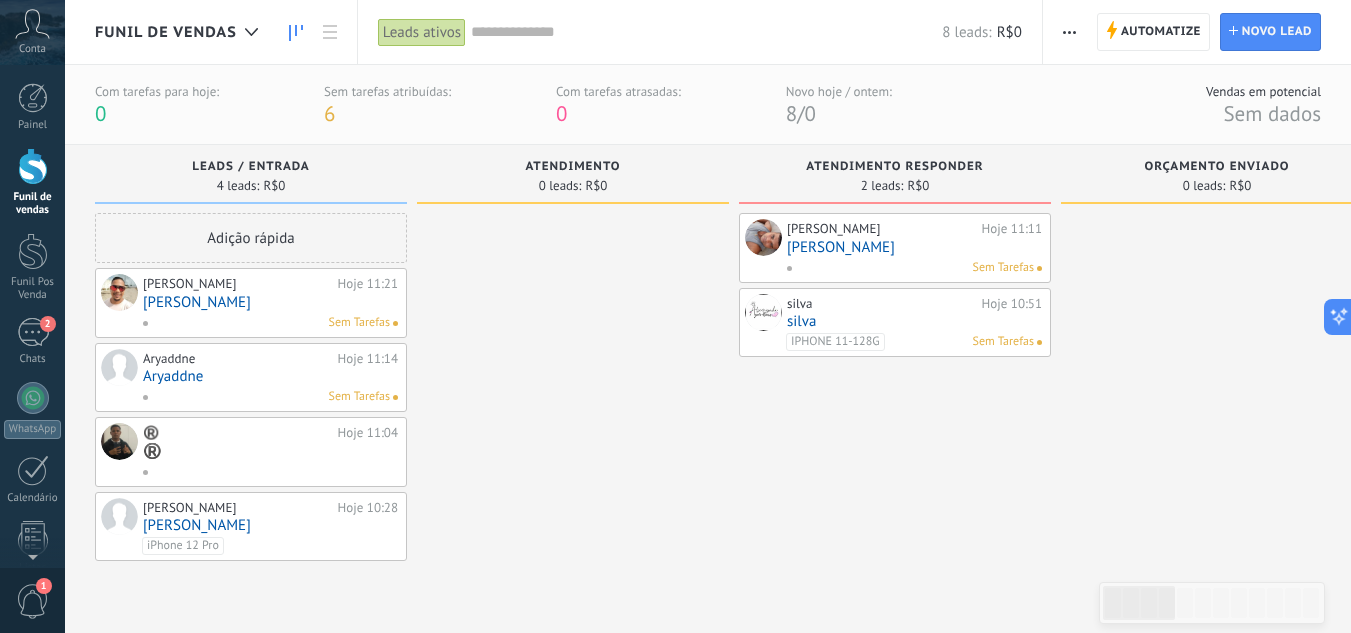 click on "Adição rápida" at bounding box center (251, 238) 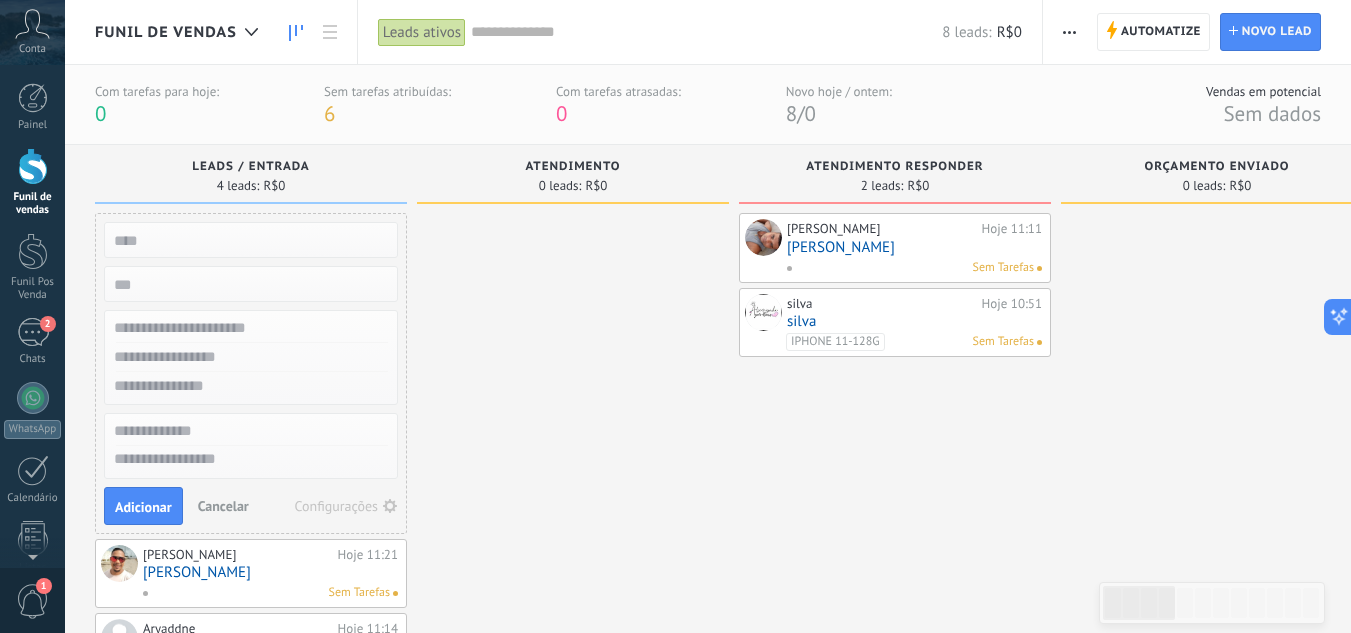 click at bounding box center [573, 522] 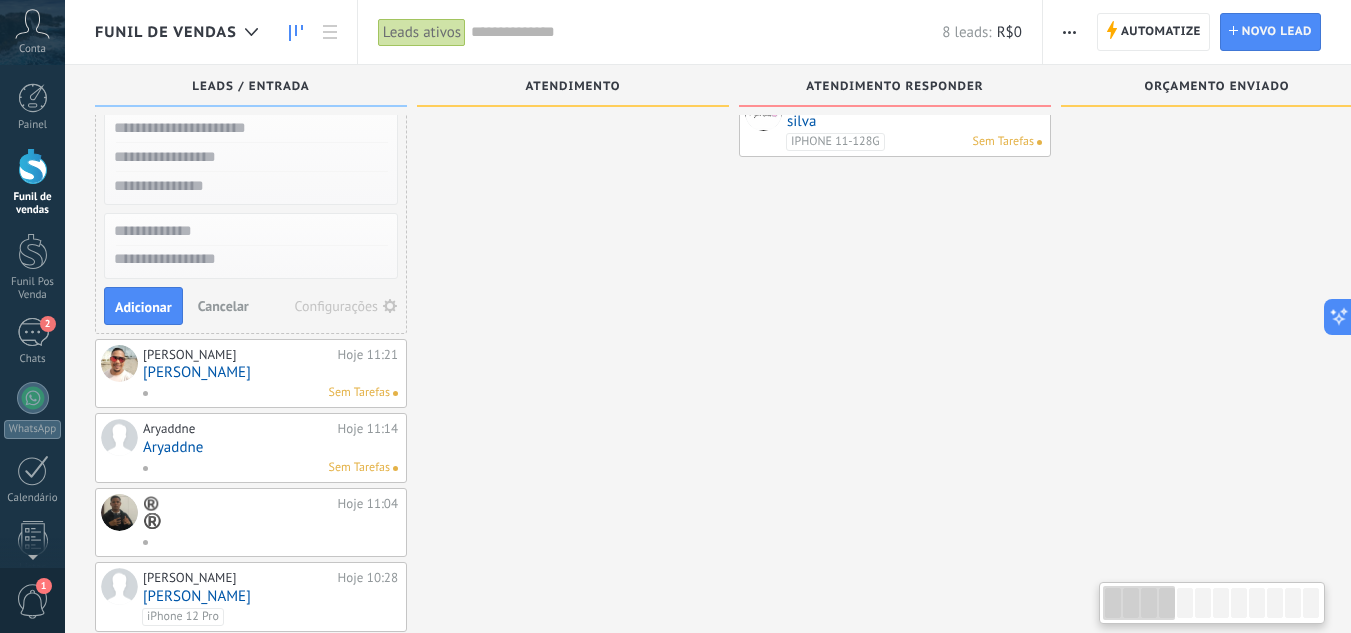 click on "Cancelar" at bounding box center (223, 306) 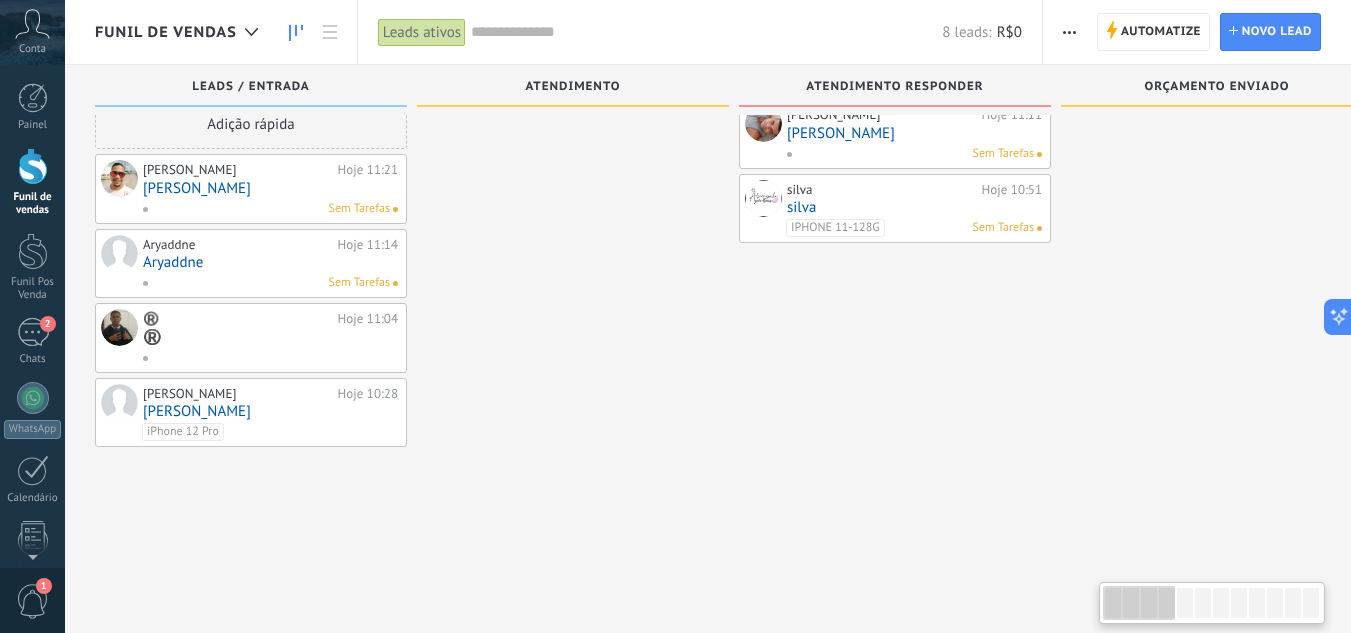 scroll, scrollTop: 34, scrollLeft: 0, axis: vertical 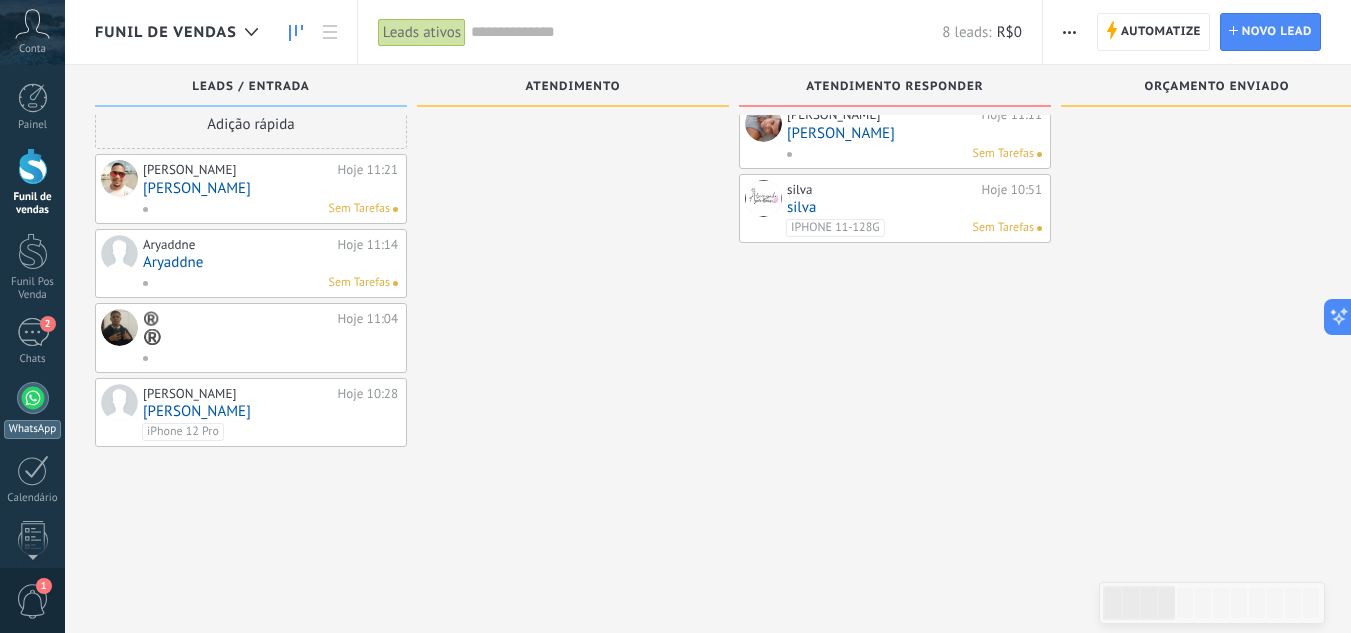 click at bounding box center [33, 398] 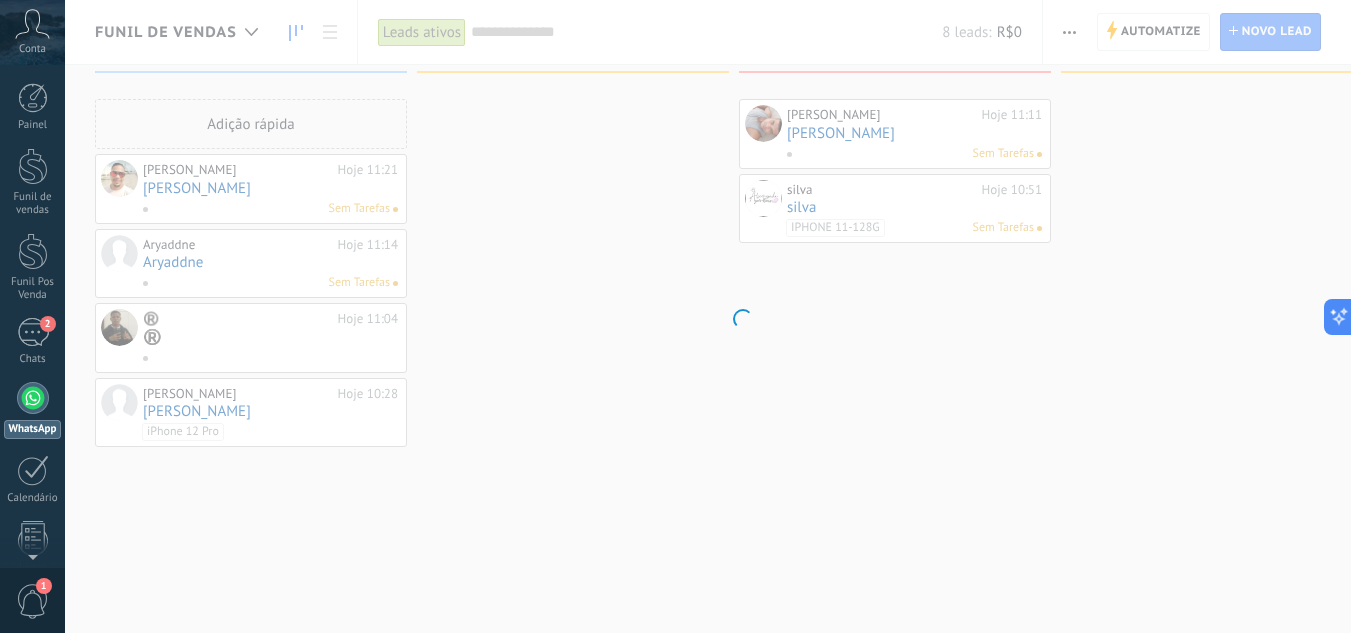 scroll, scrollTop: 83, scrollLeft: 0, axis: vertical 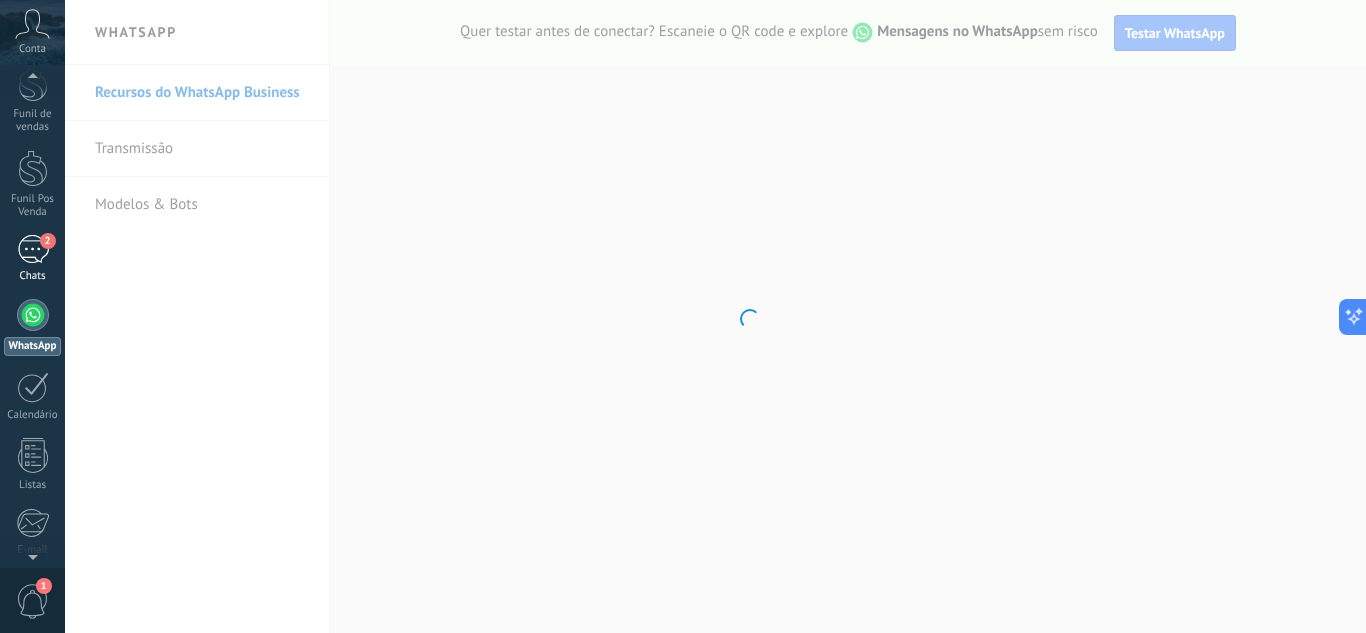 click on "2" at bounding box center [33, 249] 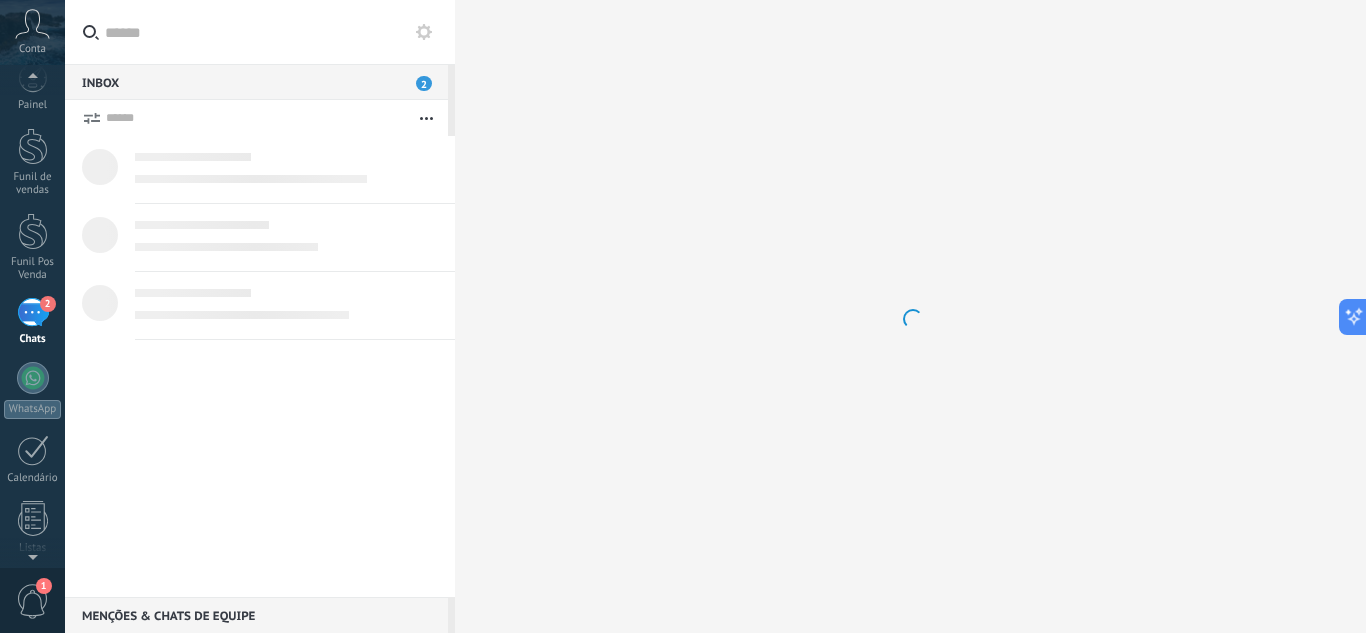 scroll, scrollTop: 19, scrollLeft: 0, axis: vertical 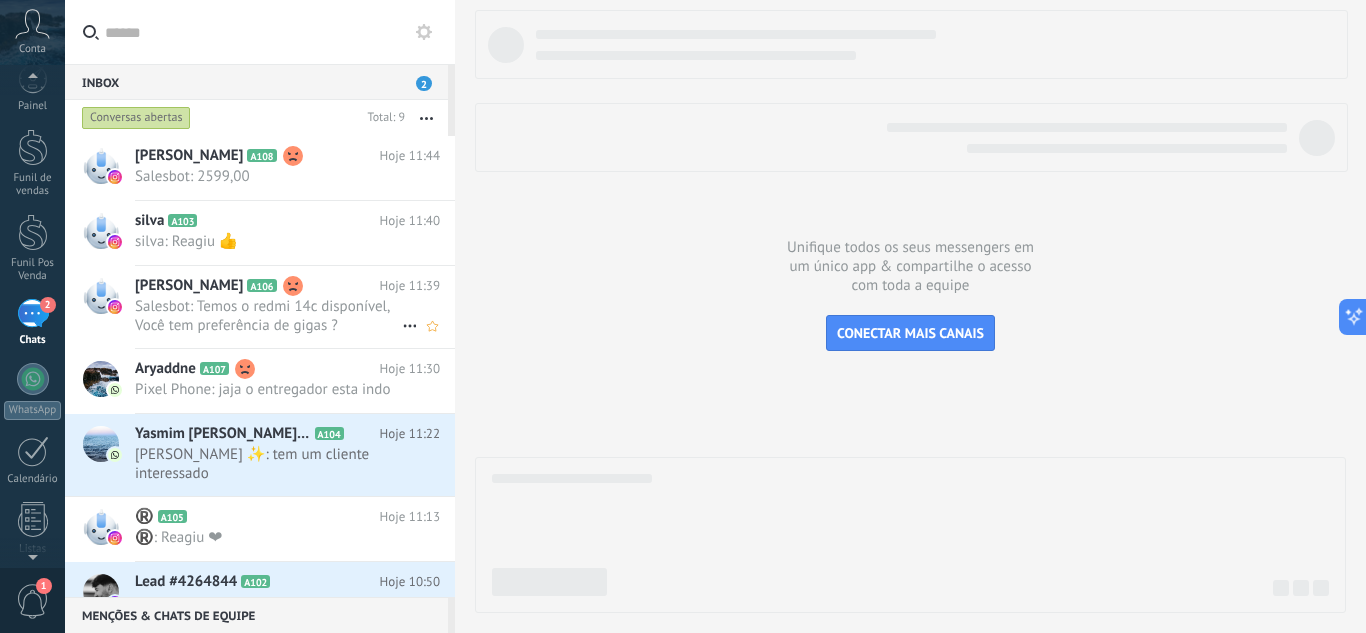 click on "Salesbot: Temos o redmi 14c disponível, Você tem preferência de gigas ?" at bounding box center [268, 316] 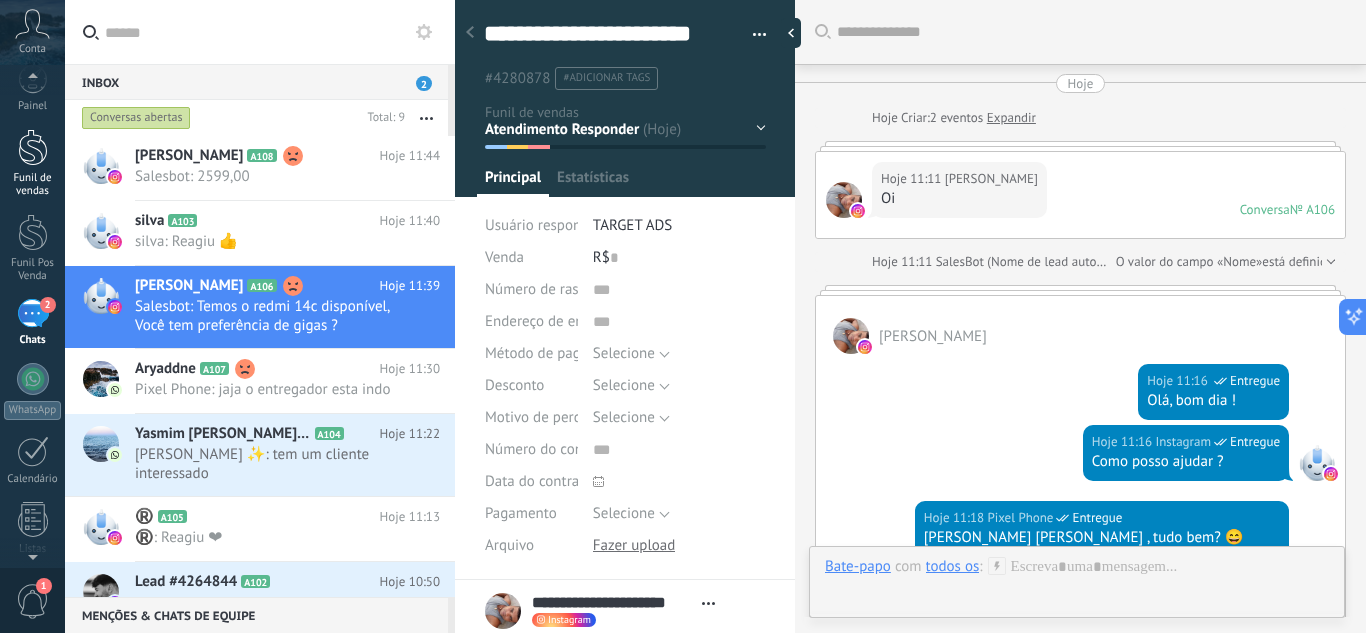 scroll, scrollTop: 30, scrollLeft: 0, axis: vertical 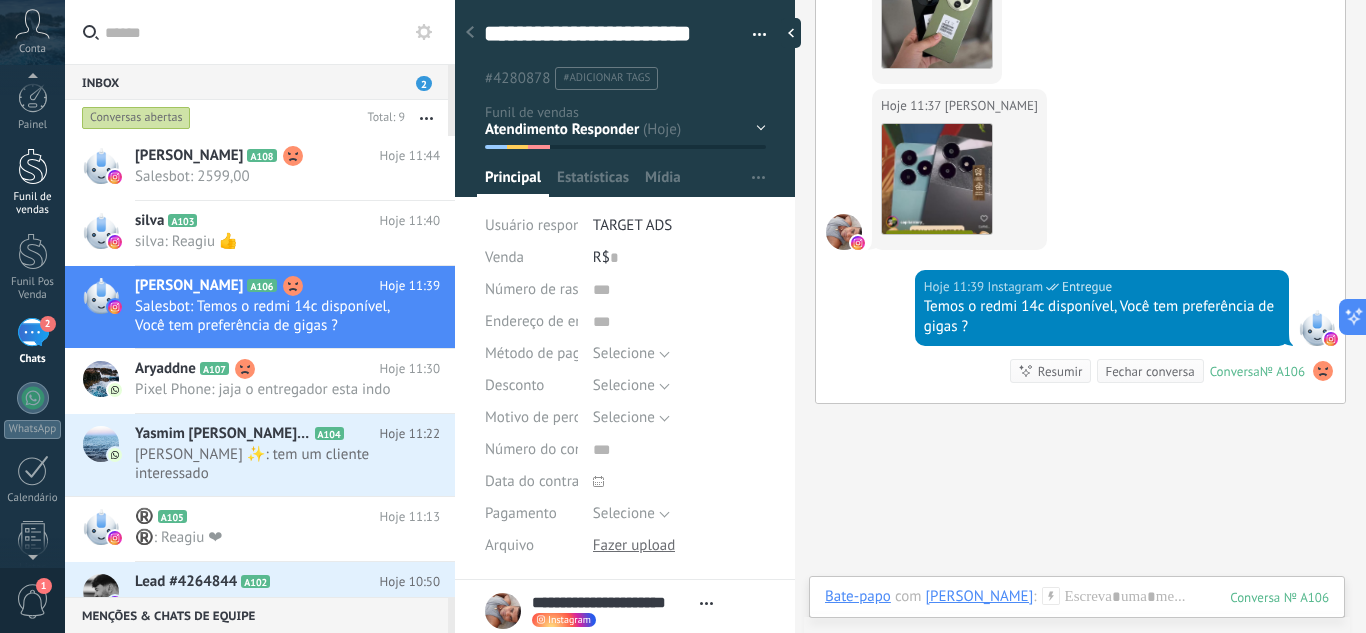 click at bounding box center [33, 166] 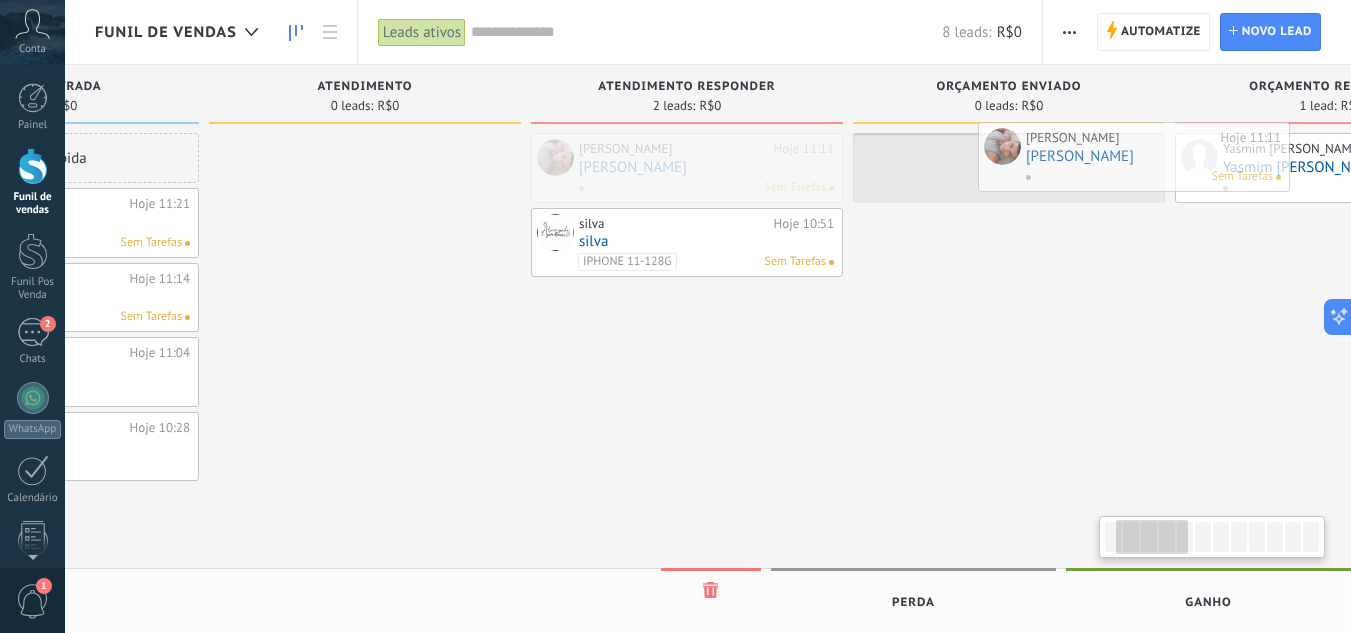 scroll, scrollTop: 0, scrollLeft: 241, axis: horizontal 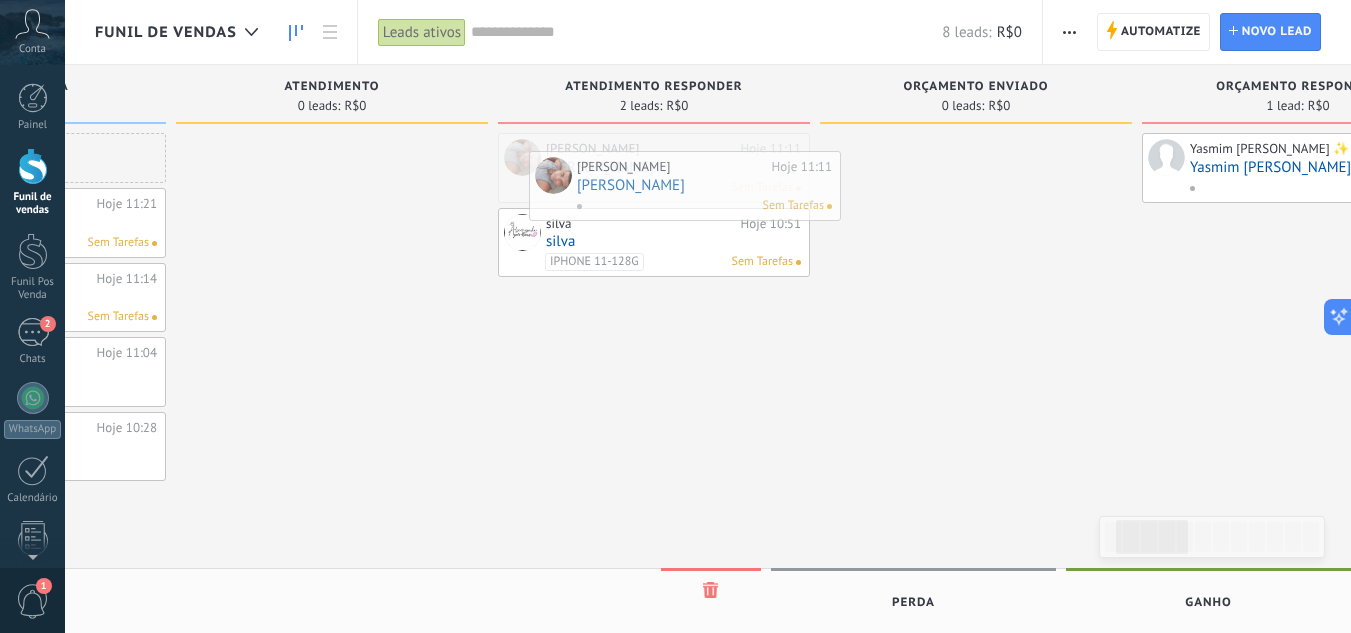 drag, startPoint x: 920, startPoint y: 183, endPoint x: 710, endPoint y: 201, distance: 210.77002 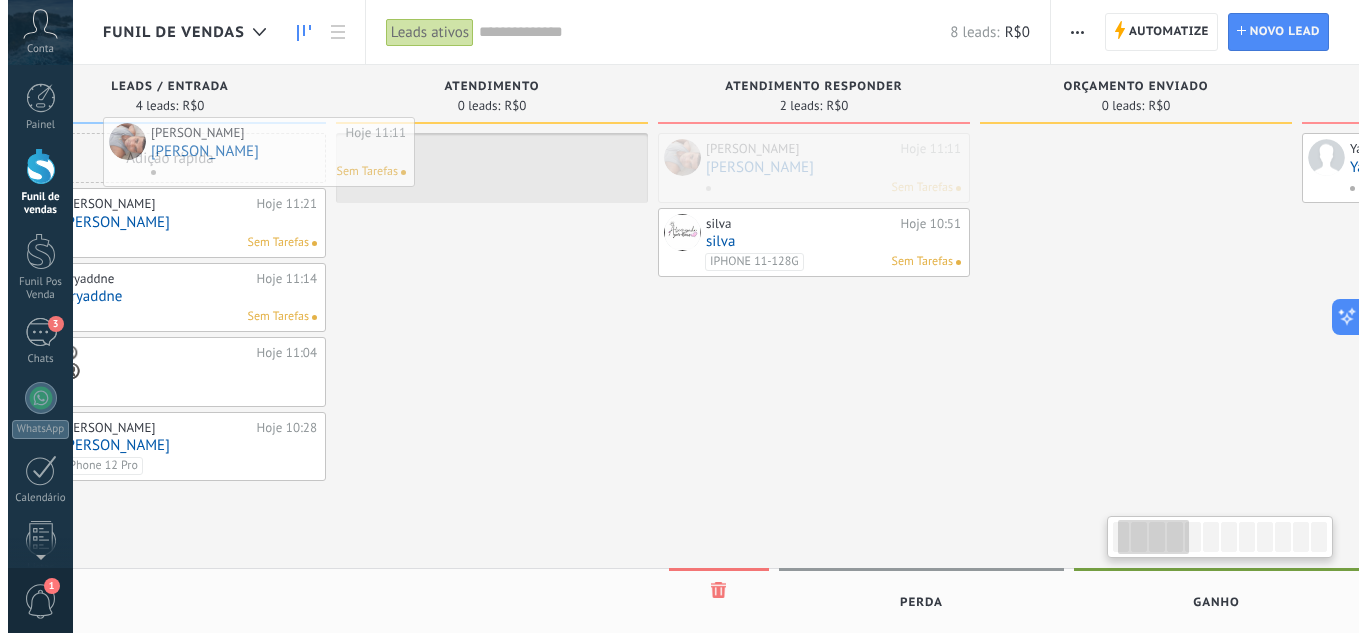 scroll, scrollTop: 0, scrollLeft: 75, axis: horizontal 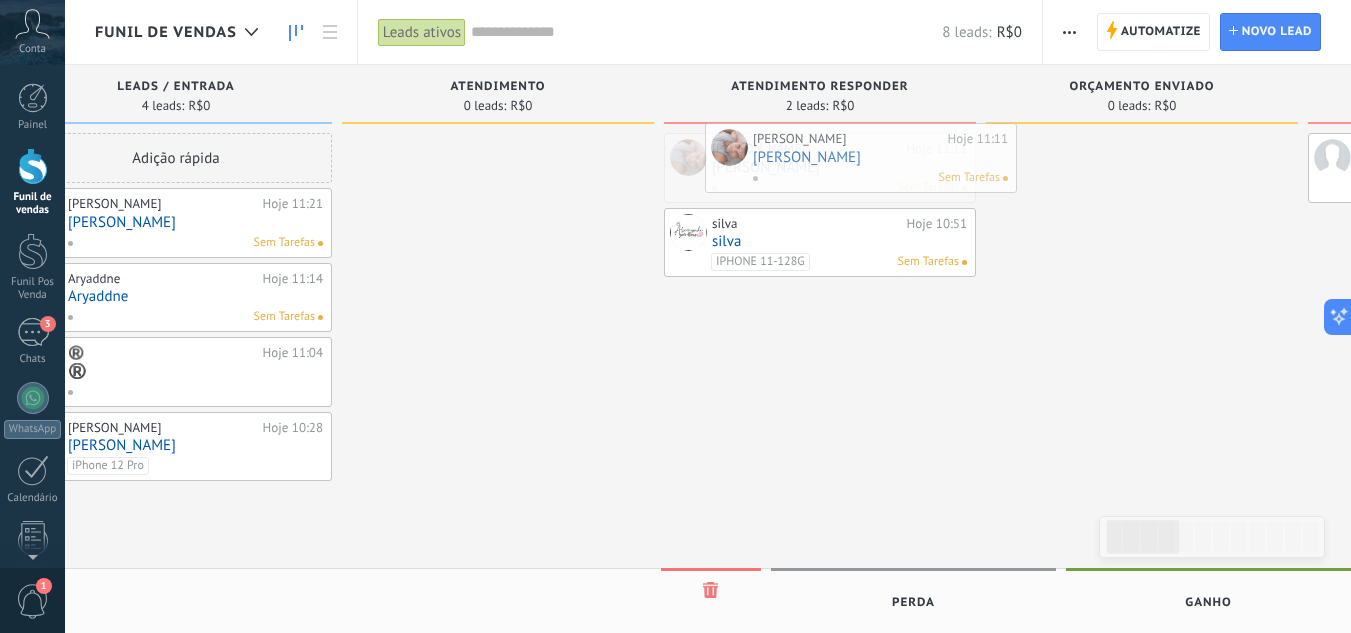 drag, startPoint x: 650, startPoint y: 172, endPoint x: 851, endPoint y: 162, distance: 201.2486 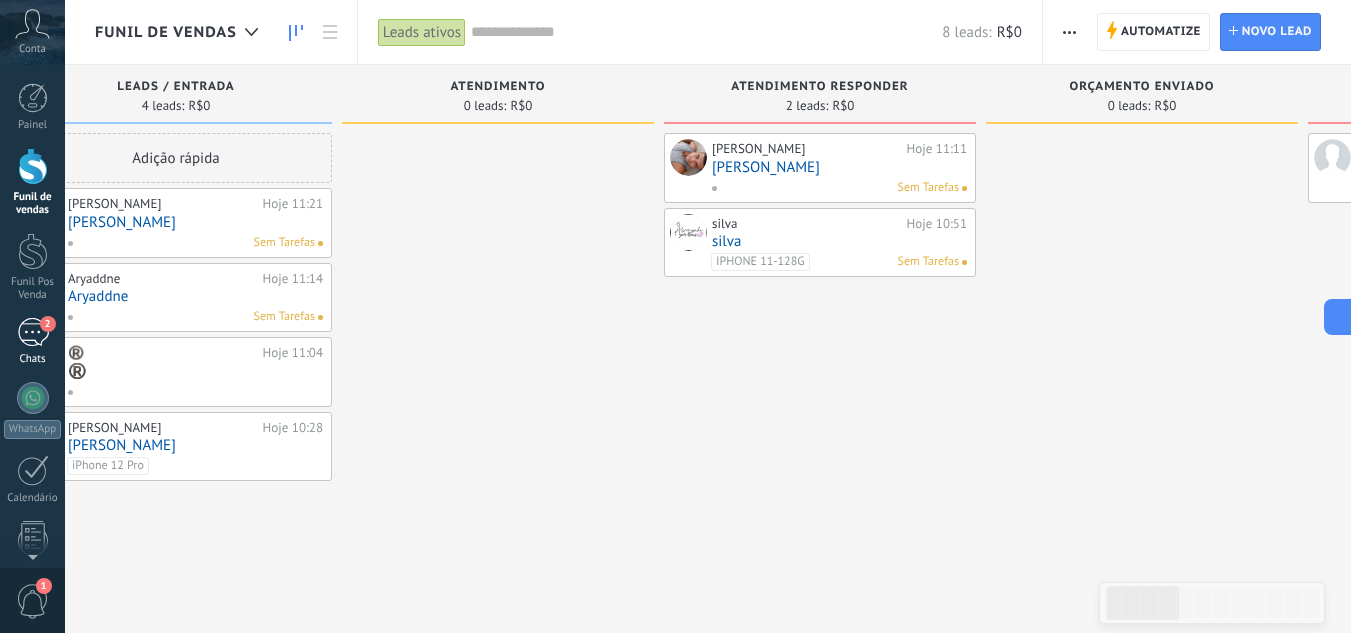 click on "2
Chats" at bounding box center (32, 342) 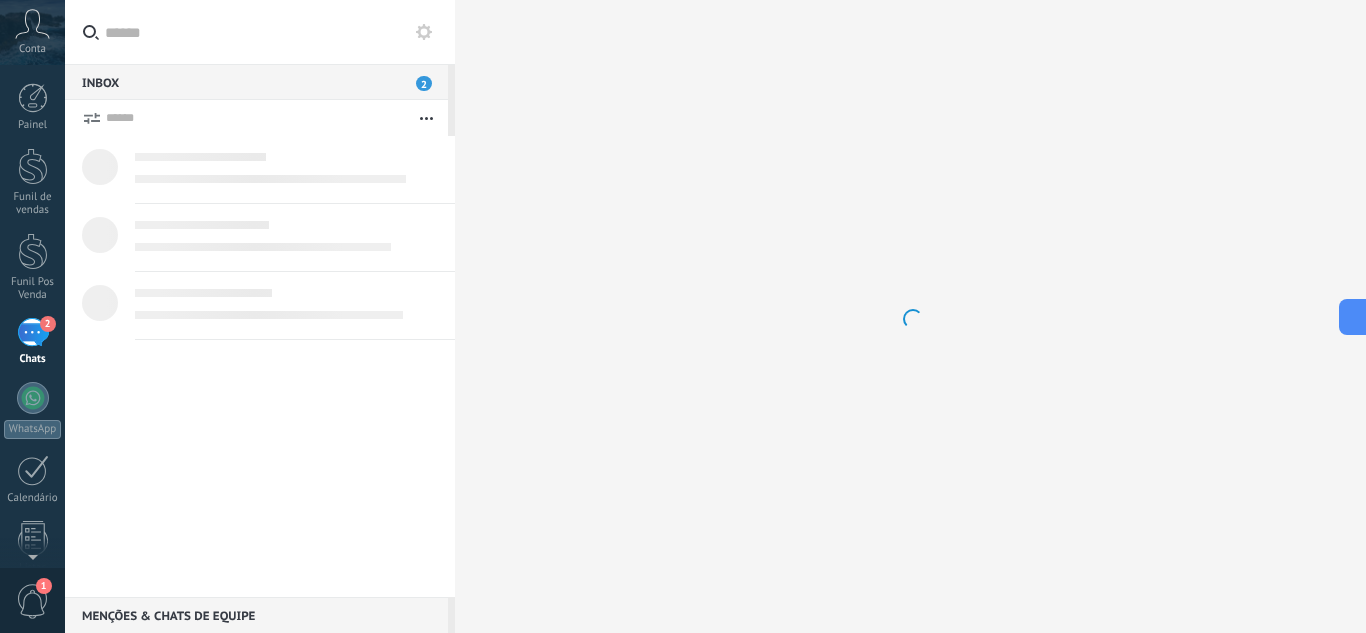 scroll, scrollTop: 19, scrollLeft: 0, axis: vertical 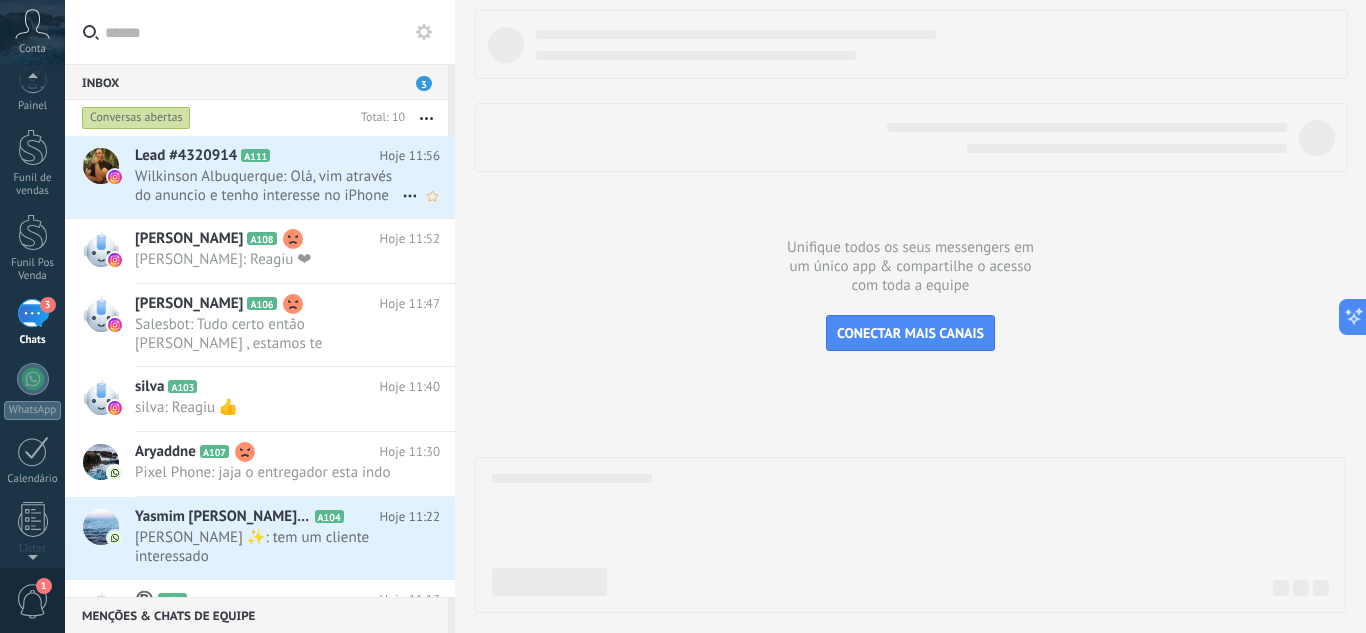 click on "Wilkinson Albuquerque: Olá, vim através do anuncio e tenho interesse no iPhone 11." at bounding box center (268, 186) 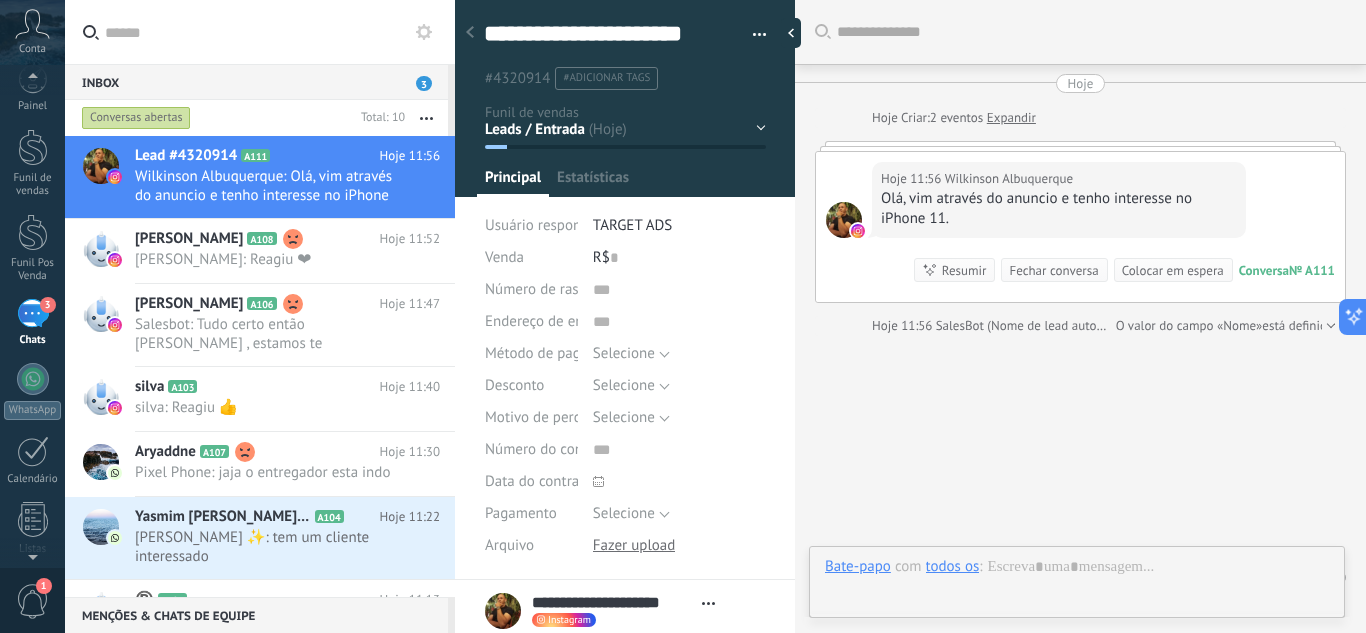 type on "**********" 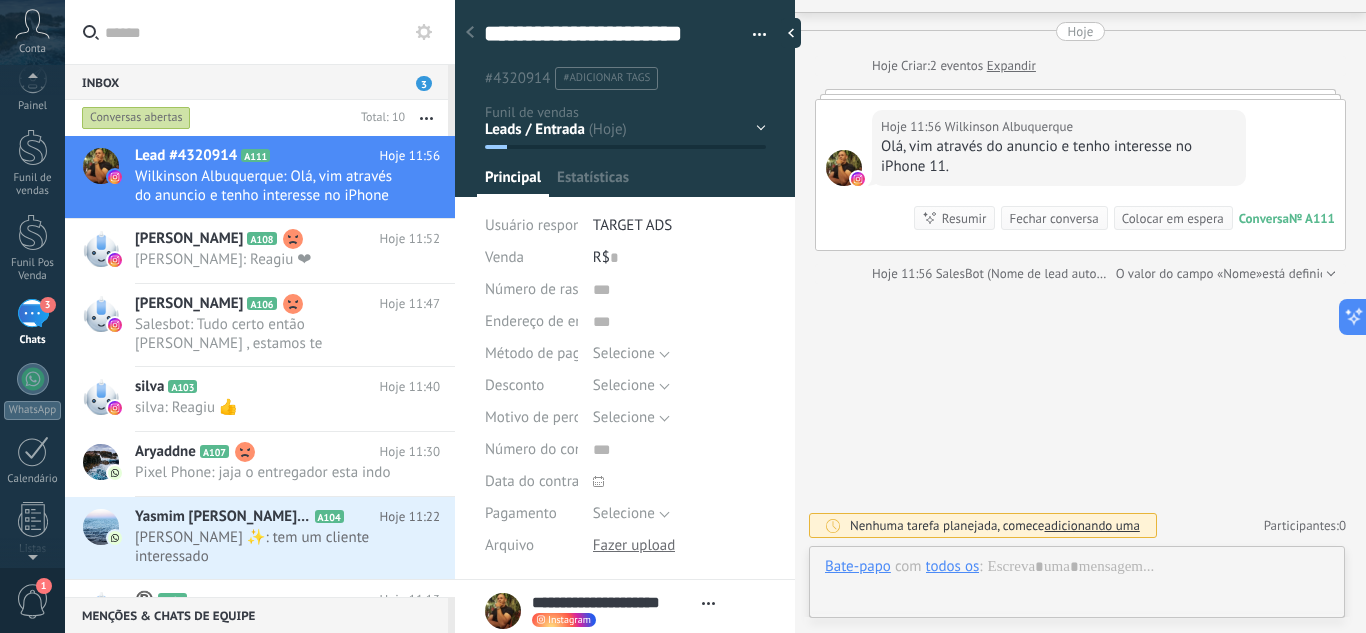 scroll, scrollTop: 30, scrollLeft: 0, axis: vertical 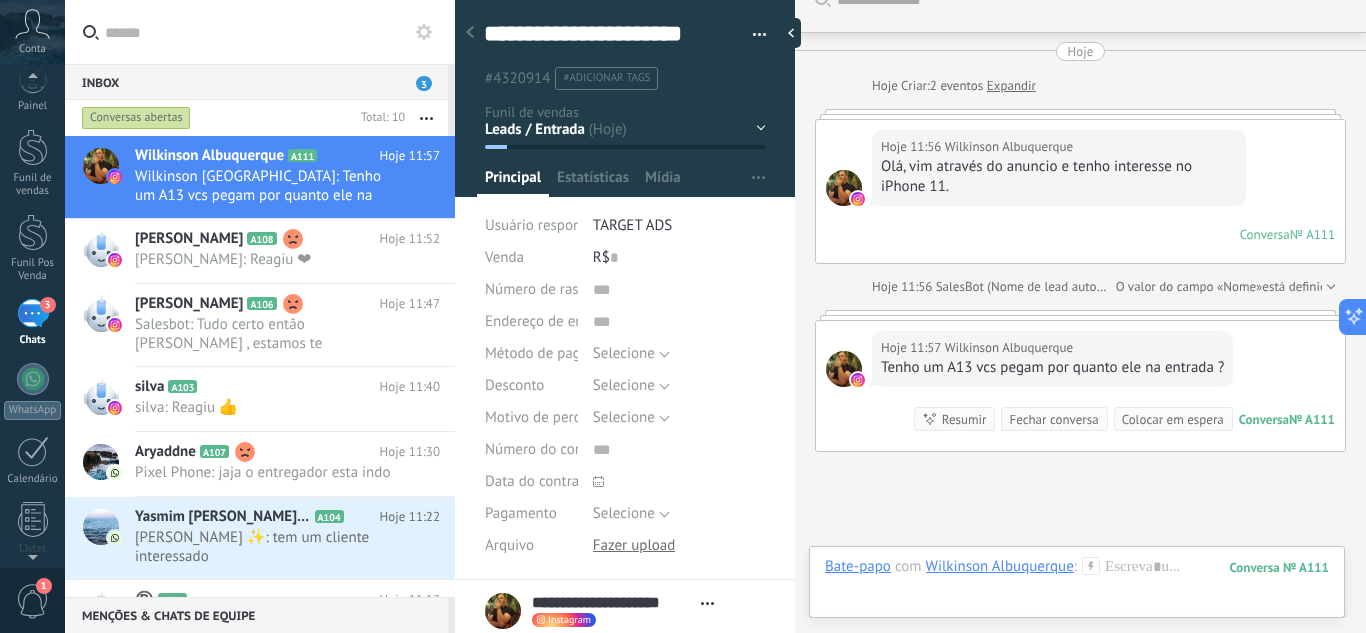 click 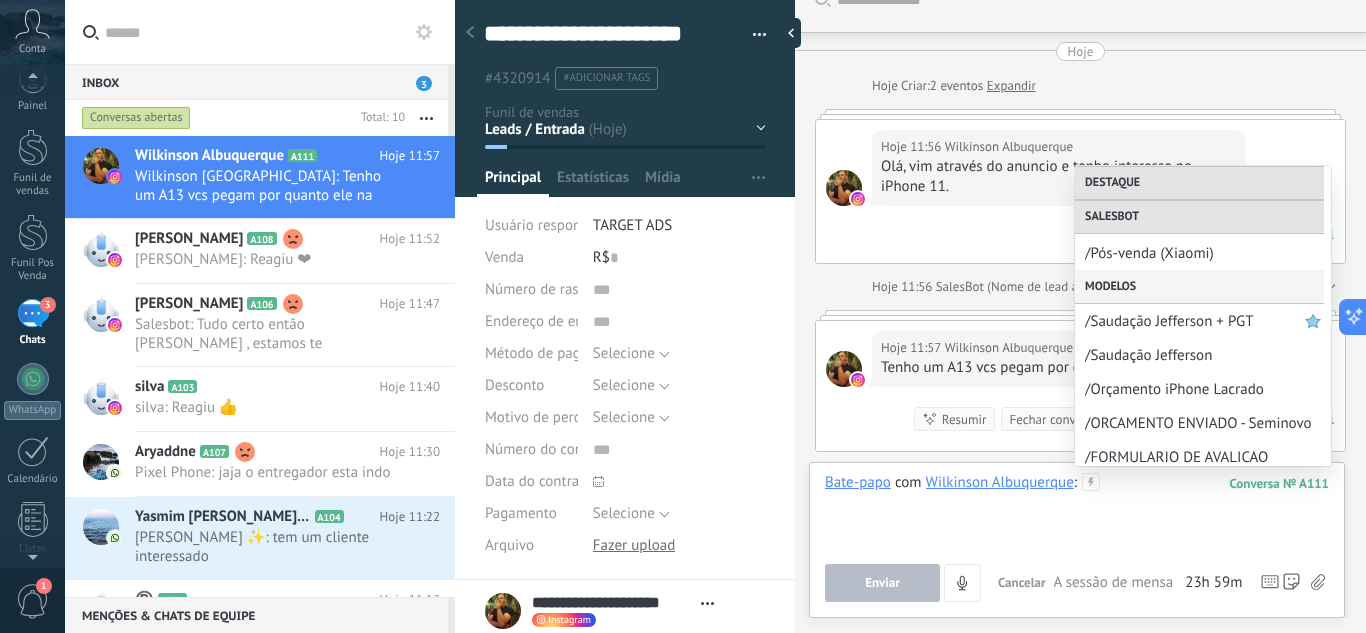 scroll, scrollTop: 300, scrollLeft: 0, axis: vertical 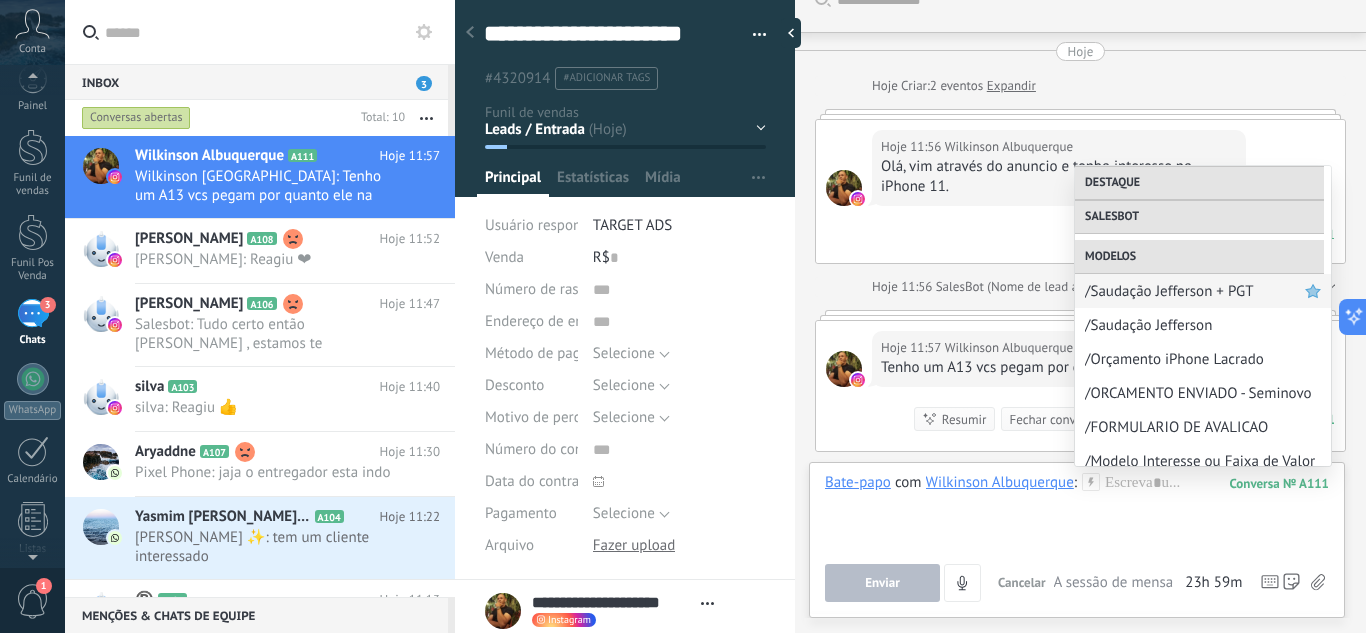 click on "/Saudação Jefferson + PGT" at bounding box center [1195, 291] 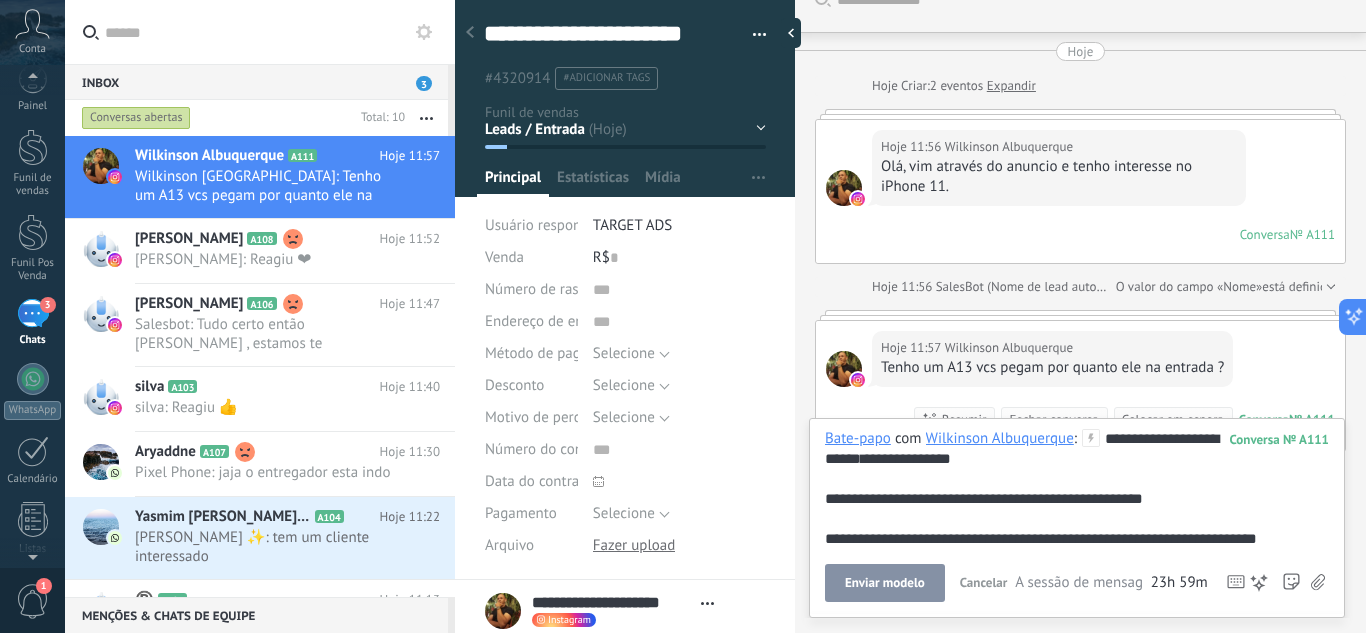 click on "**********" at bounding box center (1077, 489) 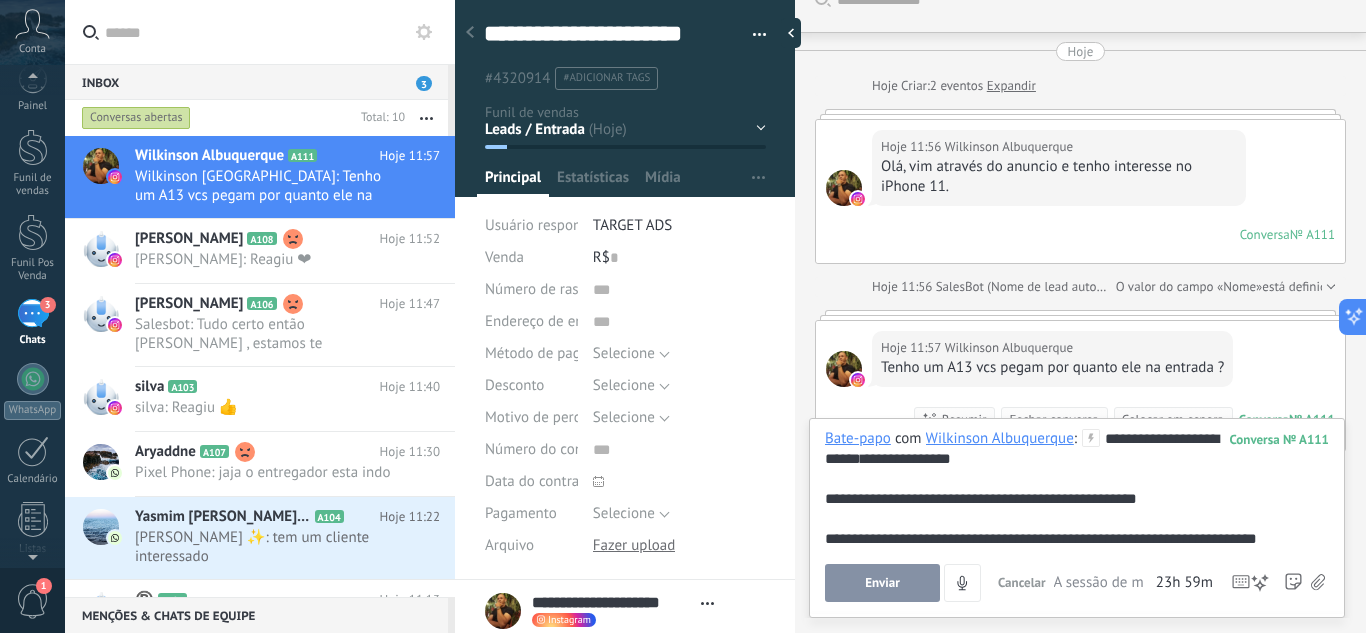 type 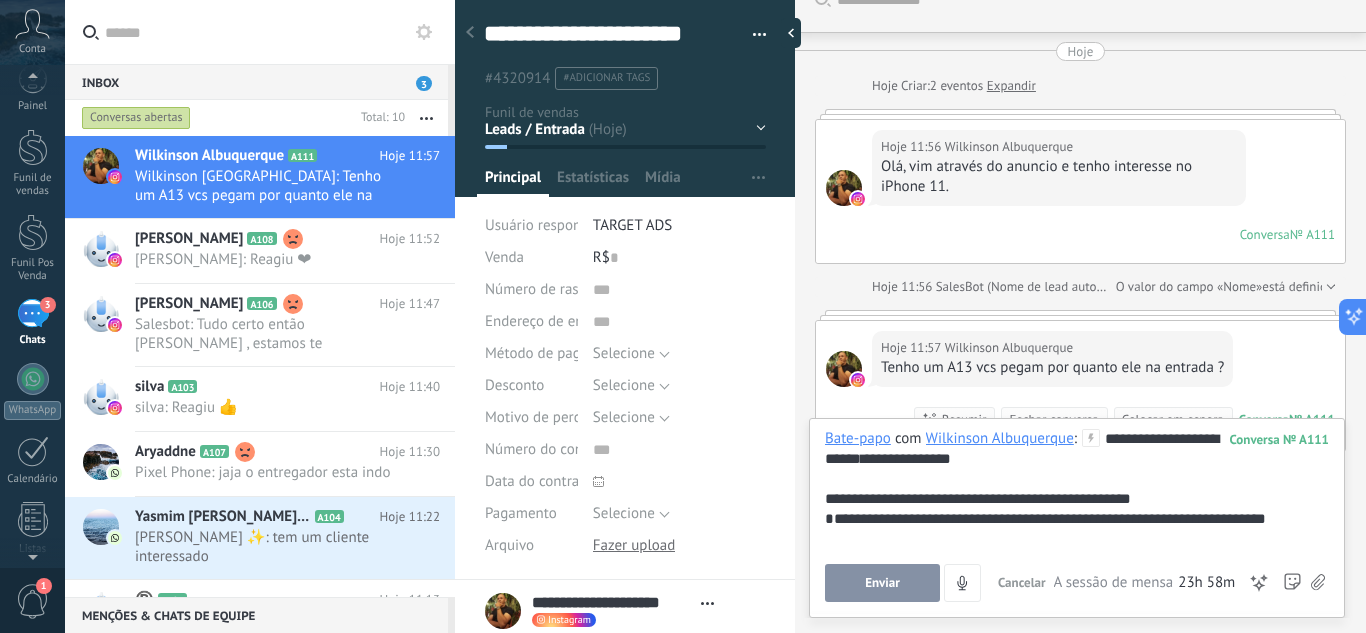 click on "Enviar" at bounding box center (882, 583) 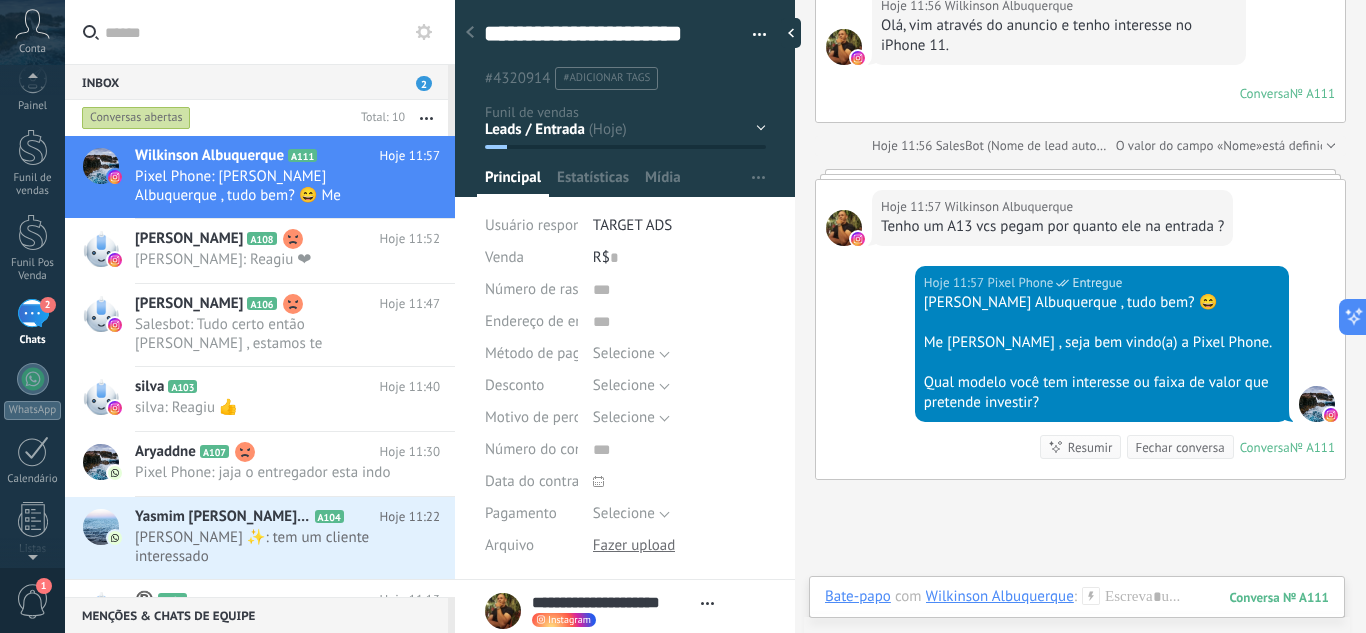 scroll, scrollTop: 169, scrollLeft: 0, axis: vertical 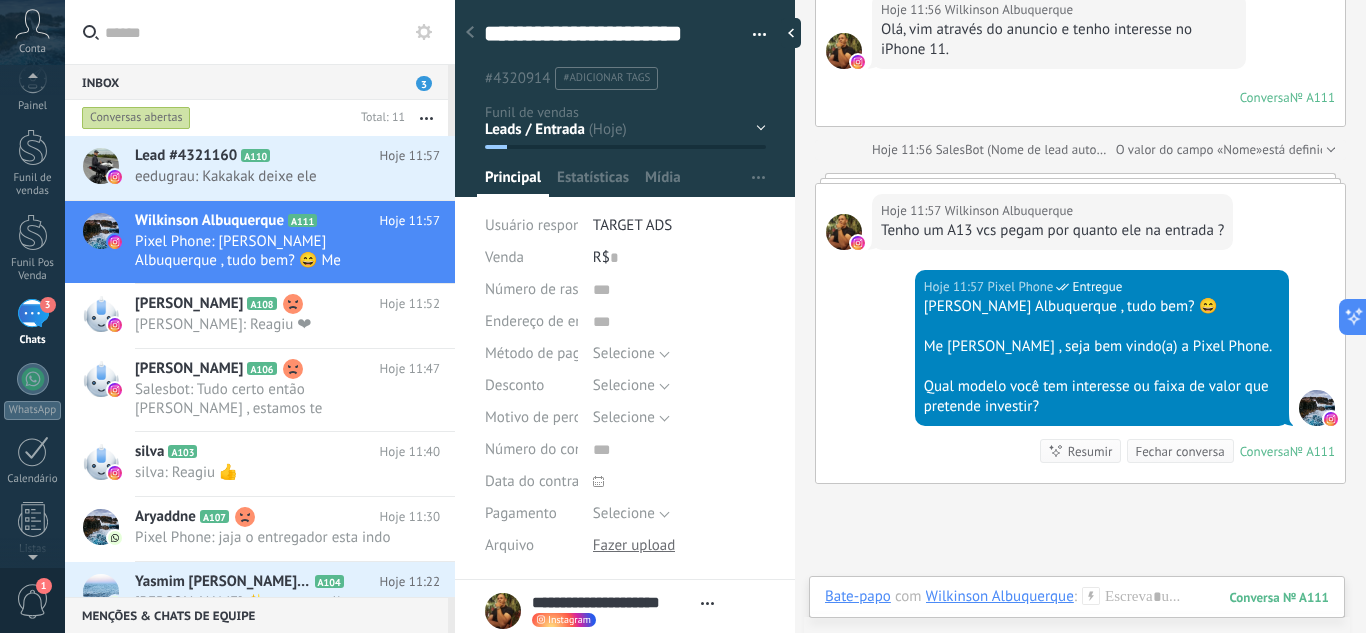 click on "Hoje 11:57 Wilkinson Albuquerque" at bounding box center (1052, 211) 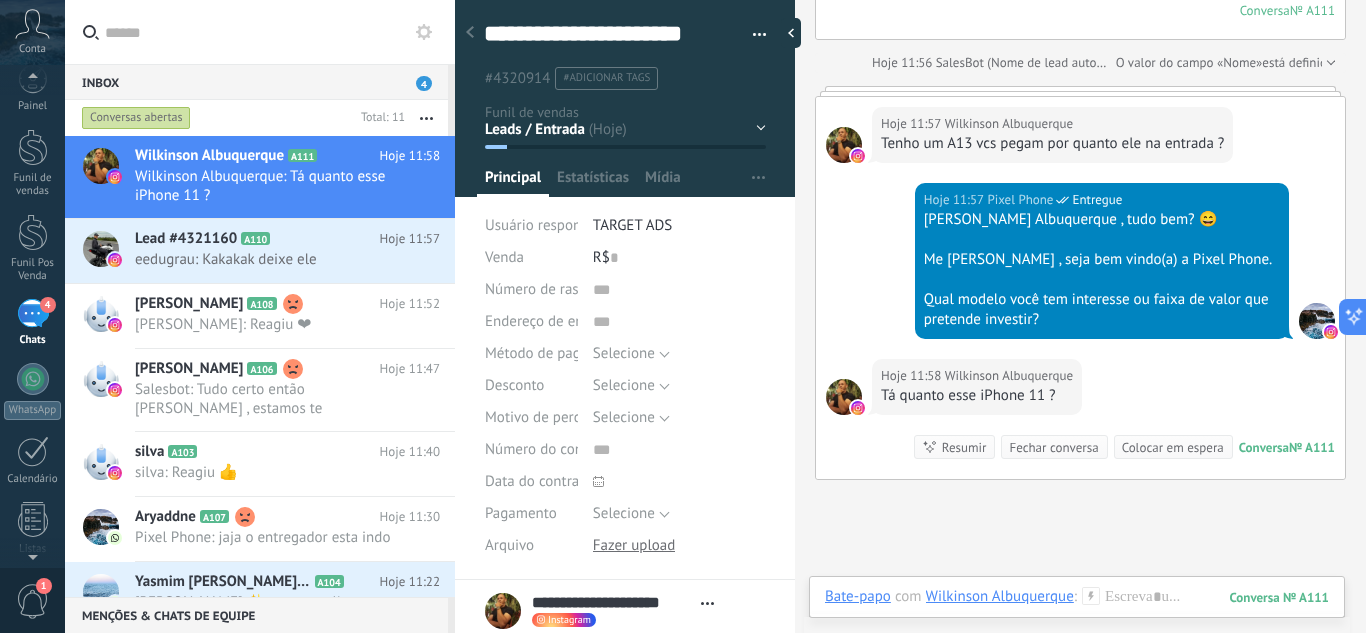 click on "Hoje 11:58 Wilkinson Albuquerque  Tá quanto esse iPhone 11 ? Conversa  № A111 Conversa № A111 Resumir Resumir Fechar conversa Colocar em espera" at bounding box center [1080, 419] 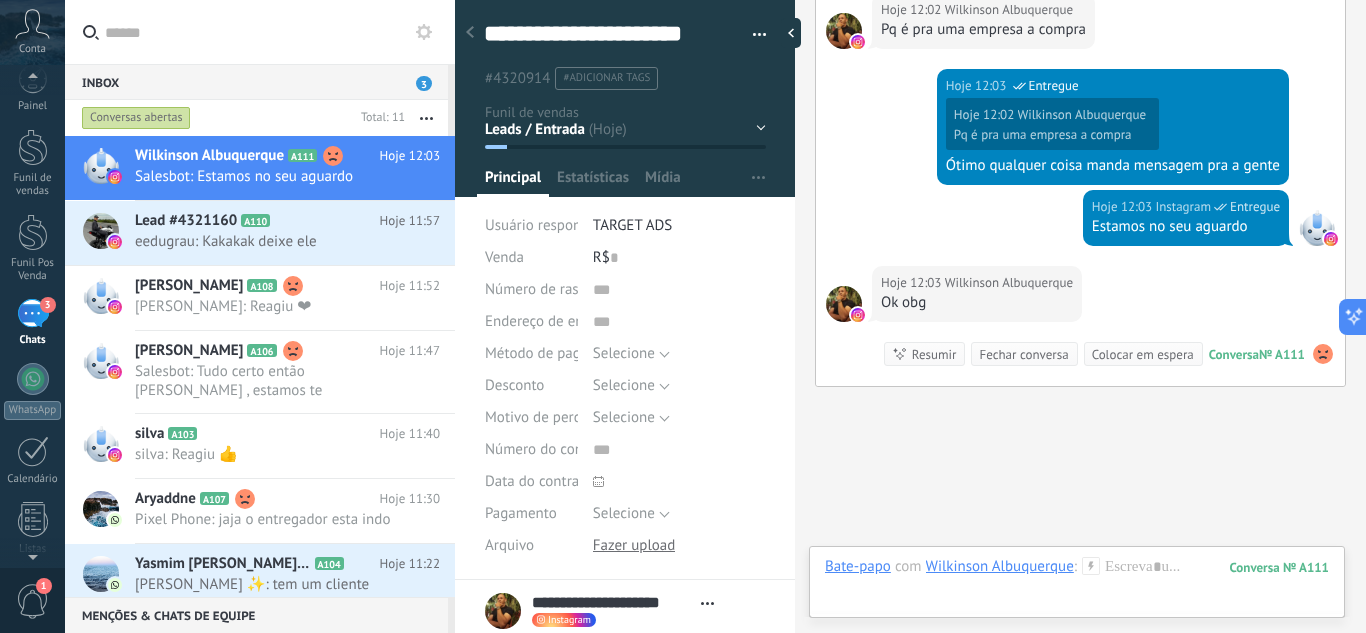 scroll, scrollTop: 1910, scrollLeft: 0, axis: vertical 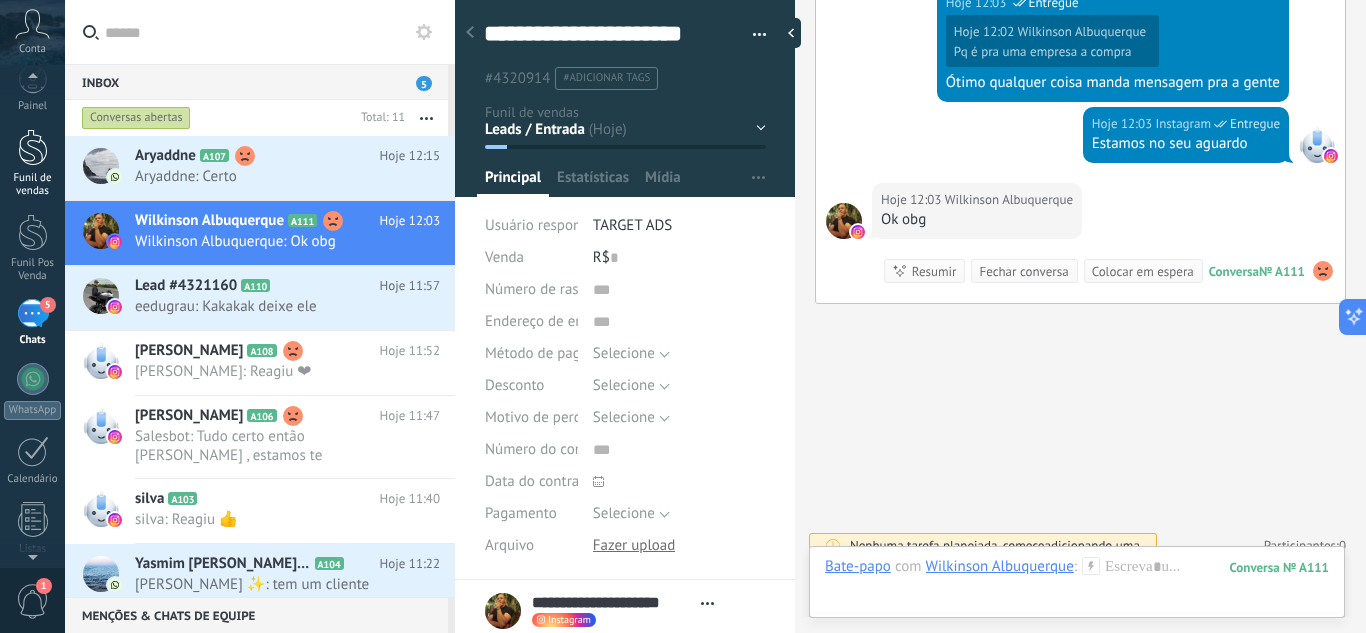 click on "Funil de vendas" at bounding box center (32, 163) 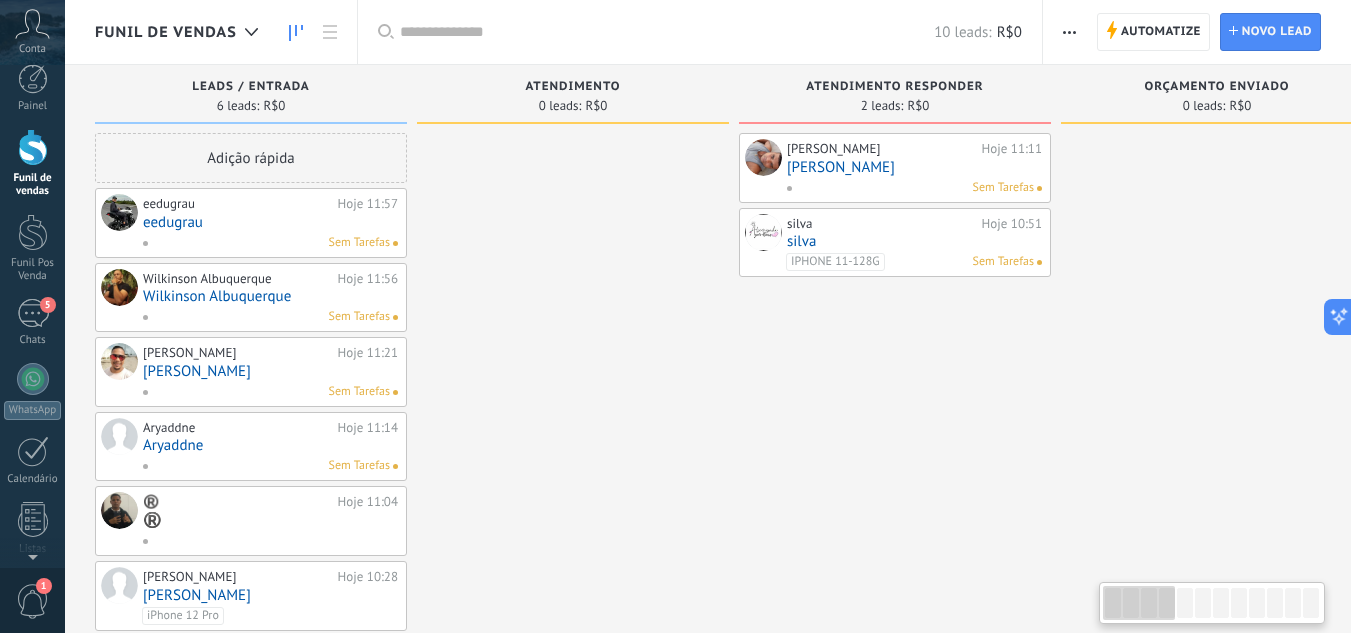 scroll, scrollTop: 0, scrollLeft: 0, axis: both 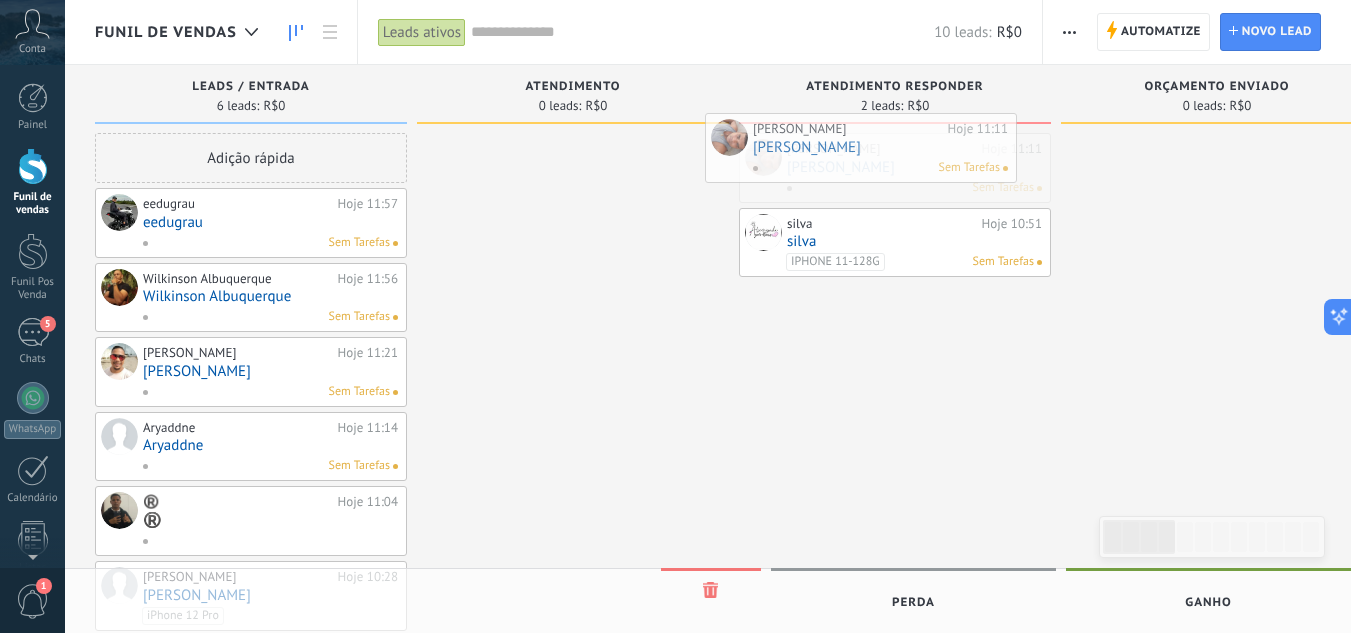 drag, startPoint x: 906, startPoint y: 182, endPoint x: 924, endPoint y: 189, distance: 19.313208 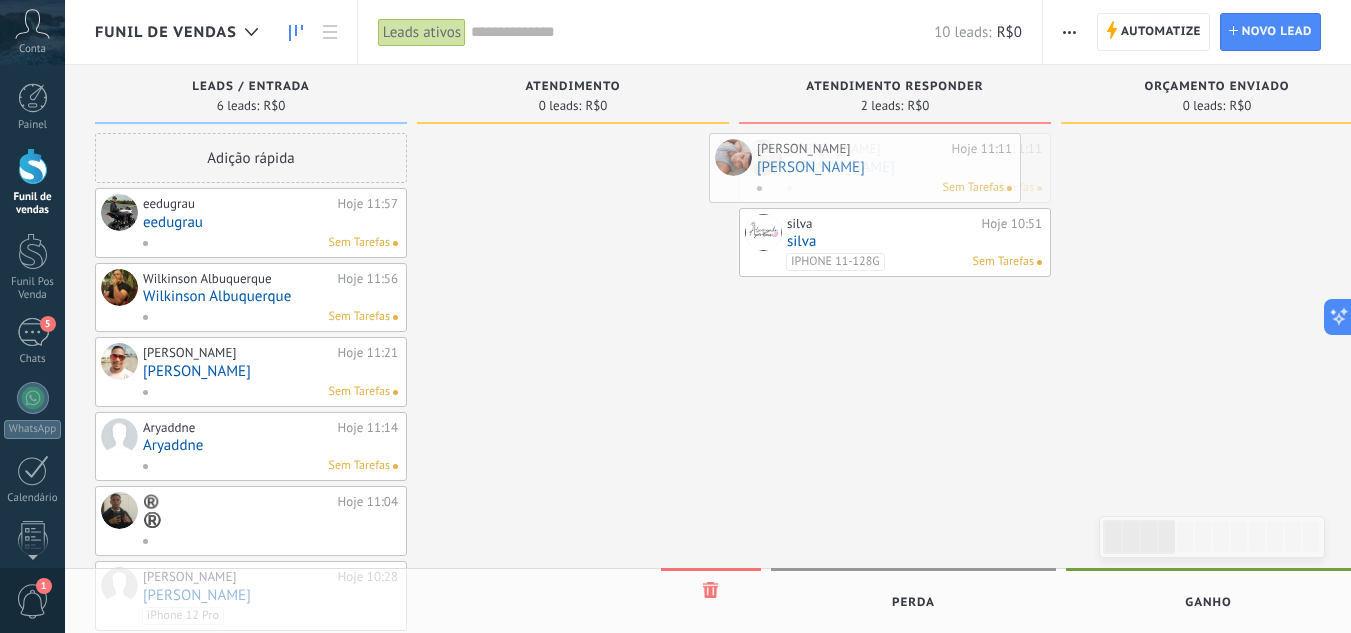 drag, startPoint x: 885, startPoint y: 184, endPoint x: 865, endPoint y: 188, distance: 20.396078 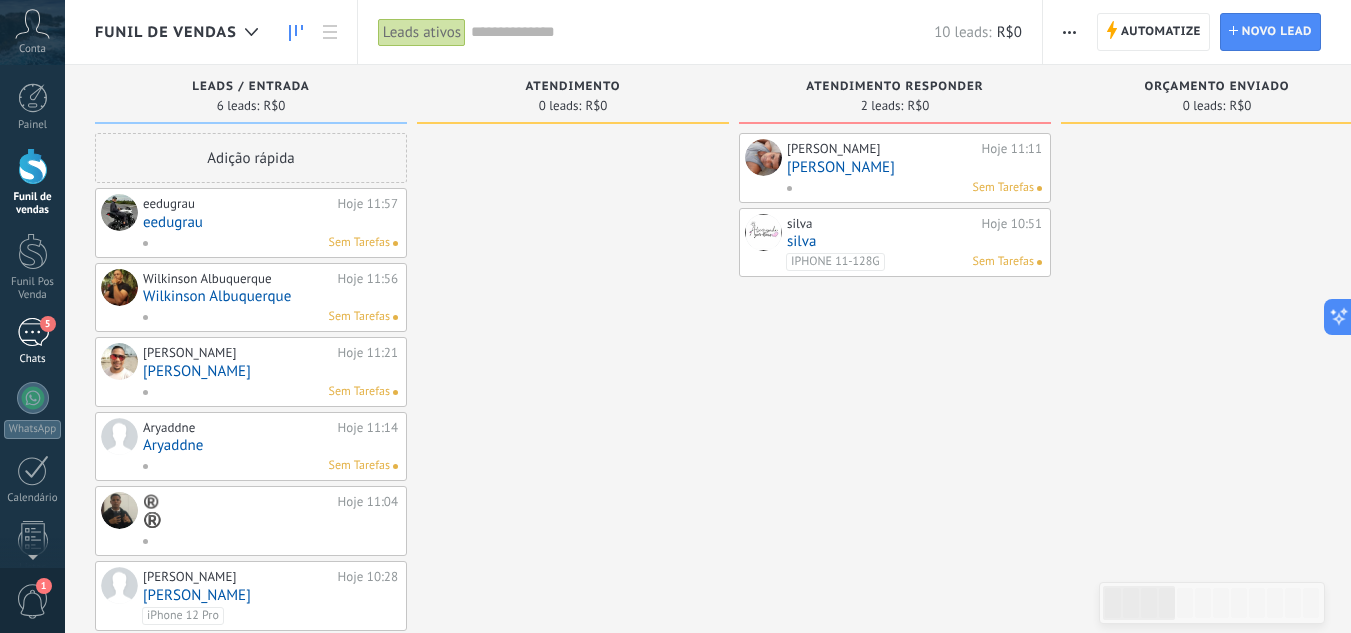 click on "5" at bounding box center [48, 324] 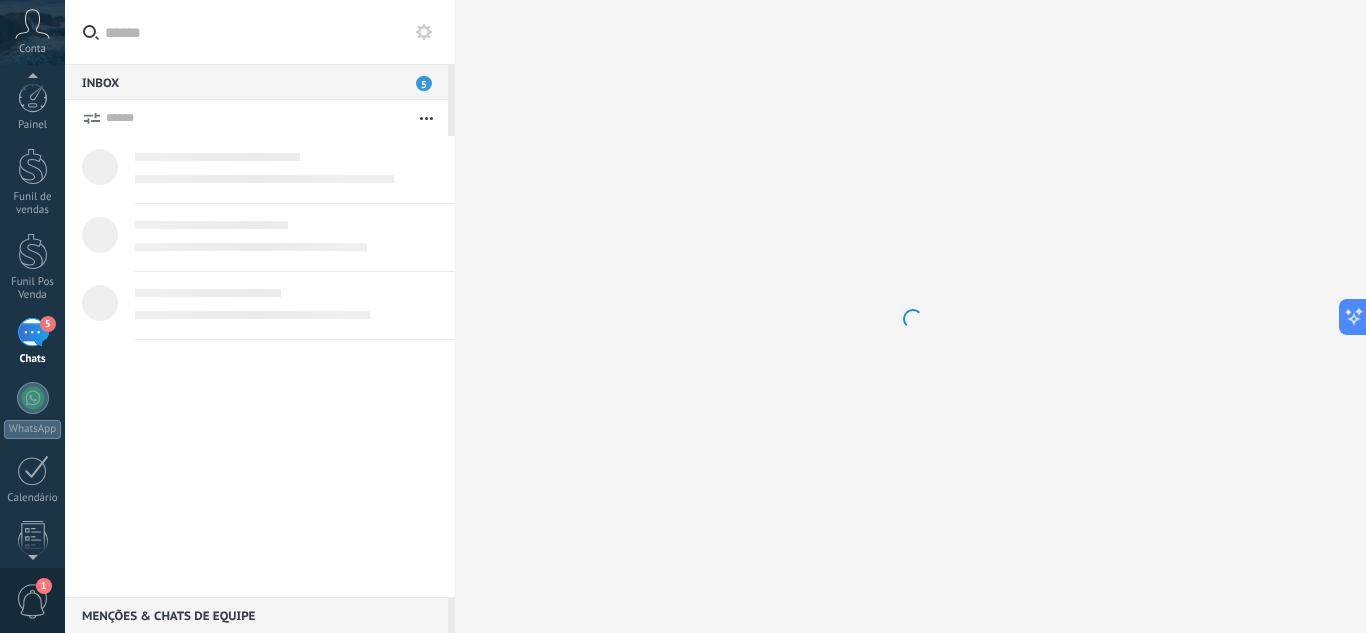 scroll, scrollTop: 19, scrollLeft: 0, axis: vertical 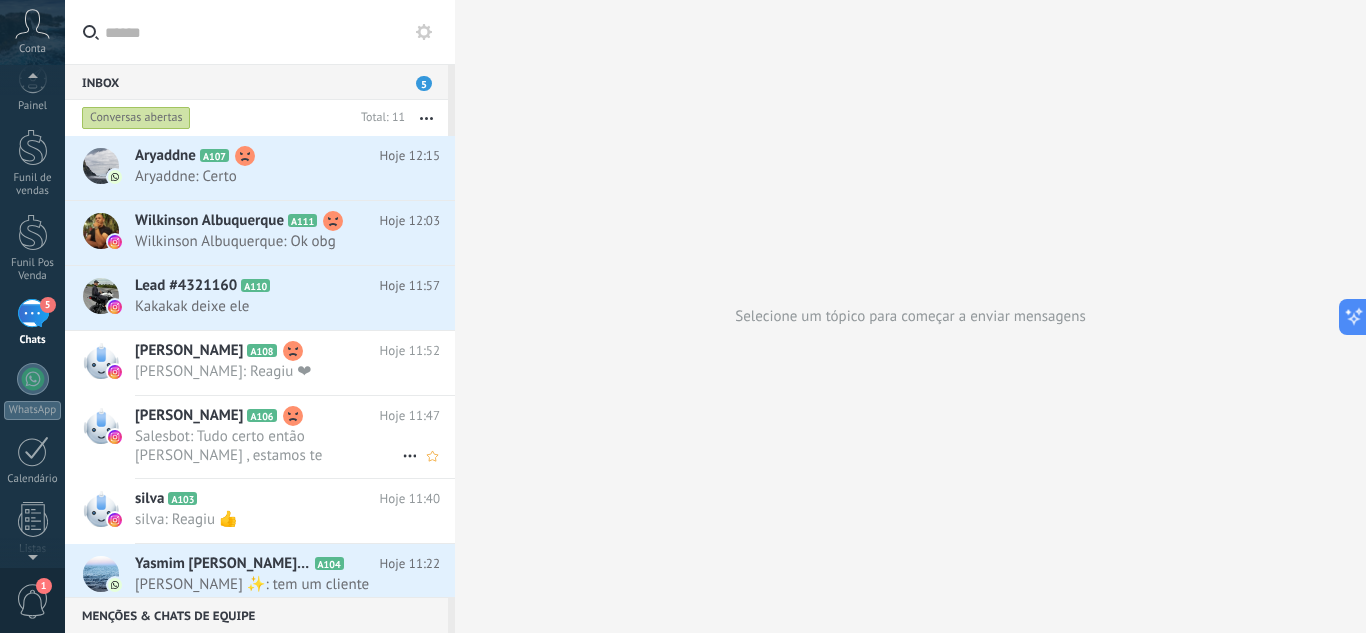 click on "Salesbot: Tudo certo então Jefferson , estamos te aguardando" at bounding box center [268, 446] 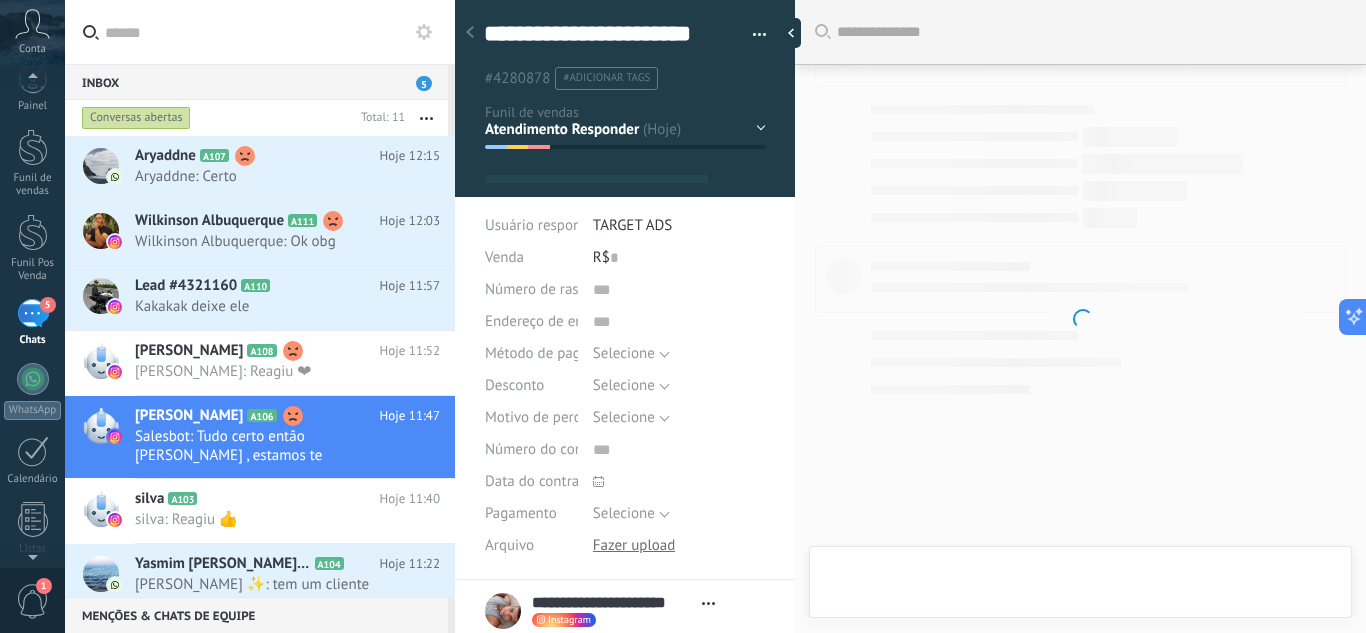 scroll, scrollTop: 1527, scrollLeft: 0, axis: vertical 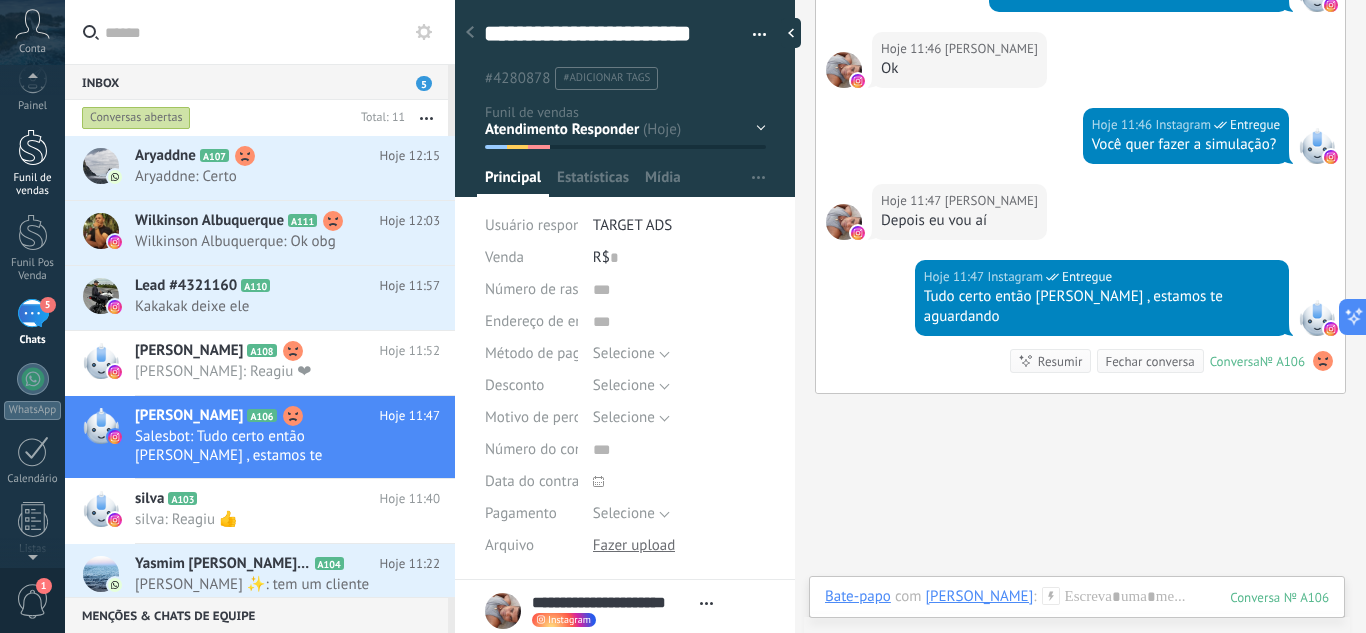click on "Funil de vendas" at bounding box center [33, 185] 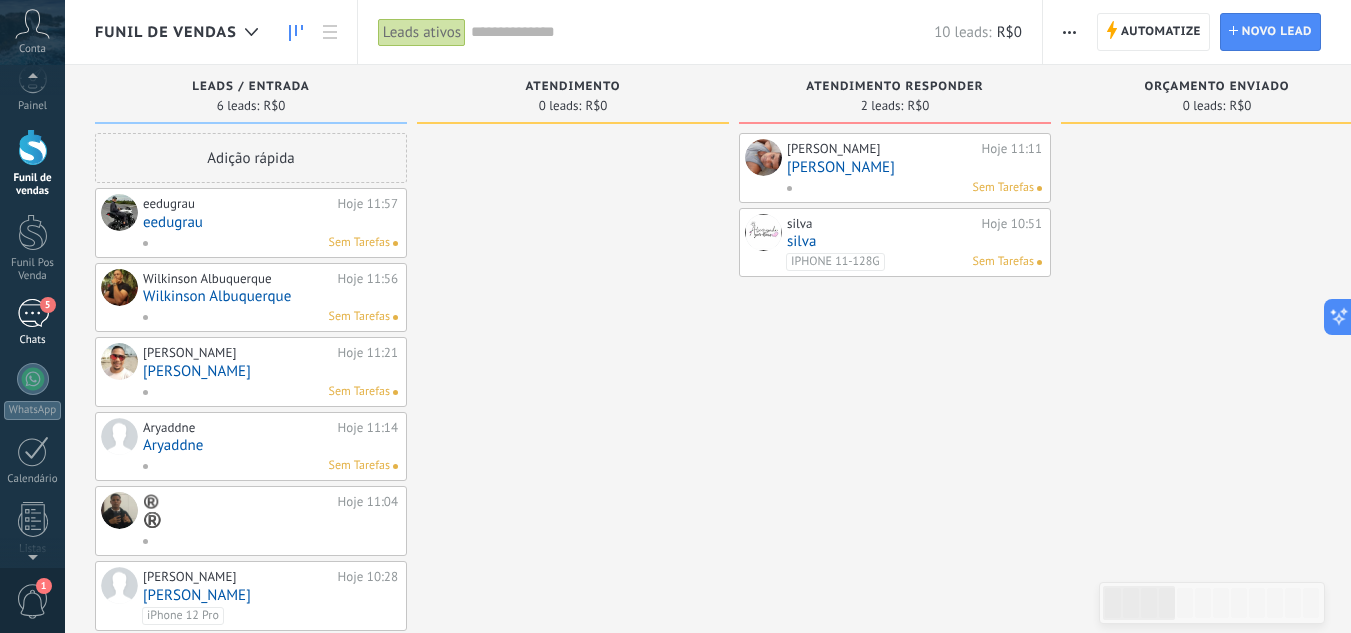 click on "5" at bounding box center (33, 313) 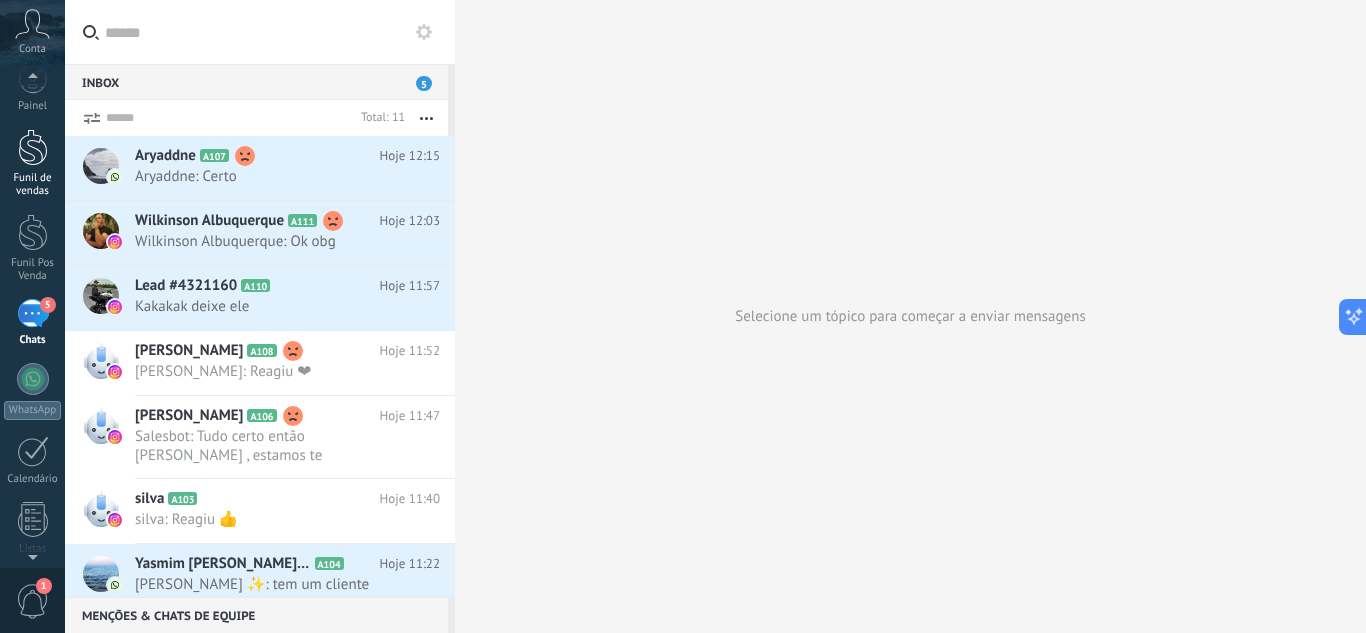 click at bounding box center [33, 147] 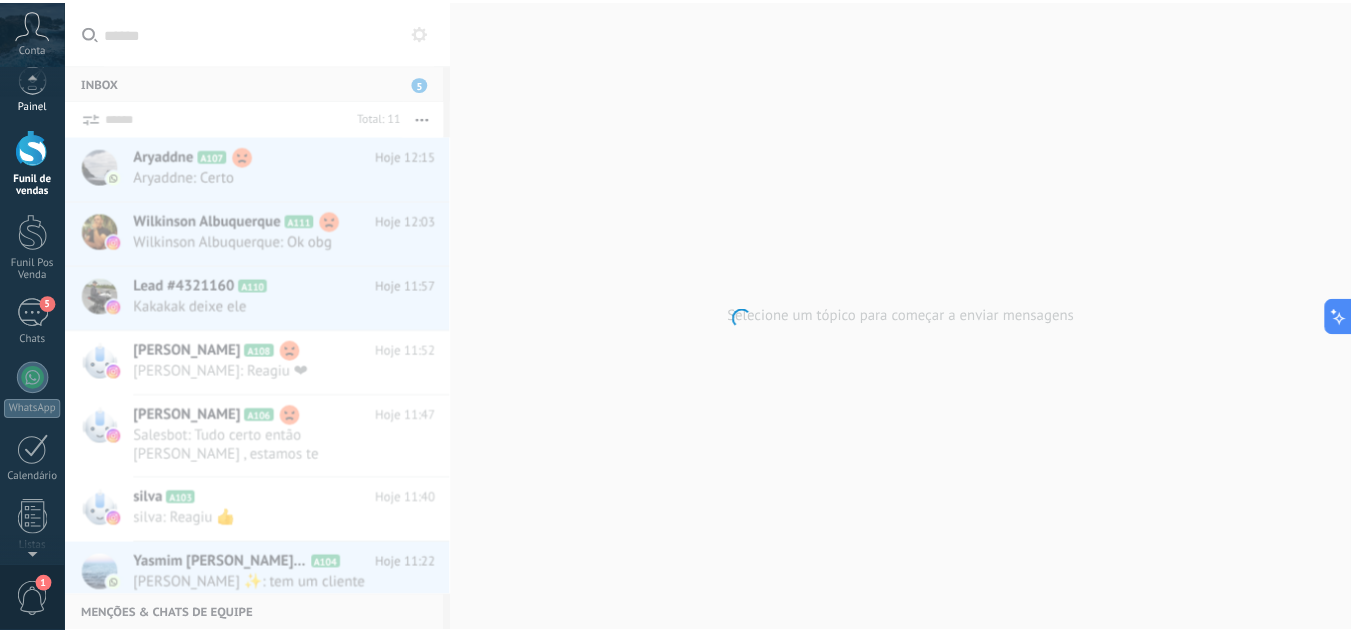 scroll, scrollTop: 0, scrollLeft: 0, axis: both 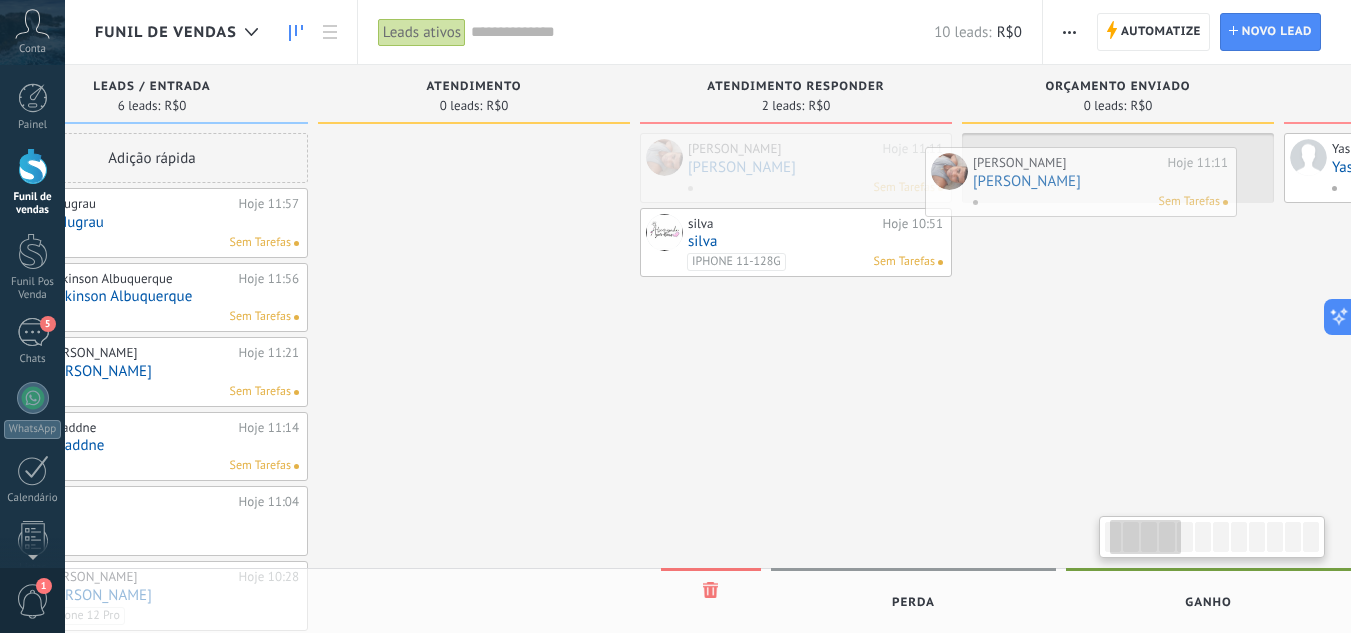drag, startPoint x: 910, startPoint y: 183, endPoint x: 1088, endPoint y: 197, distance: 178.54971 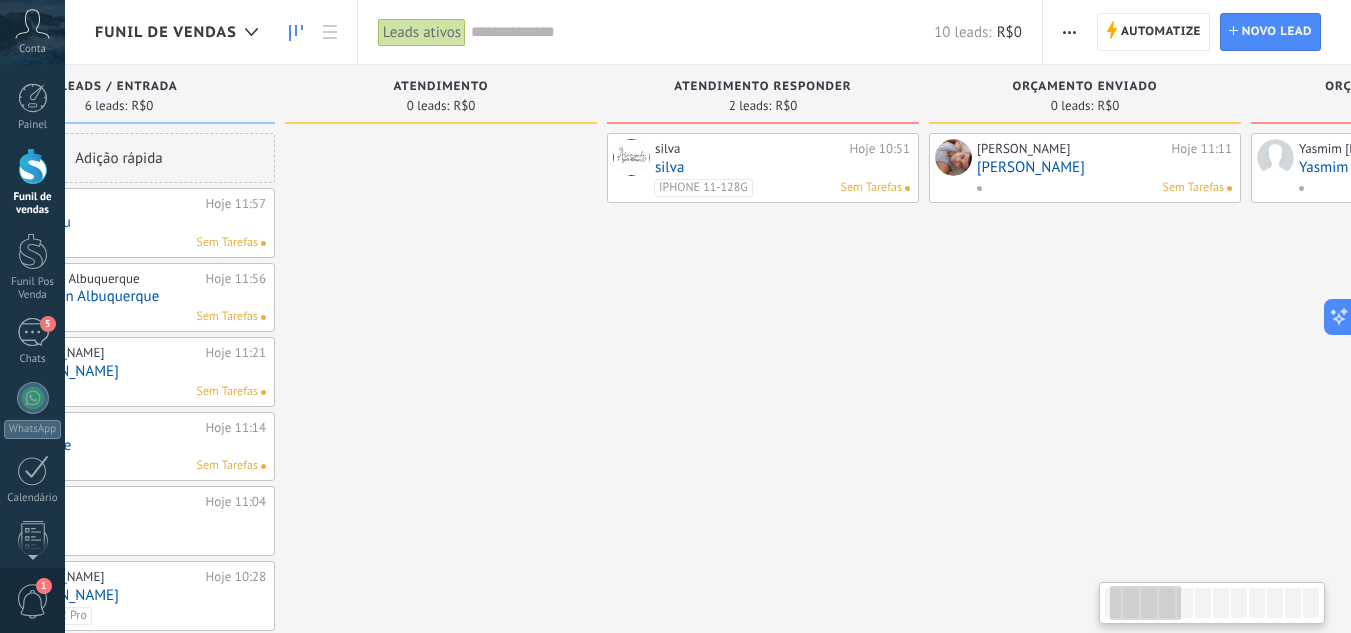 scroll, scrollTop: 0, scrollLeft: 154, axis: horizontal 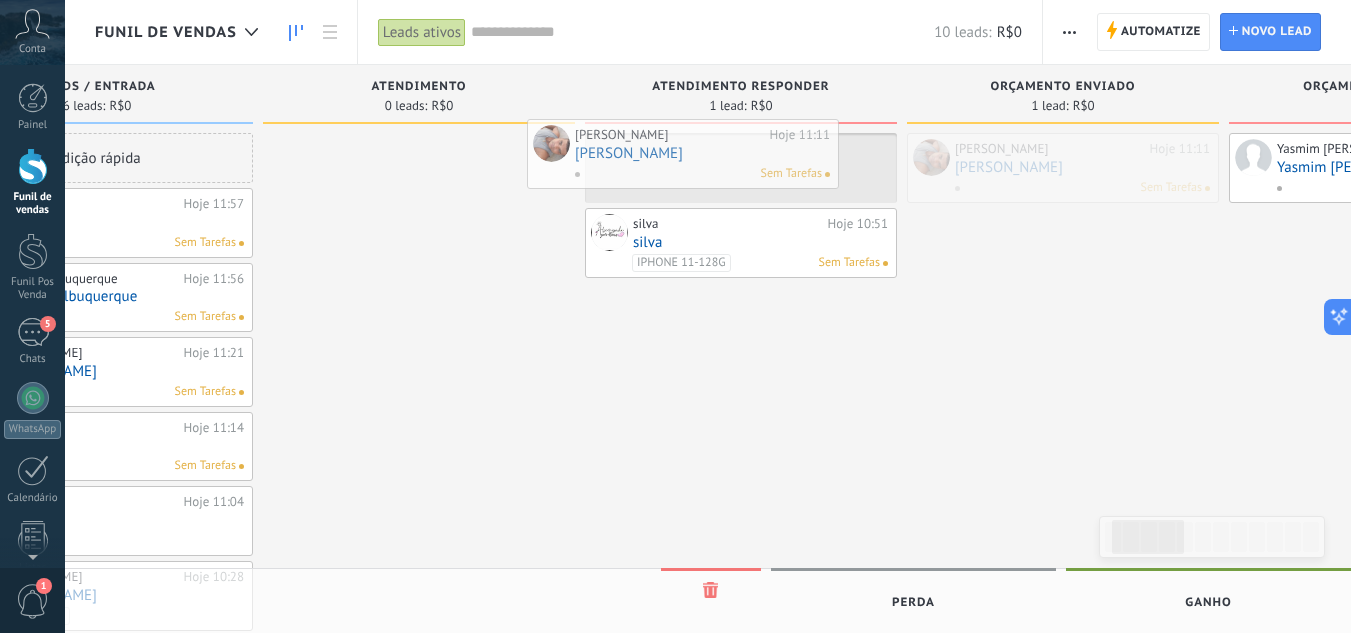 drag, startPoint x: 1062, startPoint y: 190, endPoint x: 682, endPoint y: 176, distance: 380.2578 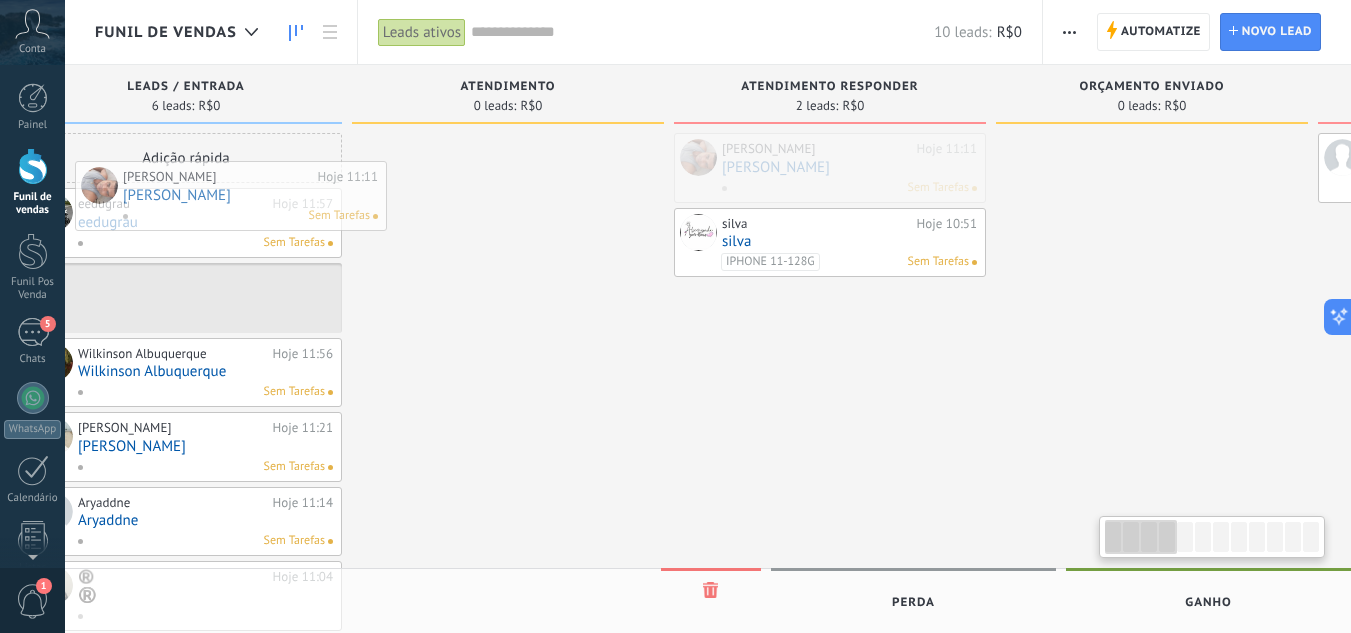 scroll, scrollTop: 0, scrollLeft: 8, axis: horizontal 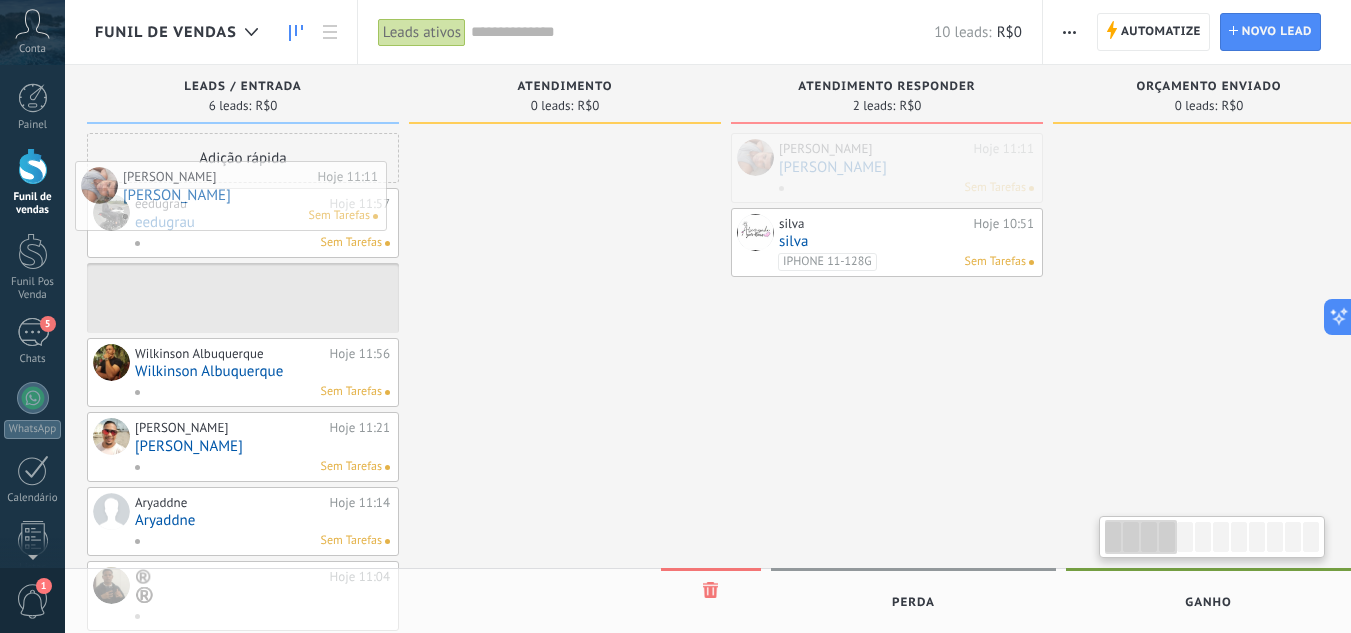 drag, startPoint x: 685, startPoint y: 177, endPoint x: 175, endPoint y: 218, distance: 511.6454 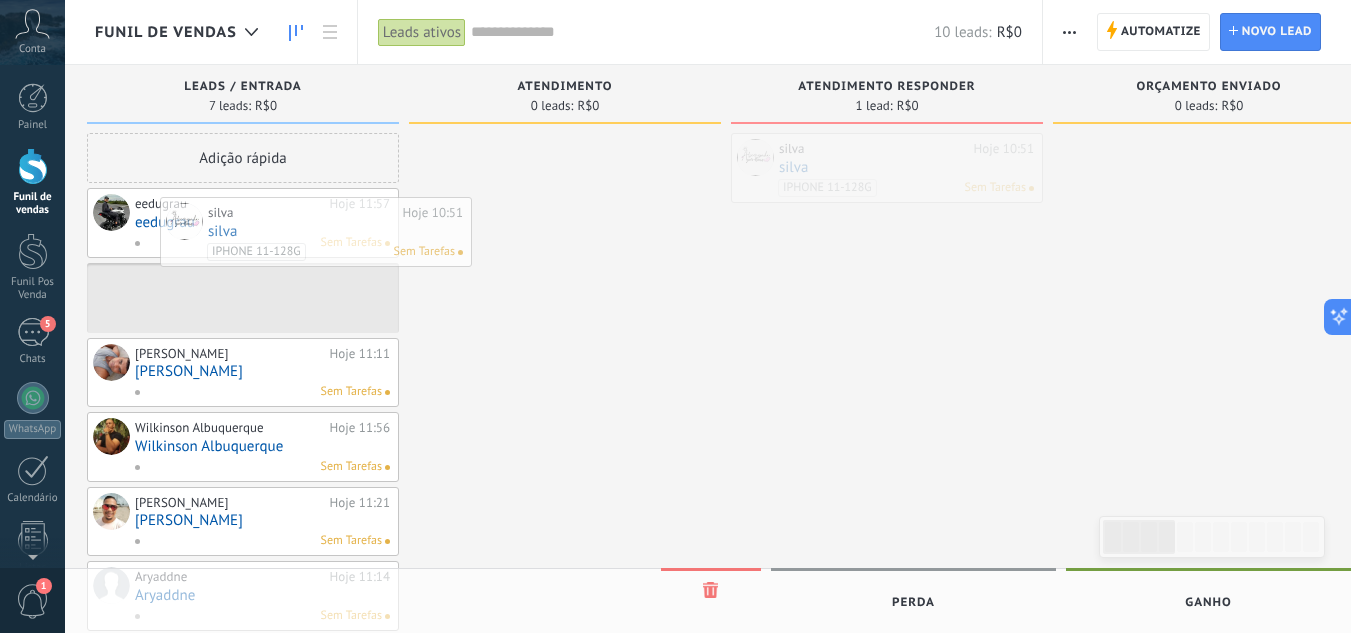 scroll, scrollTop: 0, scrollLeft: 0, axis: both 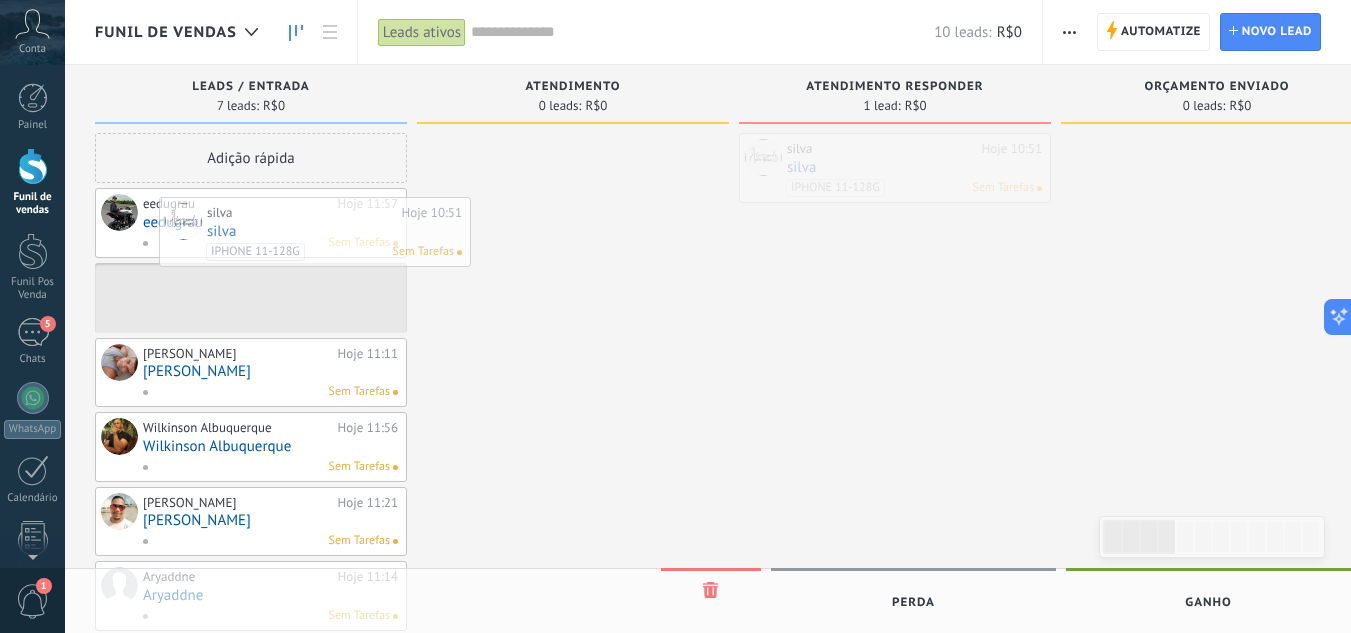 drag, startPoint x: 843, startPoint y: 173, endPoint x: 271, endPoint y: 237, distance: 575.5693 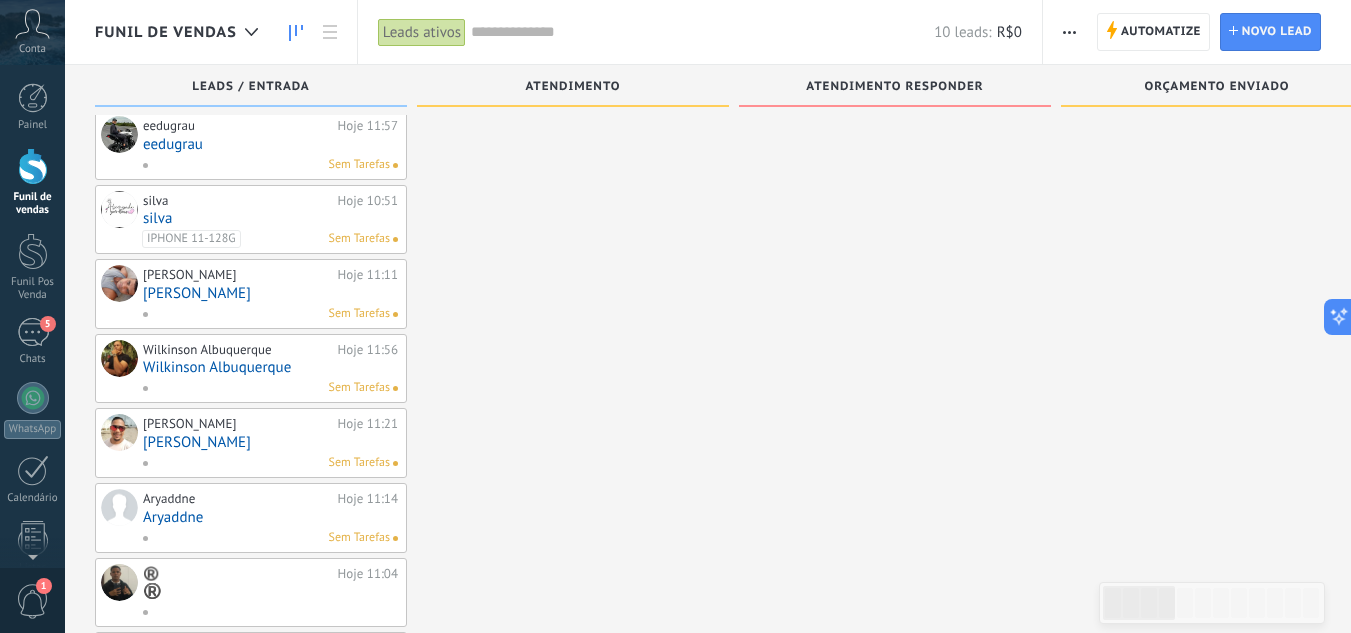 scroll, scrollTop: 196, scrollLeft: 0, axis: vertical 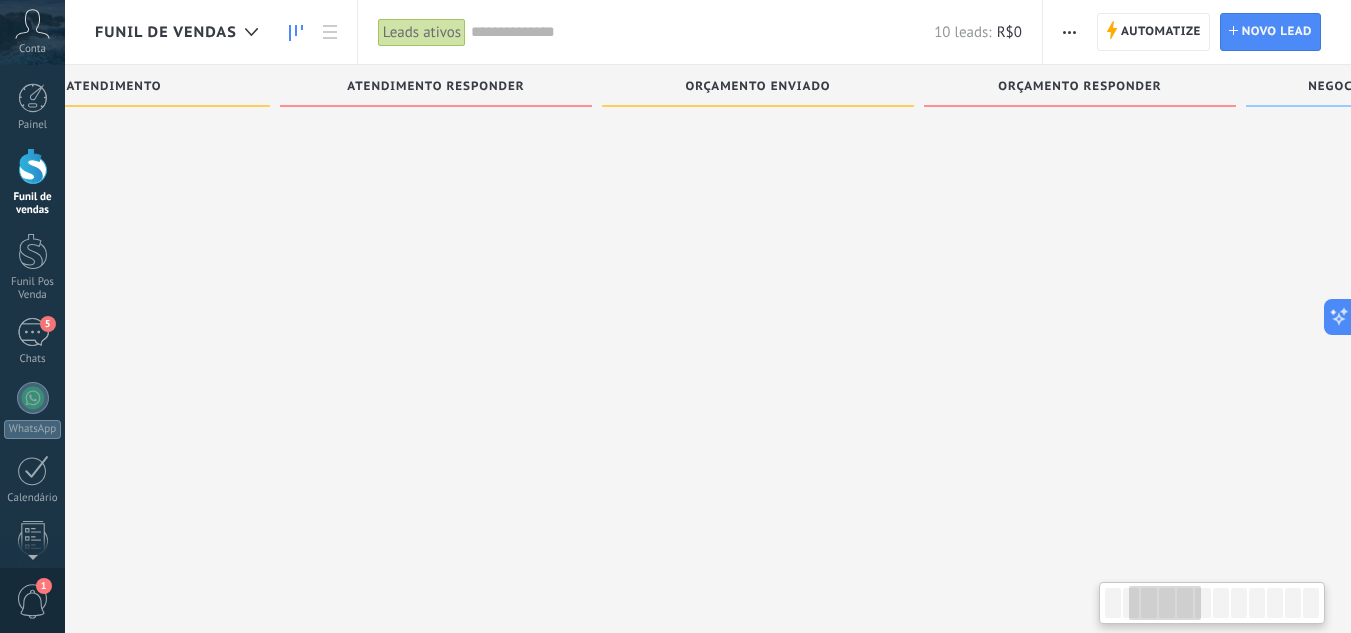drag, startPoint x: 1088, startPoint y: 256, endPoint x: 629, endPoint y: 219, distance: 460.48886 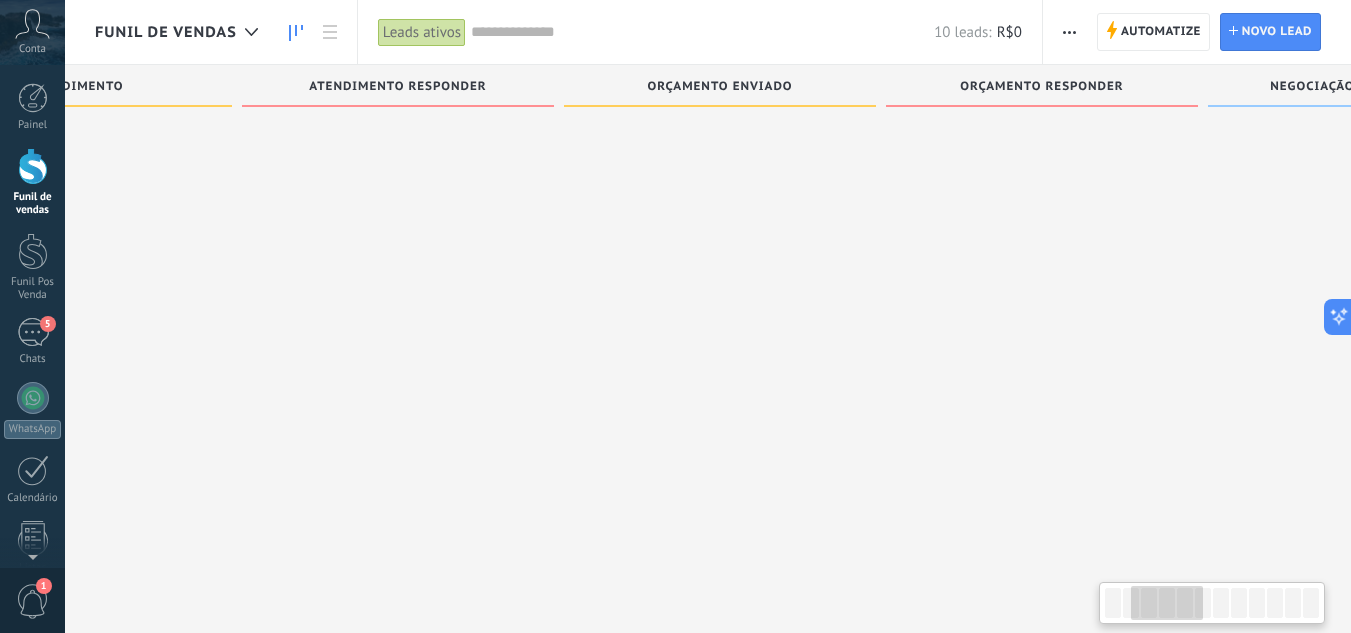 drag, startPoint x: 1100, startPoint y: 290, endPoint x: 682, endPoint y: 248, distance: 420.10474 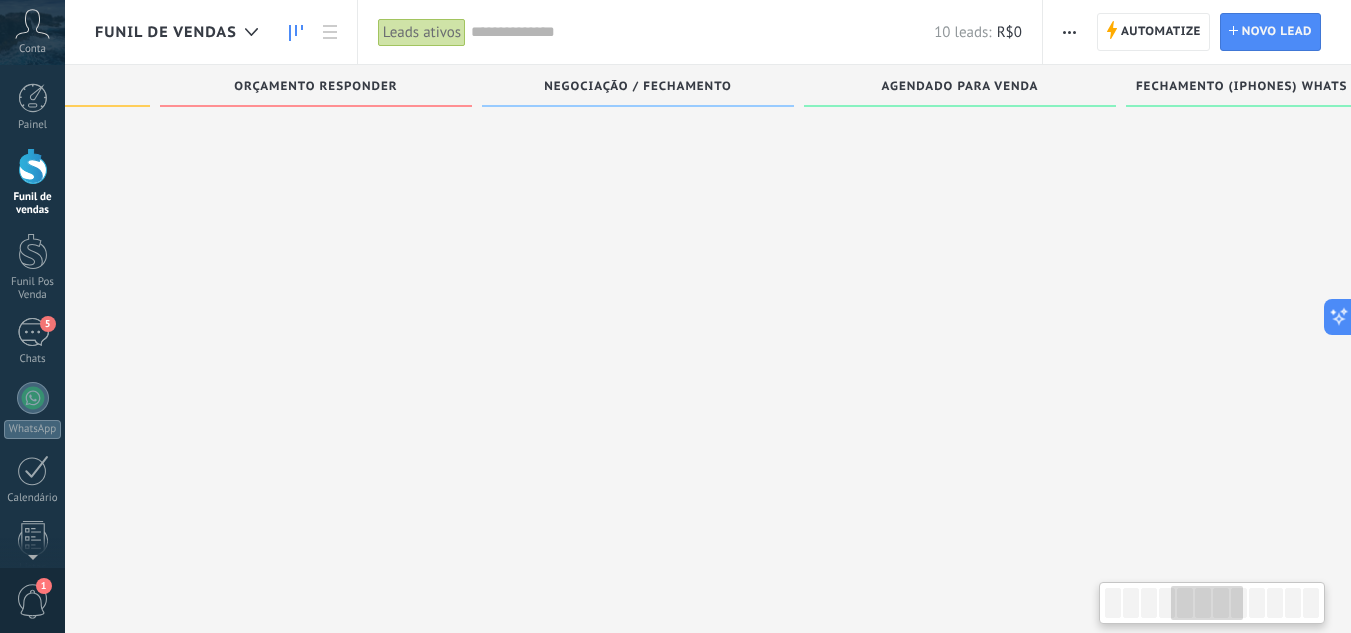 scroll, scrollTop: 0, scrollLeft: 1223, axis: horizontal 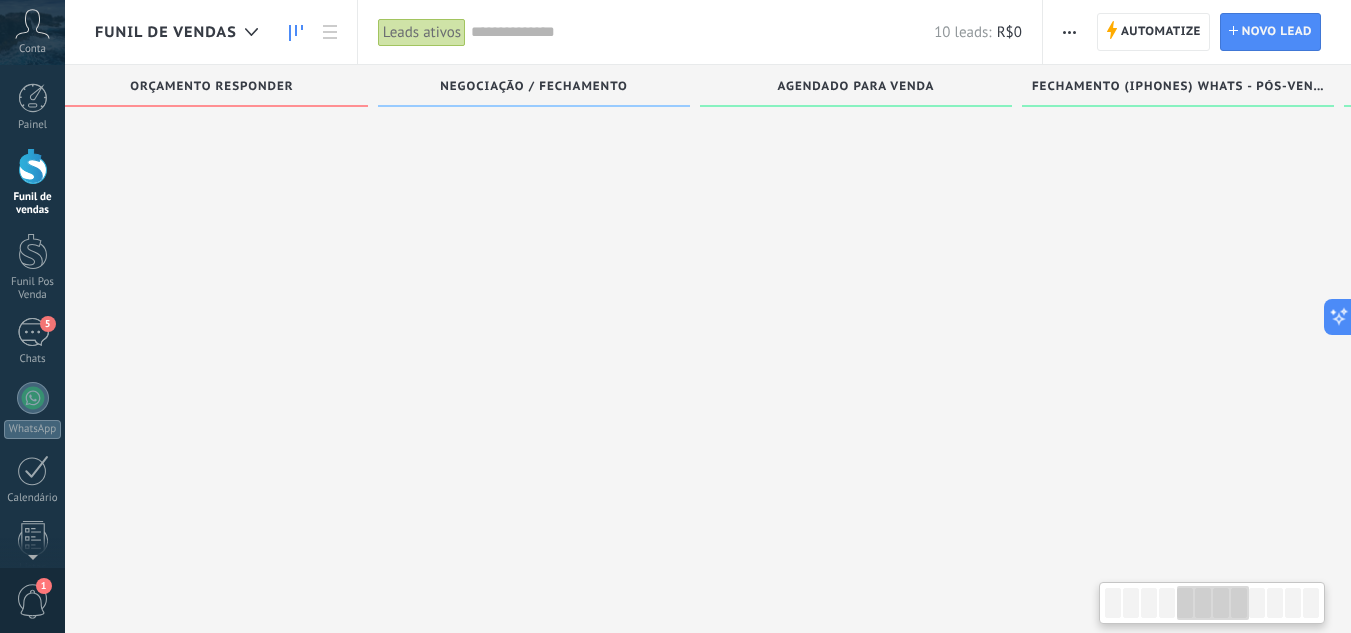 drag, startPoint x: 920, startPoint y: 239, endPoint x: 753, endPoint y: 240, distance: 167.00299 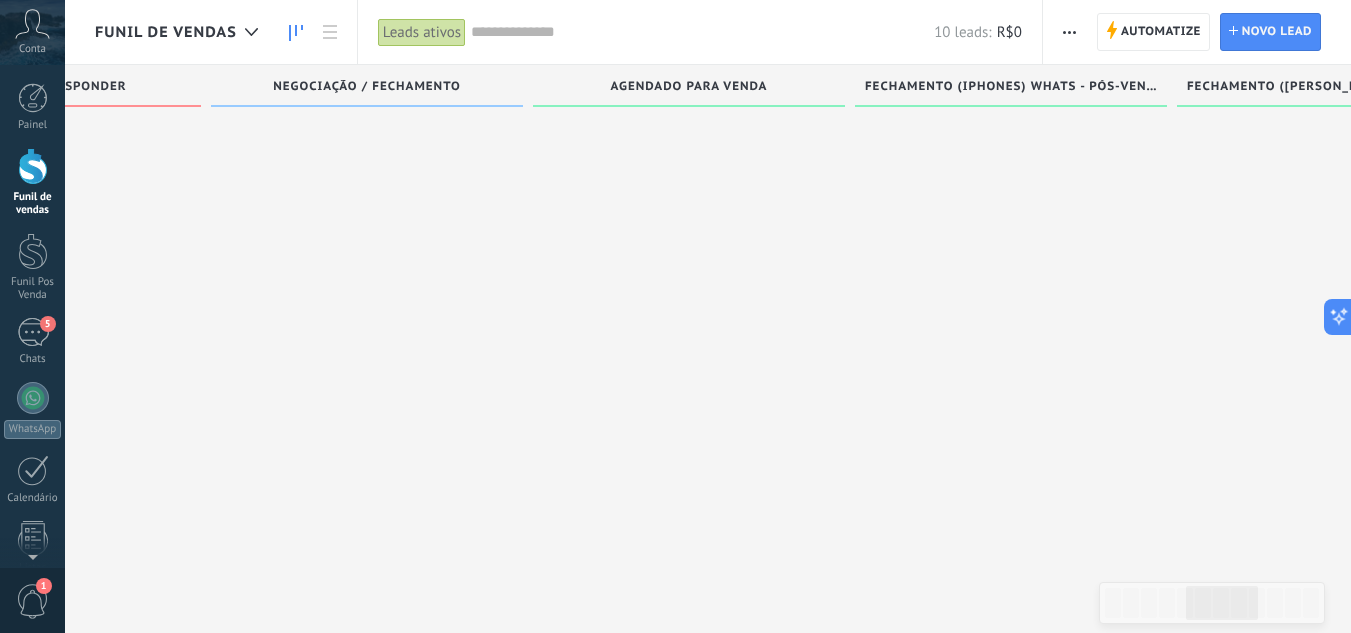 drag, startPoint x: 1047, startPoint y: 190, endPoint x: 567, endPoint y: 192, distance: 480.00418 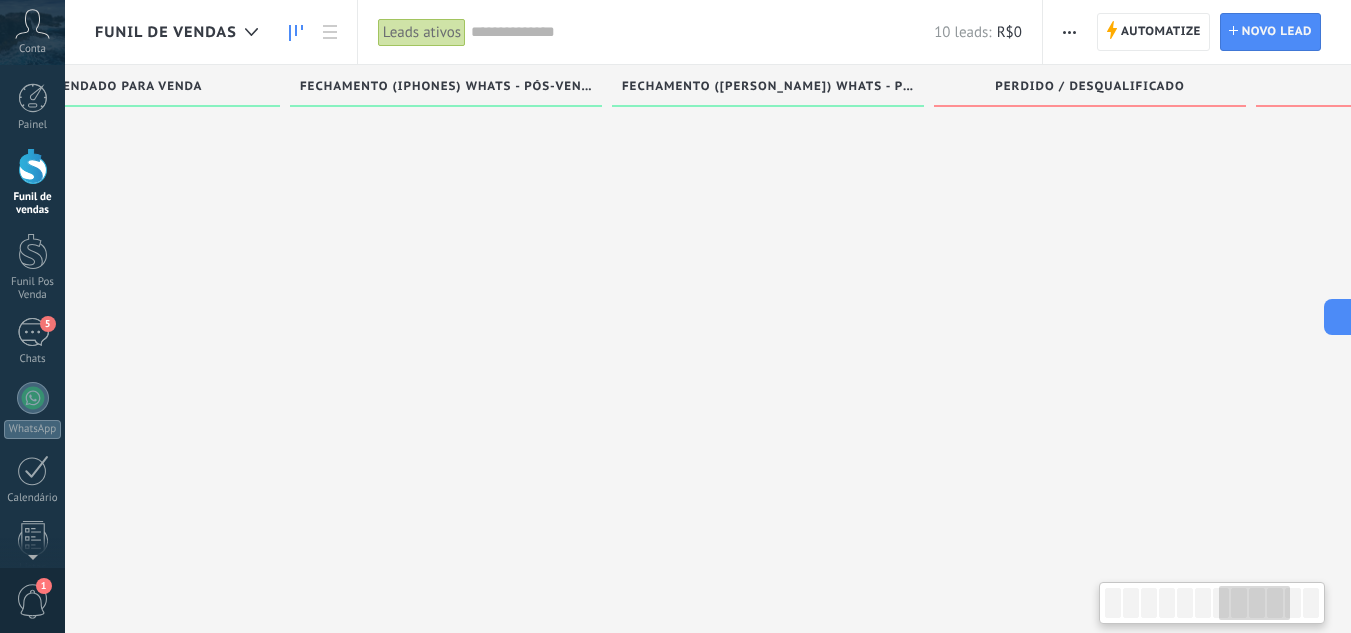 drag, startPoint x: 1196, startPoint y: 209, endPoint x: 1064, endPoint y: 221, distance: 132.54433 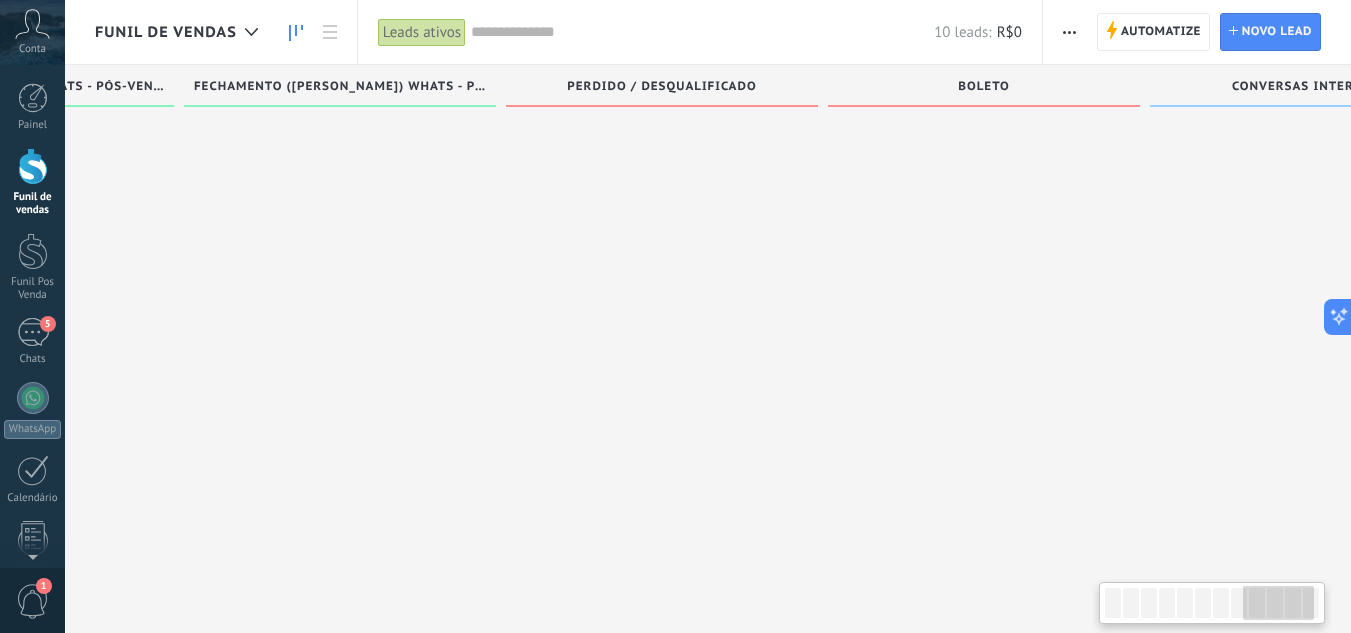 scroll, scrollTop: 0, scrollLeft: 2628, axis: horizontal 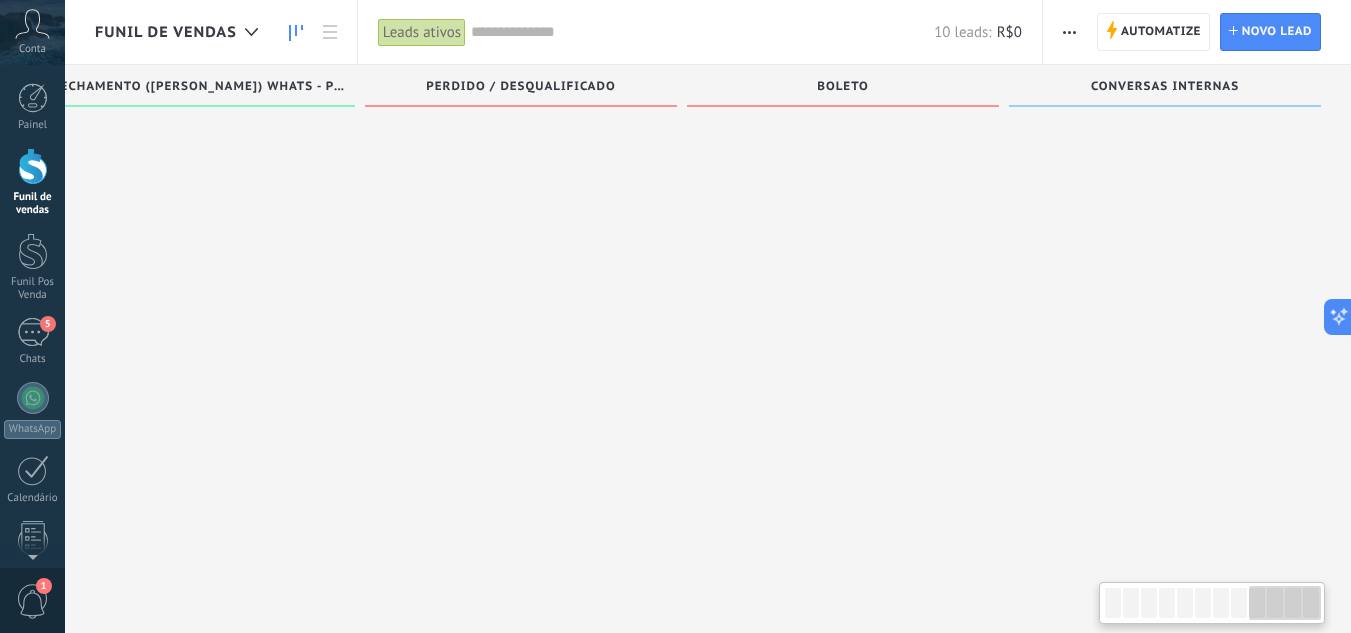 drag, startPoint x: 1076, startPoint y: 219, endPoint x: 519, endPoint y: 298, distance: 562.57446 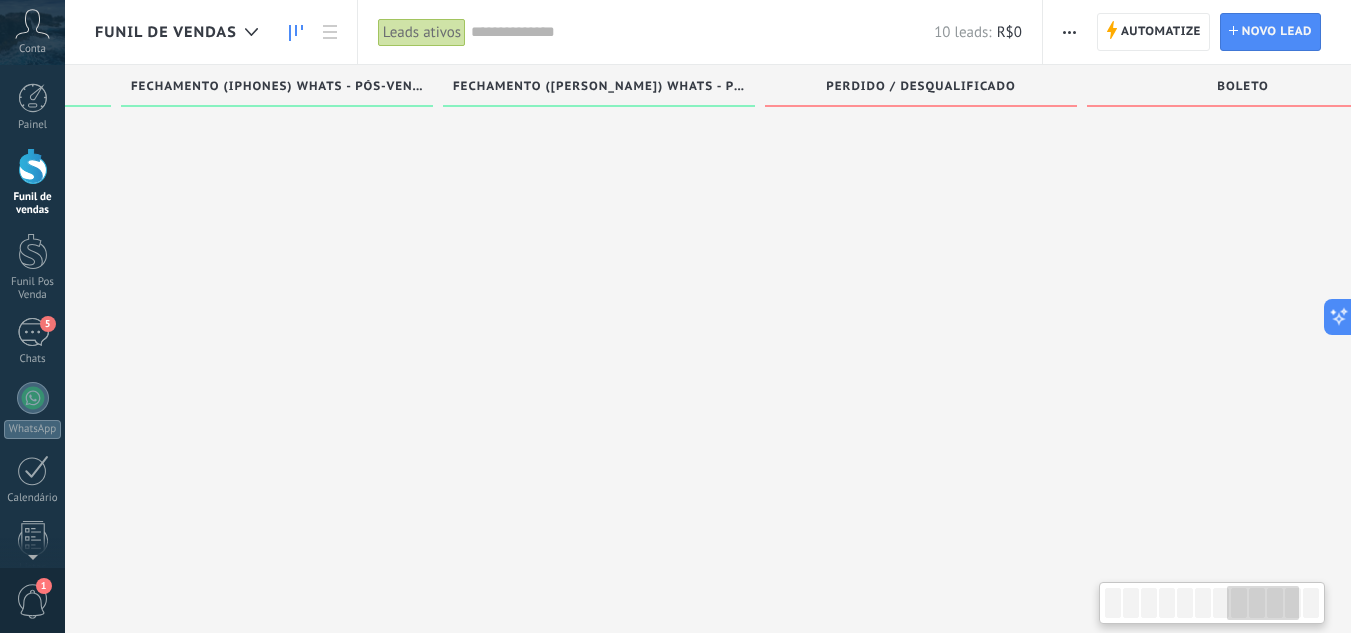 drag, startPoint x: 1200, startPoint y: 231, endPoint x: 1101, endPoint y: 183, distance: 110.02273 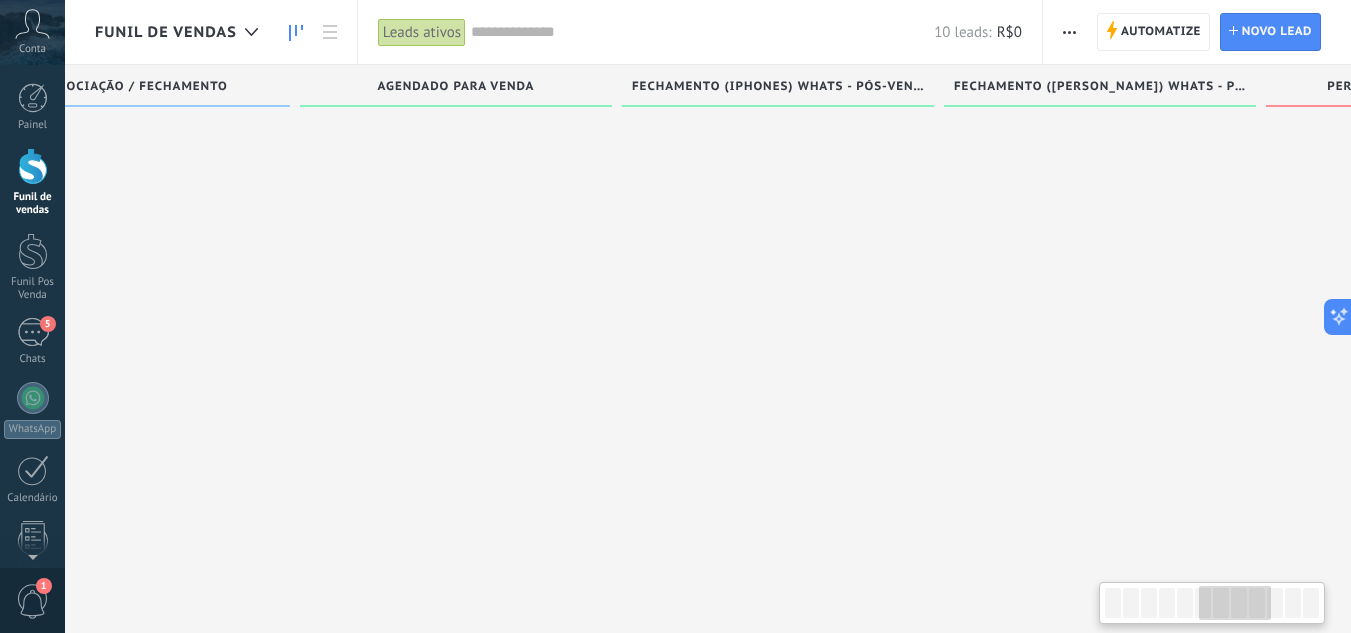 drag, startPoint x: 1324, startPoint y: 281, endPoint x: 1235, endPoint y: 182, distance: 133.12401 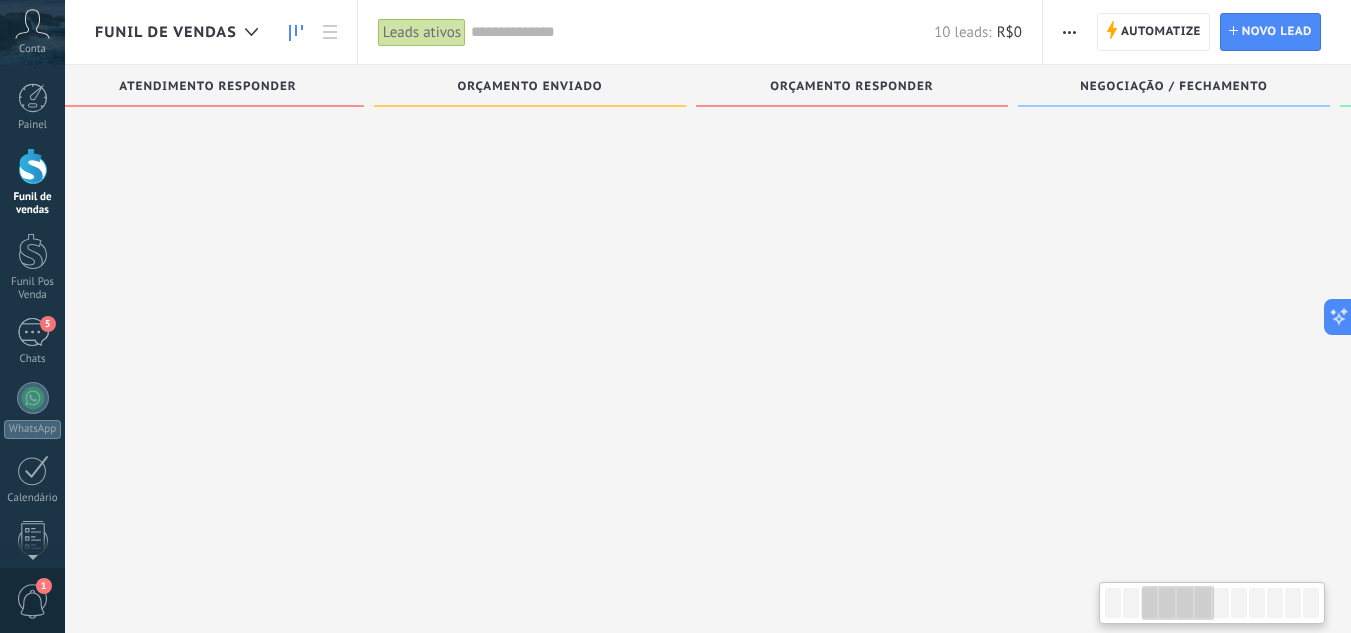 drag, startPoint x: 1069, startPoint y: 176, endPoint x: 1365, endPoint y: 222, distance: 299.553 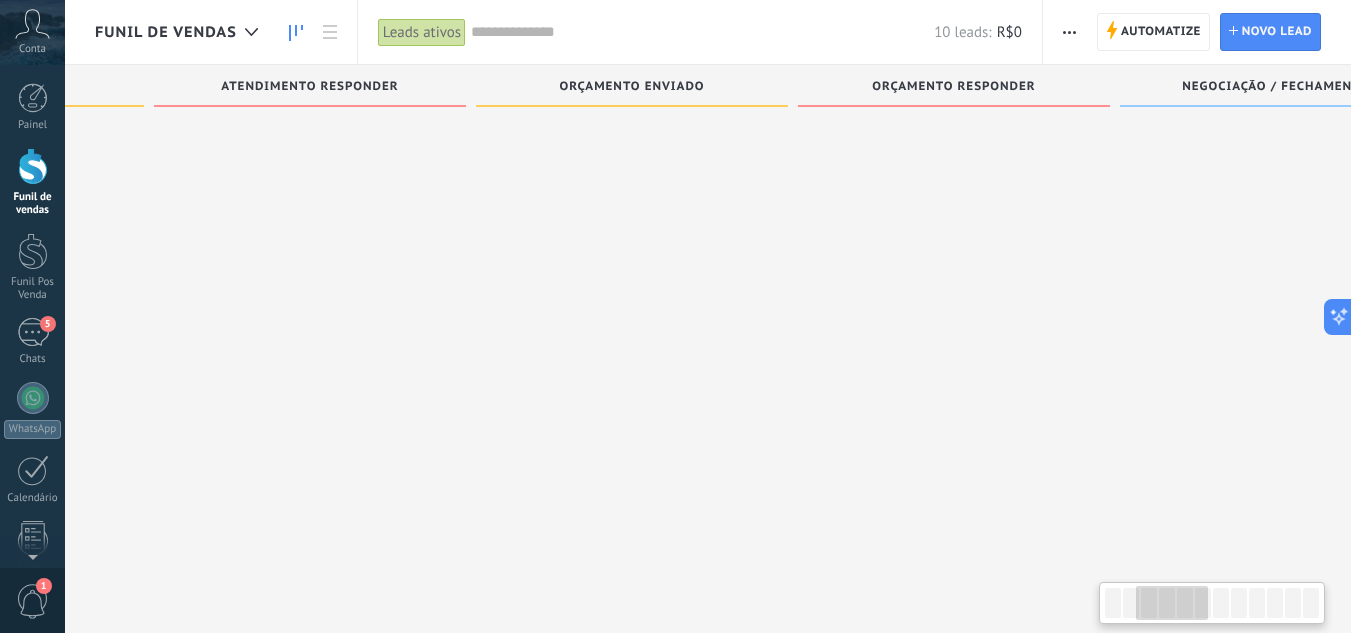 scroll, scrollTop: 0, scrollLeft: 49, axis: horizontal 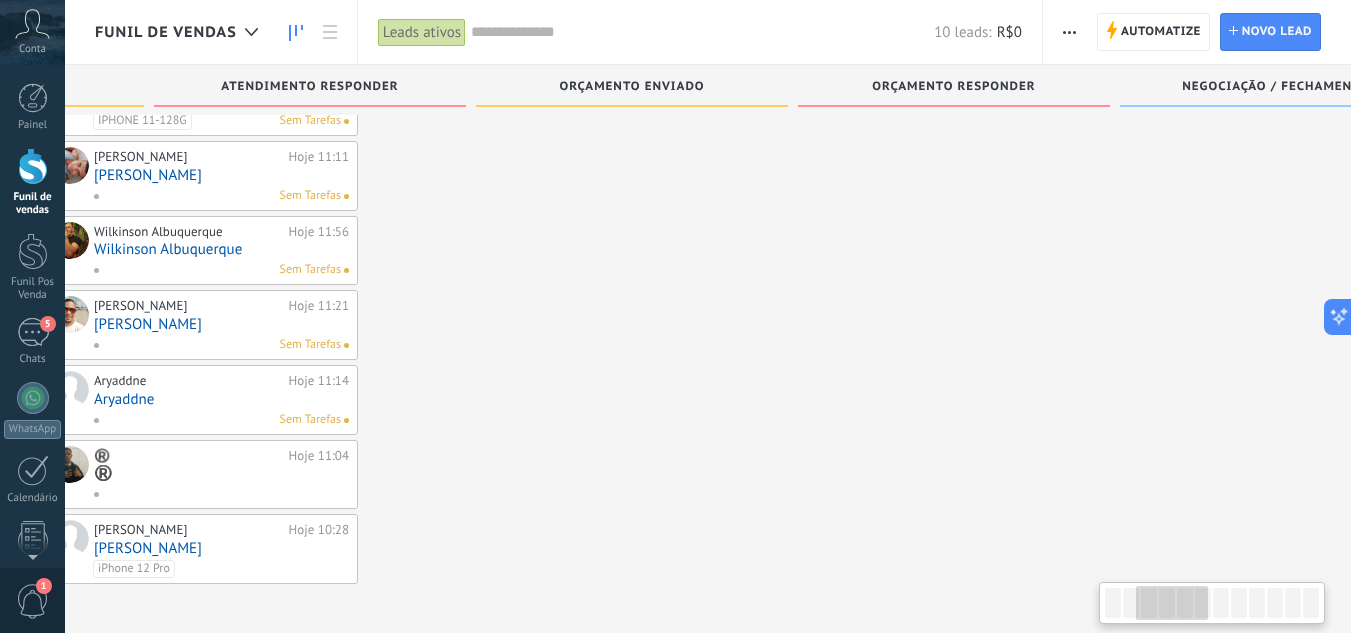 drag, startPoint x: 1096, startPoint y: 227, endPoint x: 1349, endPoint y: 264, distance: 255.69122 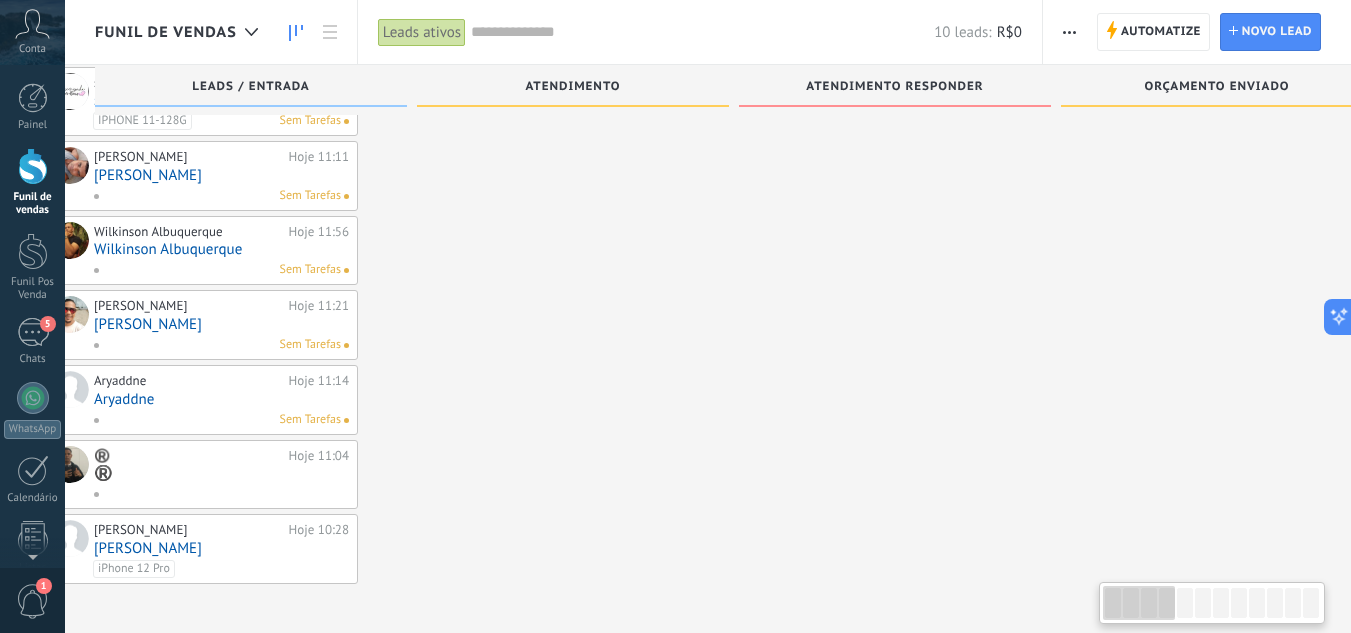 scroll, scrollTop: 0, scrollLeft: 0, axis: both 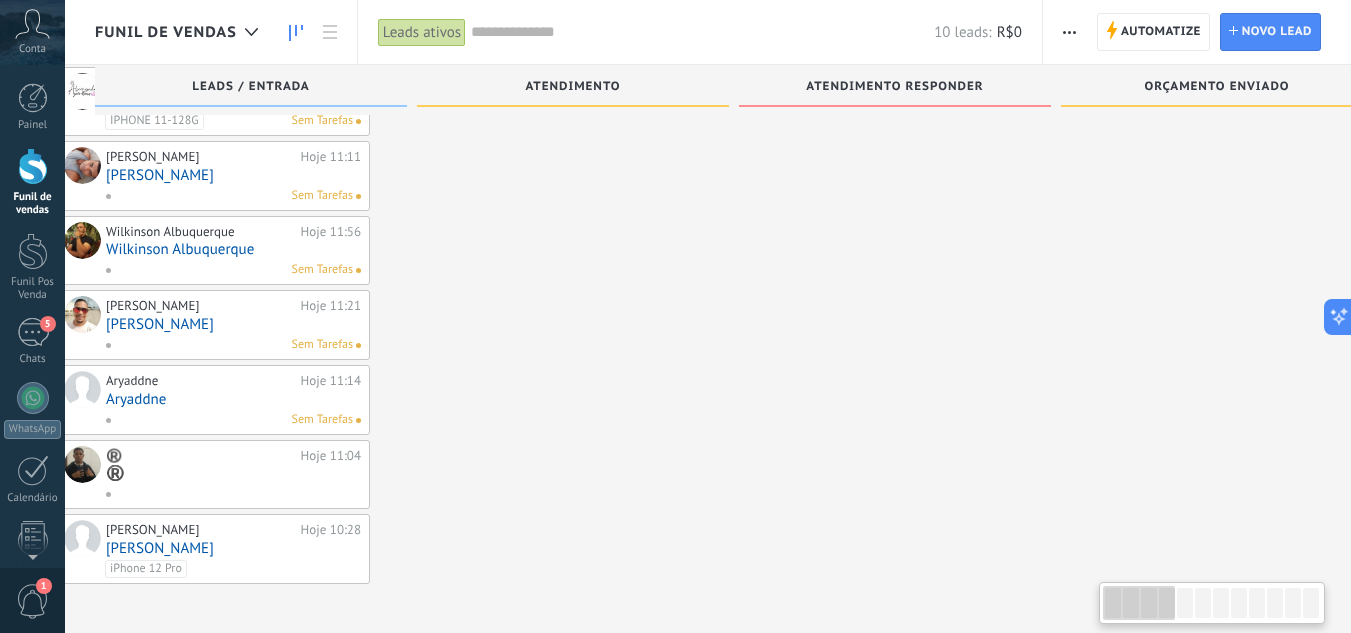 drag, startPoint x: 744, startPoint y: 217, endPoint x: 868, endPoint y: 495, distance: 304.40106 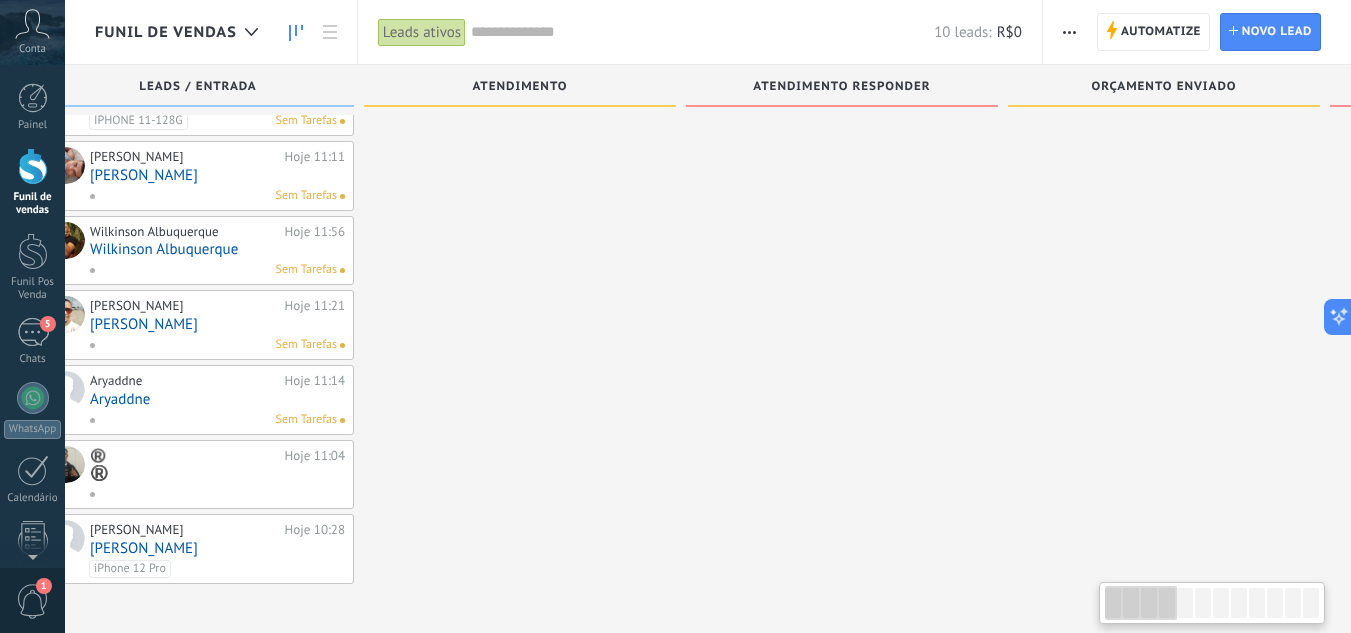 scroll, scrollTop: 0, scrollLeft: 0, axis: both 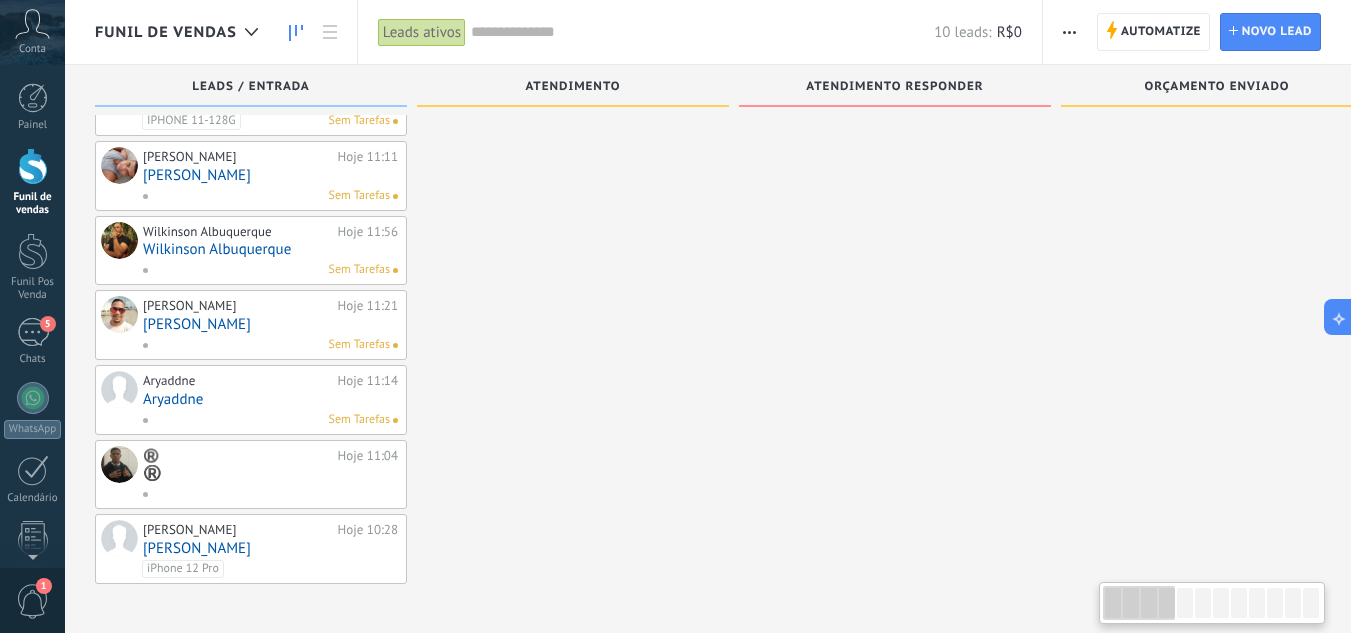drag, startPoint x: 1035, startPoint y: 331, endPoint x: 1365, endPoint y: 319, distance: 330.2181 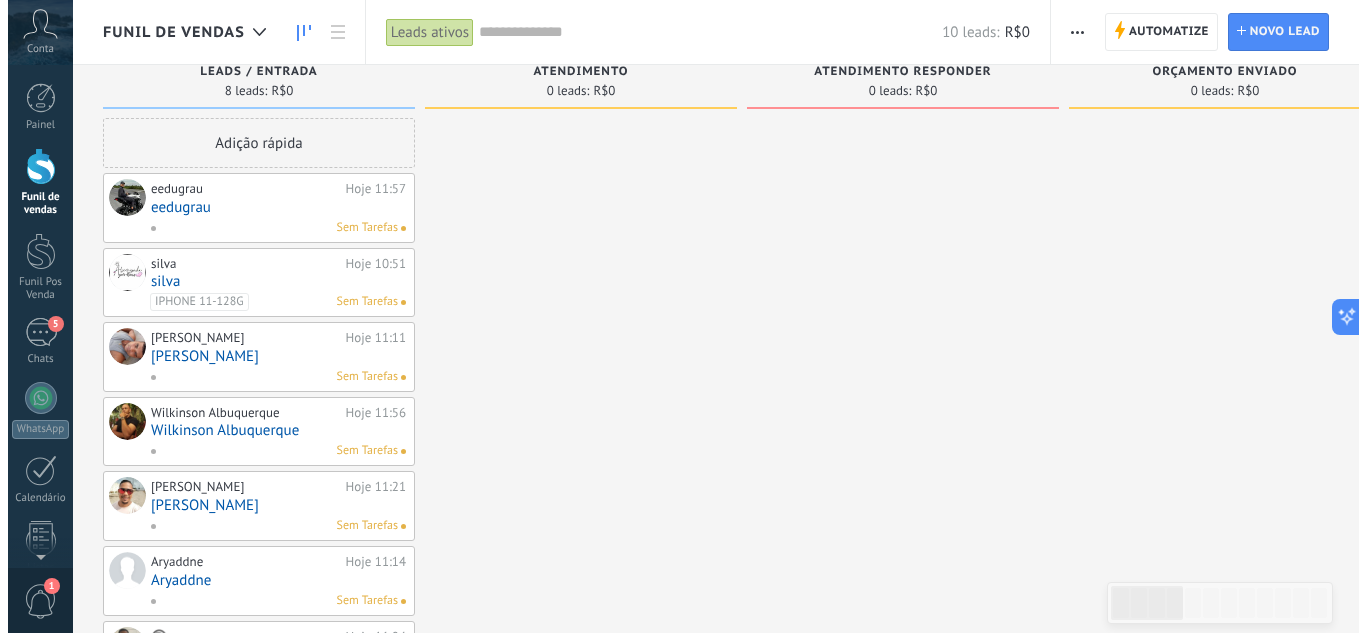 scroll, scrollTop: 0, scrollLeft: 0, axis: both 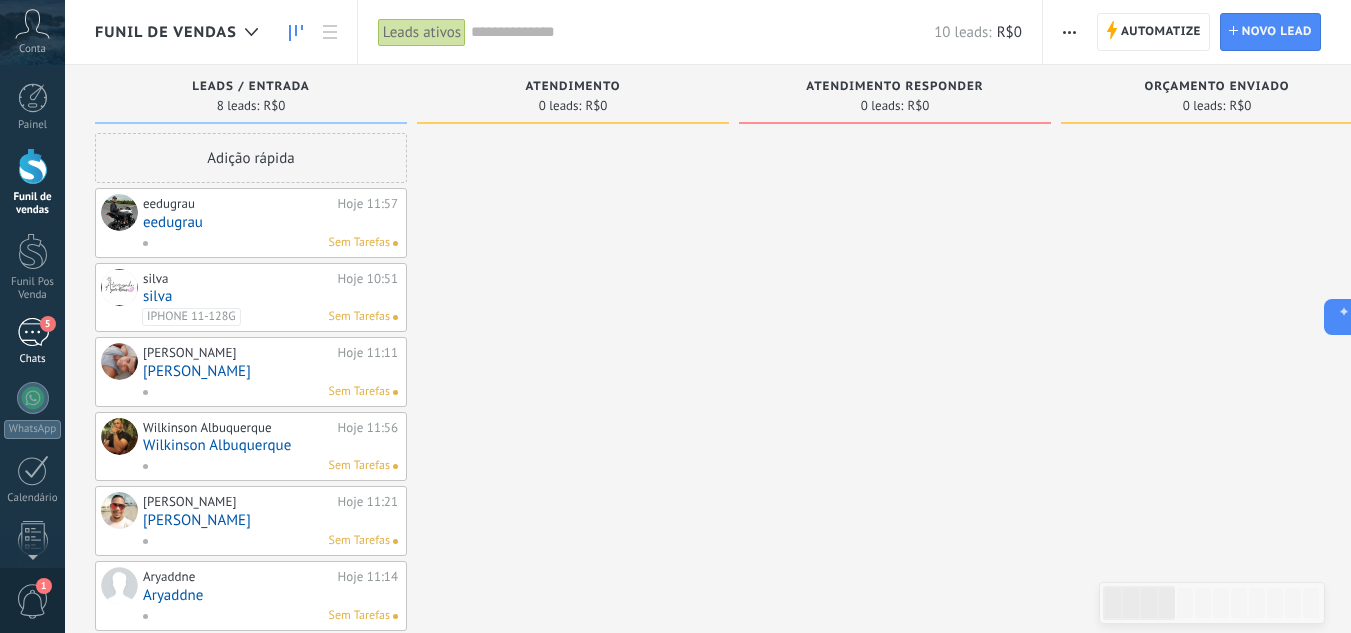 click on "5
Chats" at bounding box center (32, 342) 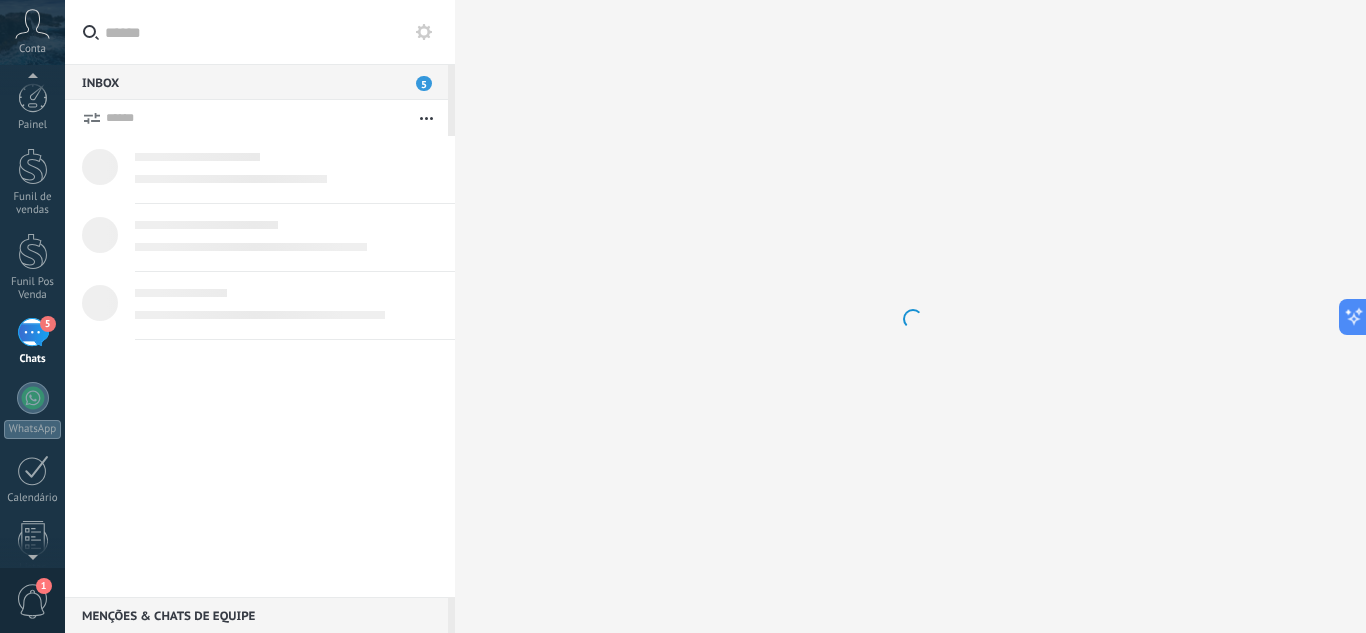 scroll, scrollTop: 19, scrollLeft: 0, axis: vertical 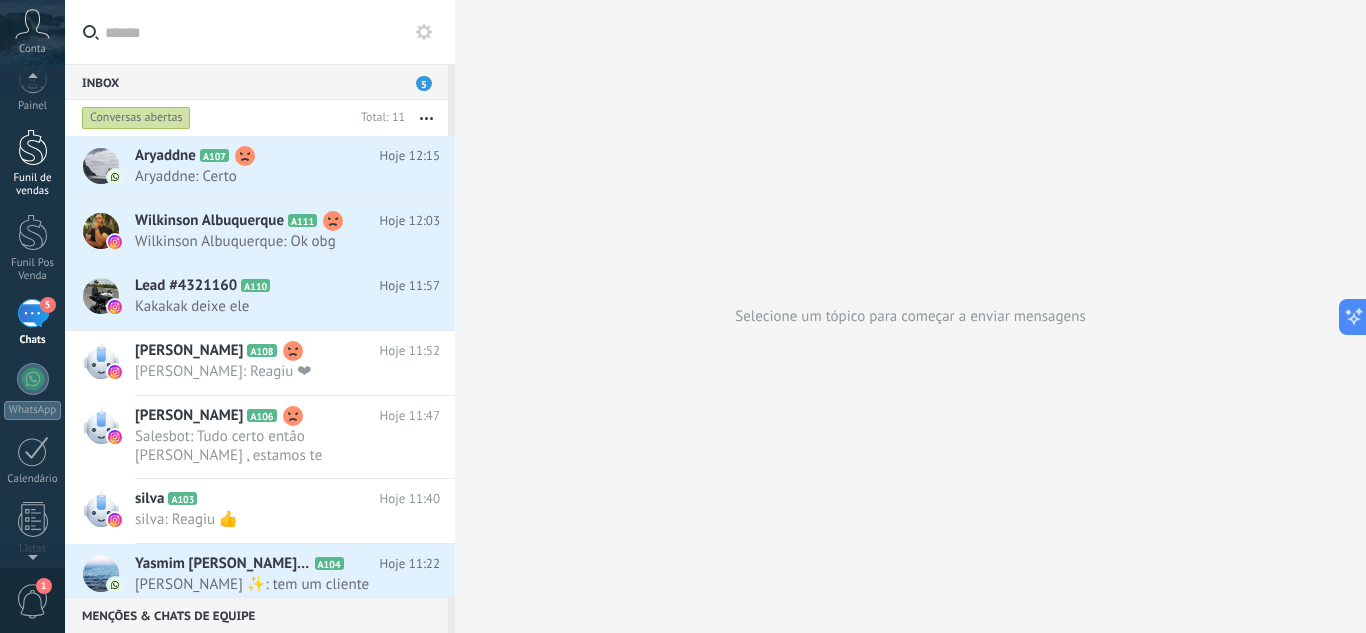 click at bounding box center (33, 147) 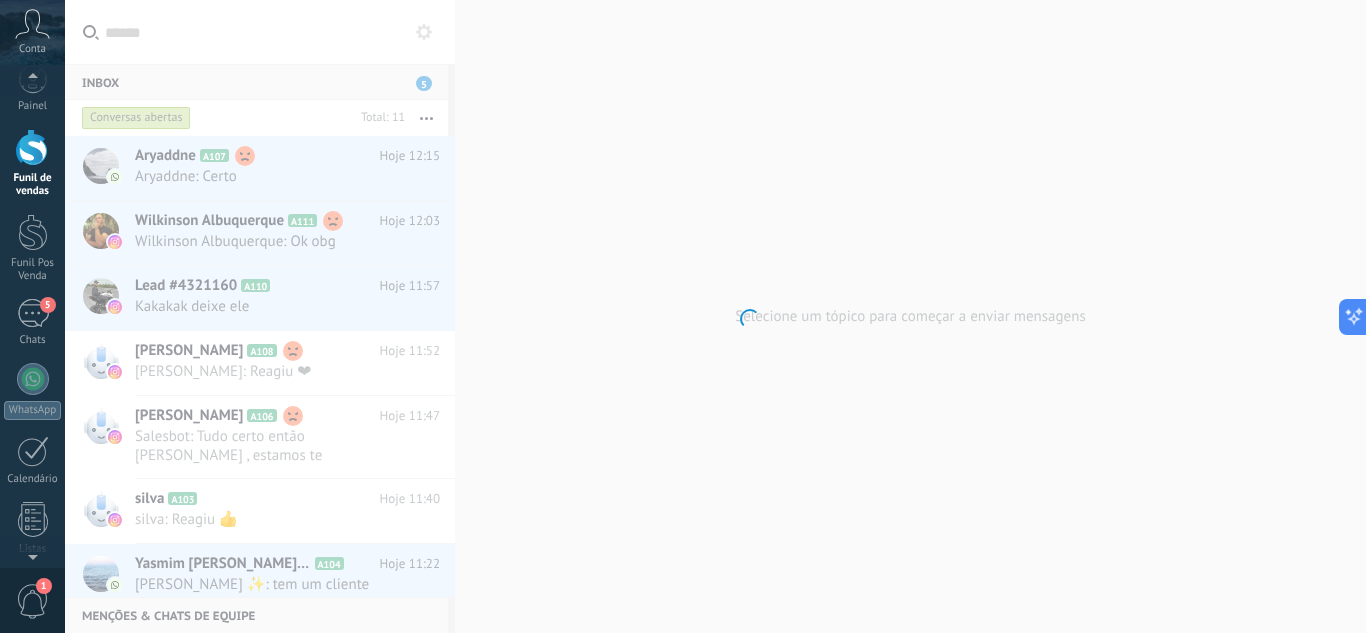 scroll, scrollTop: 0, scrollLeft: 0, axis: both 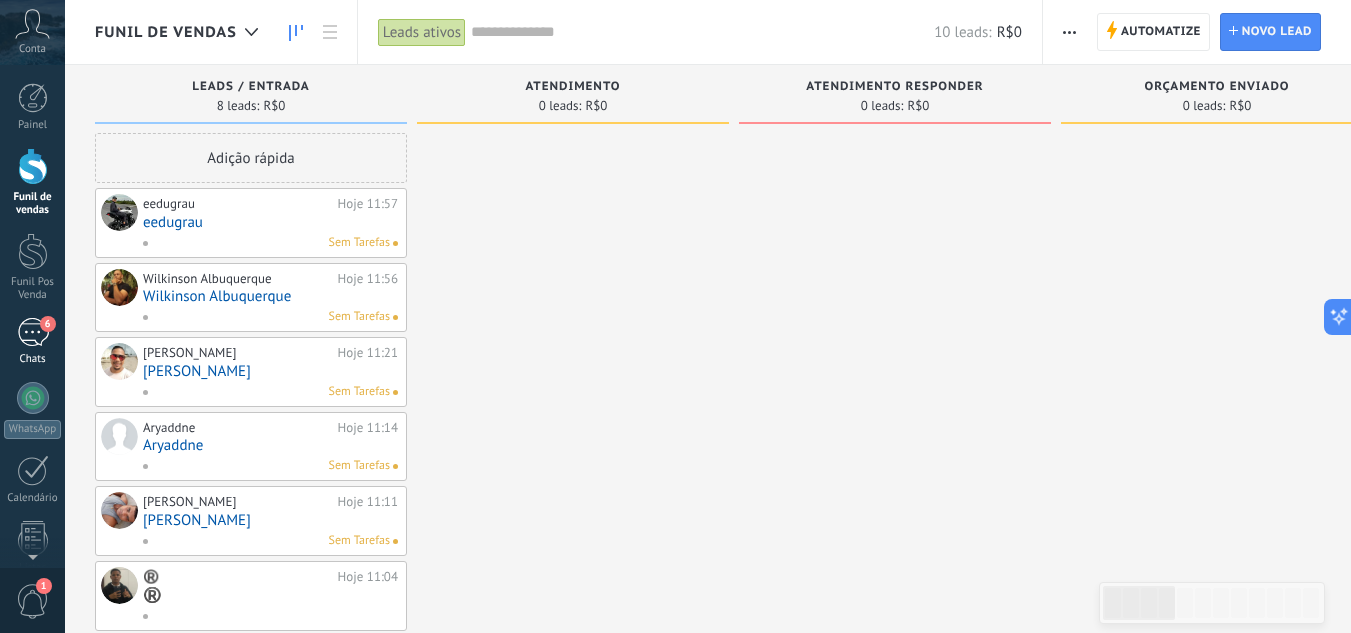 click on "6
Chats" at bounding box center (32, 342) 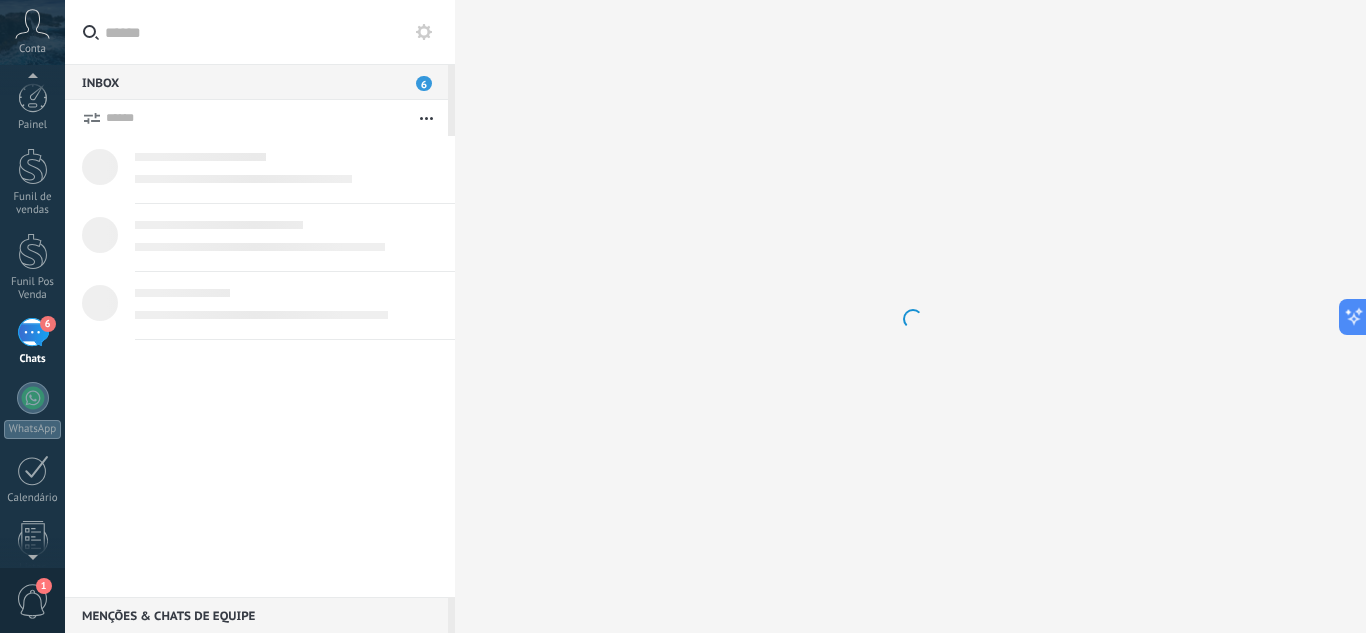scroll, scrollTop: 19, scrollLeft: 0, axis: vertical 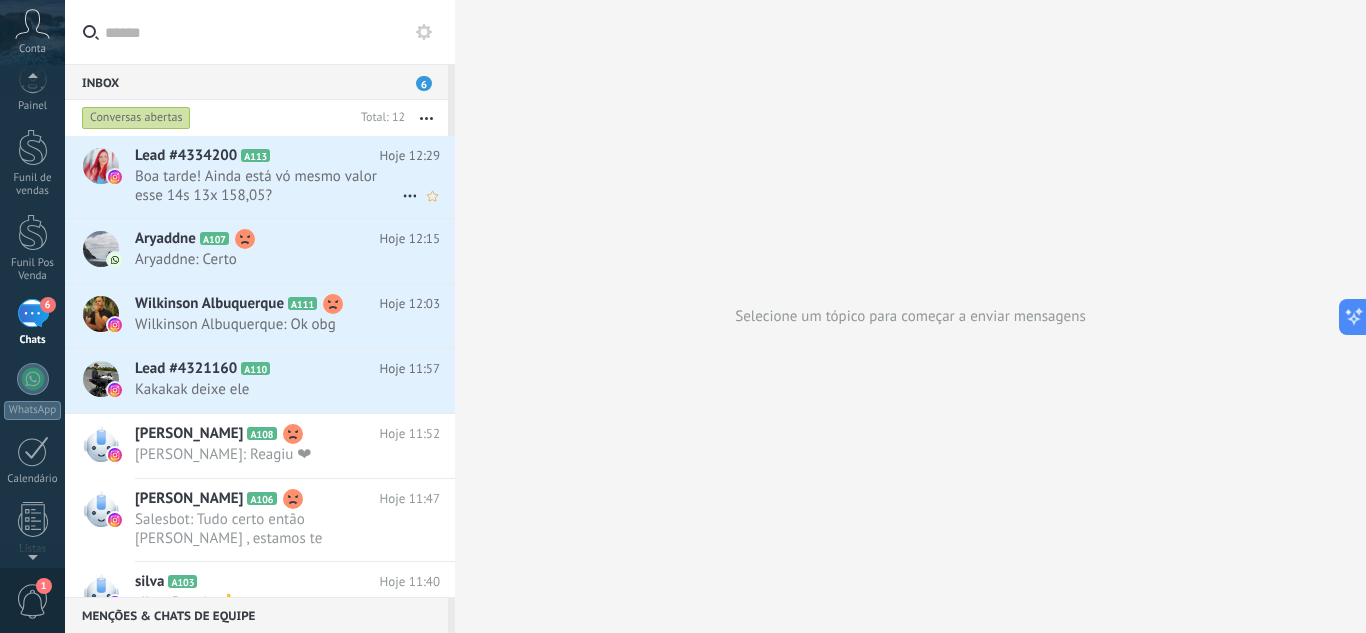 click on "Boa tarde! Ainda está vó mesmo valor esse 14s 13x 158,05?" at bounding box center [268, 186] 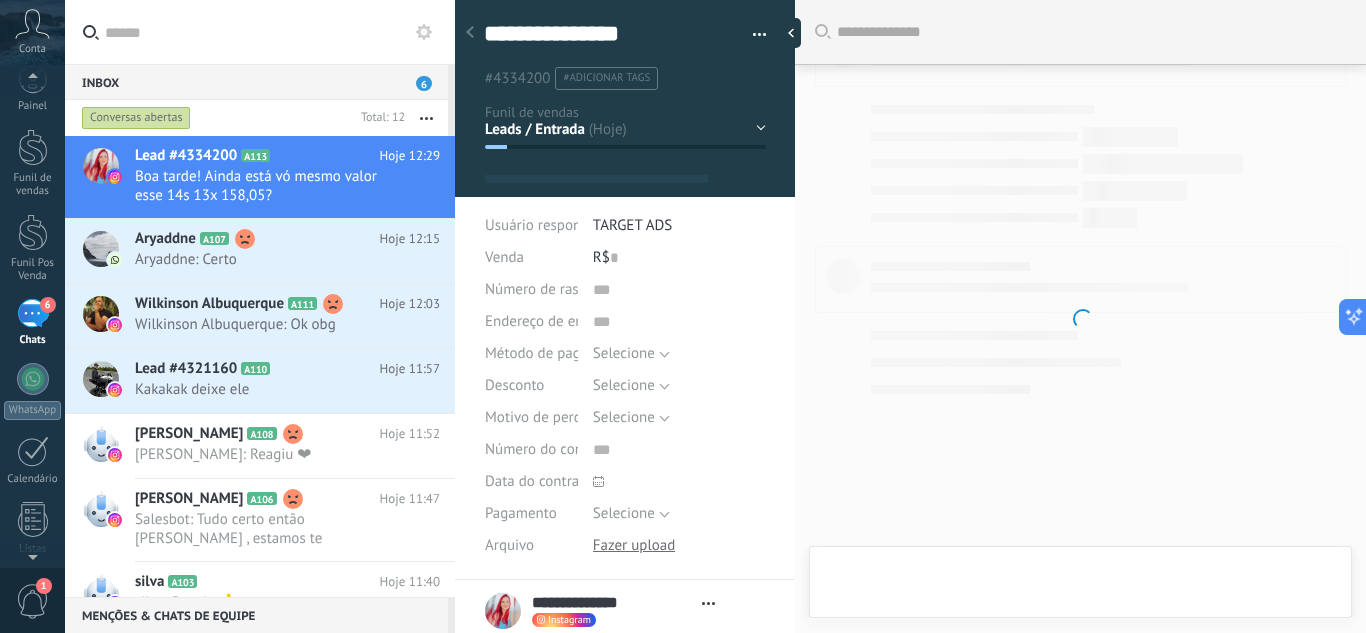 type on "**********" 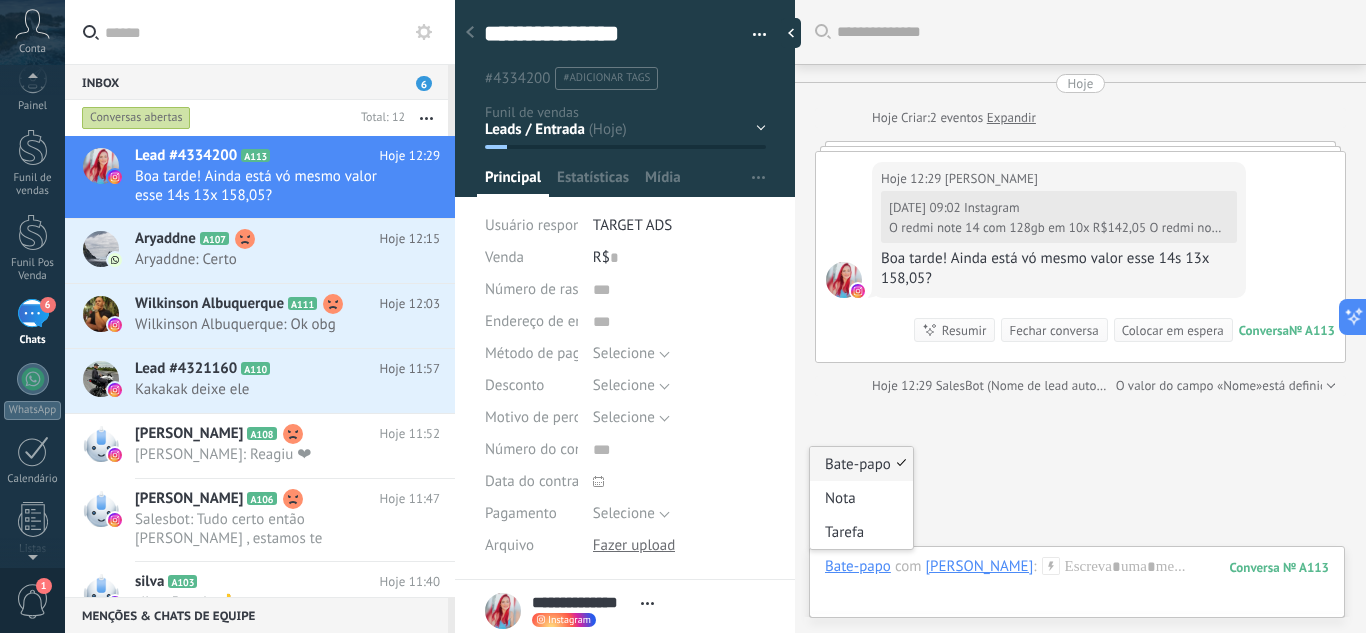 click on "Bate-papo" at bounding box center (858, 566) 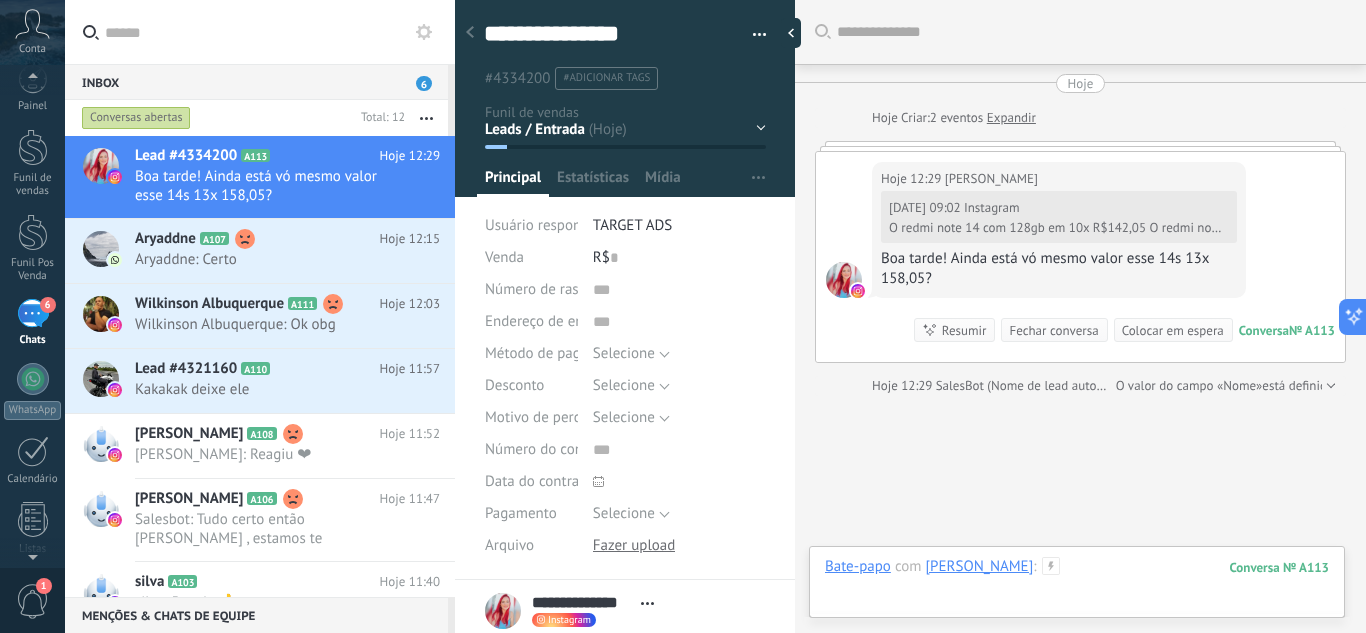 click at bounding box center (1077, 587) 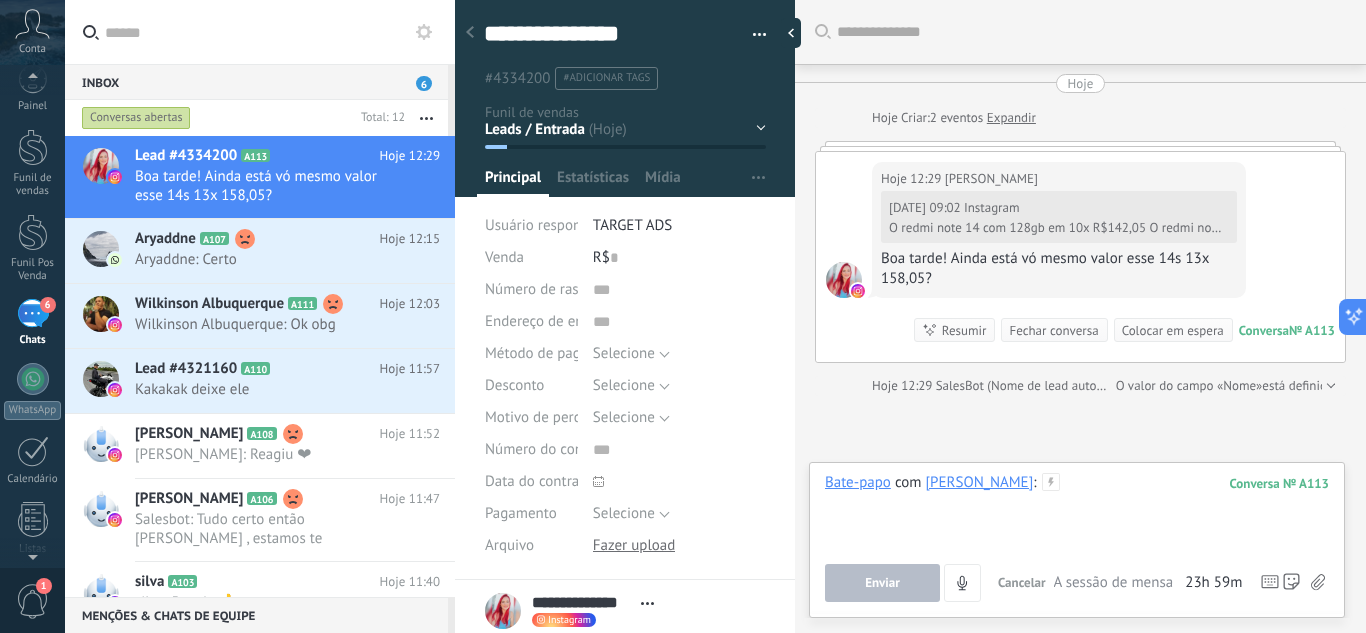 click at bounding box center (1077, 511) 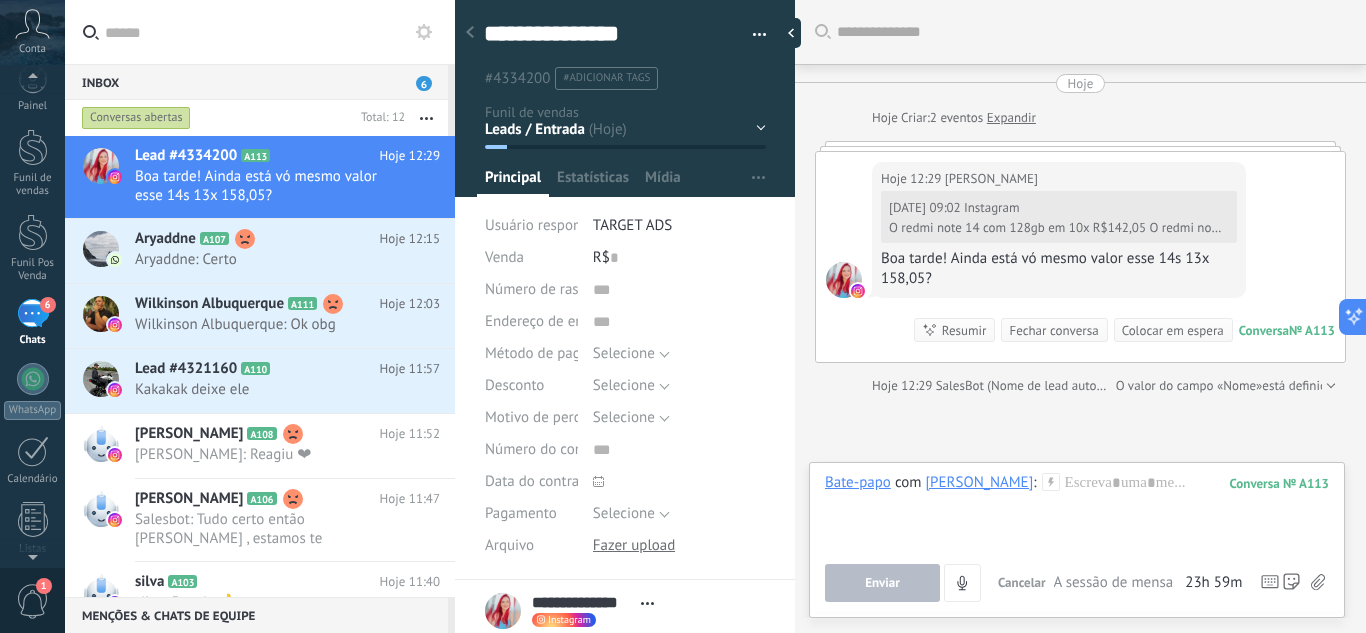 click 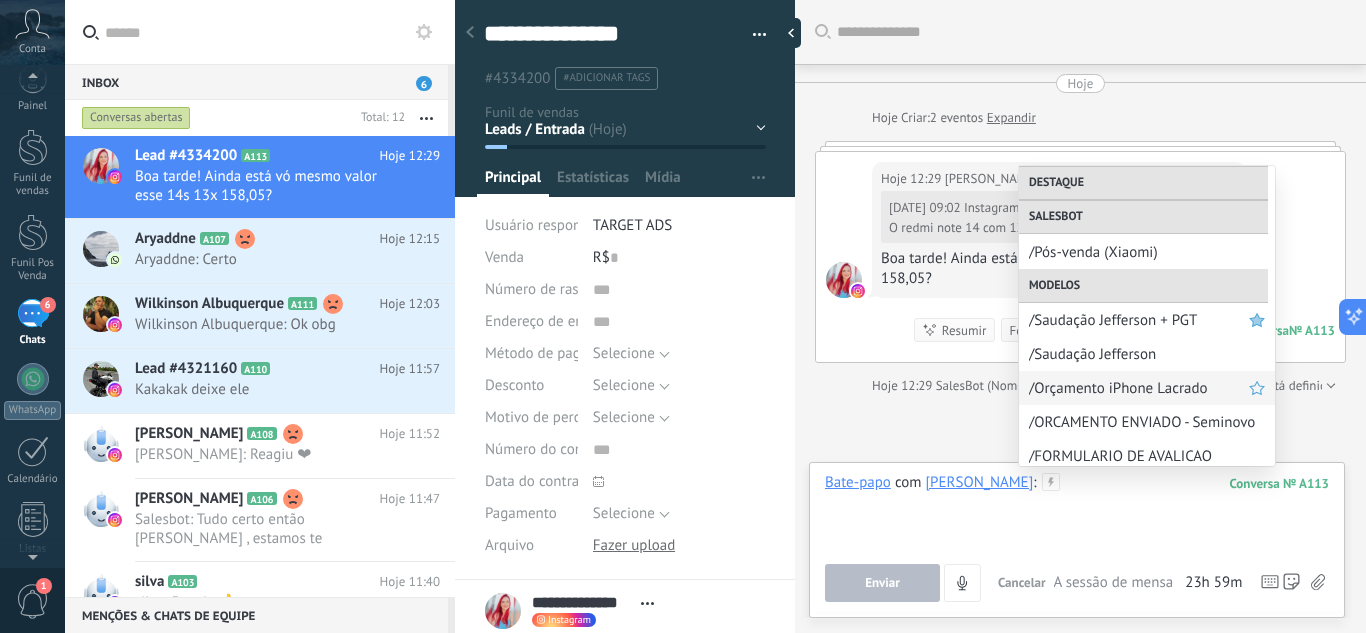 scroll, scrollTop: 300, scrollLeft: 0, axis: vertical 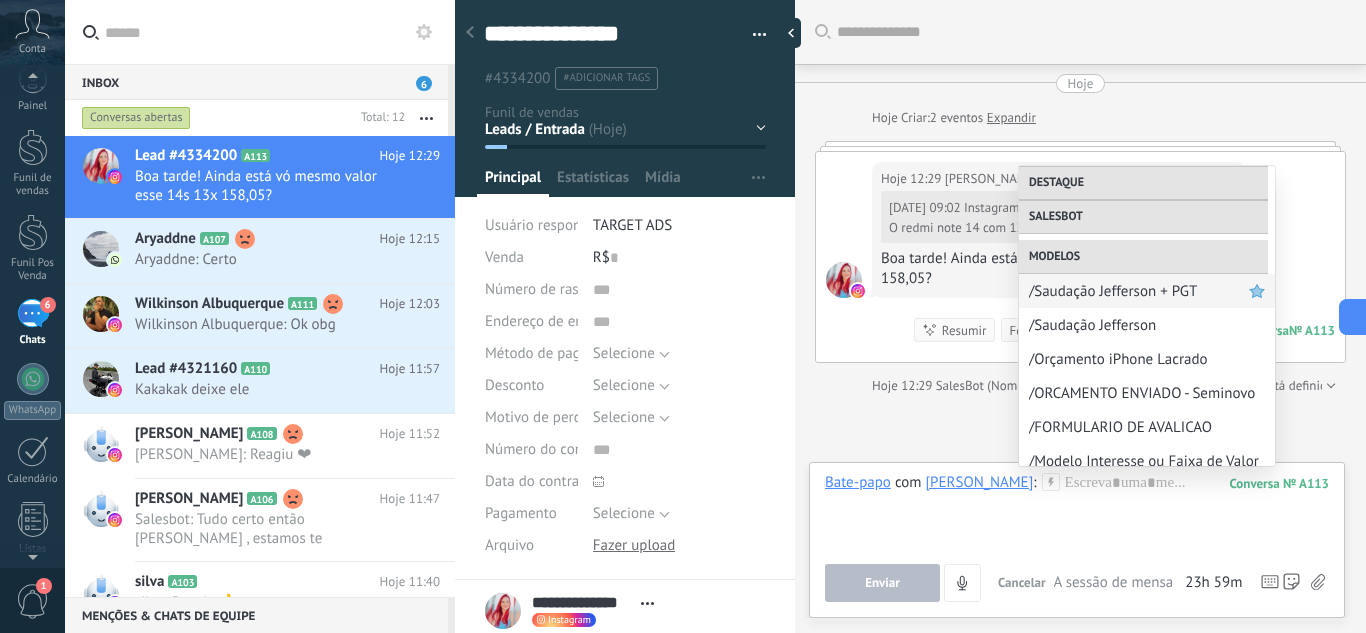 click on "/Saudação Jefferson + PGT" at bounding box center [1139, 291] 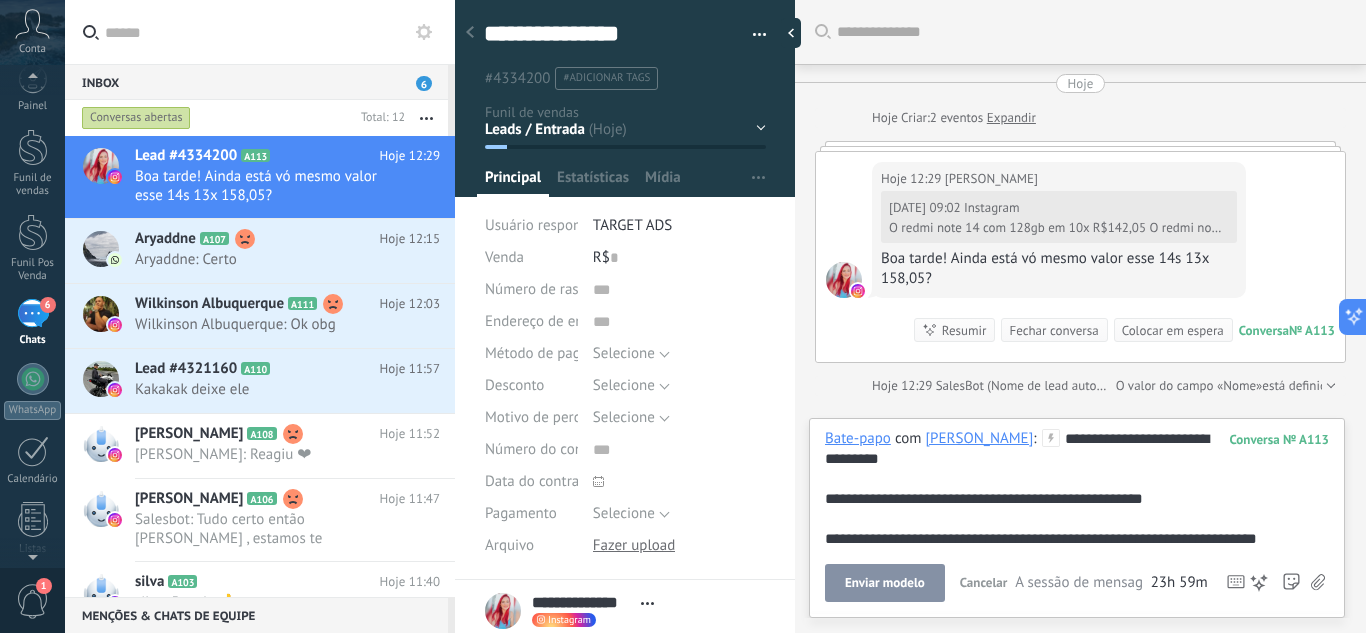 click on "**********" at bounding box center [1077, 489] 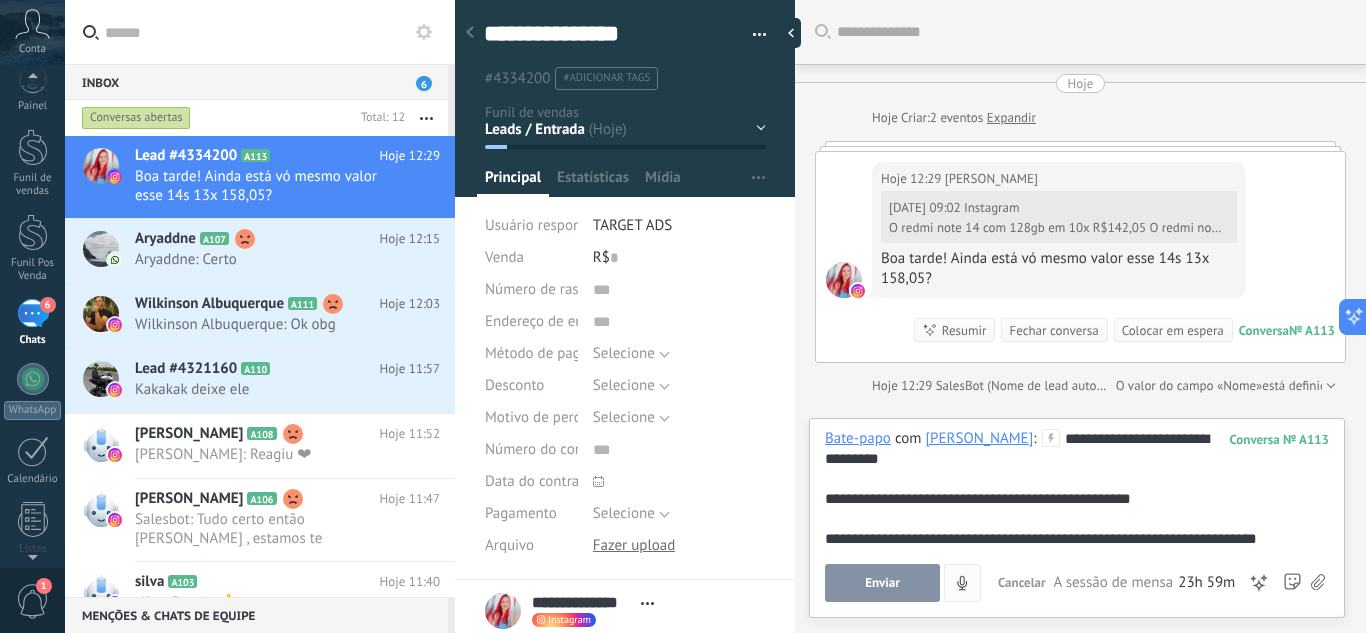 click on "Enviar" at bounding box center [882, 583] 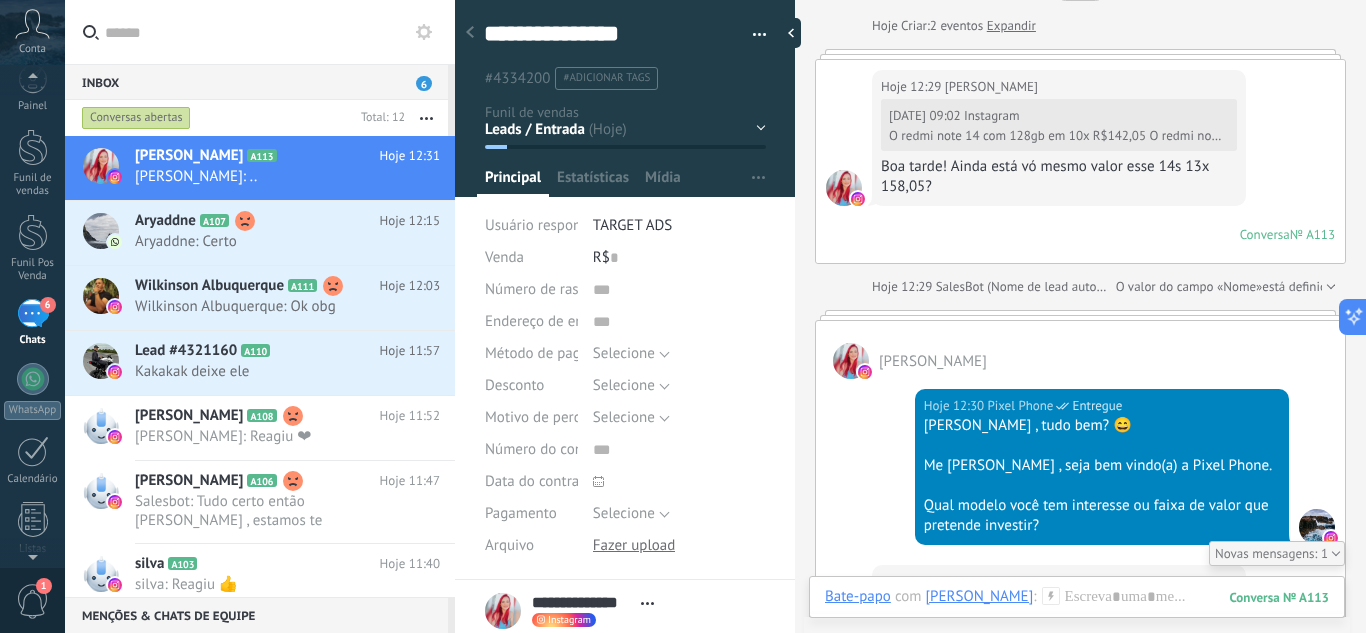 scroll, scrollTop: 239, scrollLeft: 0, axis: vertical 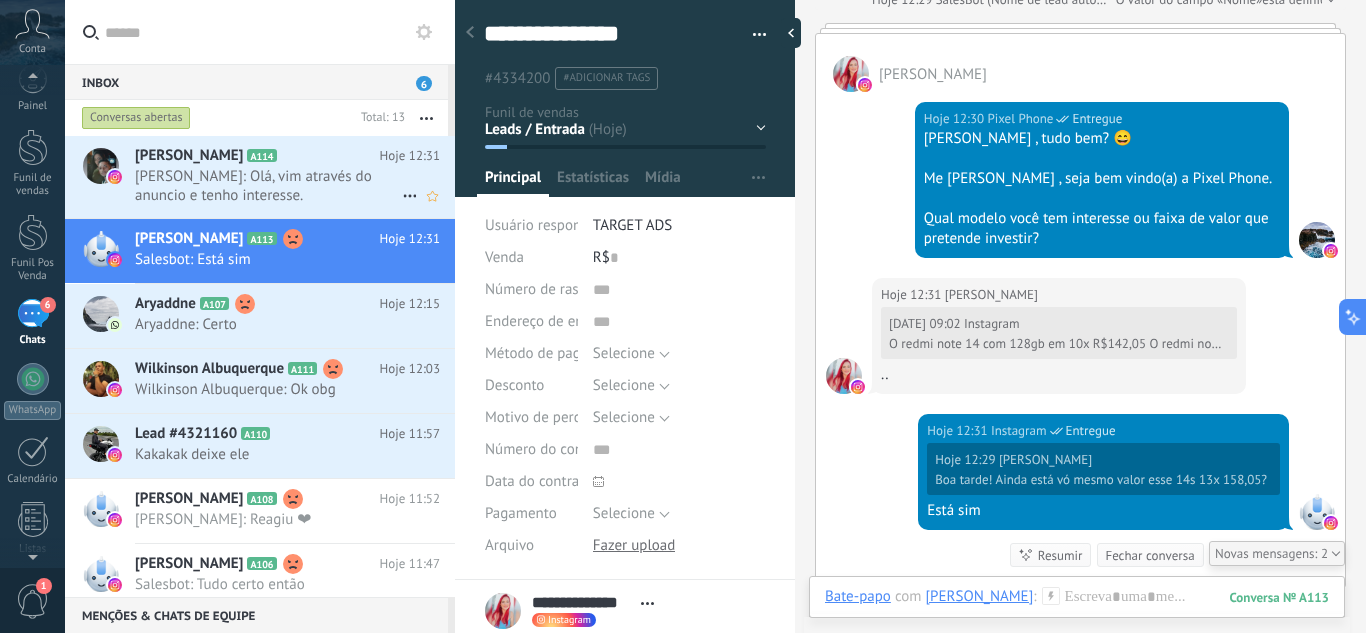click on "José Carlos da Silva: Olá, vim através do anuncio e tenho interesse." at bounding box center [268, 186] 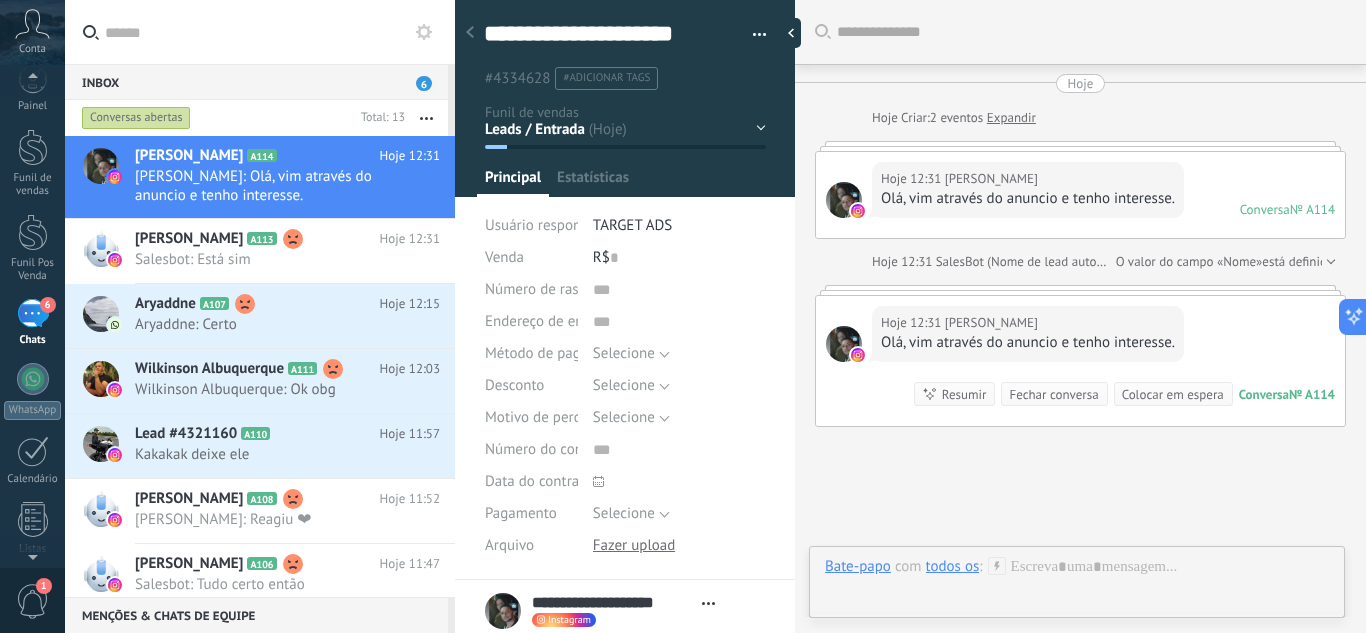 type on "**********" 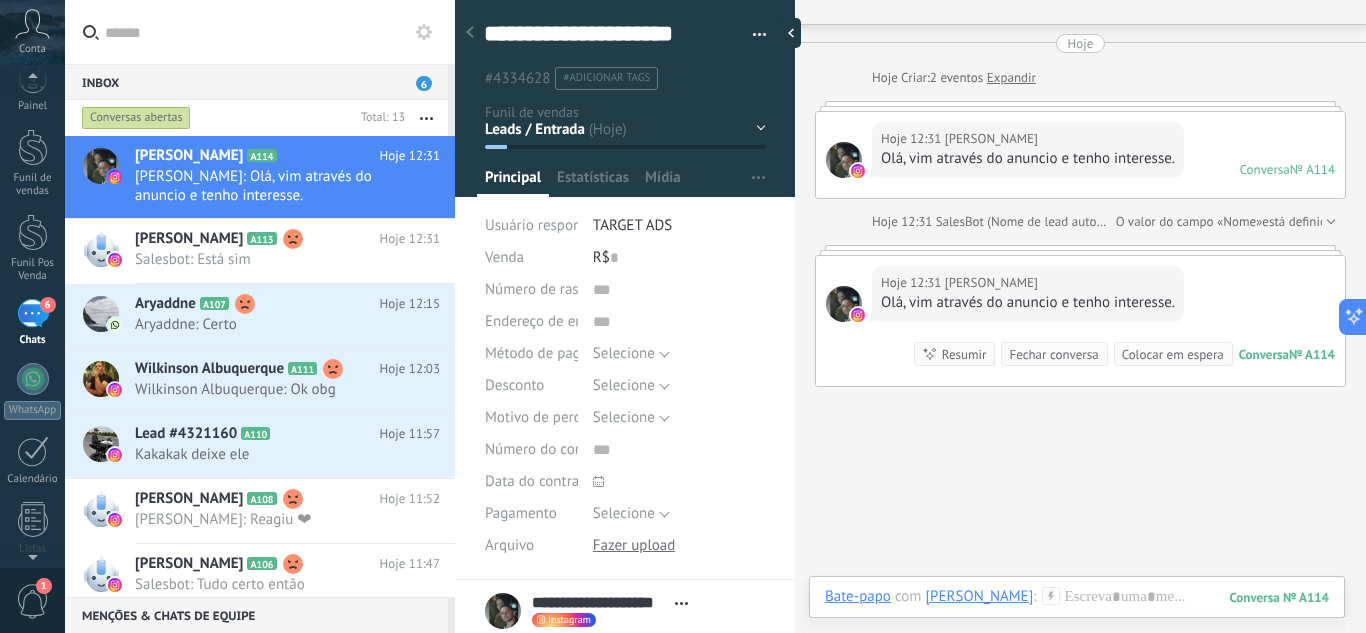 click 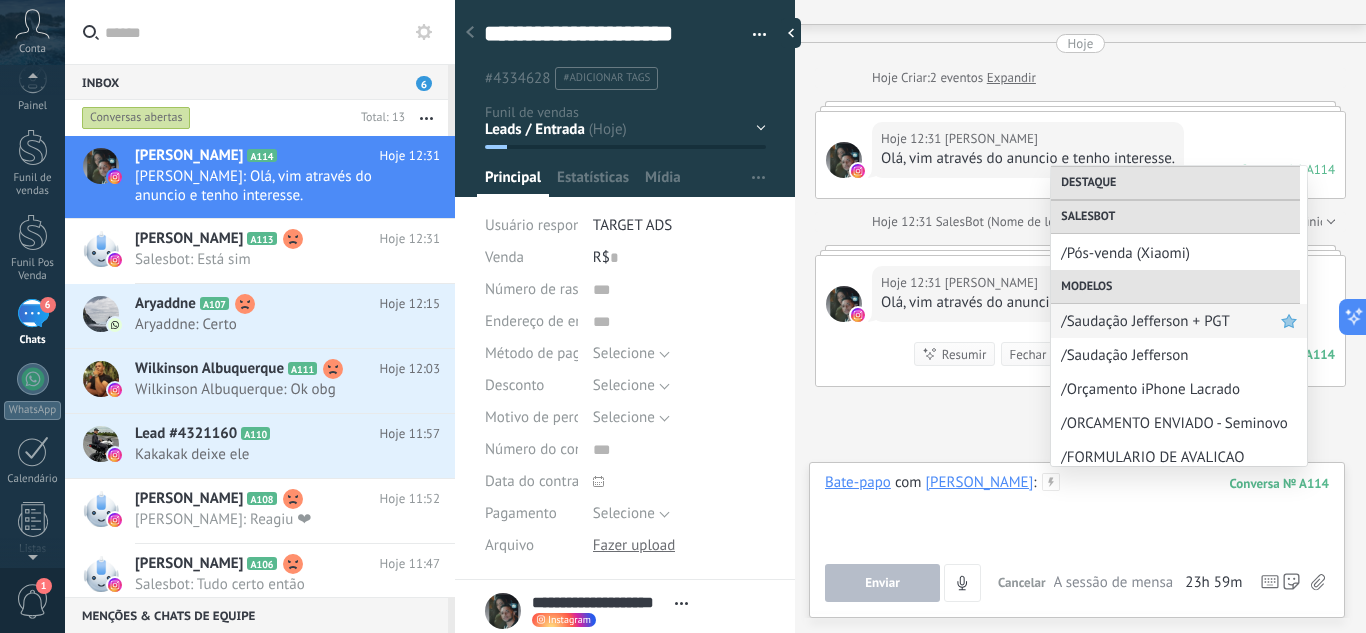 scroll, scrollTop: 300, scrollLeft: 0, axis: vertical 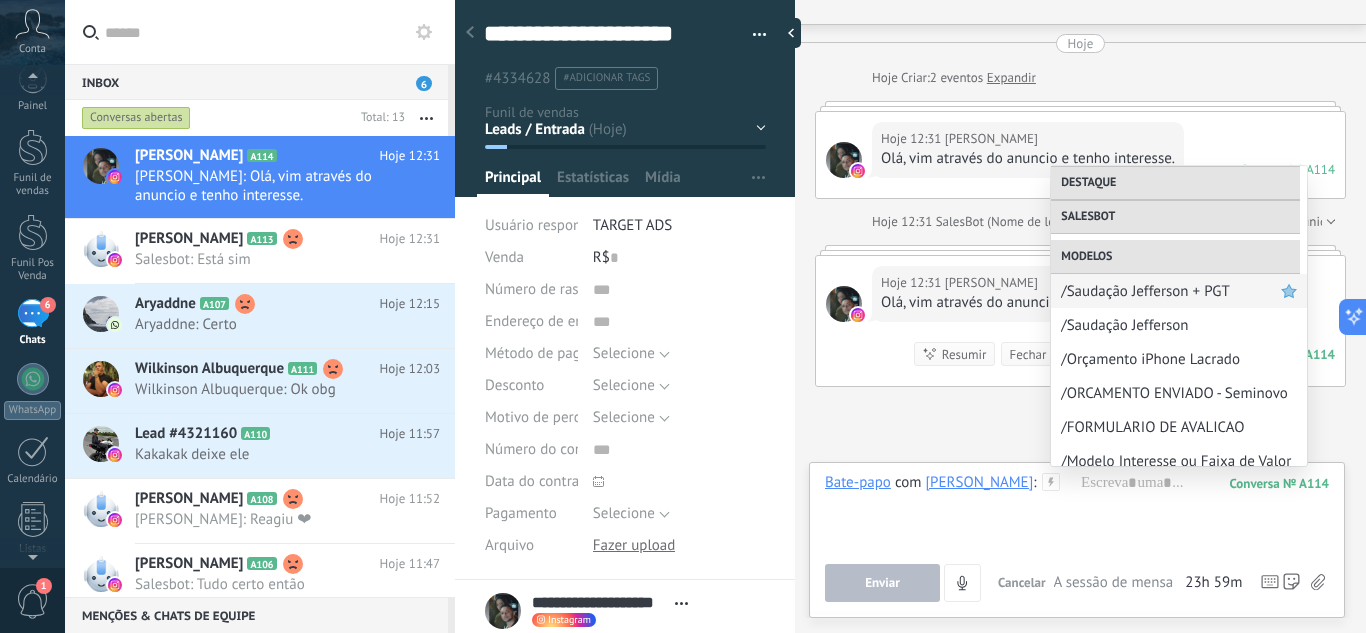 click on "/Saudação Jefferson + PGT" at bounding box center [1171, 291] 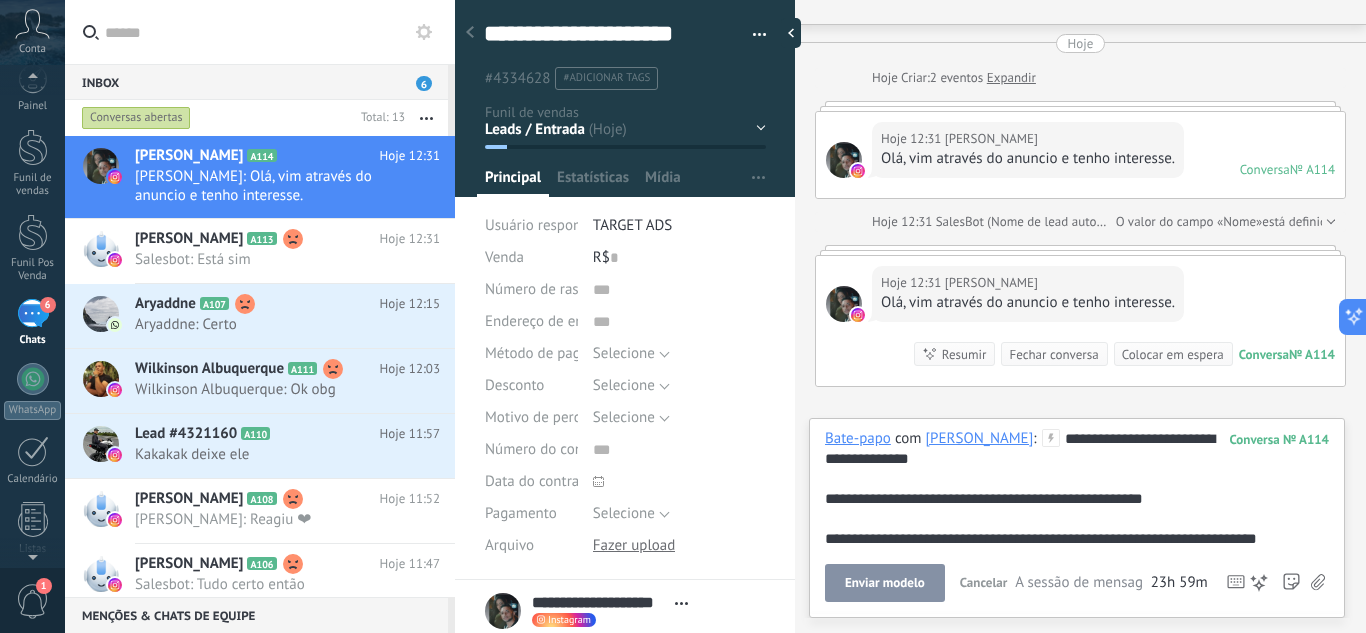 click on "**********" at bounding box center (1077, 489) 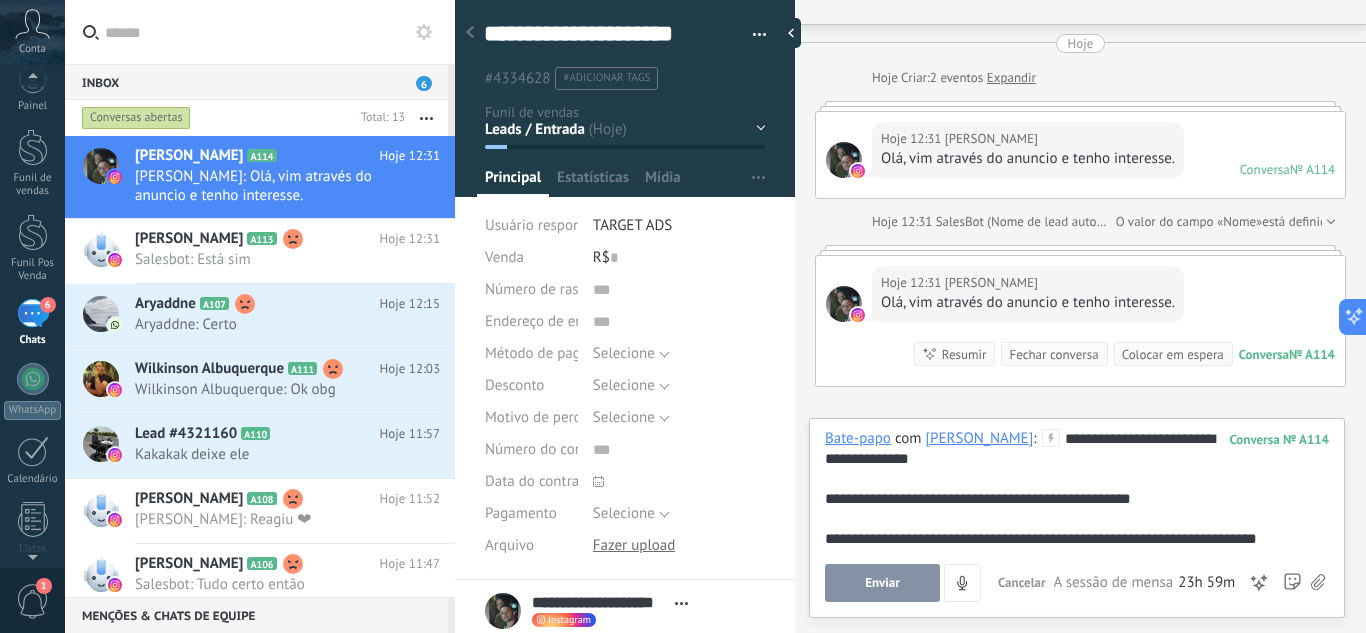click on "Enviar" at bounding box center [882, 583] 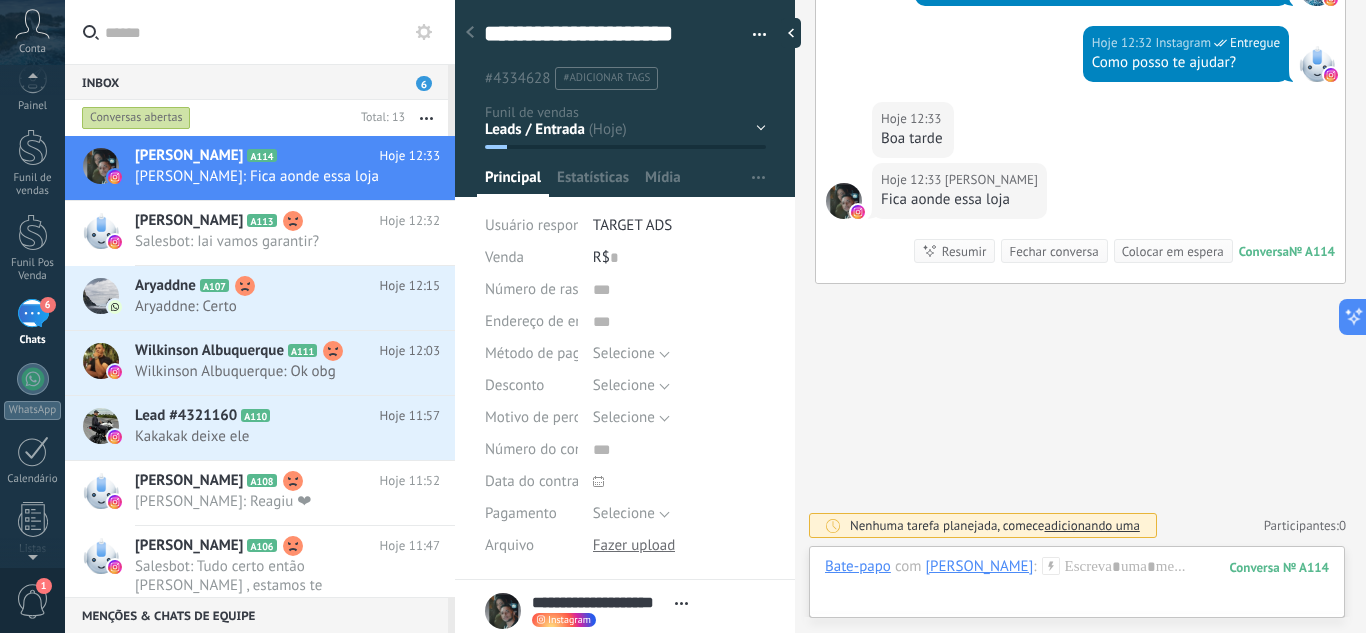 scroll, scrollTop: 621, scrollLeft: 0, axis: vertical 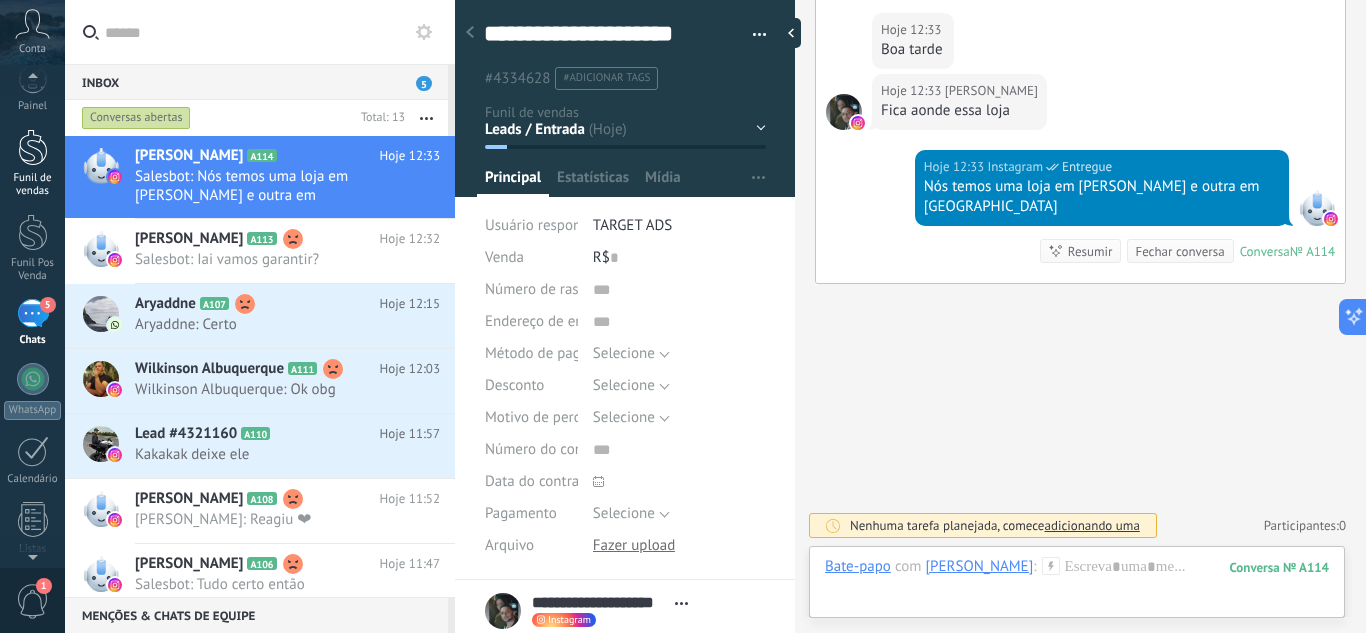 click on "Funil de vendas" at bounding box center (32, 163) 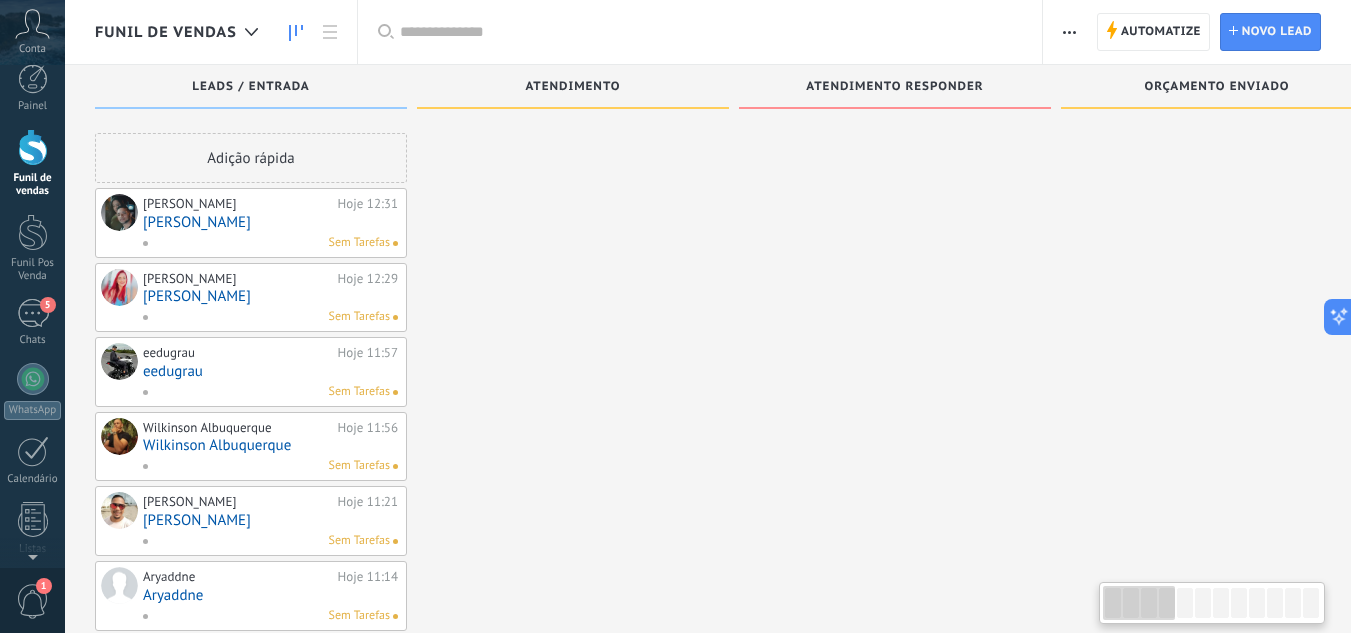 scroll, scrollTop: 0, scrollLeft: 0, axis: both 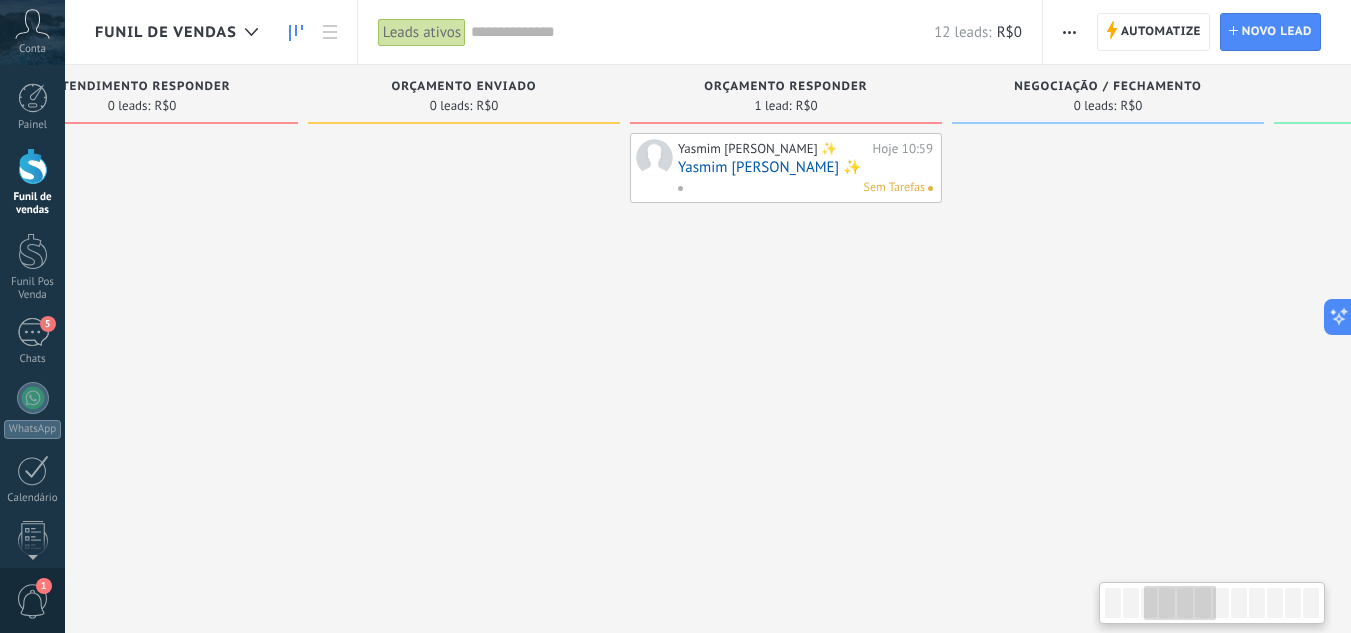 drag, startPoint x: 961, startPoint y: 340, endPoint x: 0, endPoint y: 200, distance: 971.14417 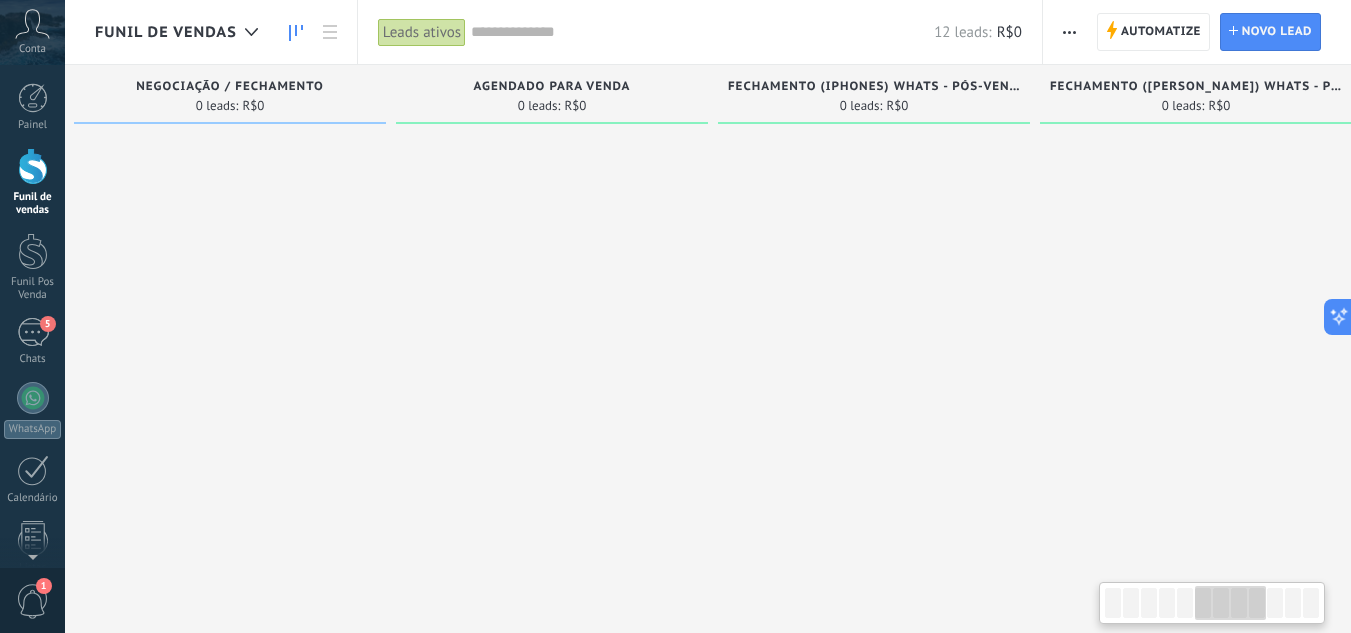 drag, startPoint x: 910, startPoint y: 278, endPoint x: 181, endPoint y: 296, distance: 729.22217 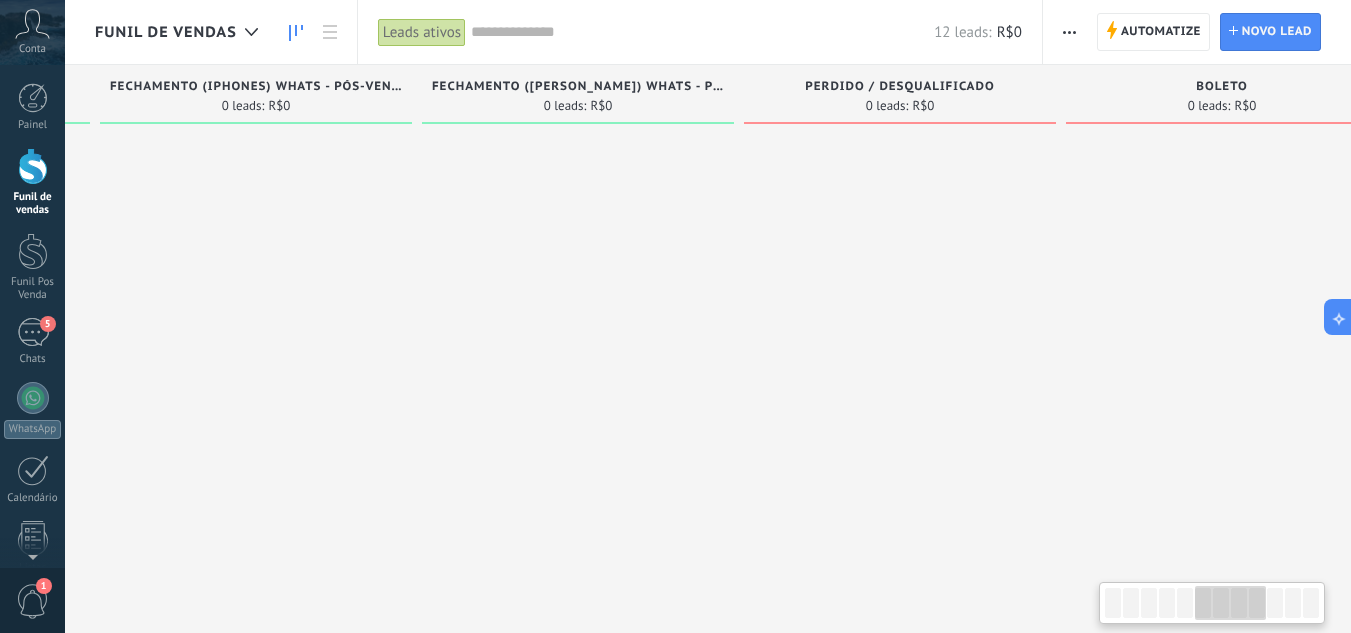drag, startPoint x: 487, startPoint y: 270, endPoint x: 72, endPoint y: 270, distance: 415 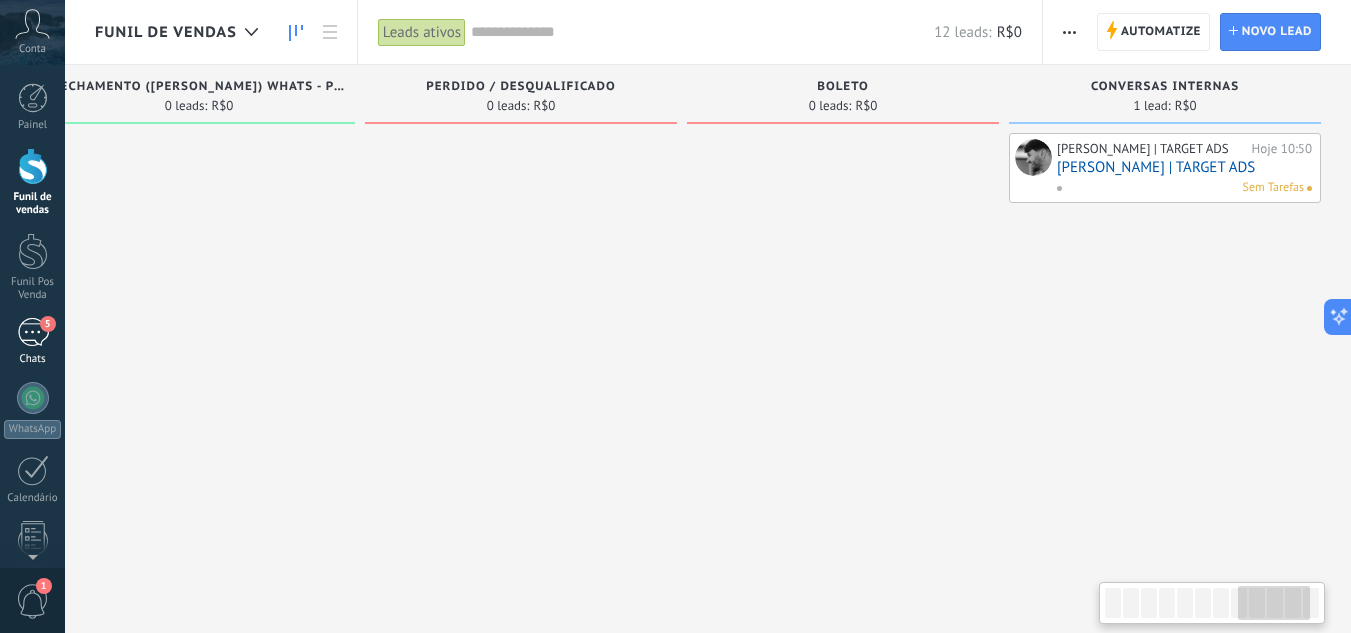drag, startPoint x: 441, startPoint y: 315, endPoint x: 0, endPoint y: 325, distance: 441.11337 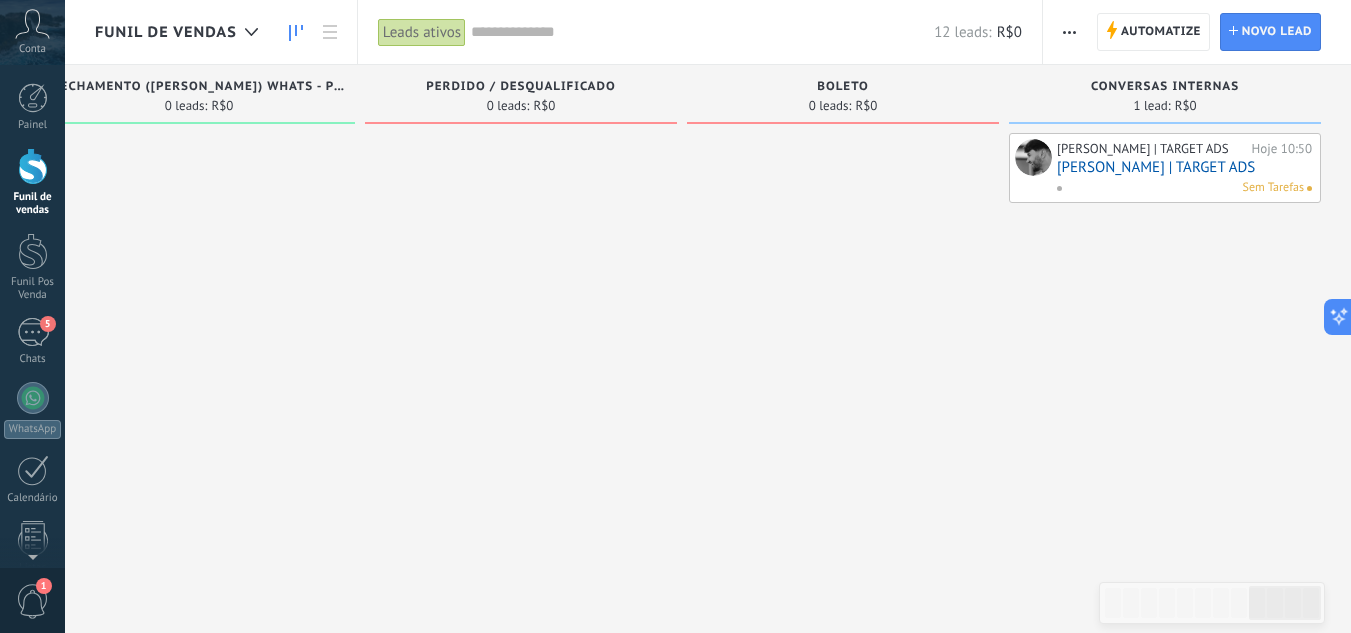 click on ".abccls-1,.abccls-2{fill-rule:evenodd}.abccls-2{fill:#fff} .abfcls-1{fill:none}.abfcls-2{fill:#fff} .abncls-1{isolation:isolate}.abncls-2{opacity:.06}.abncls-2,.abncls-3,.abncls-6{mix-blend-mode:multiply}.abncls-3{opacity:.15}.abncls-4,.abncls-8{fill:#fff}.abncls-5{fill:url(#abnlinear-gradient)}.abncls-6{opacity:.04}.abncls-7{fill:url(#abnlinear-gradient-2)}.abncls-8{fill-rule:evenodd} .abqst0{fill:#ffa200} .abwcls-1{fill:#252525} .cls-1{isolation:isolate} .acicls-1{fill:none} .aclcls-1{fill:#232323} .acnst0{display:none} .addcls-1,.addcls-2{fill:none;stroke-miterlimit:10}.addcls-1{stroke:#dfe0e5}.addcls-2{stroke:#a1a7ab} .adecls-1,.adecls-2{fill:none;stroke-miterlimit:10}.adecls-1{stroke:#dfe0e5}.adecls-2{stroke:#a1a7ab} .adqcls-1{fill:#8591a5;fill-rule:evenodd} .aeccls-1{fill:#5c9f37} .aeecls-1{fill:#f86161} .aejcls-1{fill:#8591a5;fill-rule:evenodd} .aekcls-1{fill-rule:evenodd} .aelcls-1{fill-rule:evenodd;fill:currentColor} .aemcls-1{fill-rule:evenodd;fill:currentColor} .aercls-2{fill:#24bc8c}" at bounding box center [675, 316] 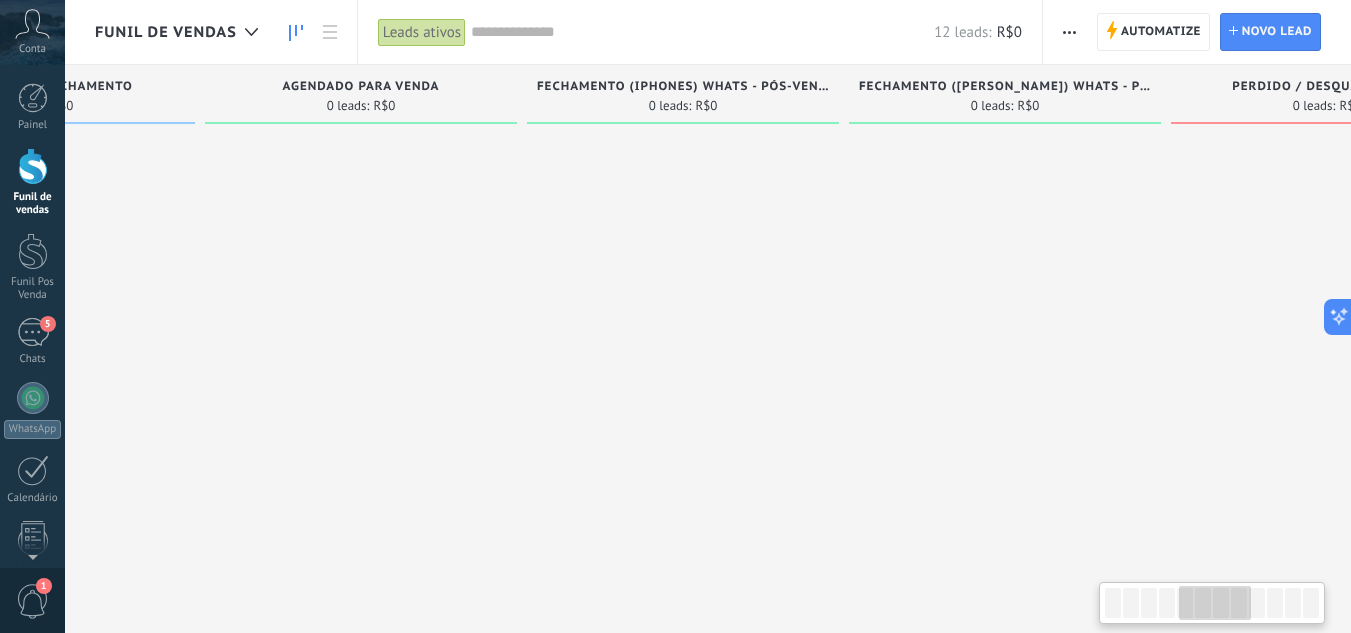 drag, startPoint x: 833, startPoint y: 405, endPoint x: 1244, endPoint y: 424, distance: 411.43893 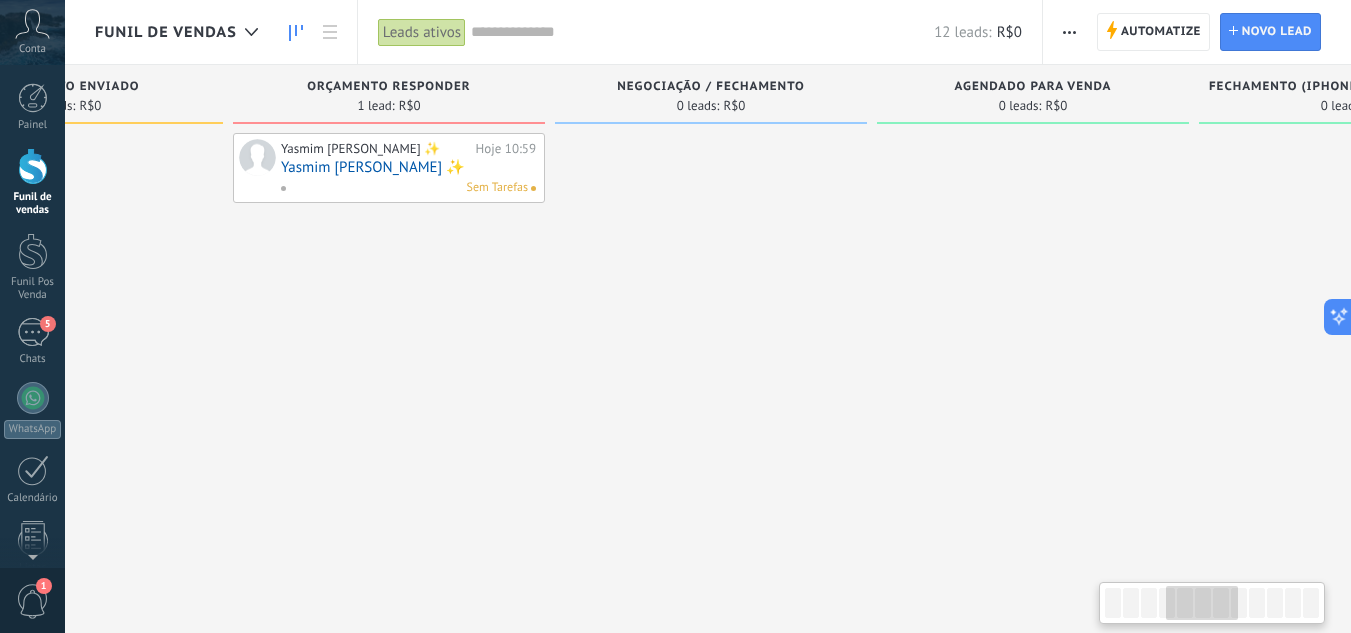 drag, startPoint x: 1365, startPoint y: 412, endPoint x: 581, endPoint y: 389, distance: 784.3373 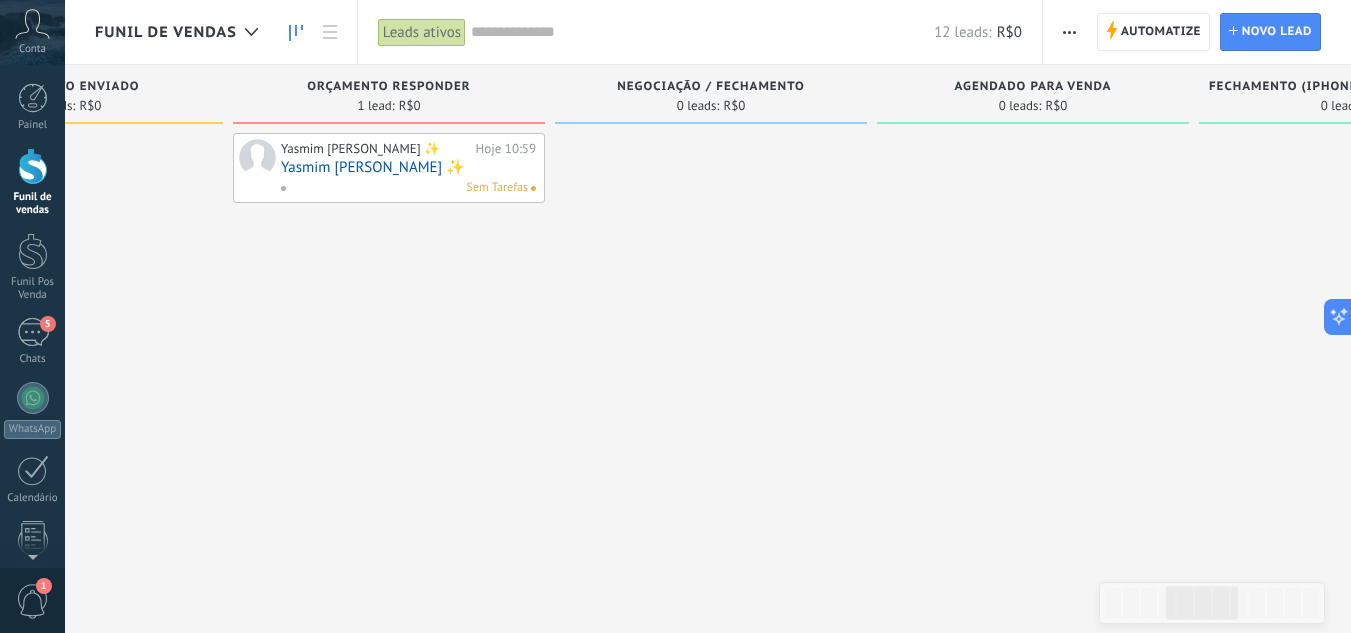 click on ".abccls-1,.abccls-2{fill-rule:evenodd}.abccls-2{fill:#fff} .abfcls-1{fill:none}.abfcls-2{fill:#fff} .abncls-1{isolation:isolate}.abncls-2{opacity:.06}.abncls-2,.abncls-3,.abncls-6{mix-blend-mode:multiply}.abncls-3{opacity:.15}.abncls-4,.abncls-8{fill:#fff}.abncls-5{fill:url(#abnlinear-gradient)}.abncls-6{opacity:.04}.abncls-7{fill:url(#abnlinear-gradient-2)}.abncls-8{fill-rule:evenodd} .abqst0{fill:#ffa200} .abwcls-1{fill:#252525} .cls-1{isolation:isolate} .acicls-1{fill:none} .aclcls-1{fill:#232323} .acnst0{display:none} .addcls-1,.addcls-2{fill:none;stroke-miterlimit:10}.addcls-1{stroke:#dfe0e5}.addcls-2{stroke:#a1a7ab} .adecls-1,.adecls-2{fill:none;stroke-miterlimit:10}.adecls-1{stroke:#dfe0e5}.adecls-2{stroke:#a1a7ab} .adqcls-1{fill:#8591a5;fill-rule:evenodd} .aeccls-1{fill:#5c9f37} .aeecls-1{fill:#f86161} .aejcls-1{fill:#8591a5;fill-rule:evenodd} .aekcls-1{fill-rule:evenodd} .aelcls-1{fill-rule:evenodd;fill:currentColor} .aemcls-1{fill-rule:evenodd;fill:currentColor} .aercls-2{fill:#24bc8c}" at bounding box center (675, 316) 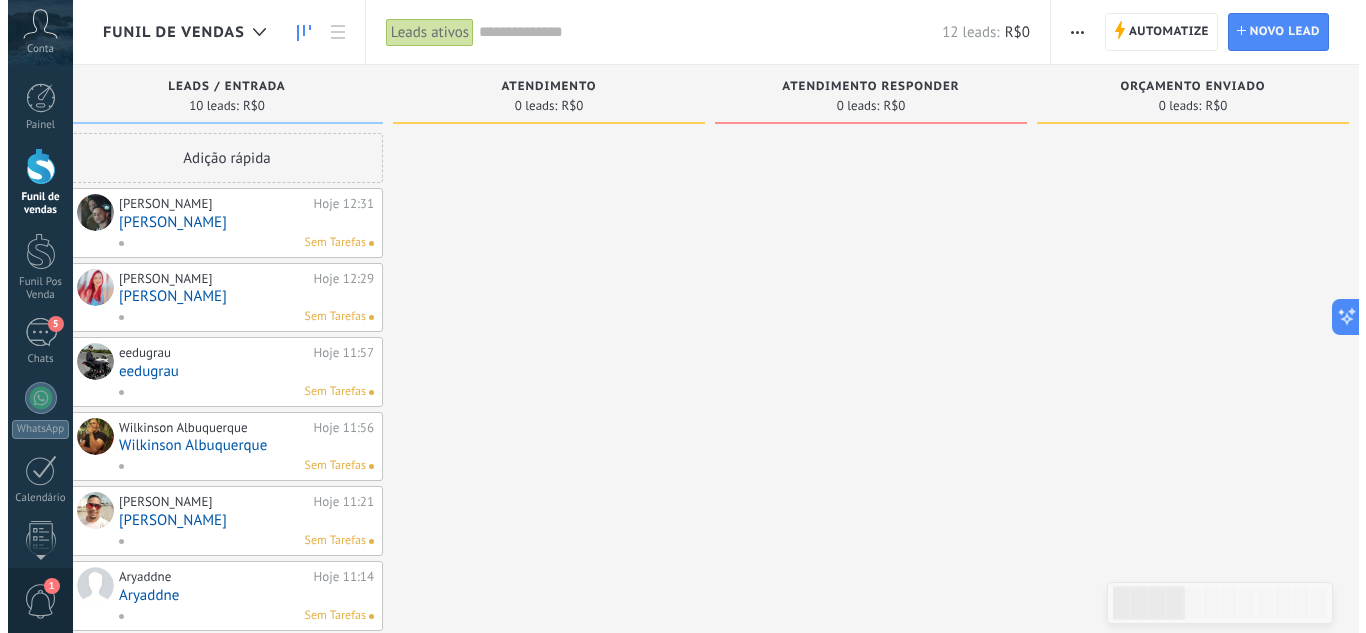scroll, scrollTop: 0, scrollLeft: 0, axis: both 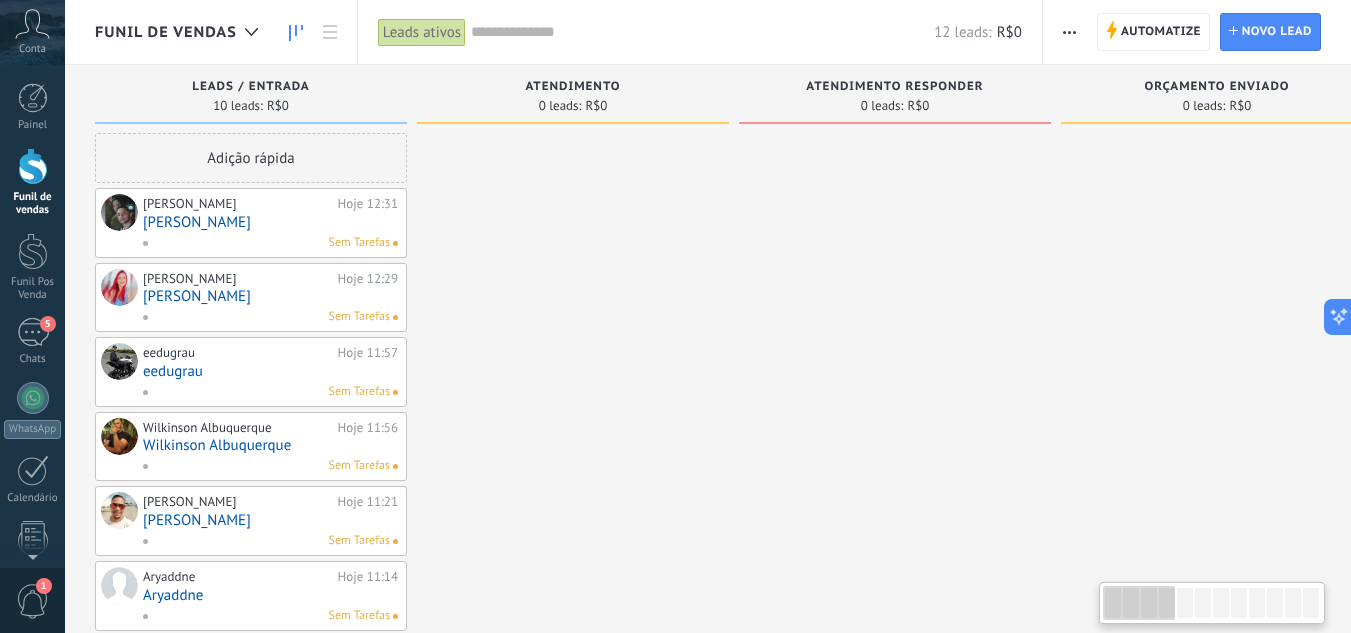 drag, startPoint x: 621, startPoint y: 367, endPoint x: 917, endPoint y: 363, distance: 296.02704 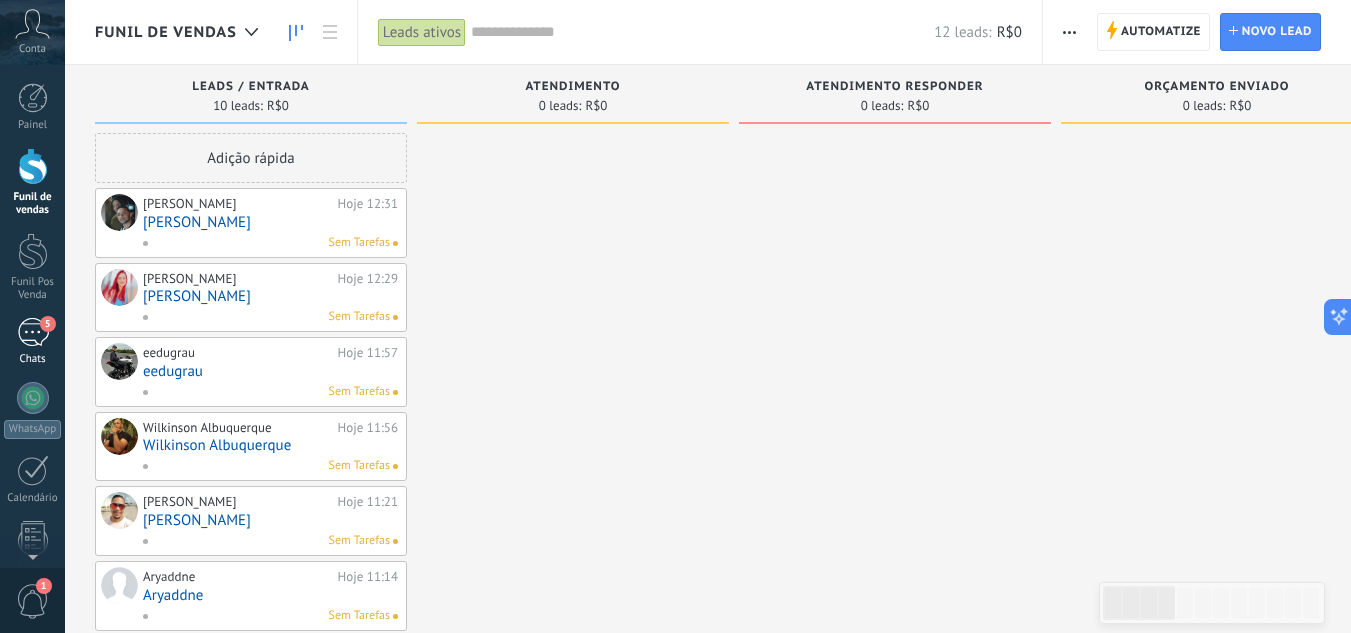 click on "5" at bounding box center (33, 332) 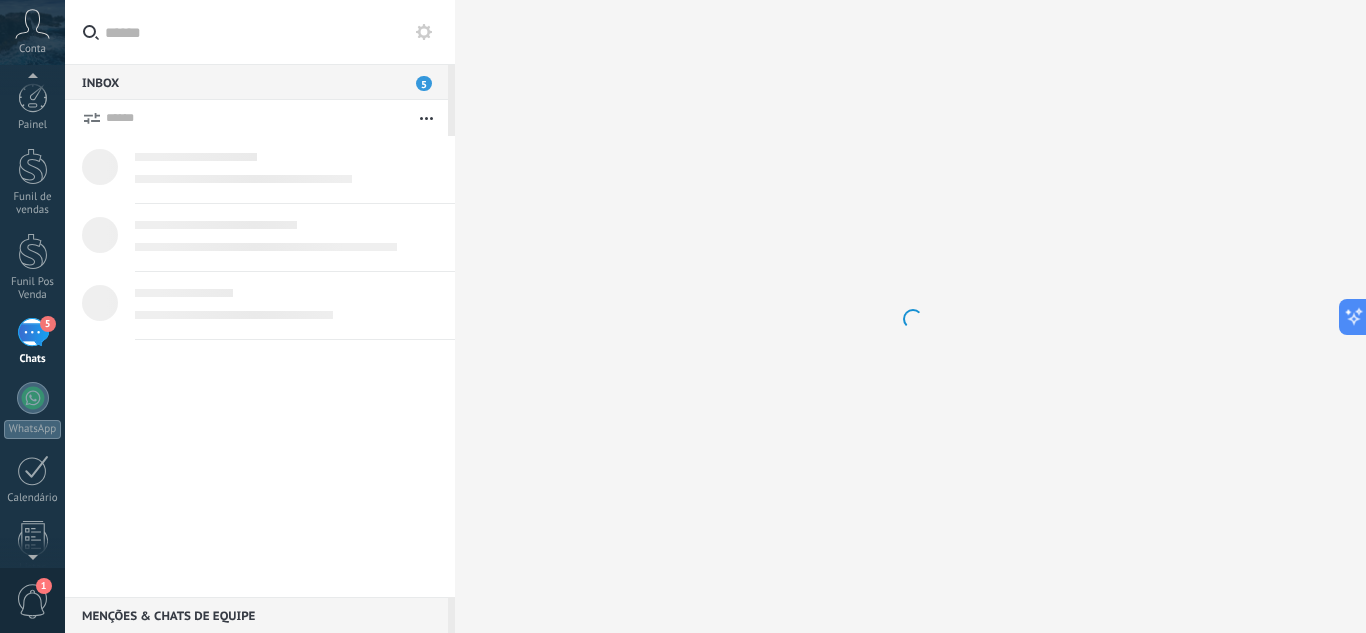 scroll, scrollTop: 19, scrollLeft: 0, axis: vertical 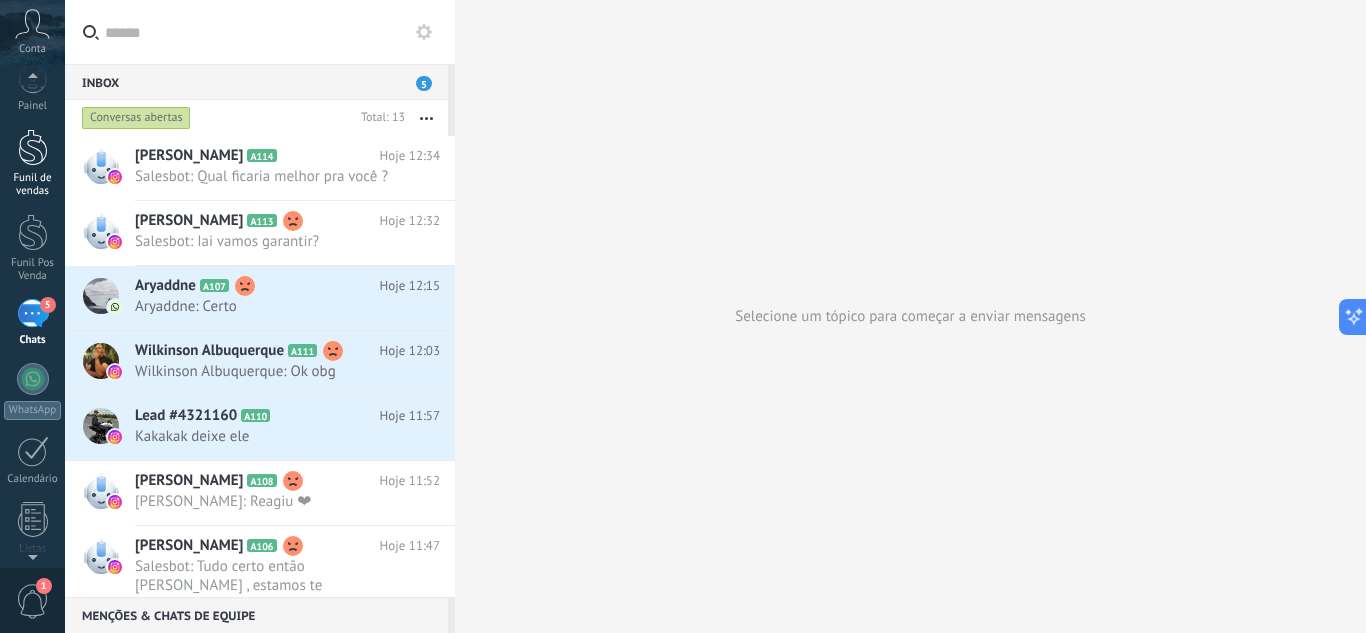 click at bounding box center (33, 147) 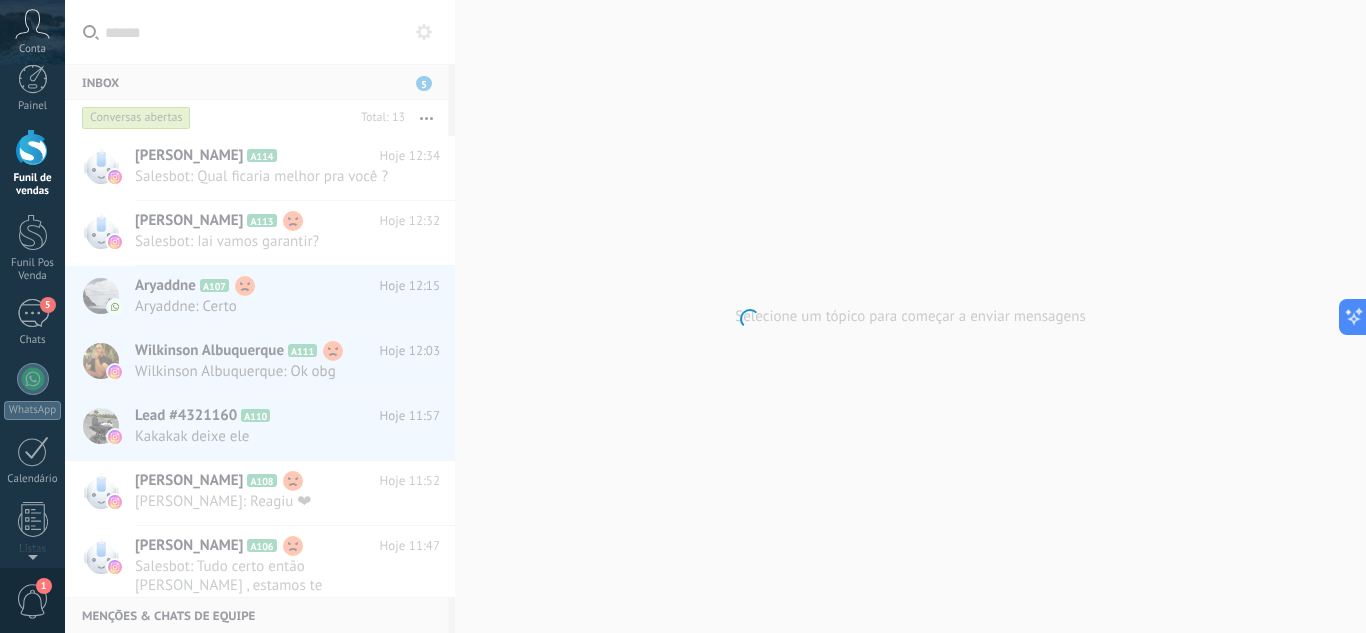 scroll, scrollTop: 0, scrollLeft: 0, axis: both 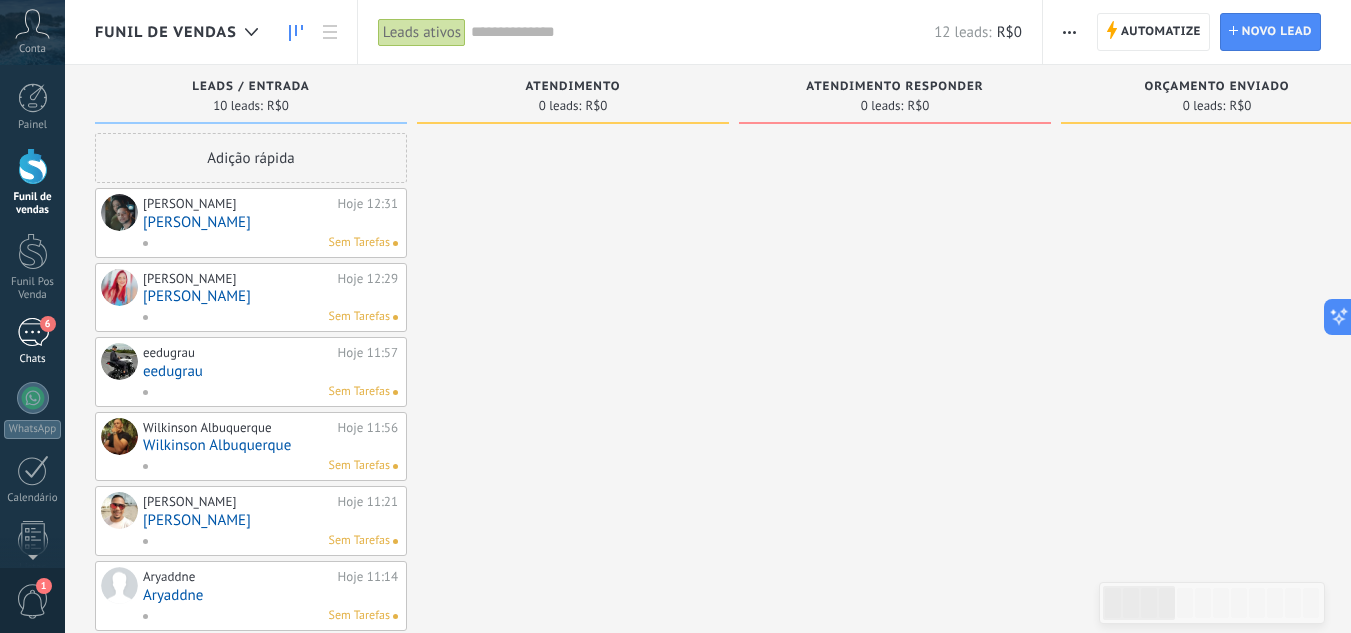 click on "6
Chats" at bounding box center [32, 342] 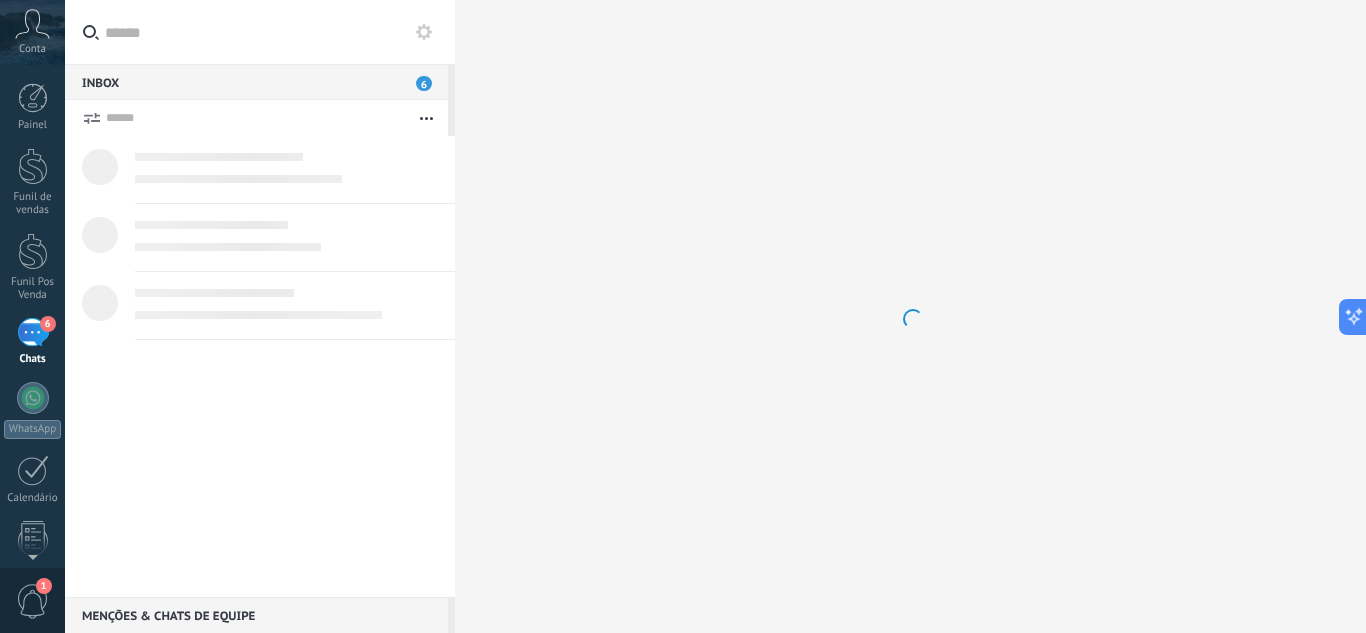 scroll, scrollTop: 19, scrollLeft: 0, axis: vertical 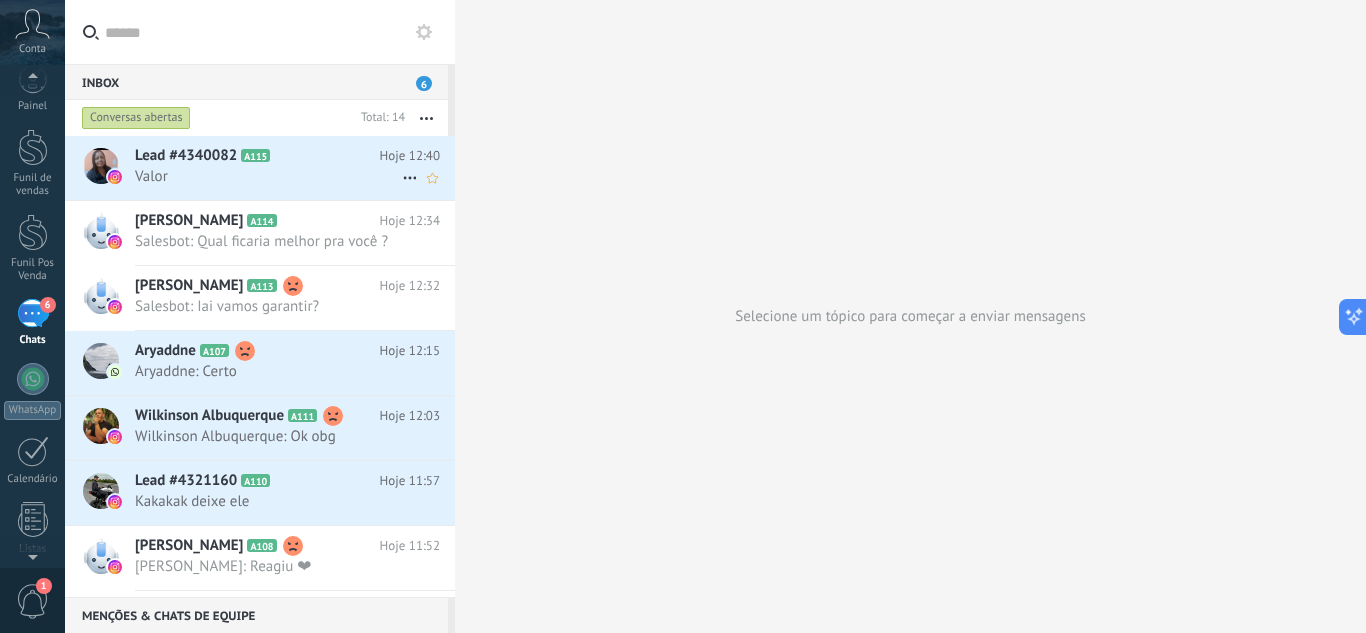 click on "Valor" at bounding box center (268, 176) 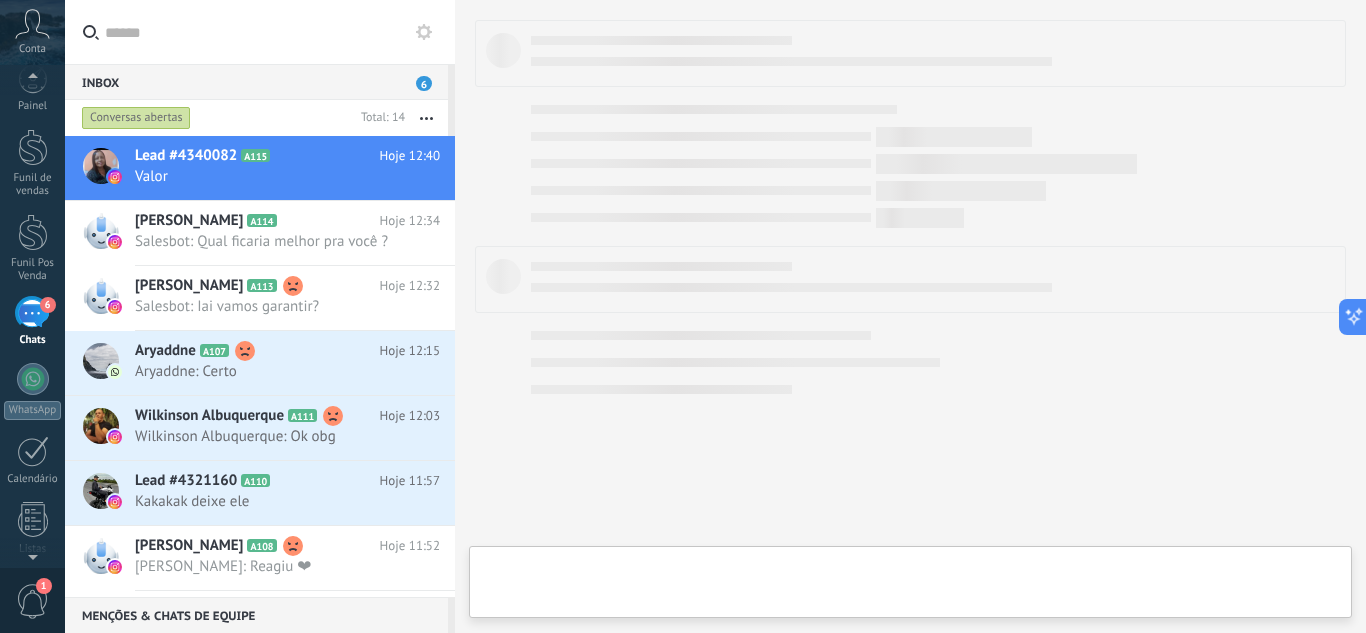 type on "**********" 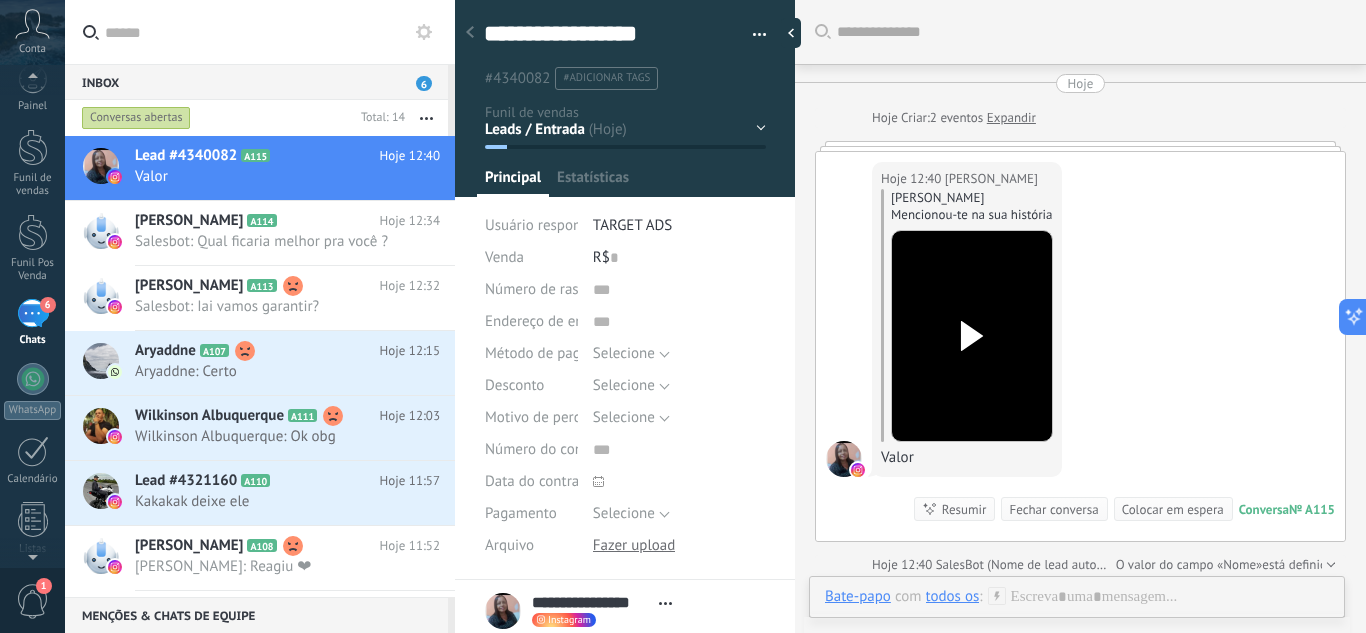scroll, scrollTop: 30, scrollLeft: 0, axis: vertical 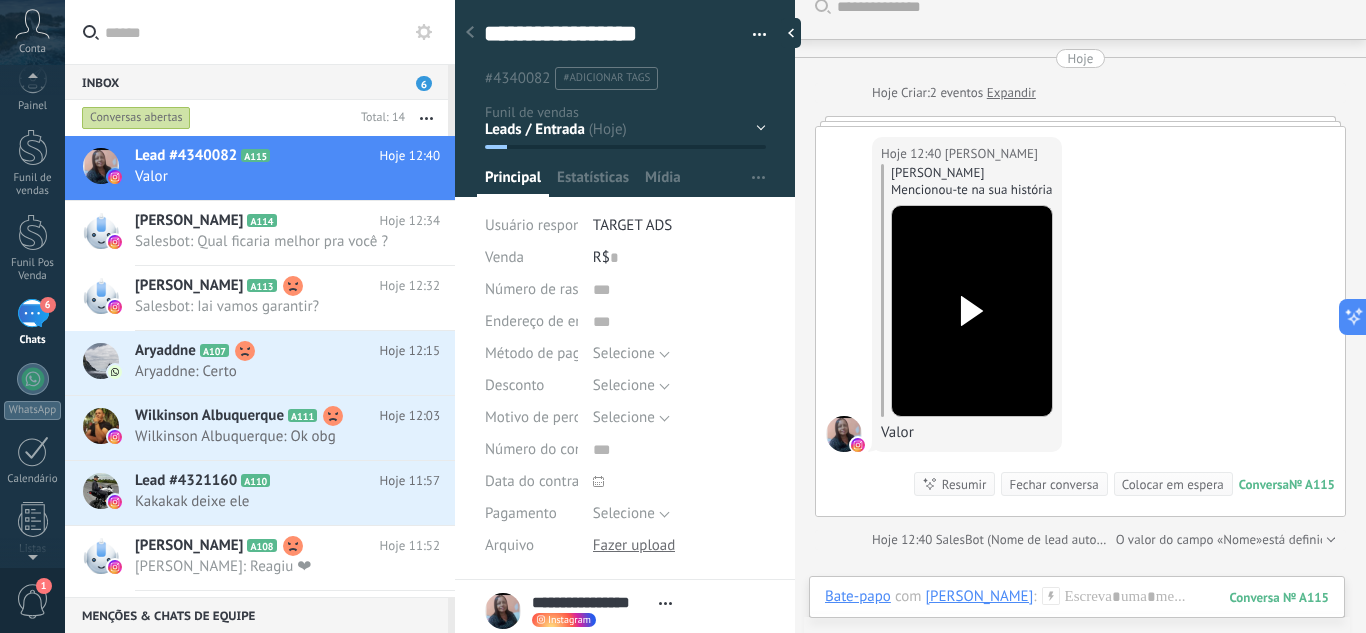 click 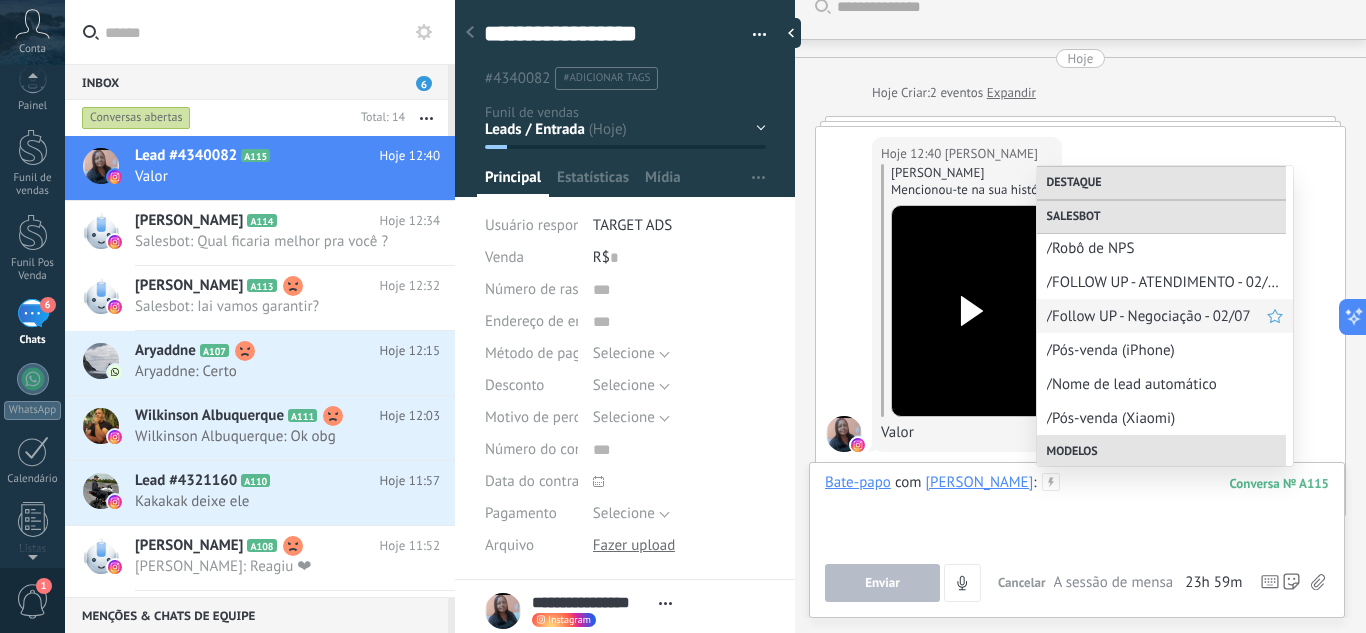 scroll, scrollTop: 200, scrollLeft: 0, axis: vertical 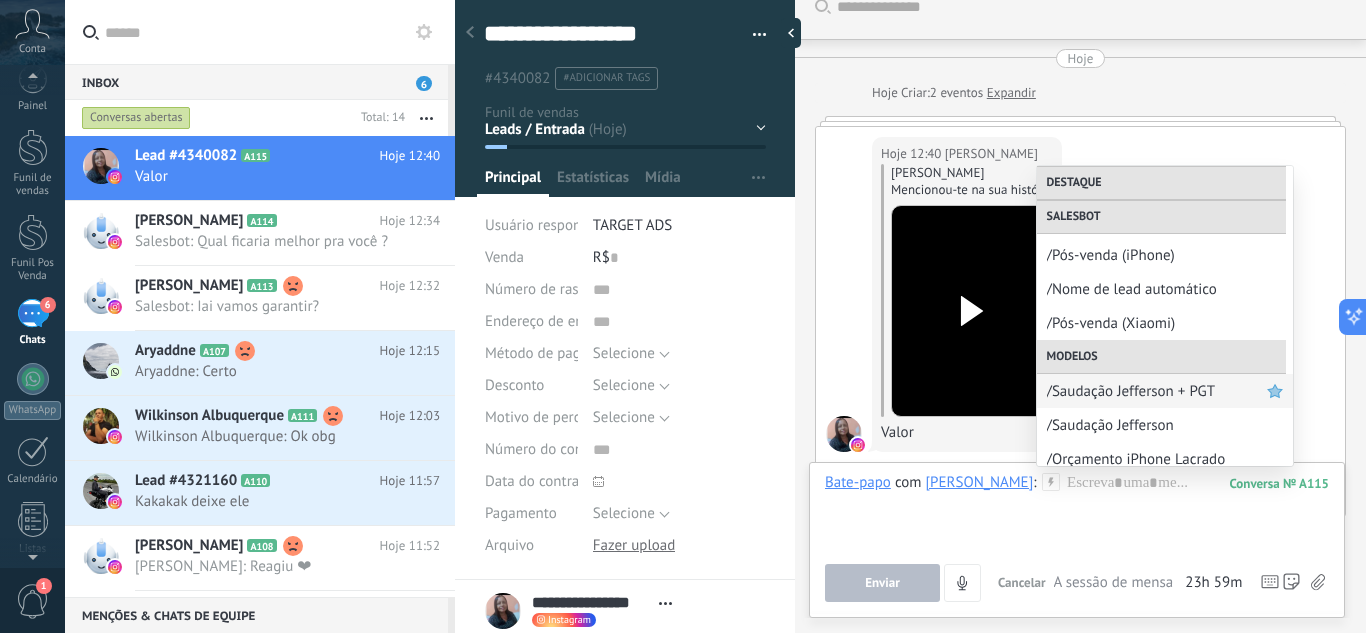 click on "/Saudação Jefferson + PGT" at bounding box center (1157, 391) 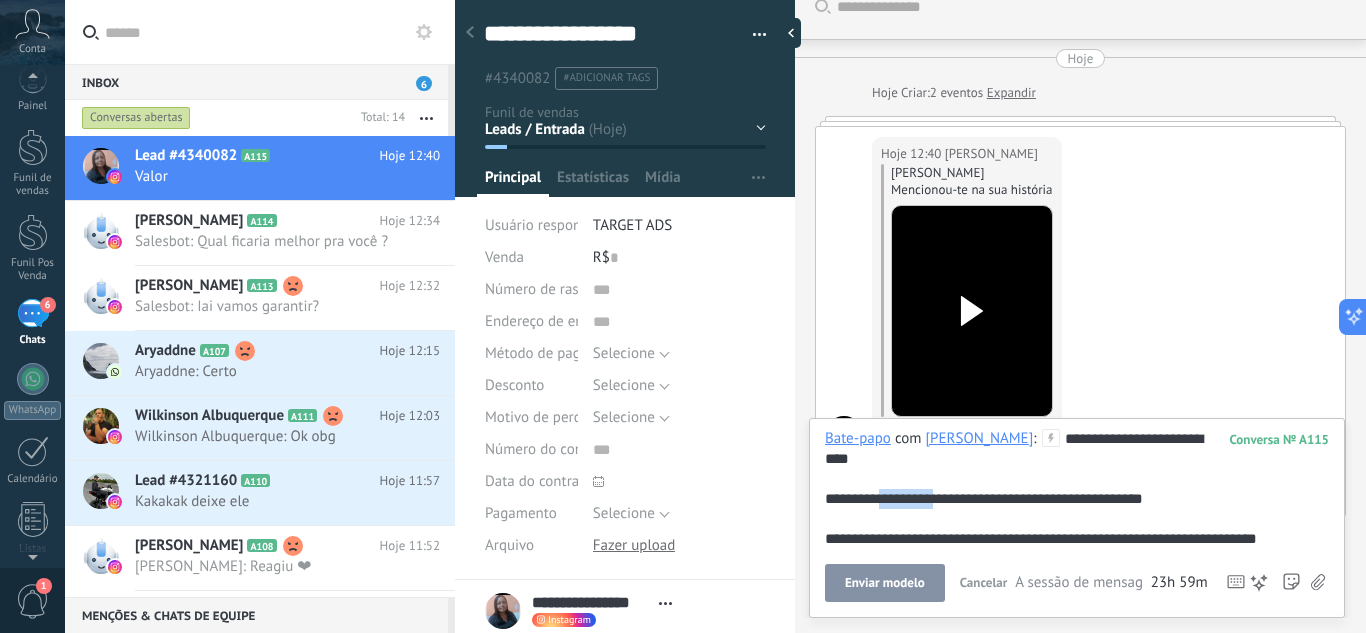 drag, startPoint x: 953, startPoint y: 501, endPoint x: 896, endPoint y: 499, distance: 57.035076 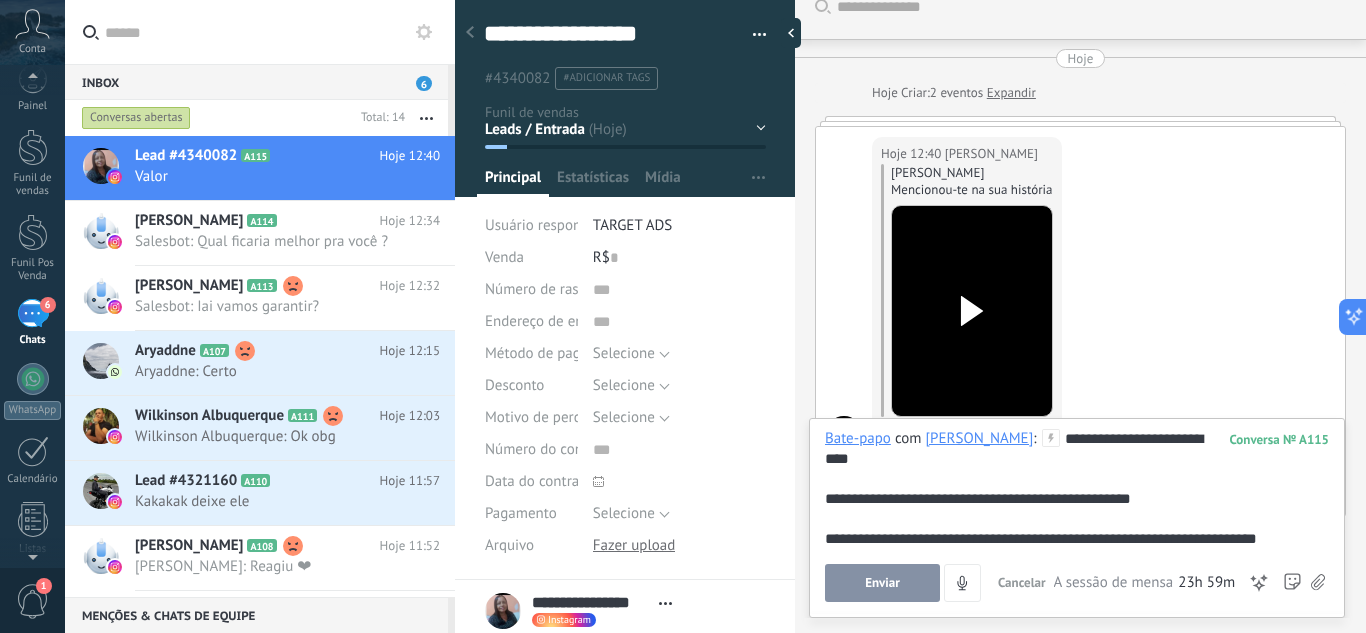 click on "Enviar" at bounding box center [882, 583] 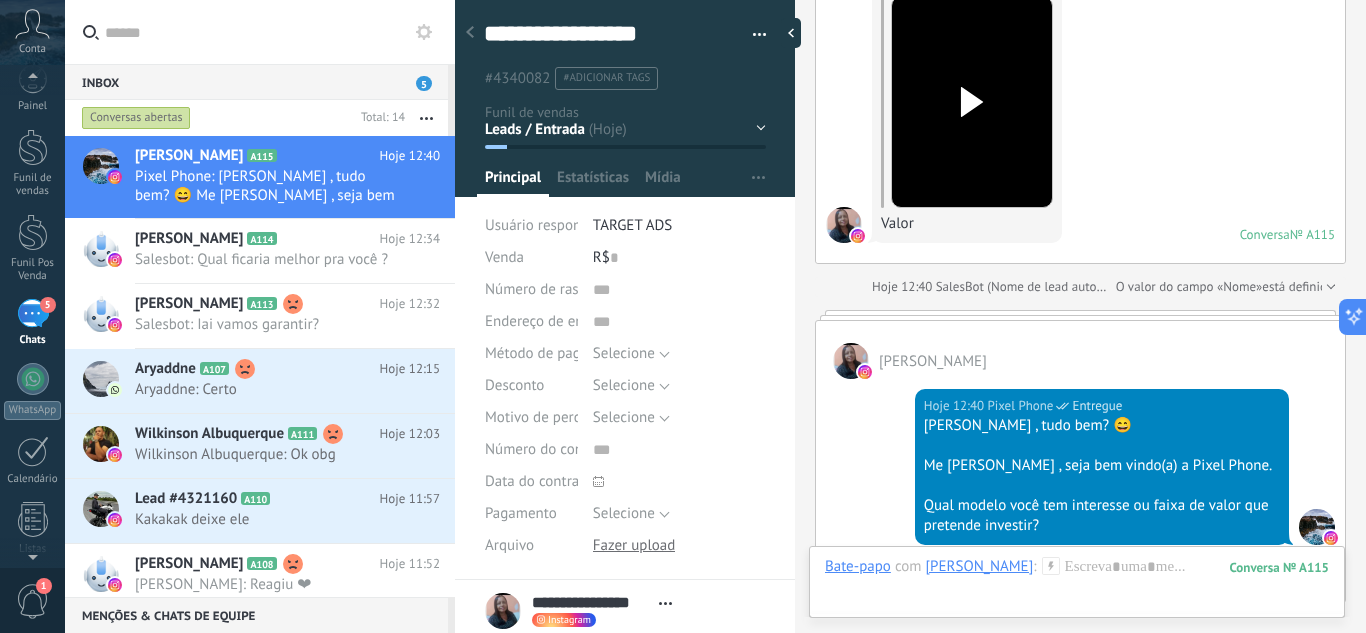 scroll, scrollTop: 374, scrollLeft: 0, axis: vertical 